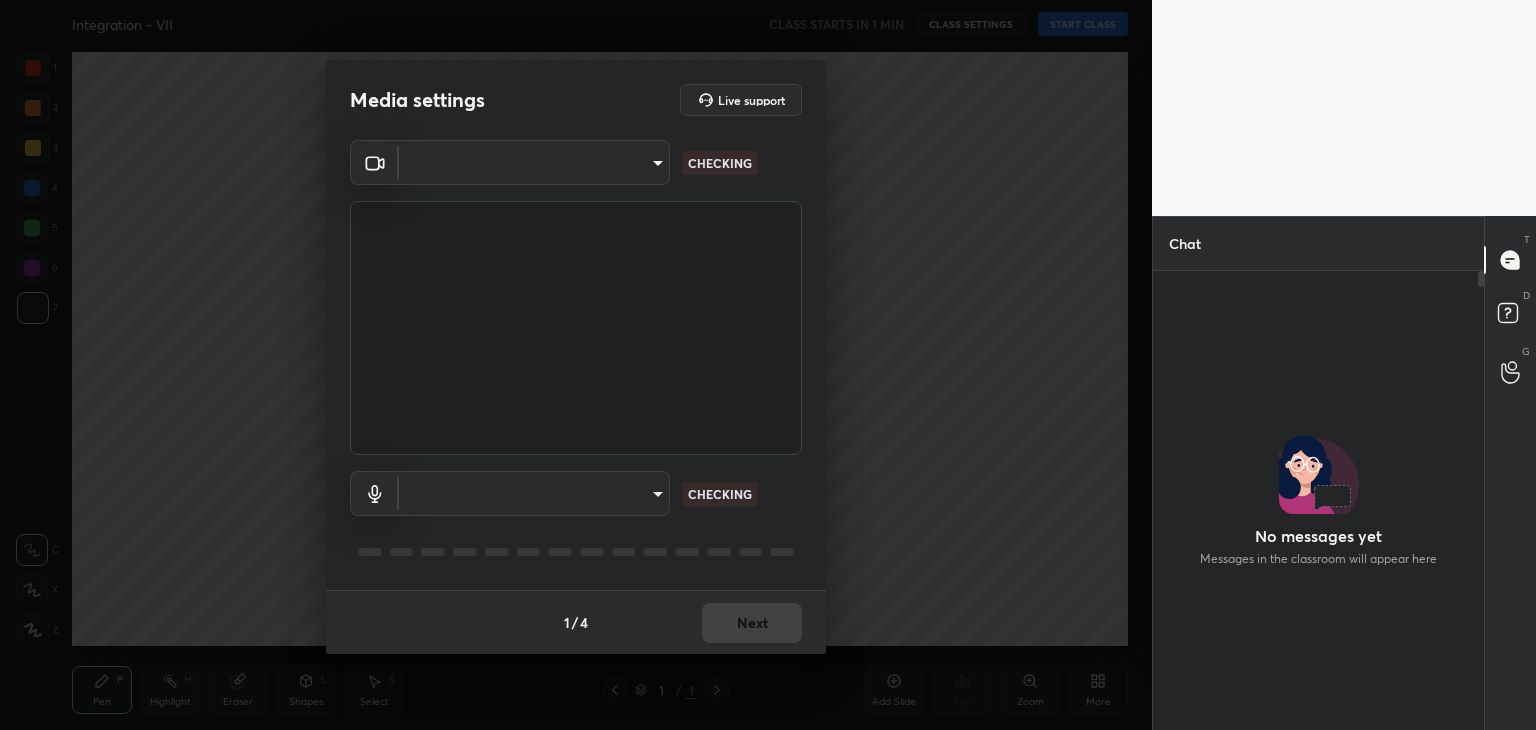 scroll, scrollTop: 0, scrollLeft: 0, axis: both 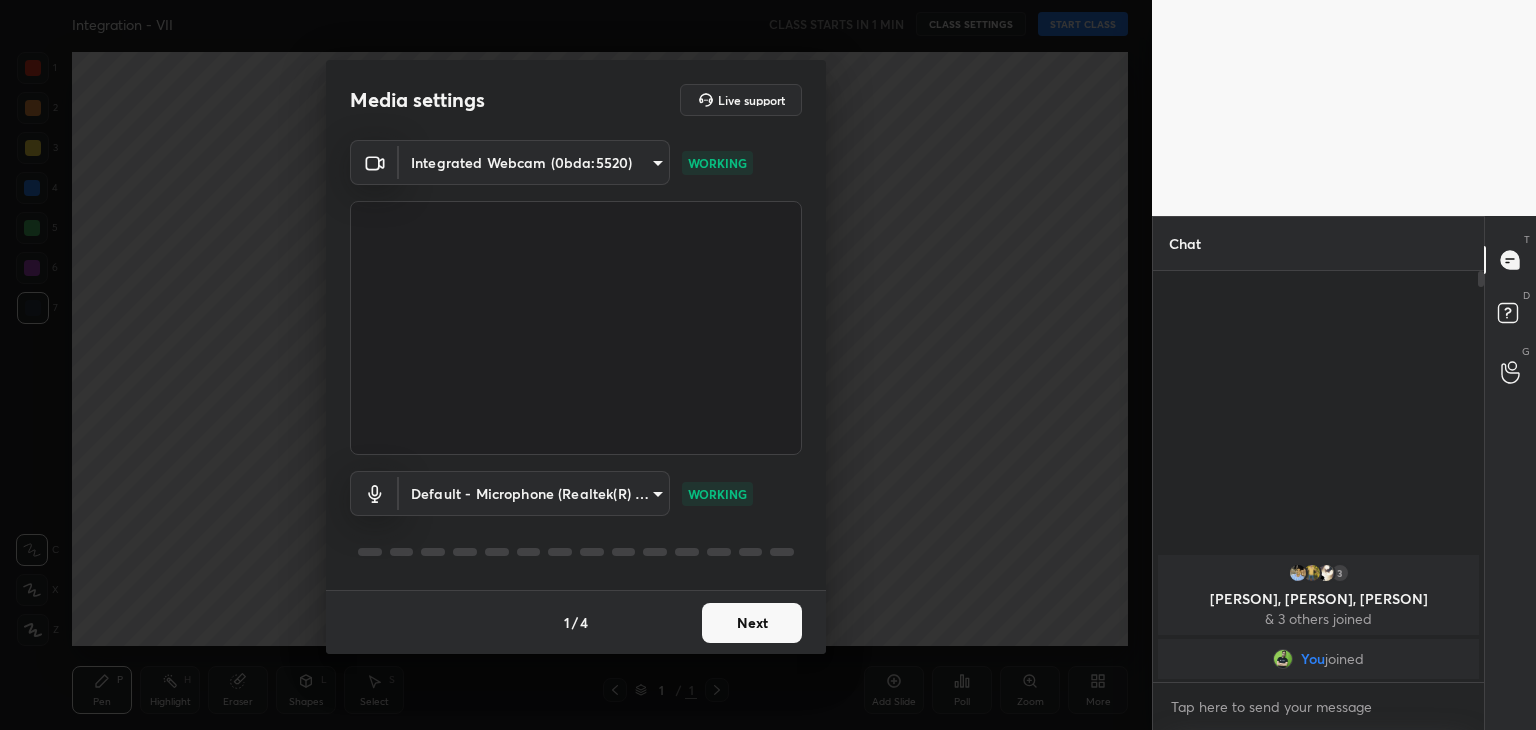 click on "Next" at bounding box center (752, 623) 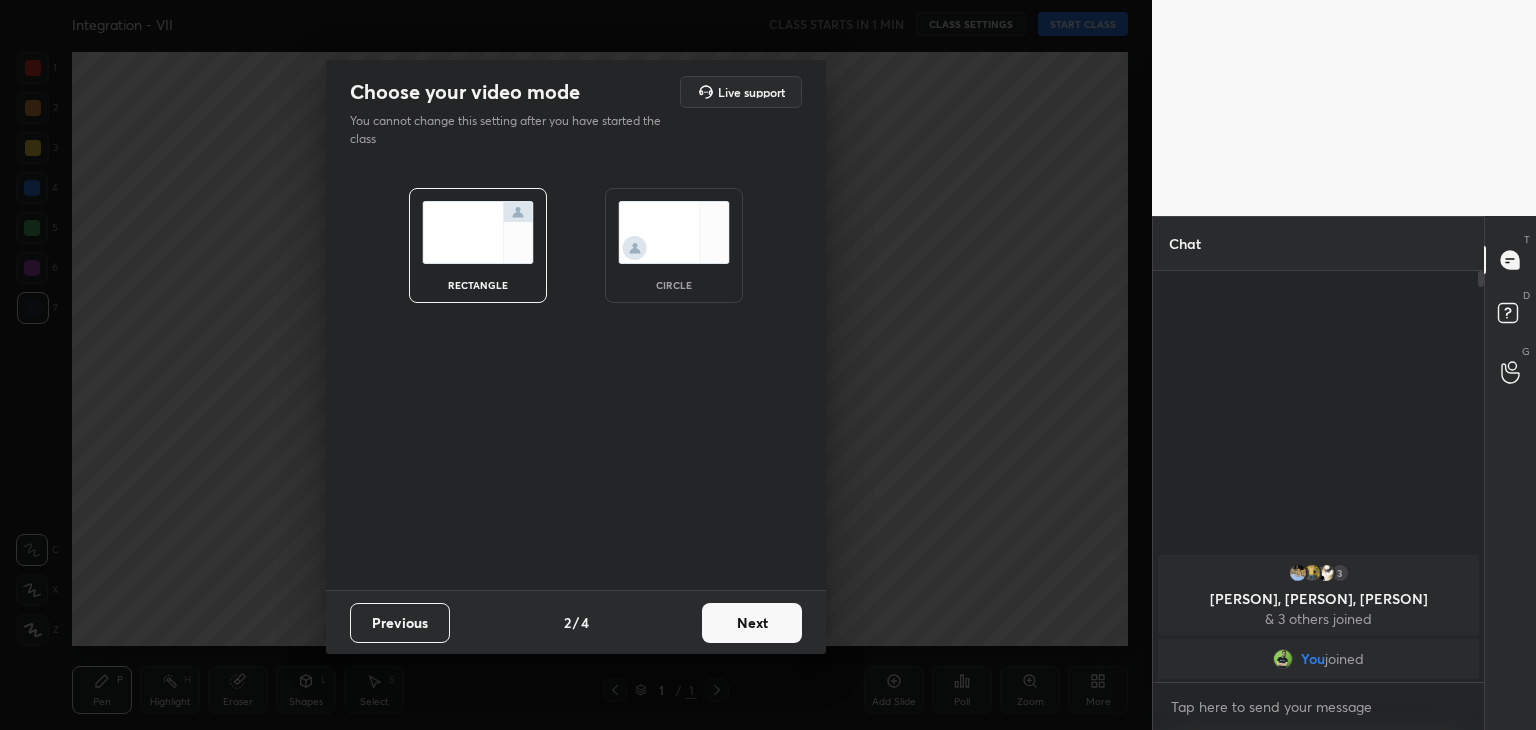click on "circle" at bounding box center [674, 245] 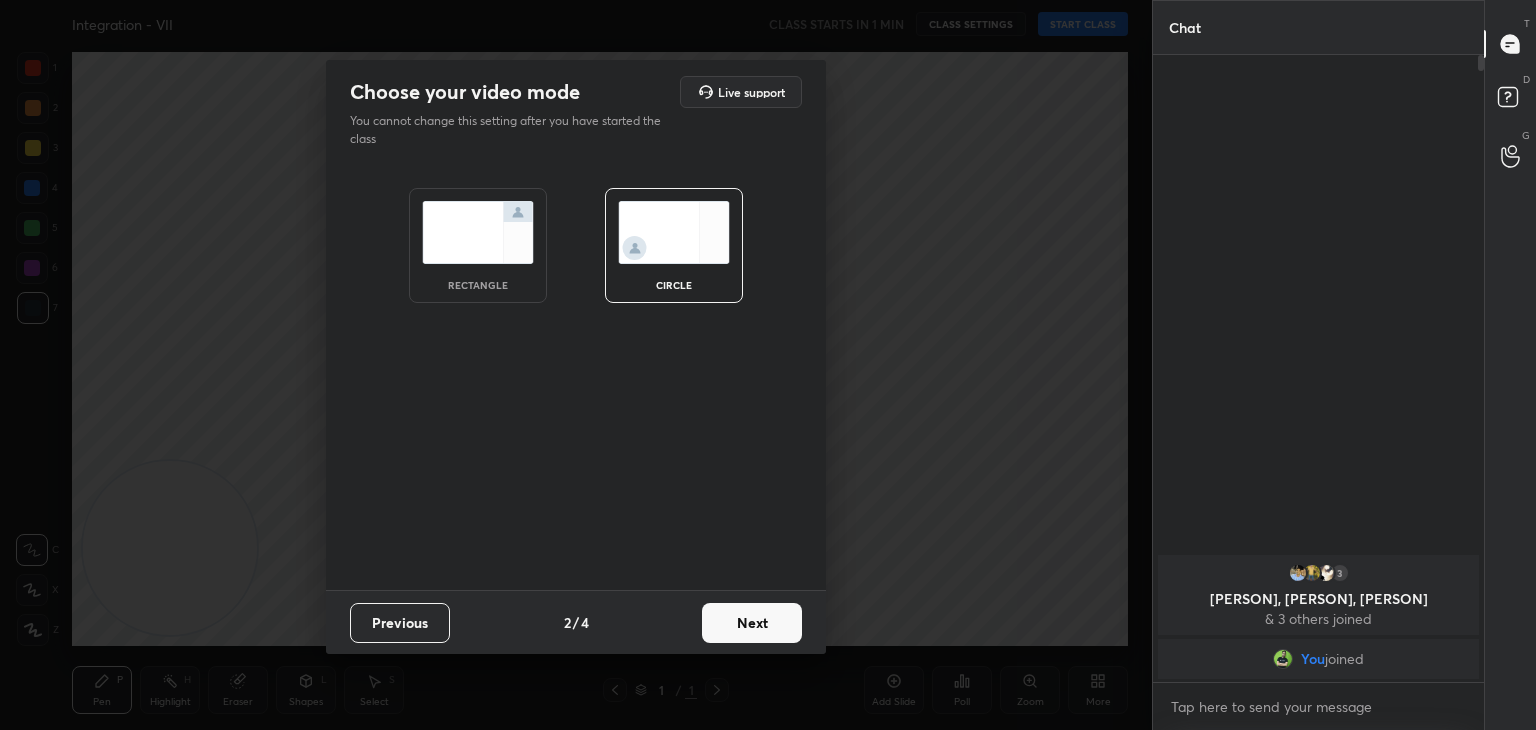 scroll, scrollTop: 6, scrollLeft: 6, axis: both 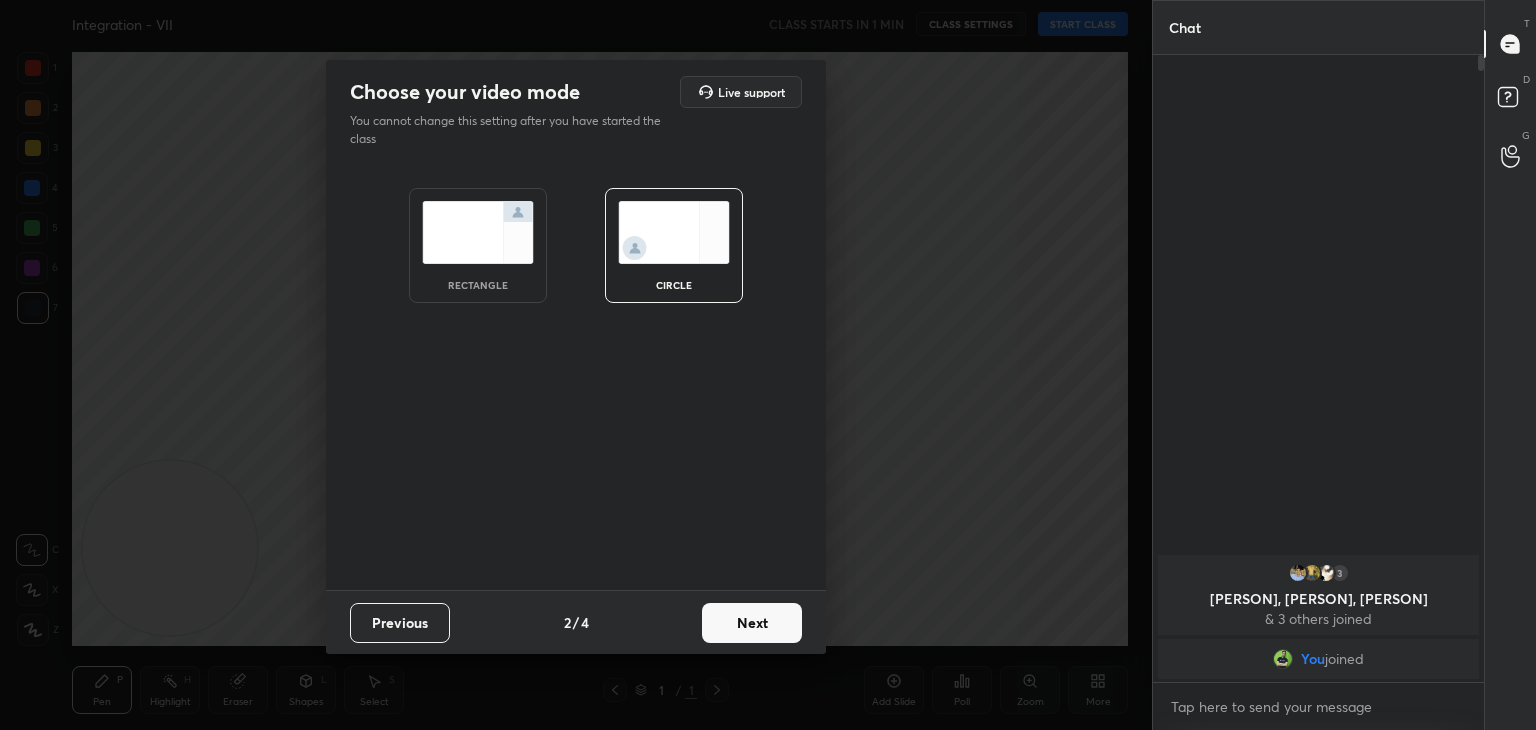 click on "Next" at bounding box center [752, 623] 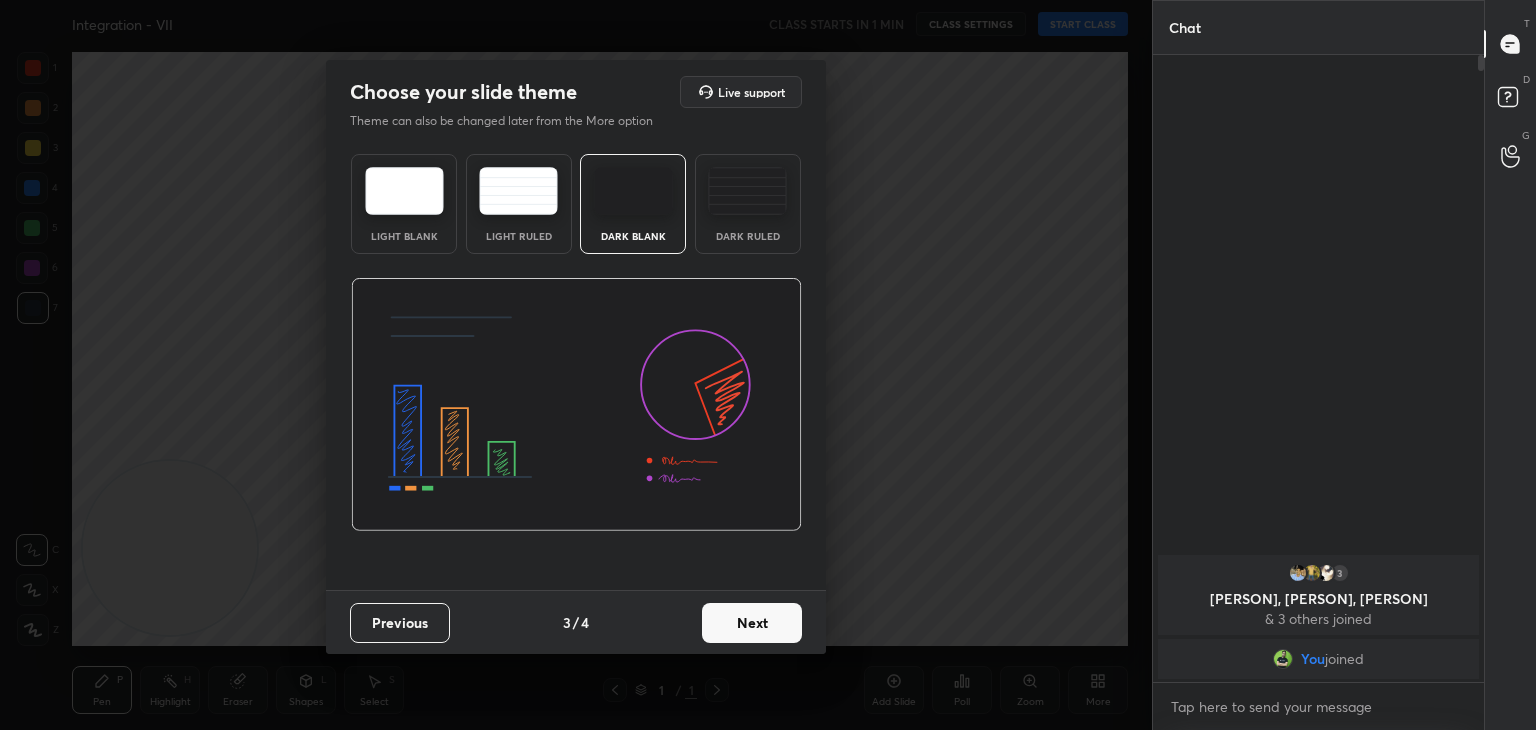 click on "Next" at bounding box center [752, 623] 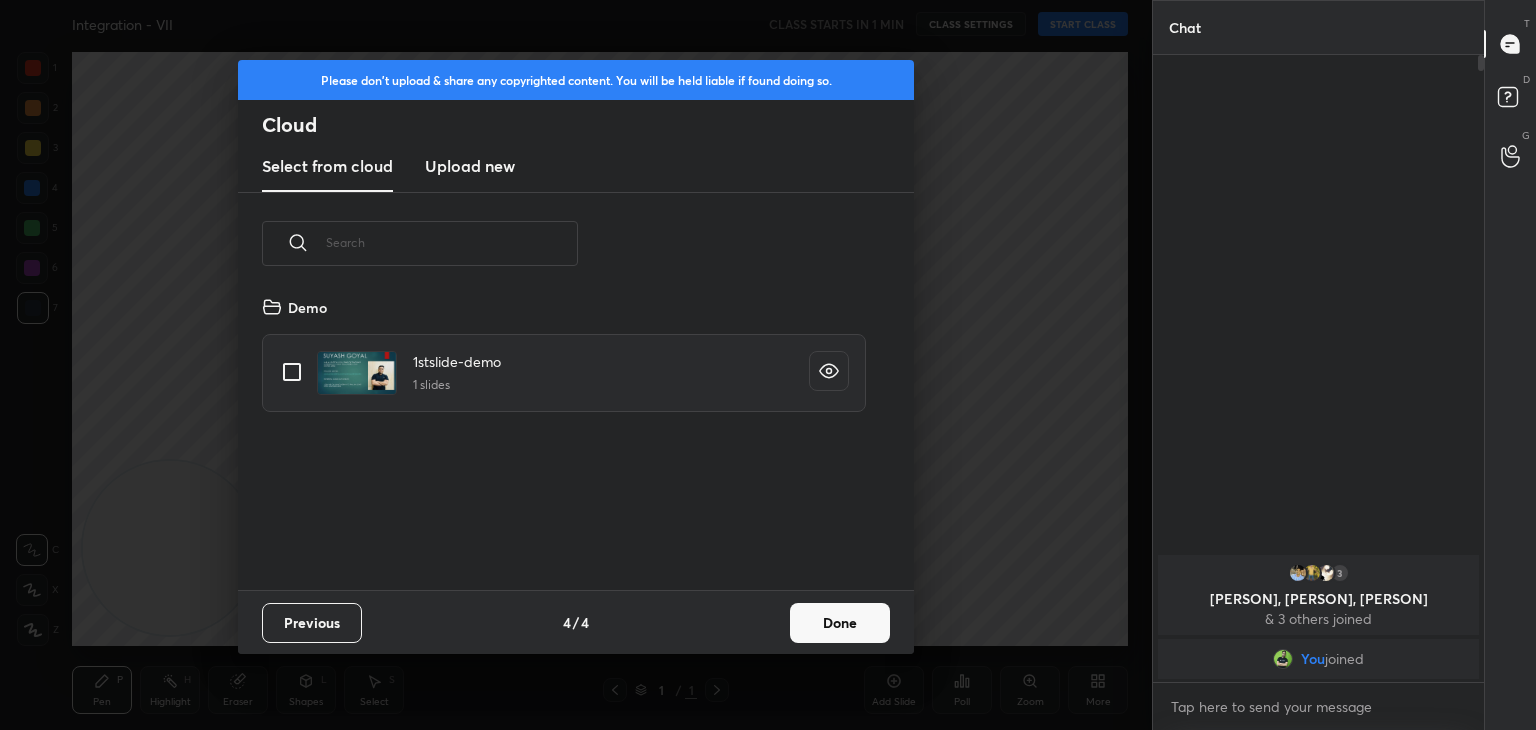 scroll, scrollTop: 6, scrollLeft: 10, axis: both 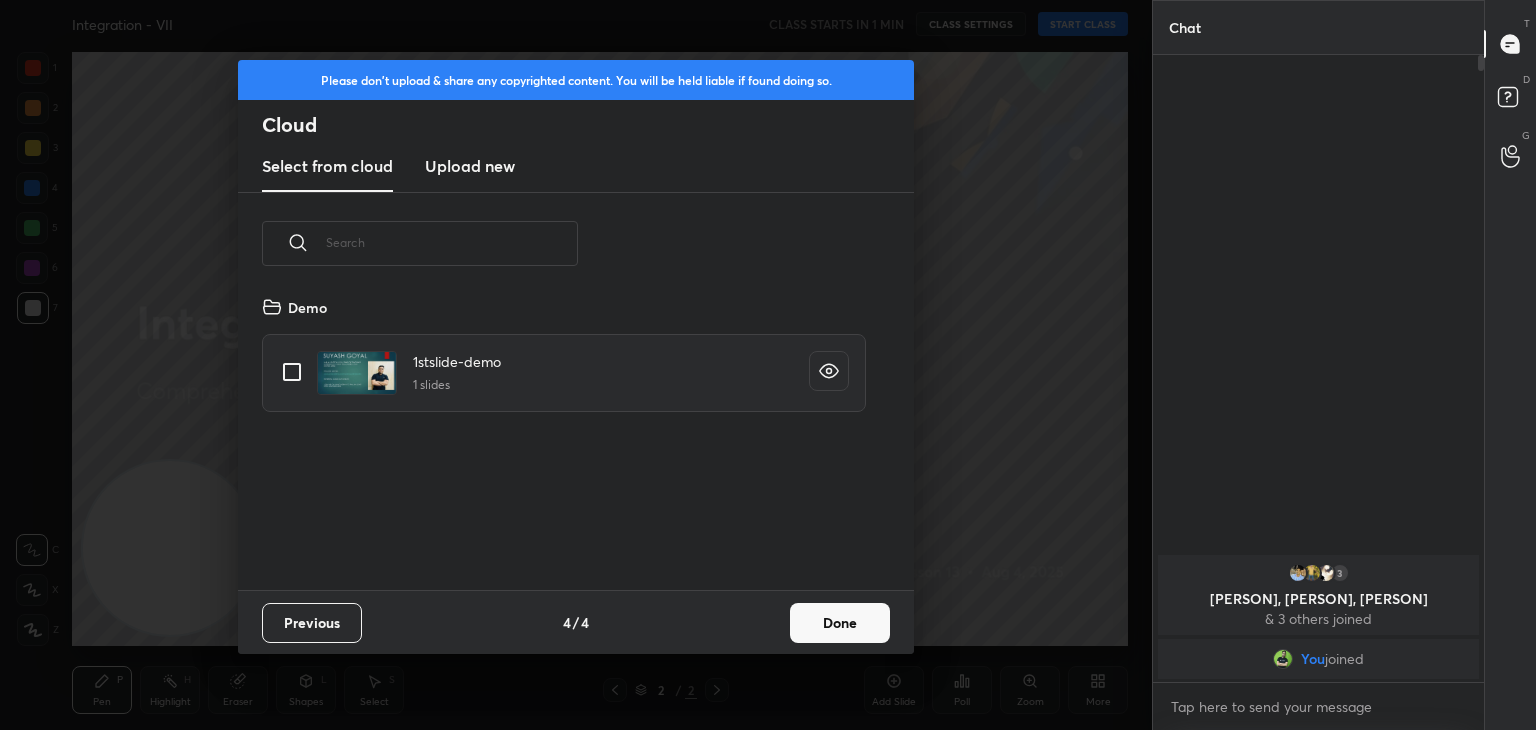 click at bounding box center [292, 372] 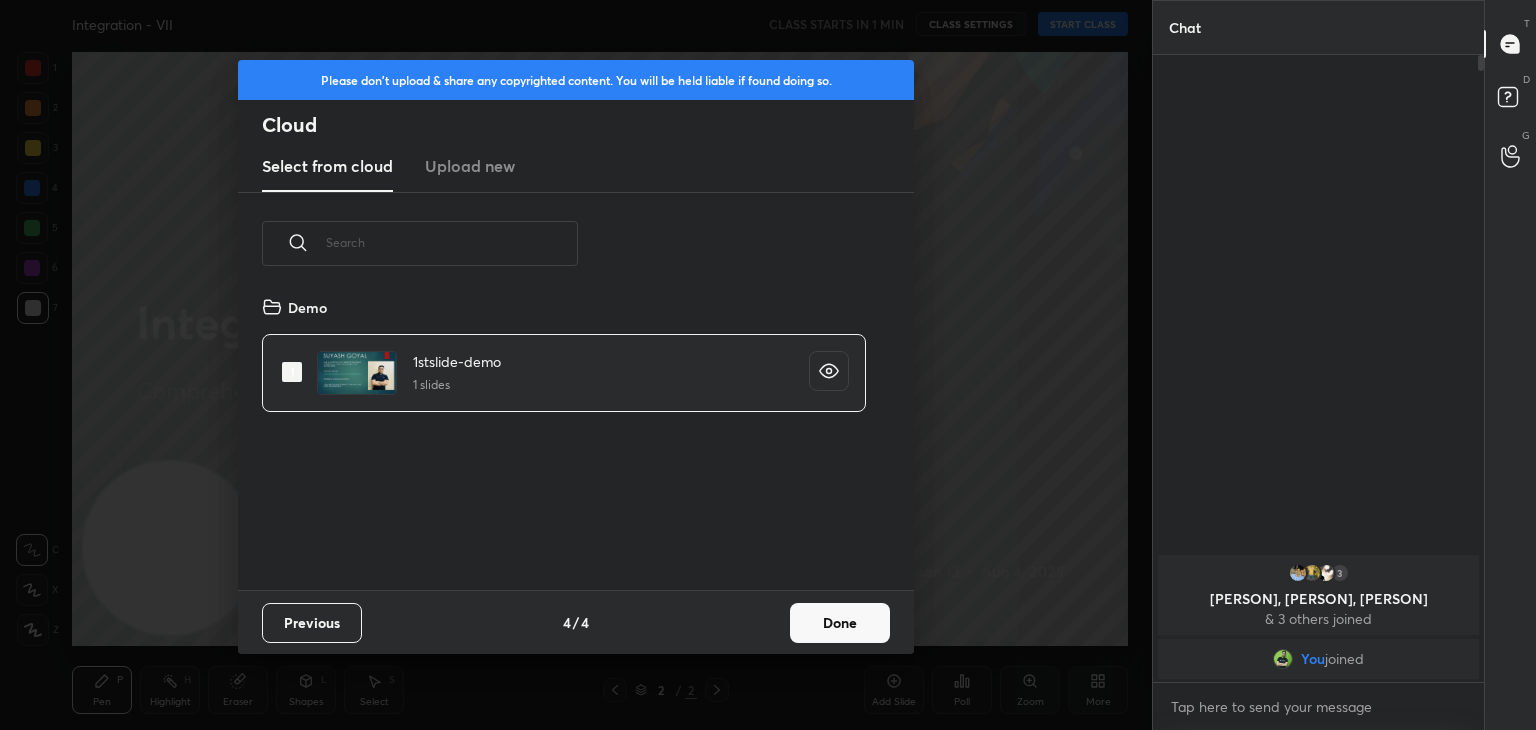 click on "Done" at bounding box center (840, 623) 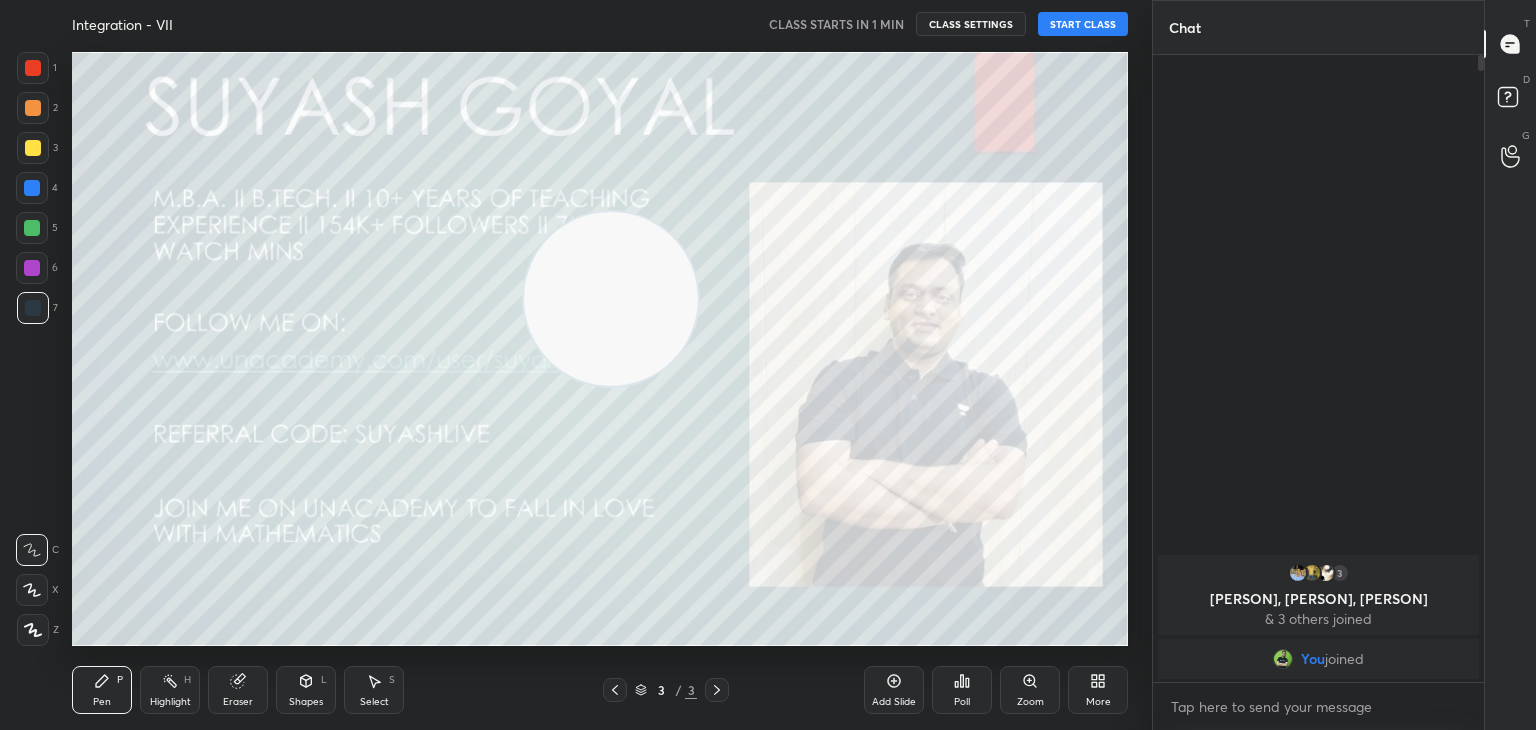drag, startPoint x: 163, startPoint y: 521, endPoint x: 1164, endPoint y: -19, distance: 1137.3658 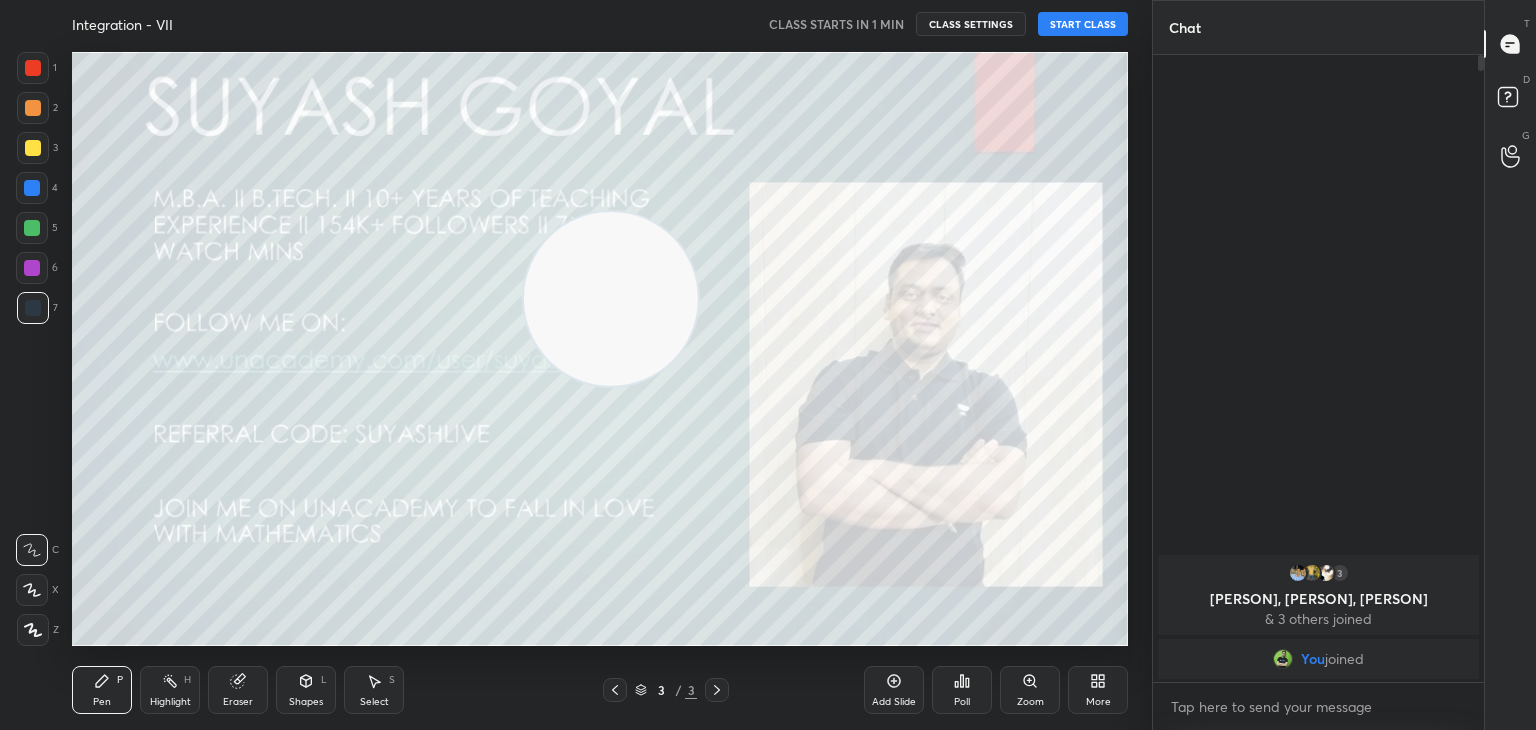 click on "1 2 3 4 5 6 7 C X Z C X Z E E Erase all   H H Integration - VII CLASS STARTS IN 1 MIN CLASS SETTINGS START CLASS Setting up your live class Back Integration - VII • L13 of Comprehensive Course on Application o Derivatives & Integration [PERSON] Pen P Highlight H Eraser Shapes L Select S 3 / 3 Add Slide Poll Zoom More Chat 3 [PERSON], [PERSON], [PERSON] &  3 others  joined You  joined 1 NEW MESSAGE Enable hand raising Enable raise hand to speak to learners. Once enabled, chat will be turned off temporarily. Enable x   introducing Raise a hand with a doubt Now learners can raise their hand along with a doubt  How it works? Doubts asked by learners will show up here Raise hand disabled You have disabled Raise hand currently. Enable it to invite learners to speak Enable Can't raise hand Looks like educator just invited you to speak. Please wait before you can raise your hand again. Got it T Messages (T) D Doubts (D) G Raise Hand (G) Report an issue Reason for reporting Buffering Chat not working ​ Report" at bounding box center (768, 0) 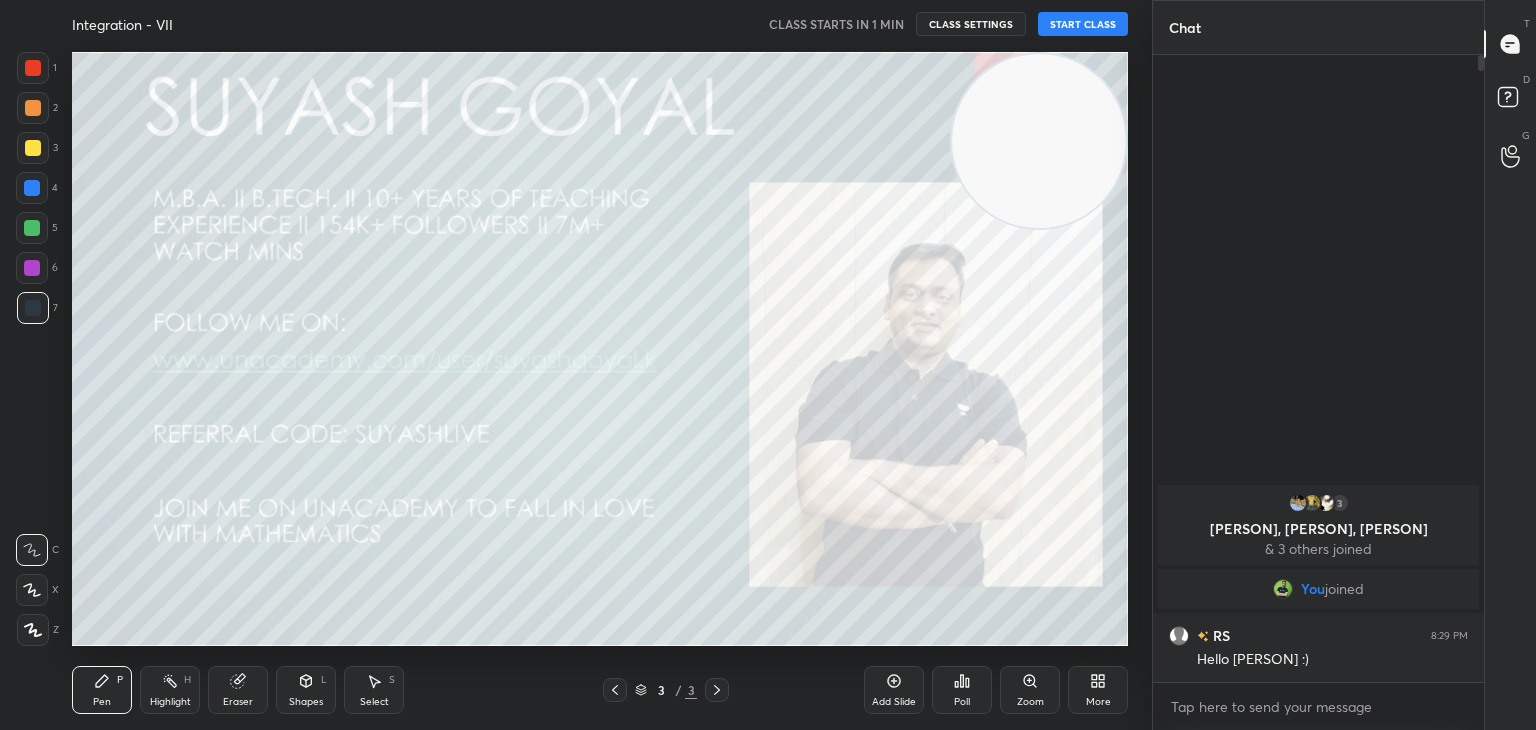 click 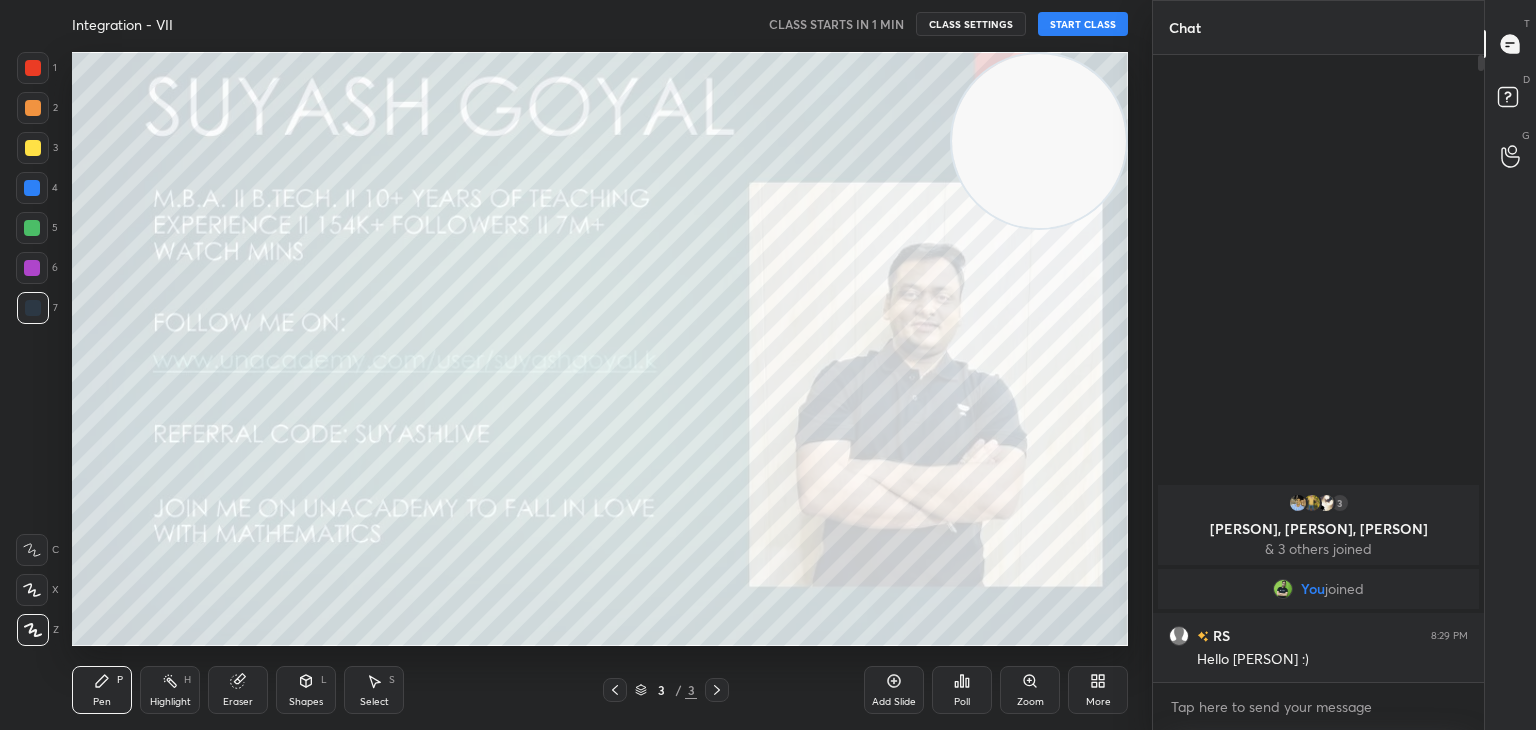 click 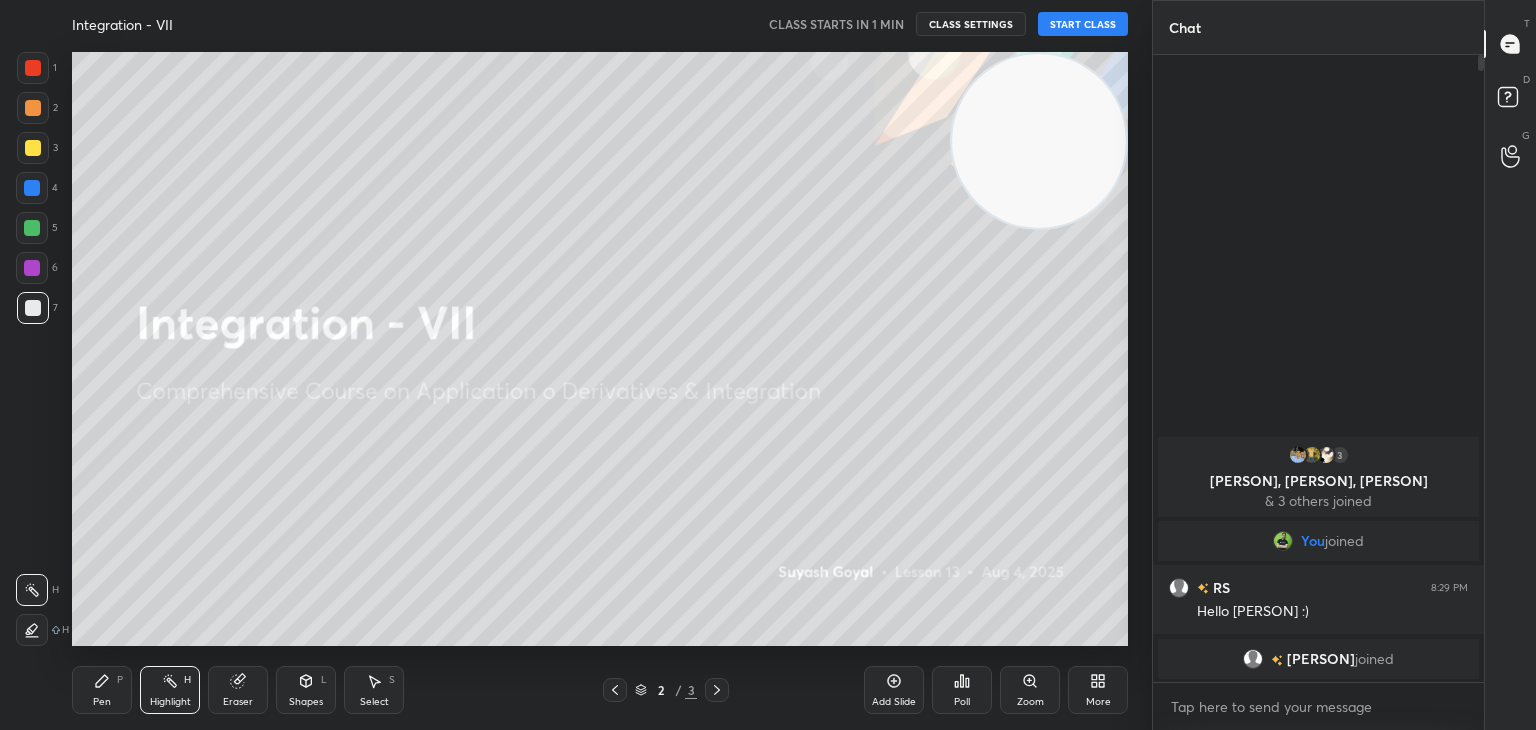 click on "START CLASS" at bounding box center (1083, 24) 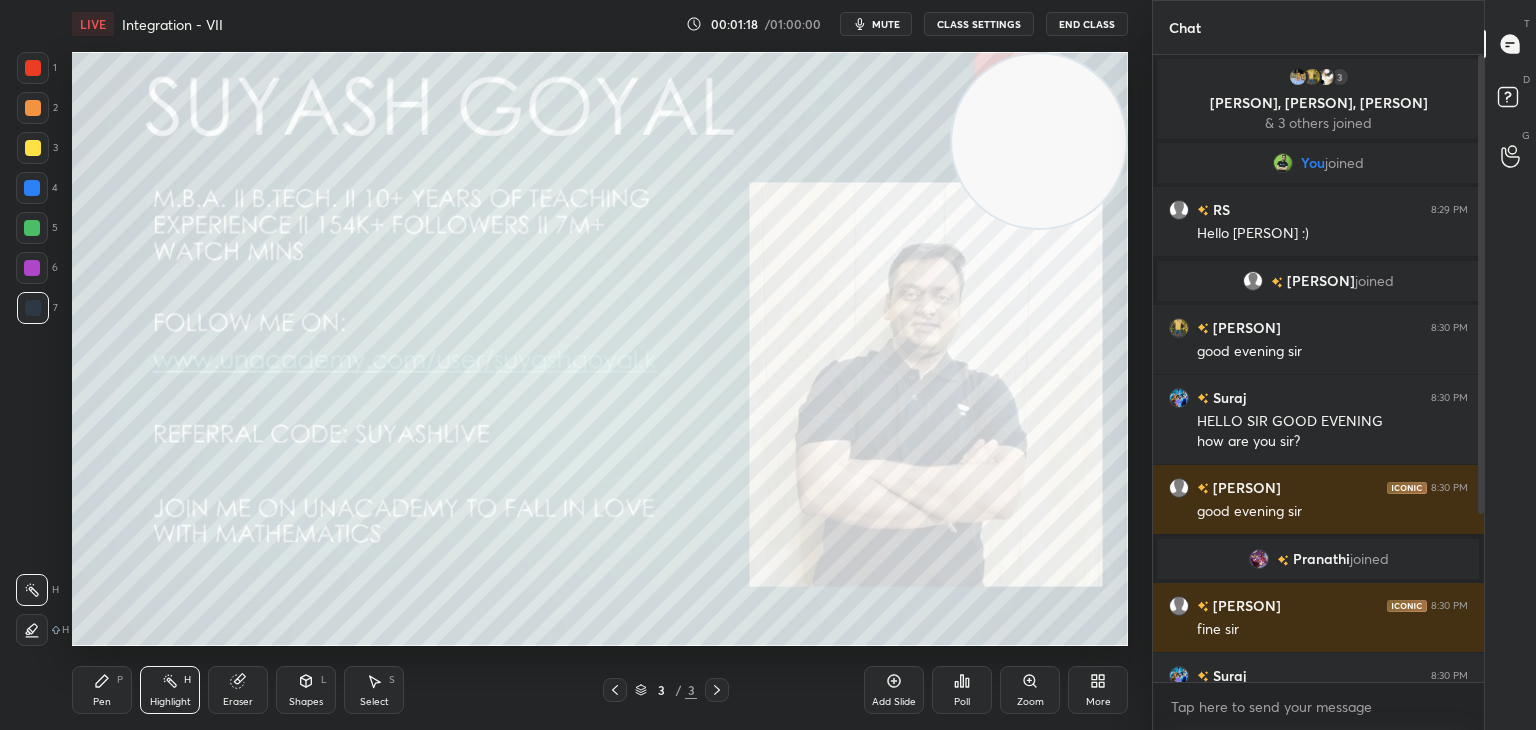 drag, startPoint x: 4, startPoint y: 441, endPoint x: 46, endPoint y: 421, distance: 46.518814 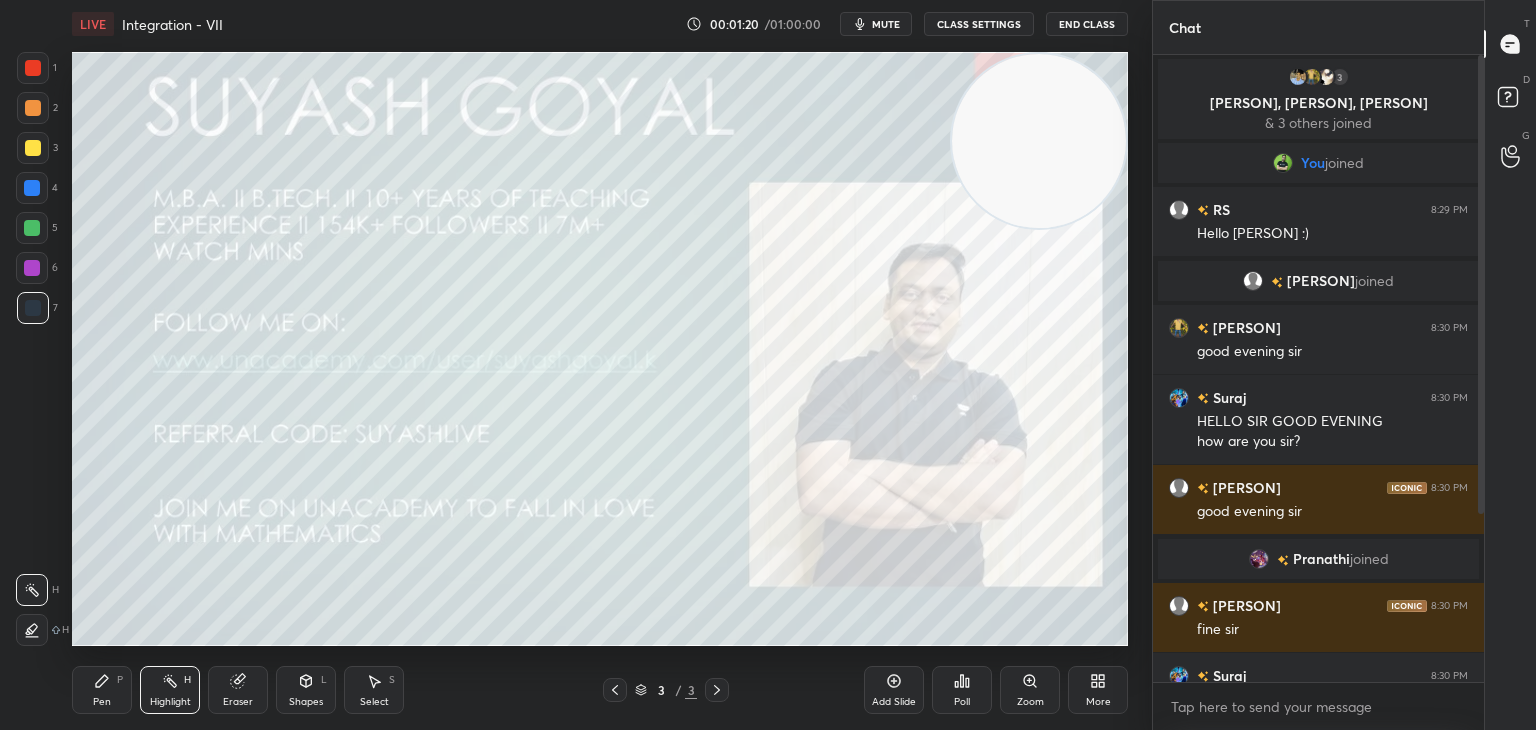 scroll, scrollTop: 250, scrollLeft: 0, axis: vertical 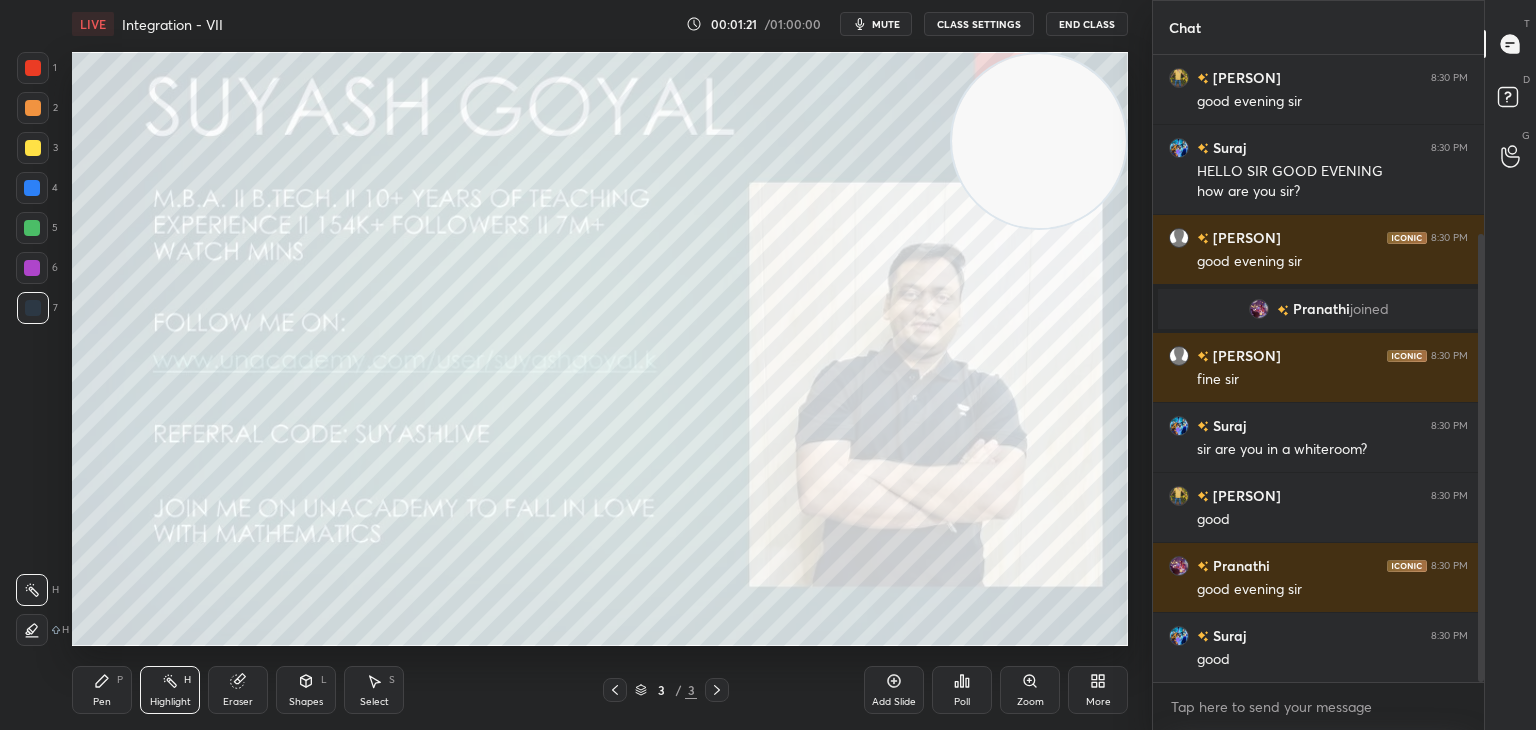 drag, startPoint x: 1480, startPoint y: 328, endPoint x: 1483, endPoint y: 357, distance: 29.15476 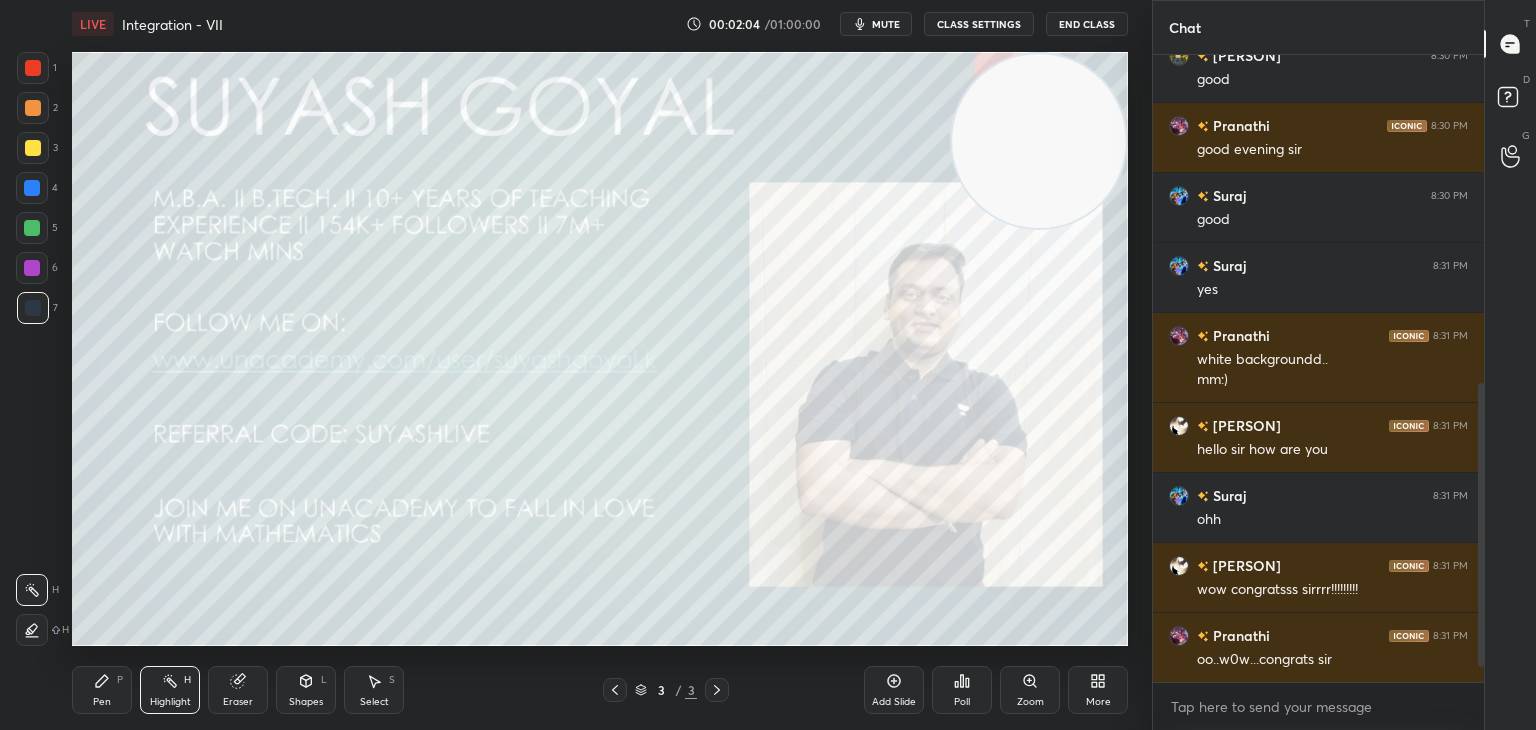 scroll, scrollTop: 760, scrollLeft: 0, axis: vertical 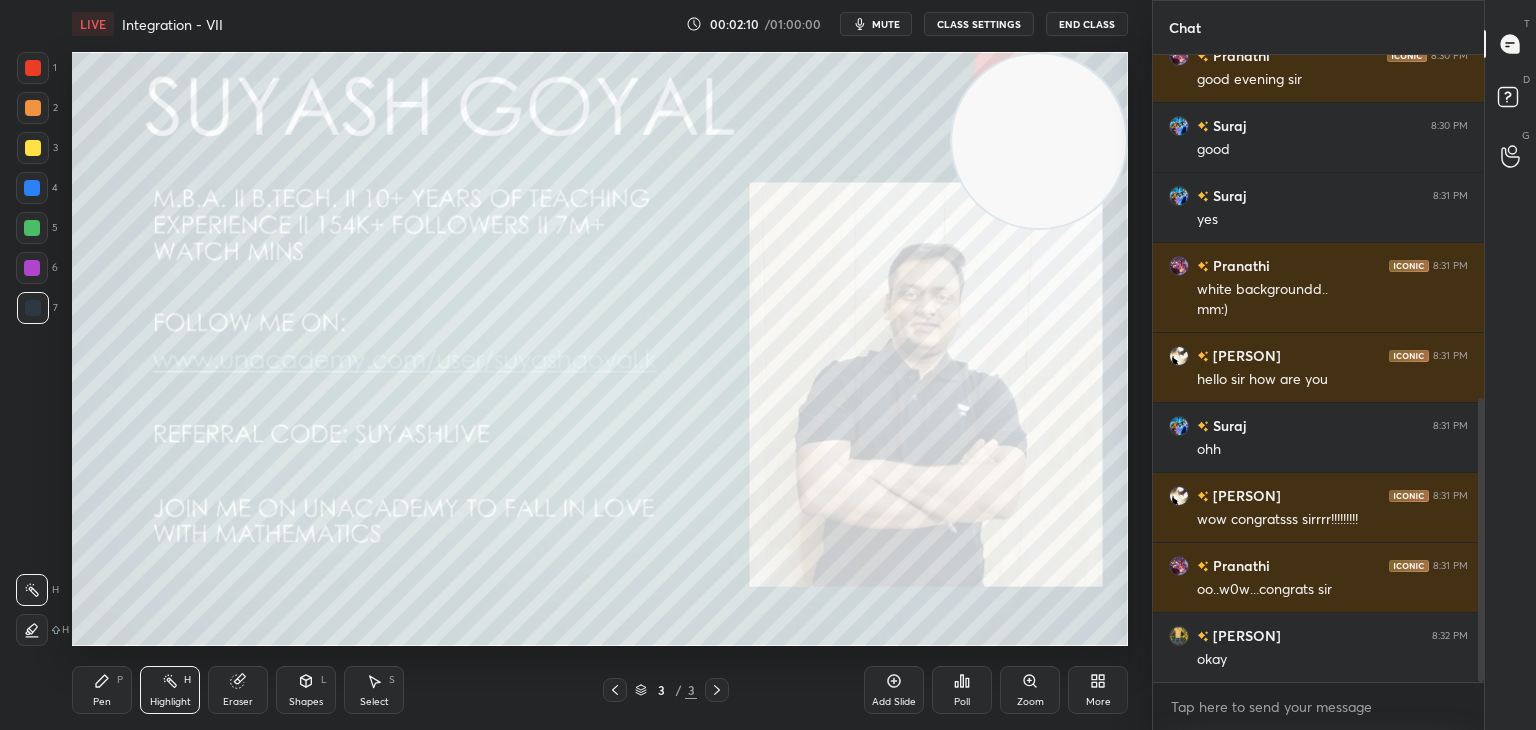 click on "Setting up your live class Poll for   secs No correct answer Start poll" at bounding box center (600, 349) 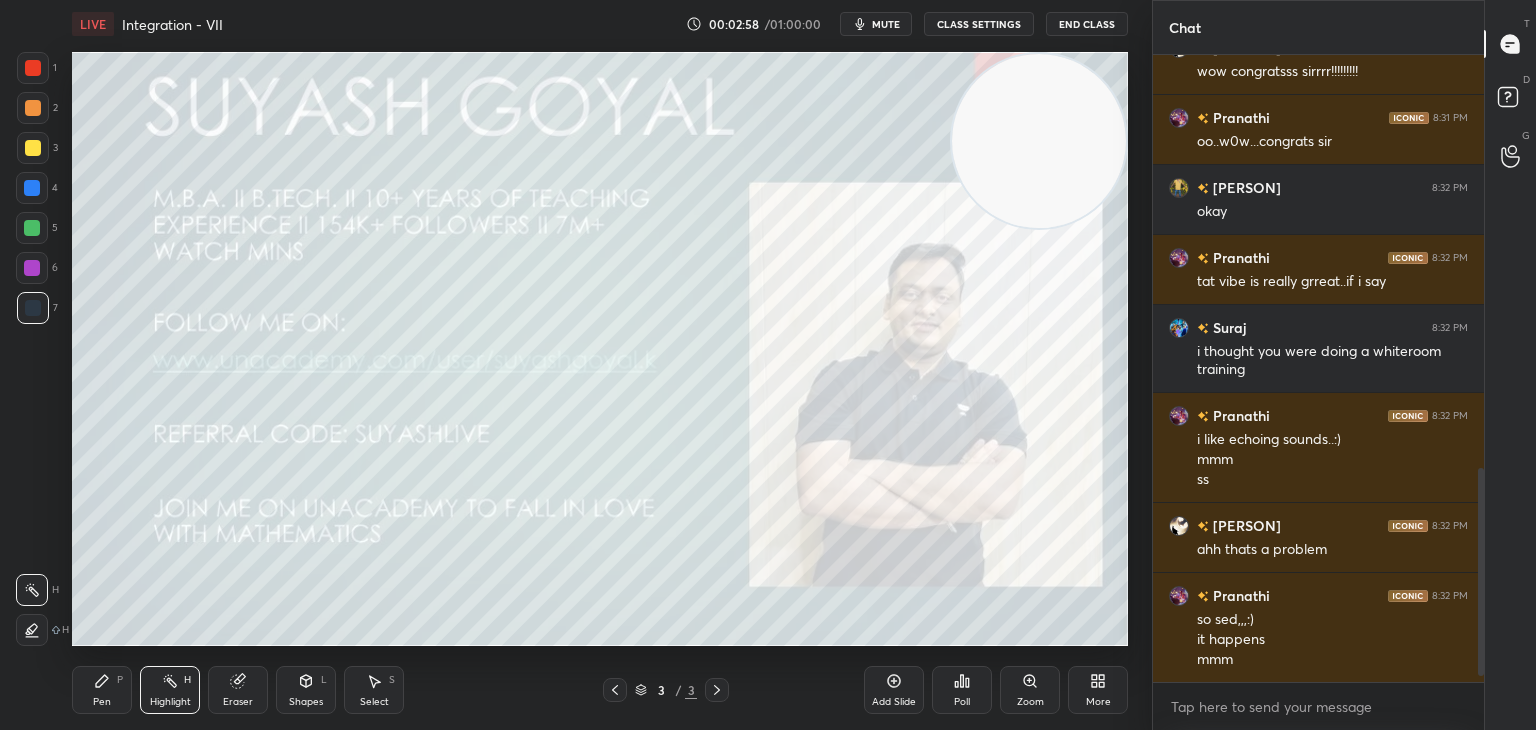 scroll, scrollTop: 1278, scrollLeft: 0, axis: vertical 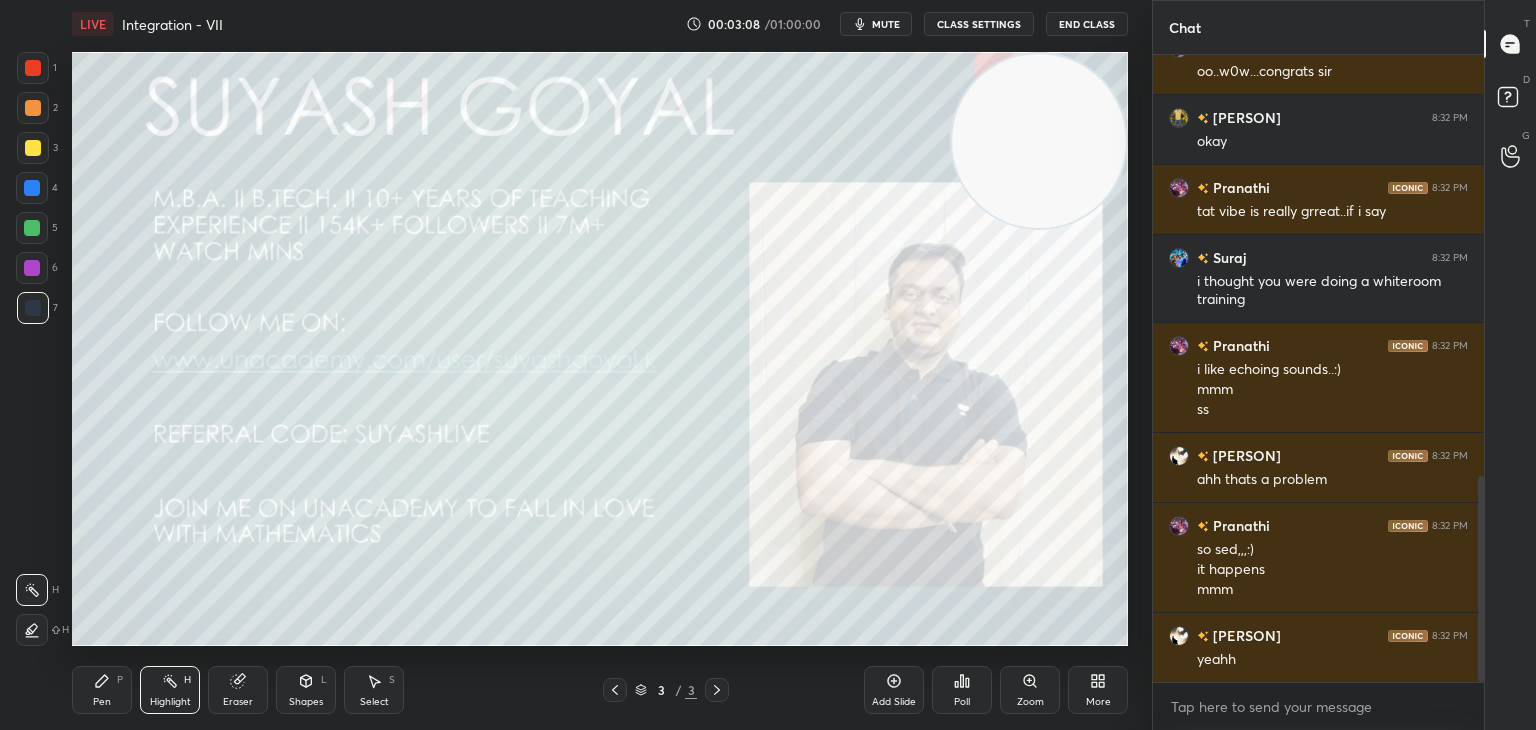click on "More" at bounding box center [1098, 690] 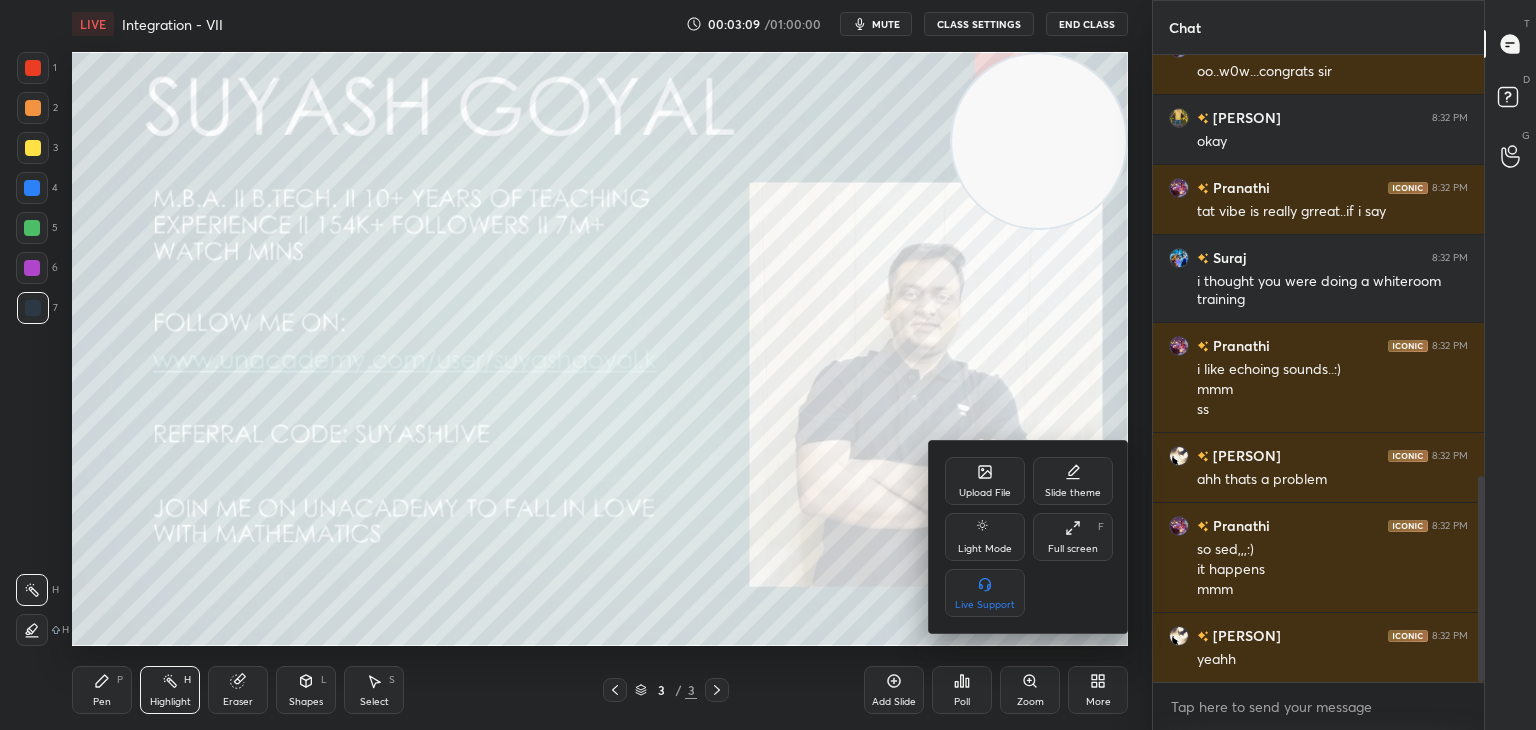click on "Upload File" at bounding box center (985, 481) 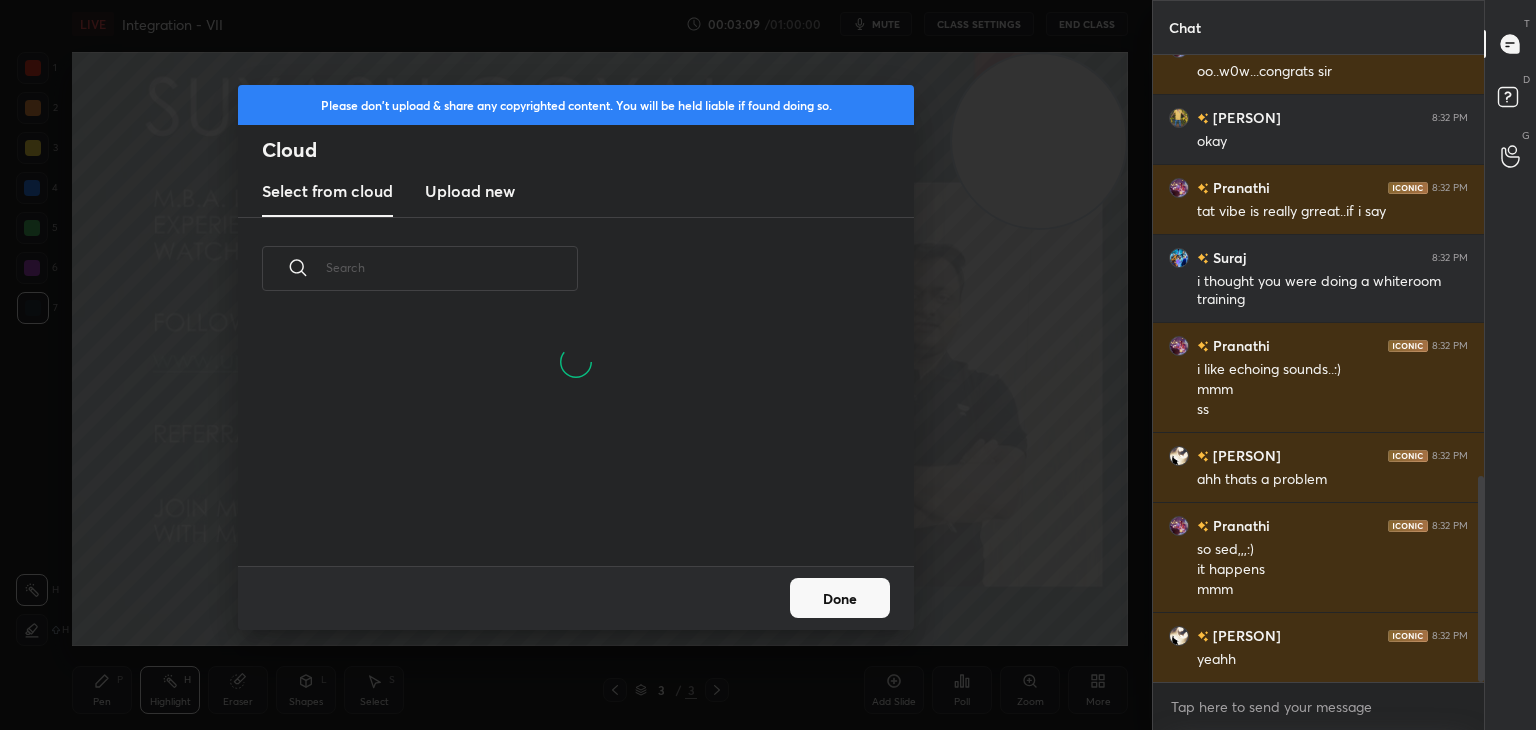 click on "Upload new" at bounding box center (470, 191) 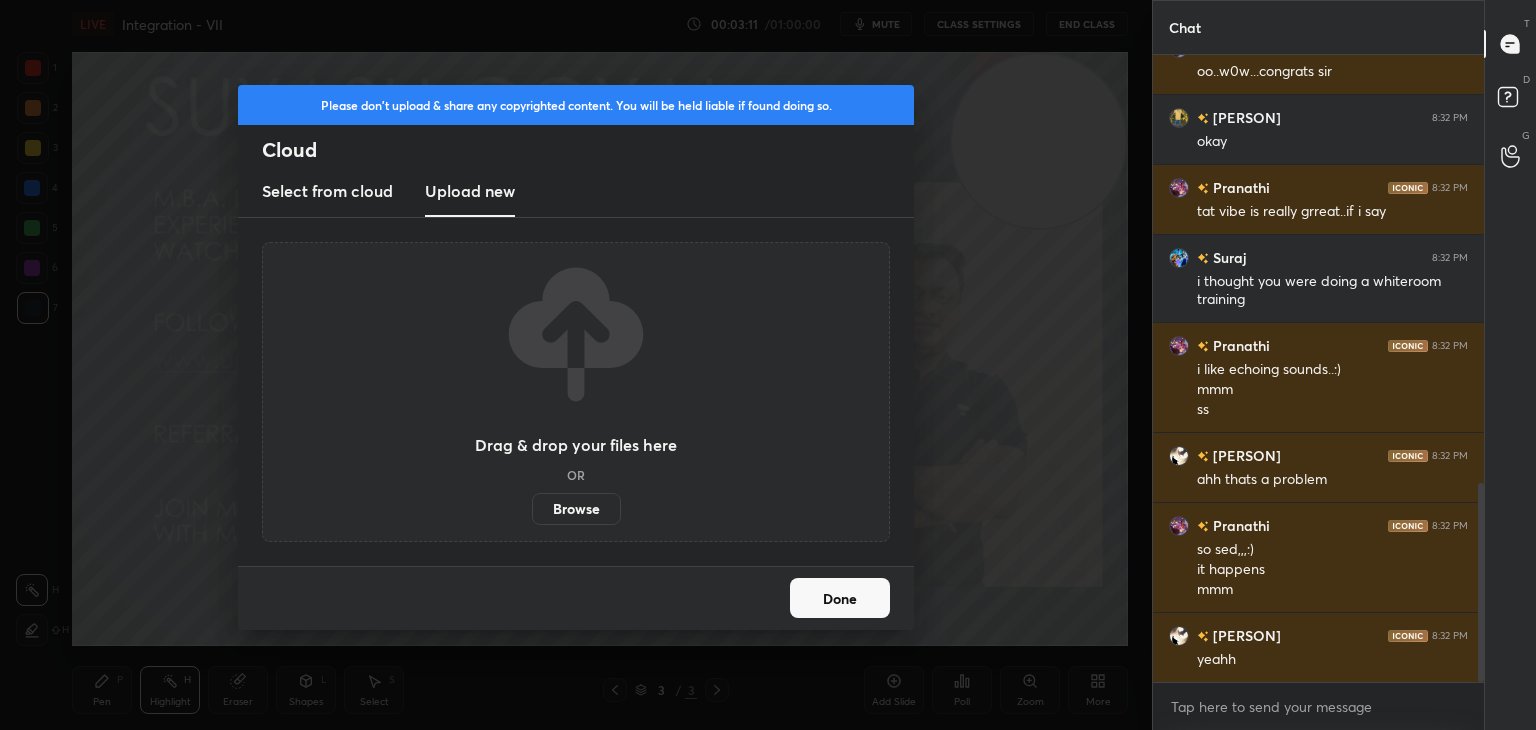 scroll, scrollTop: 1348, scrollLeft: 0, axis: vertical 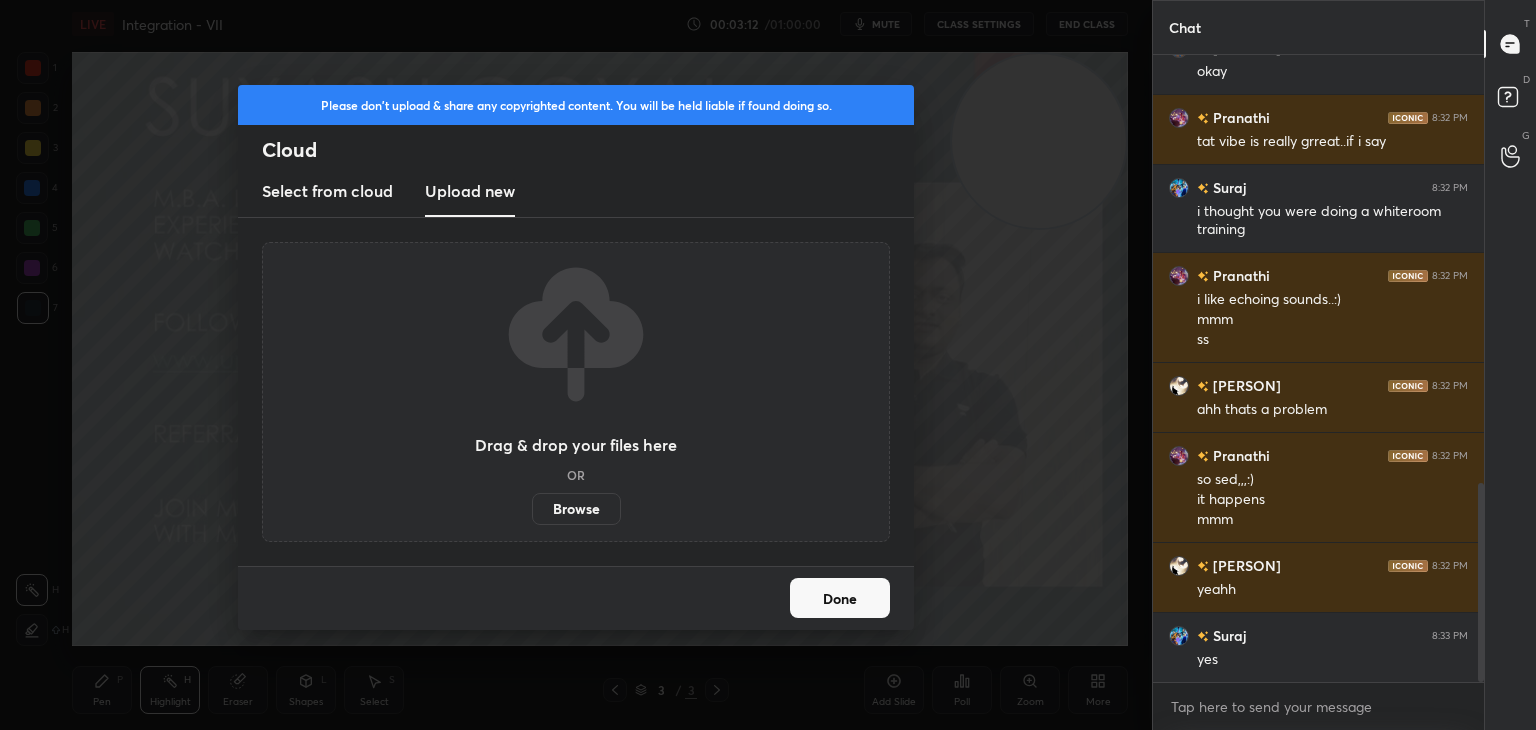 click on "Browse" at bounding box center [576, 509] 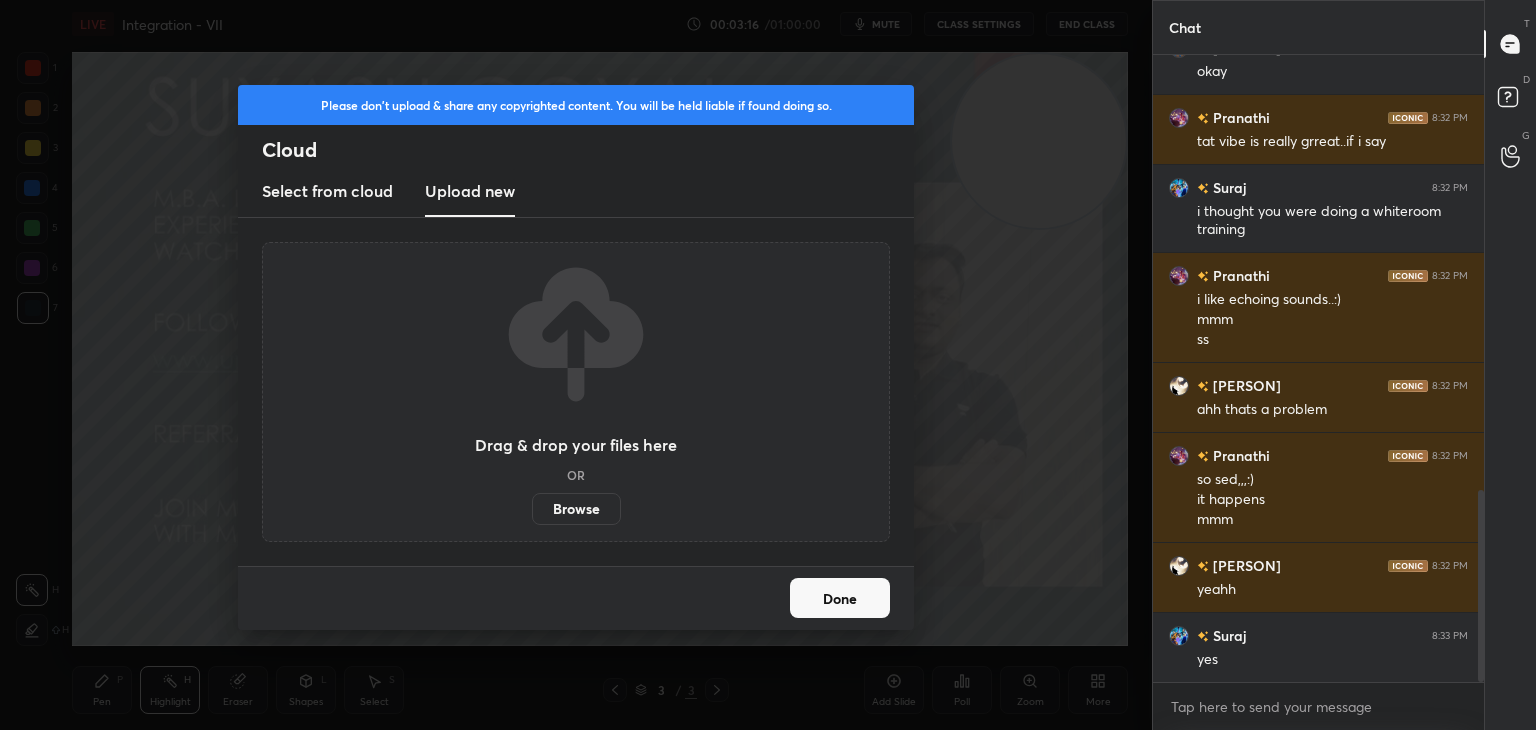 scroll, scrollTop: 1418, scrollLeft: 0, axis: vertical 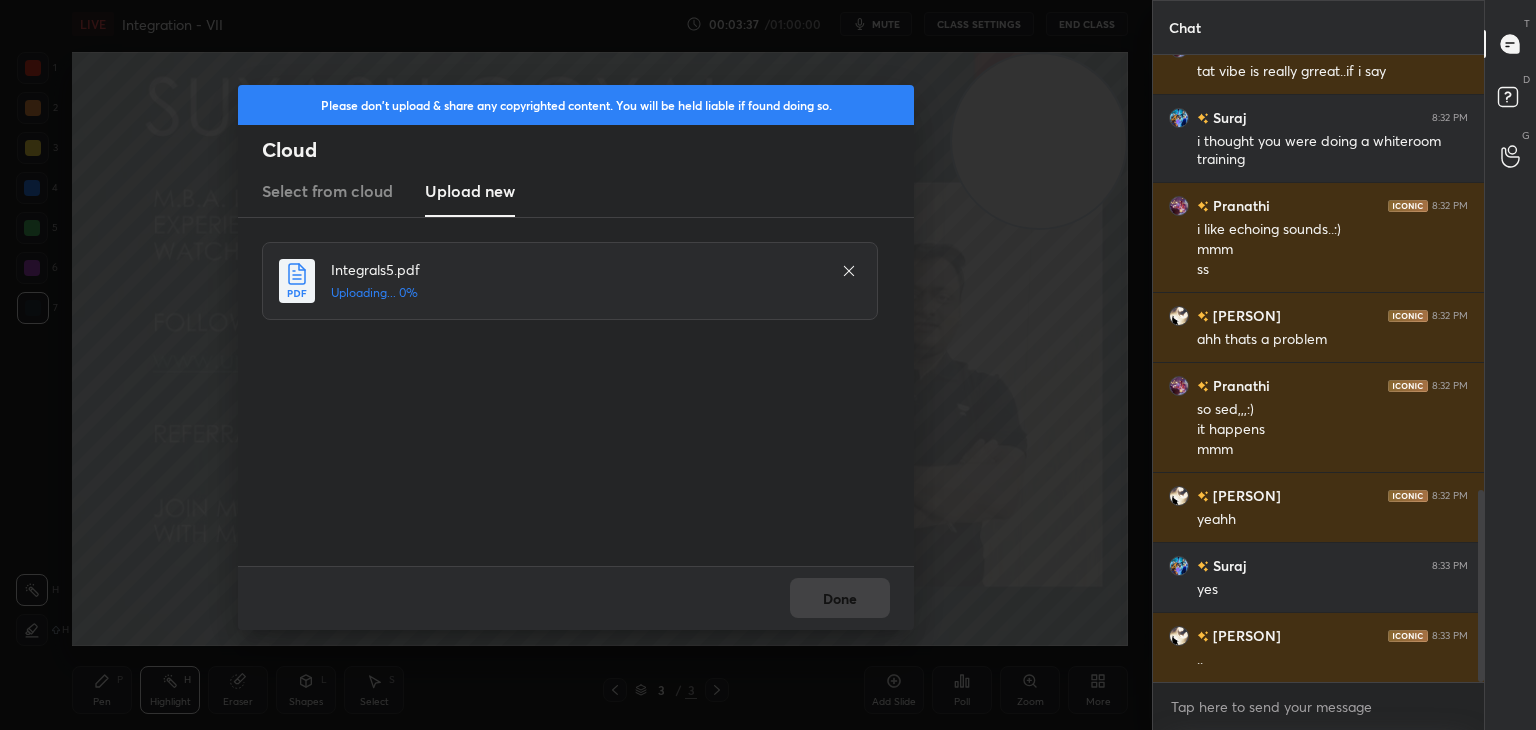 click 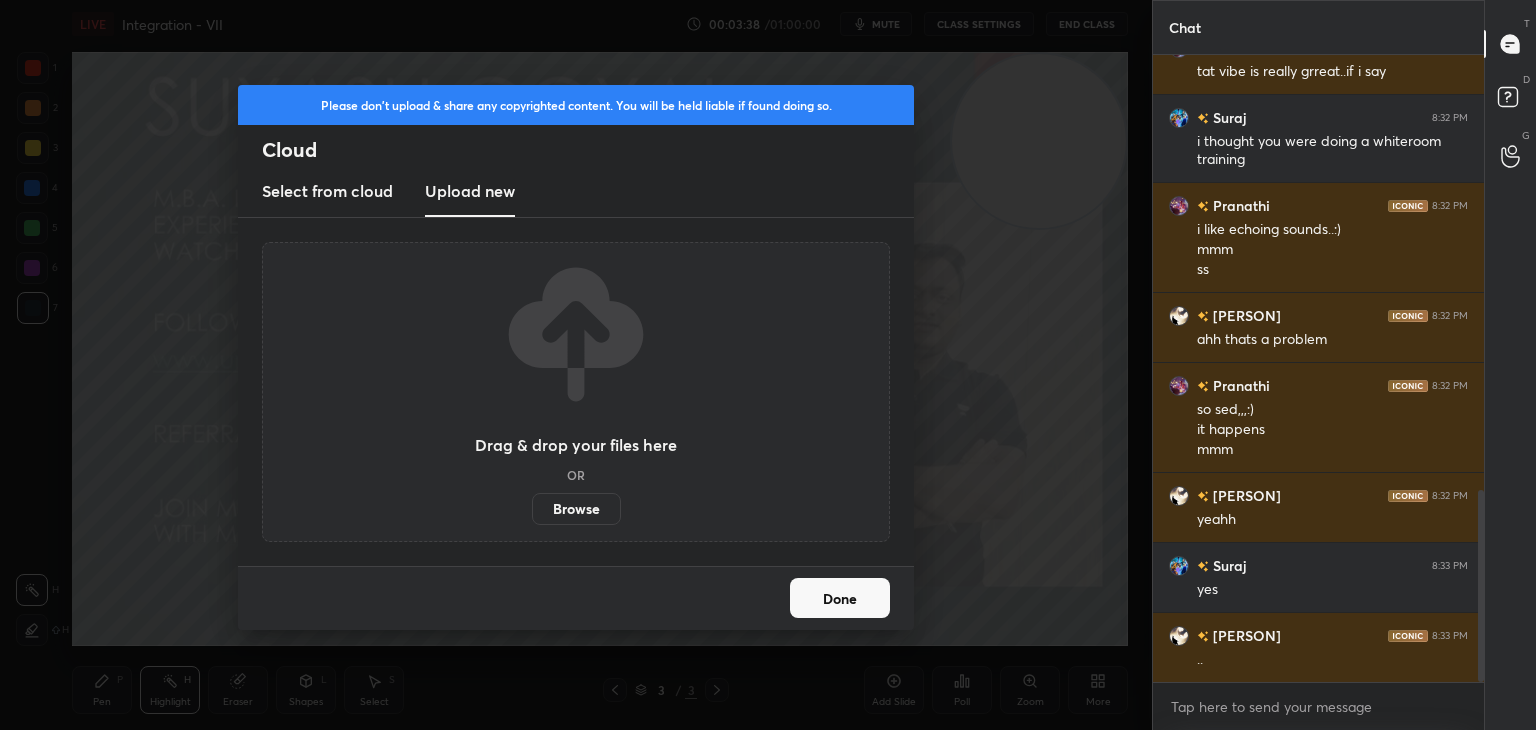 click on "Browse" at bounding box center (576, 509) 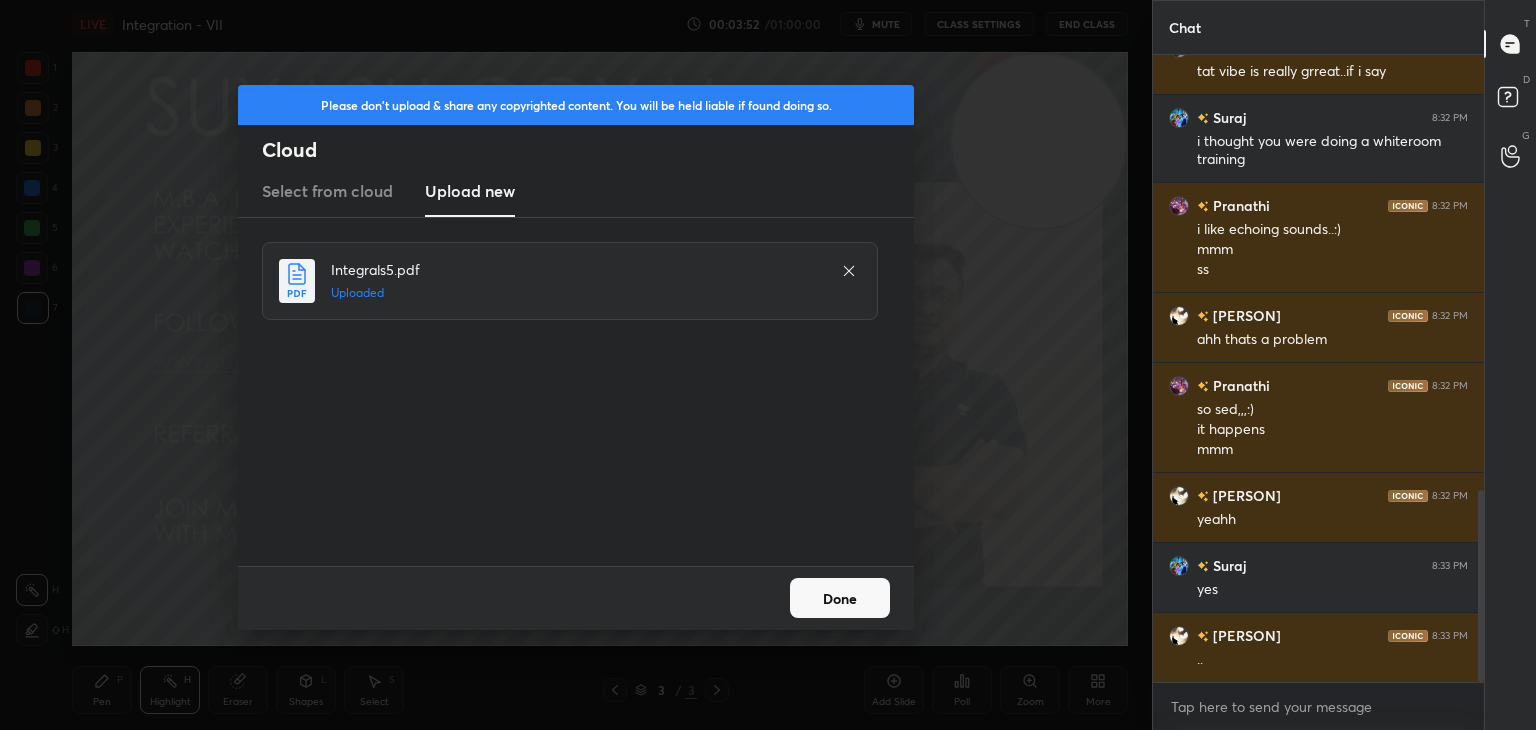 click on "Done" at bounding box center [840, 598] 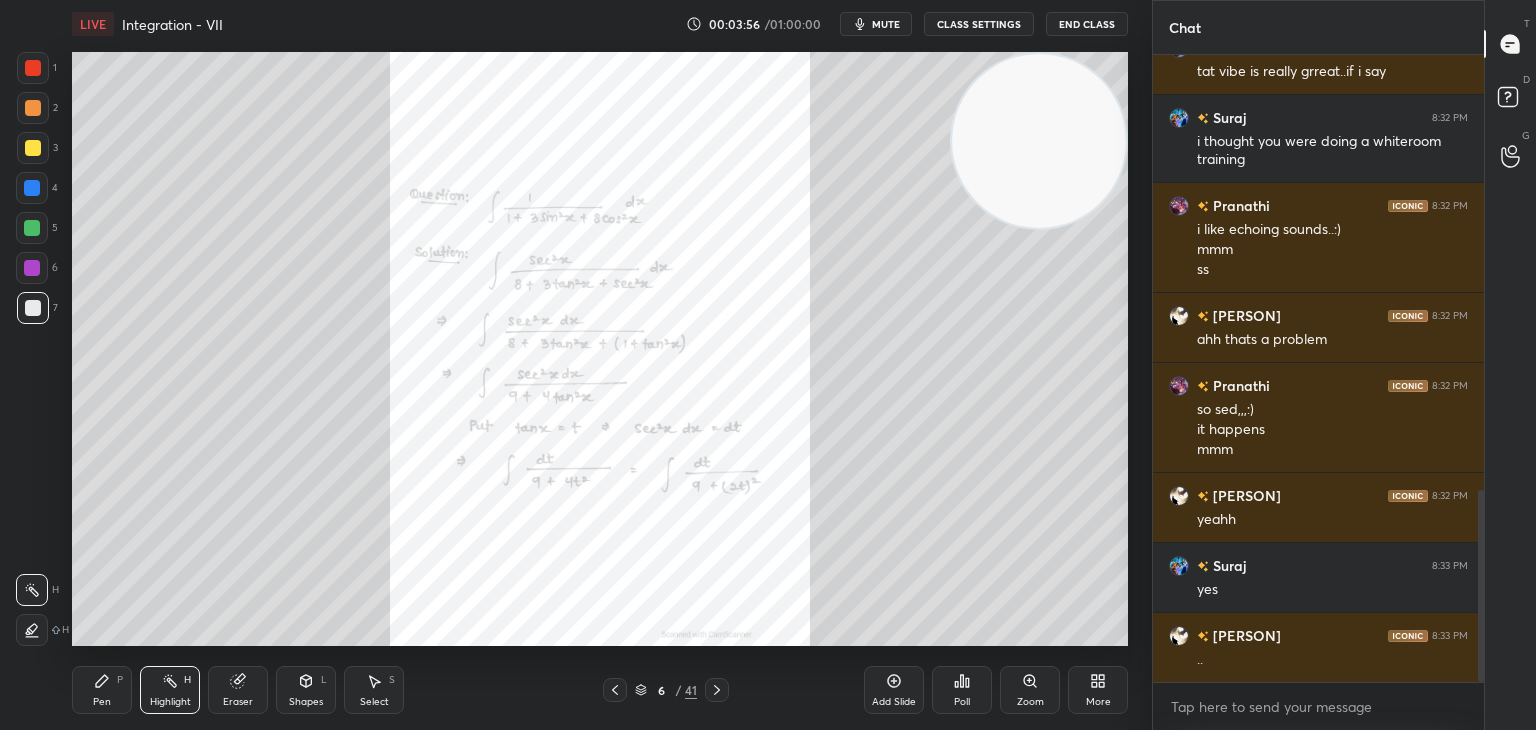 click 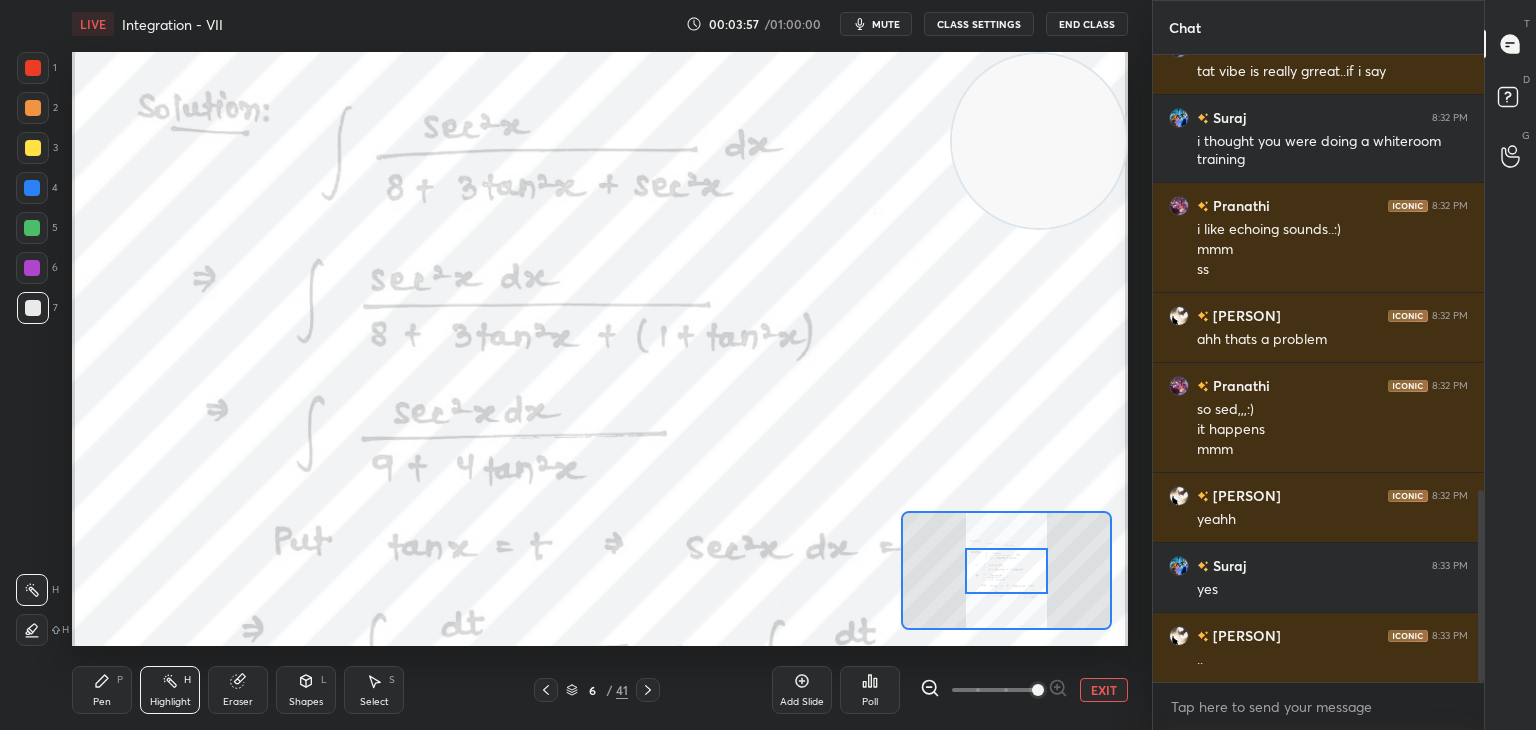 click at bounding box center [994, 690] 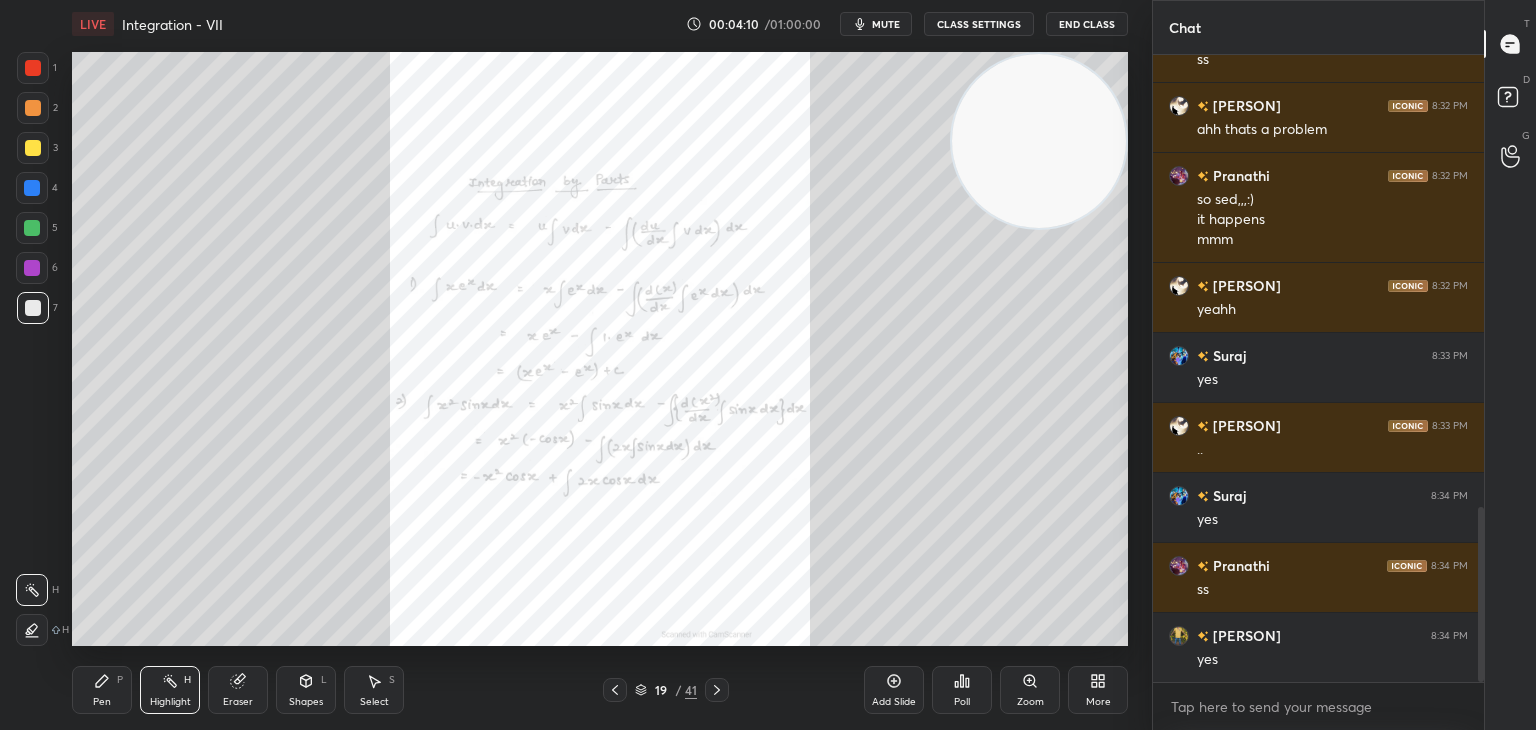 scroll, scrollTop: 1676, scrollLeft: 0, axis: vertical 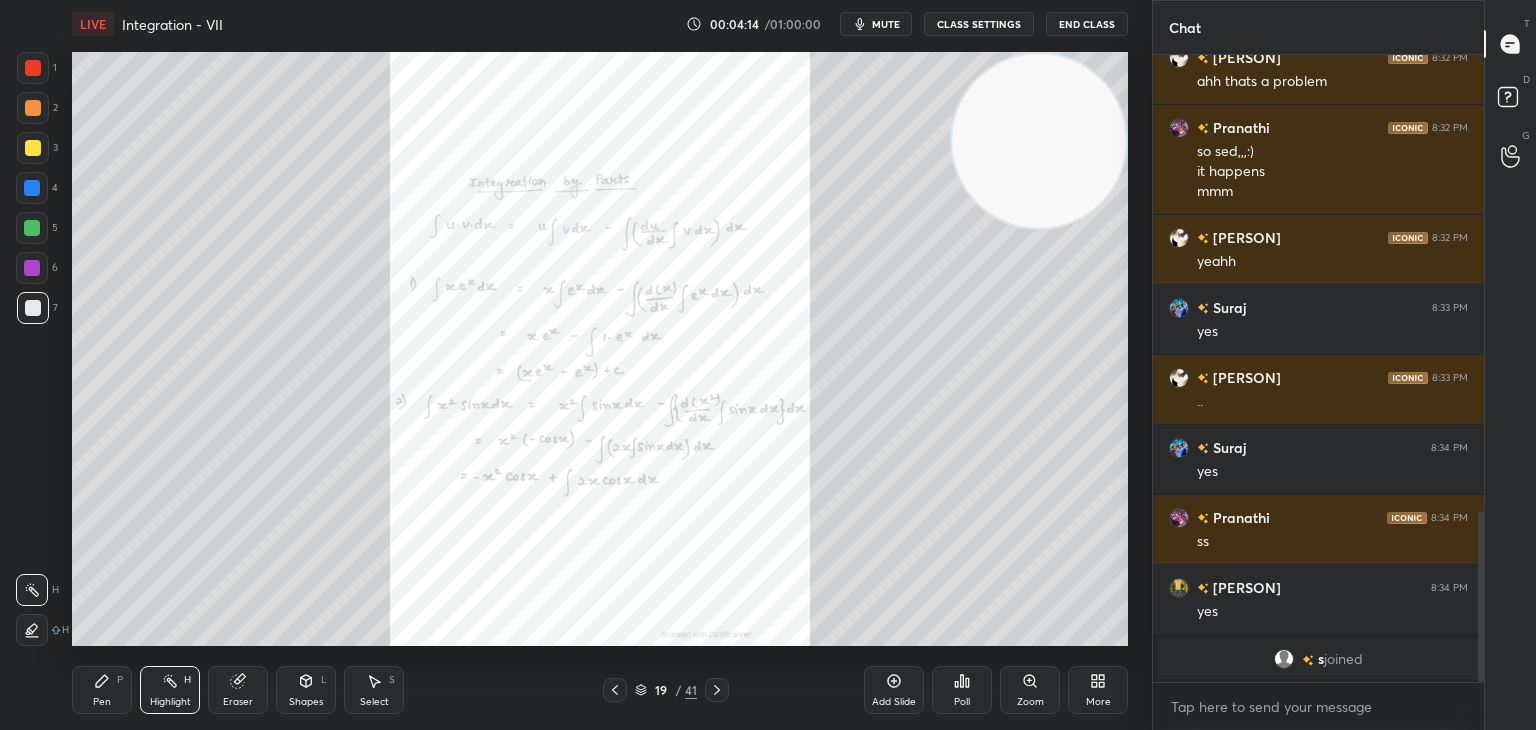 drag, startPoint x: 26, startPoint y: 76, endPoint x: 68, endPoint y: 133, distance: 70.80254 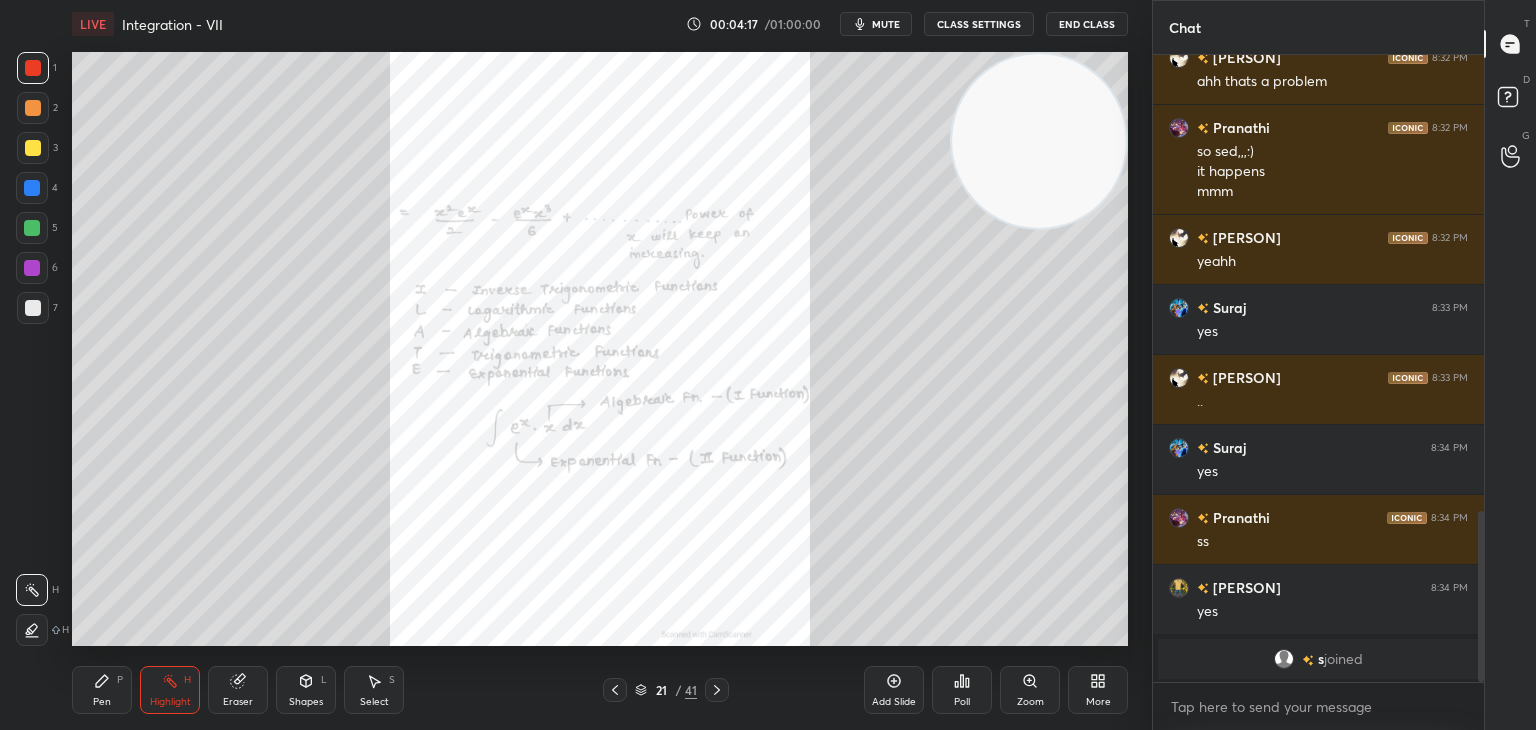 click on "Zoom" at bounding box center [1030, 690] 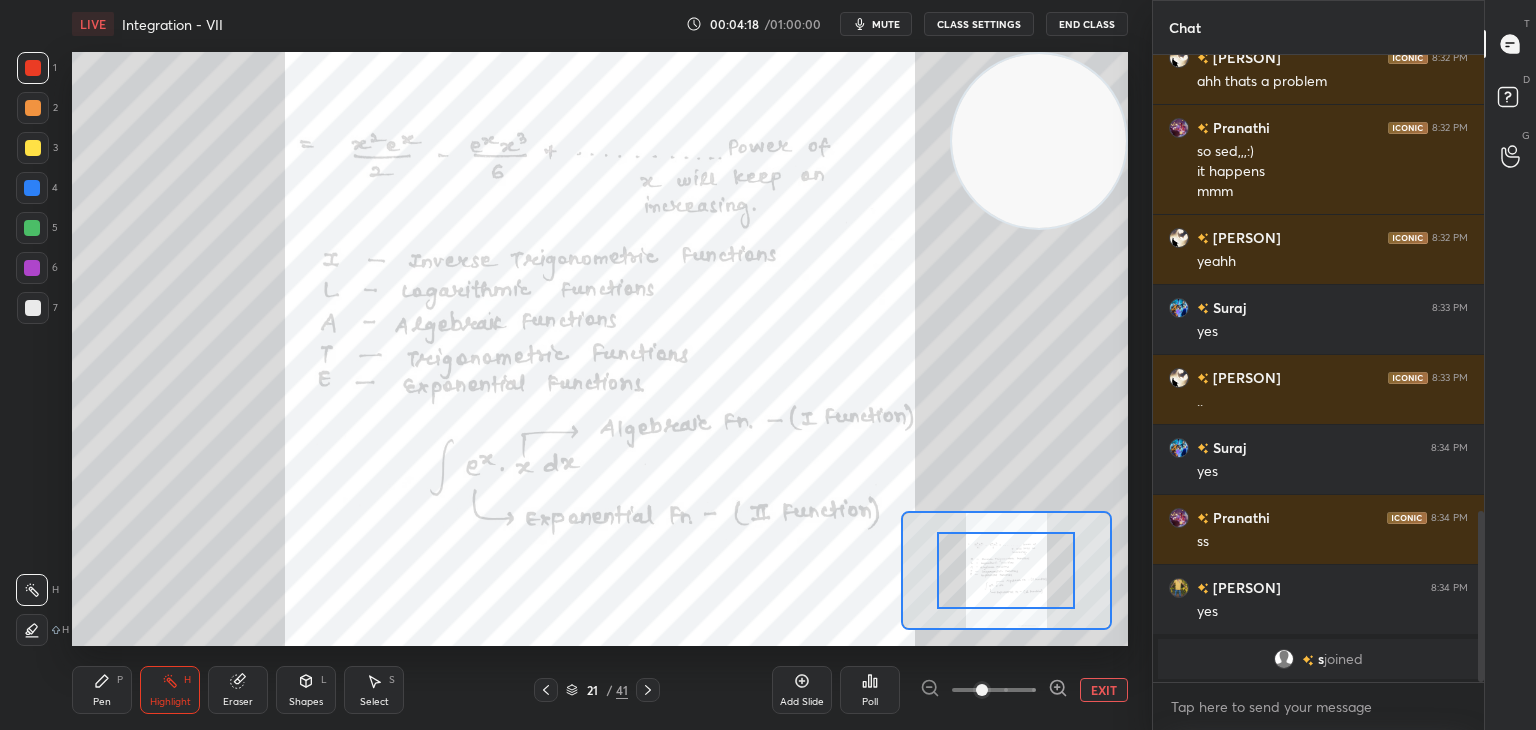 click at bounding box center [994, 690] 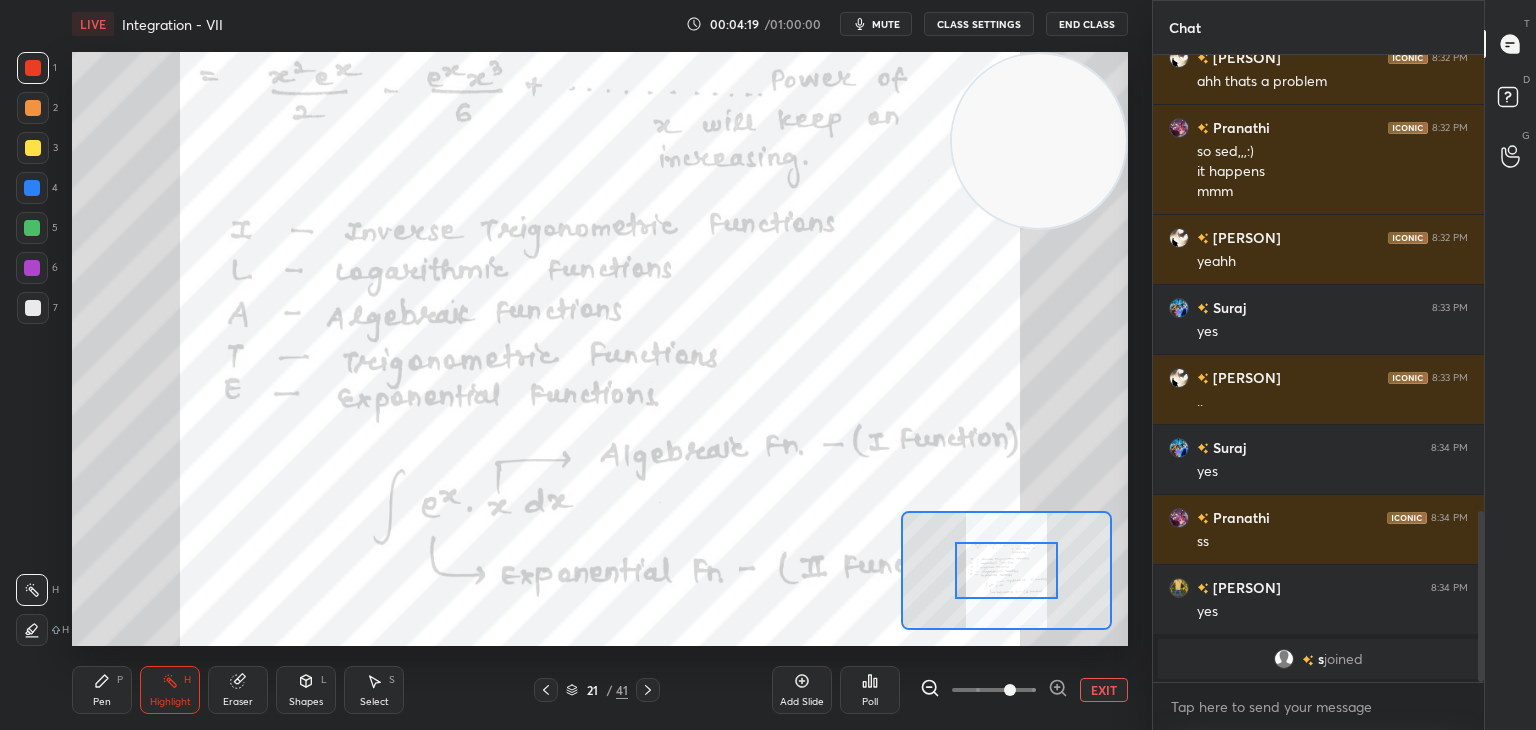 click at bounding box center (994, 690) 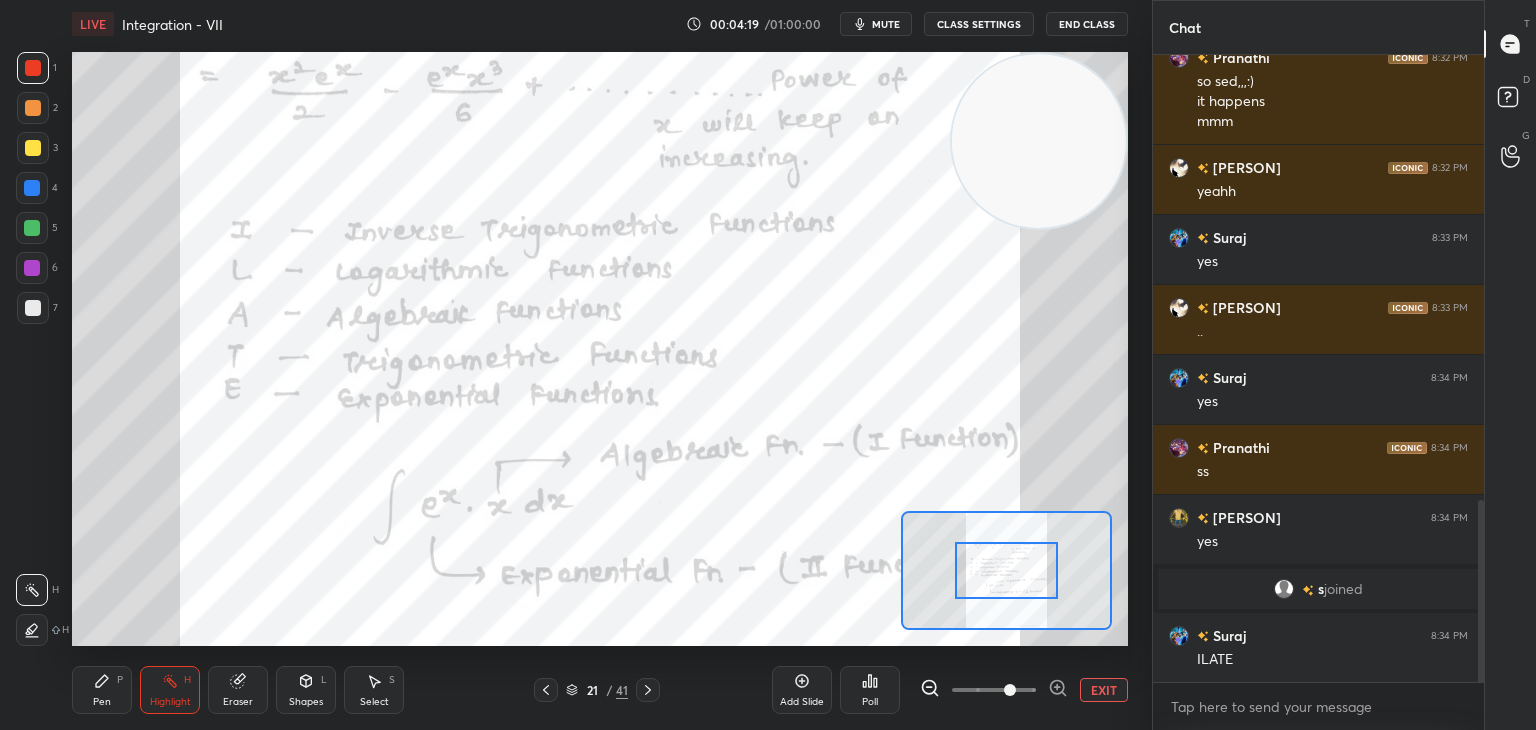 scroll, scrollTop: 1538, scrollLeft: 0, axis: vertical 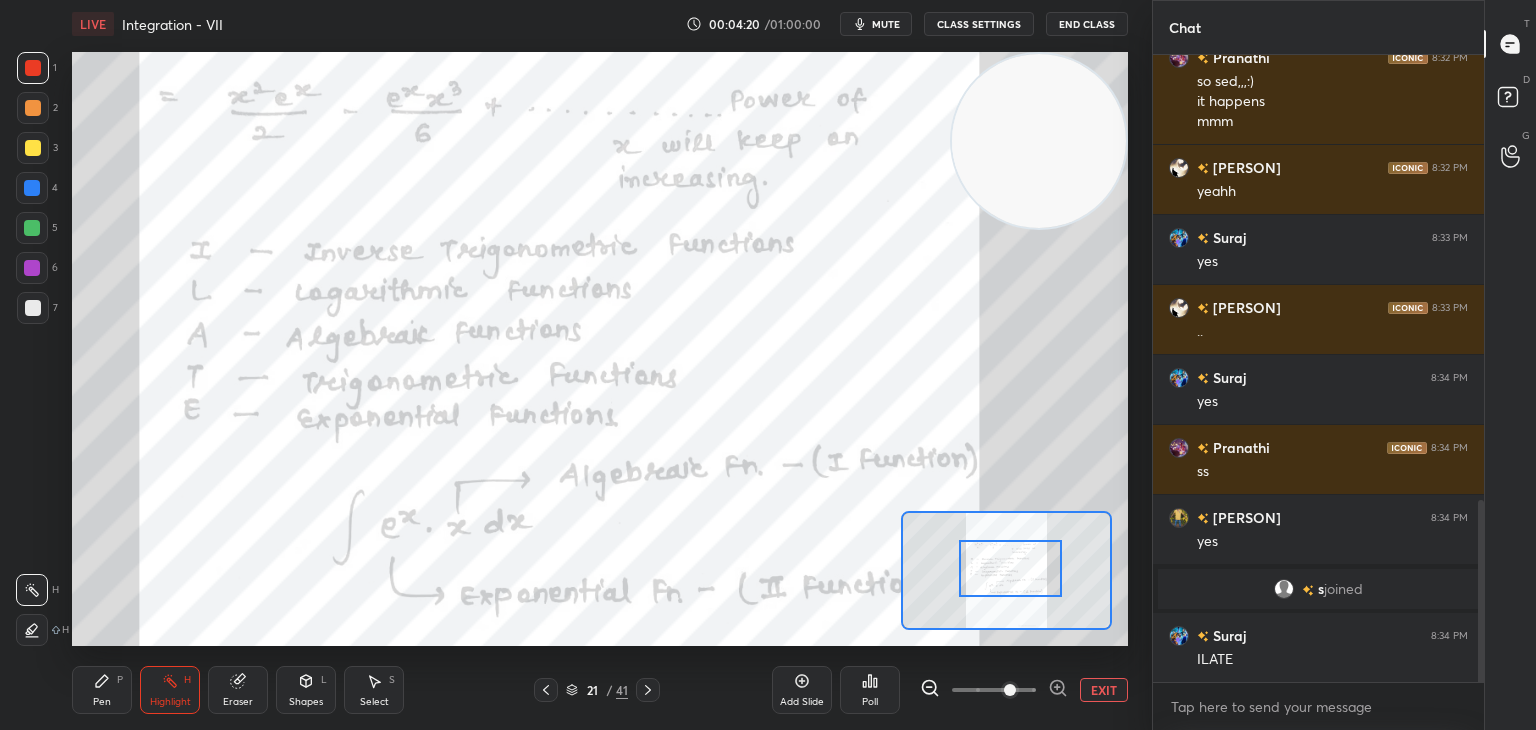 drag, startPoint x: 1005, startPoint y: 570, endPoint x: 1010, endPoint y: 586, distance: 16.763054 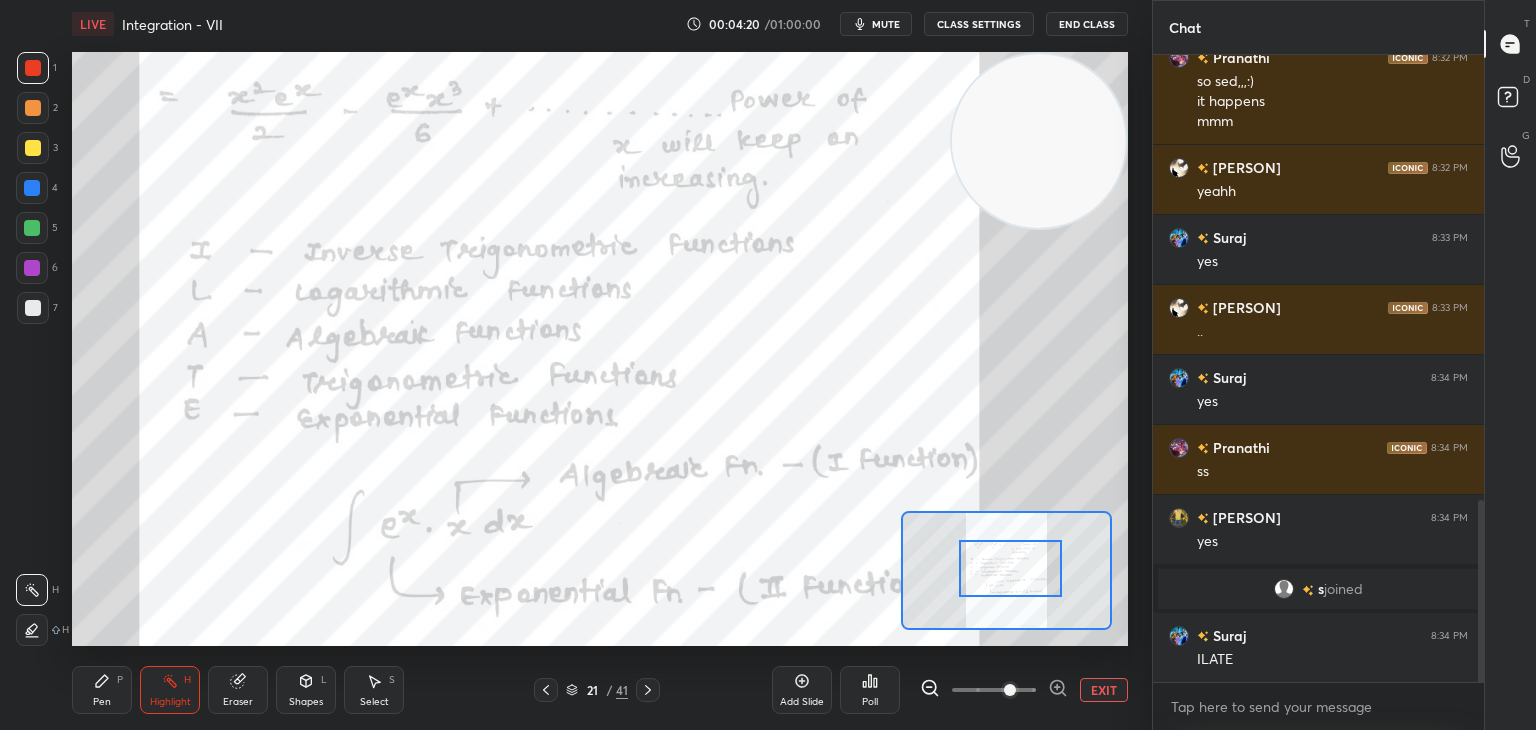 click at bounding box center [1011, 568] 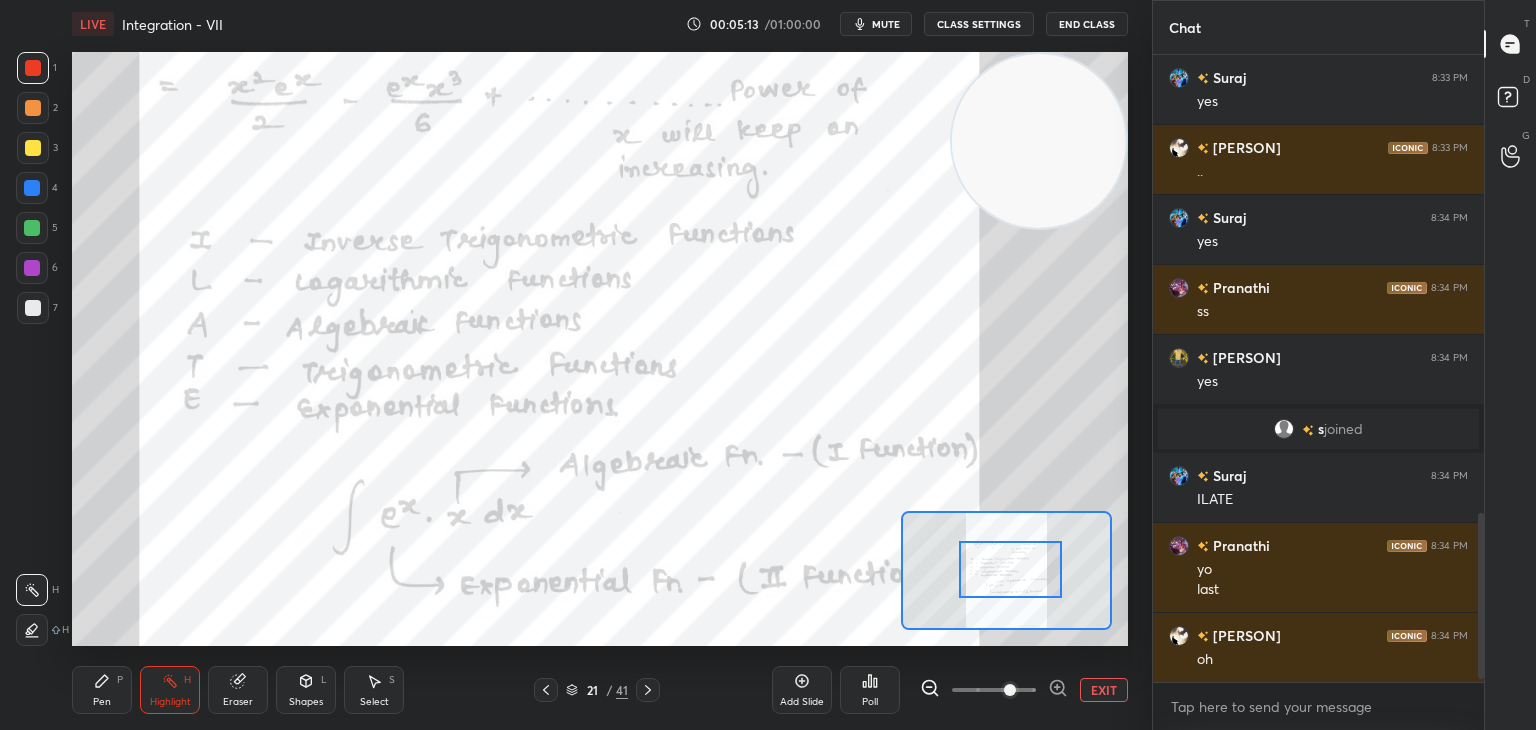 scroll, scrollTop: 1768, scrollLeft: 0, axis: vertical 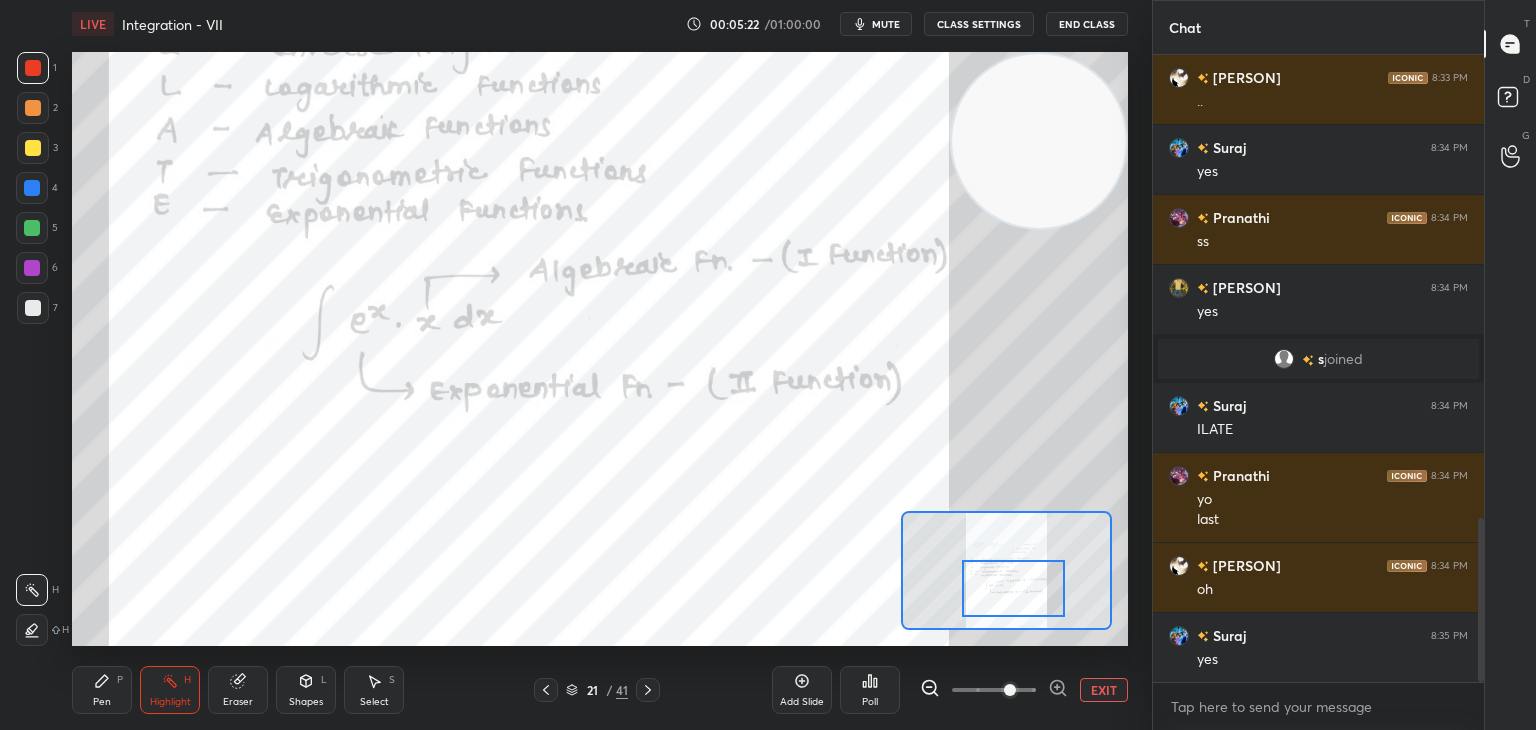 drag, startPoint x: 1012, startPoint y: 564, endPoint x: 1015, endPoint y: 583, distance: 19.235384 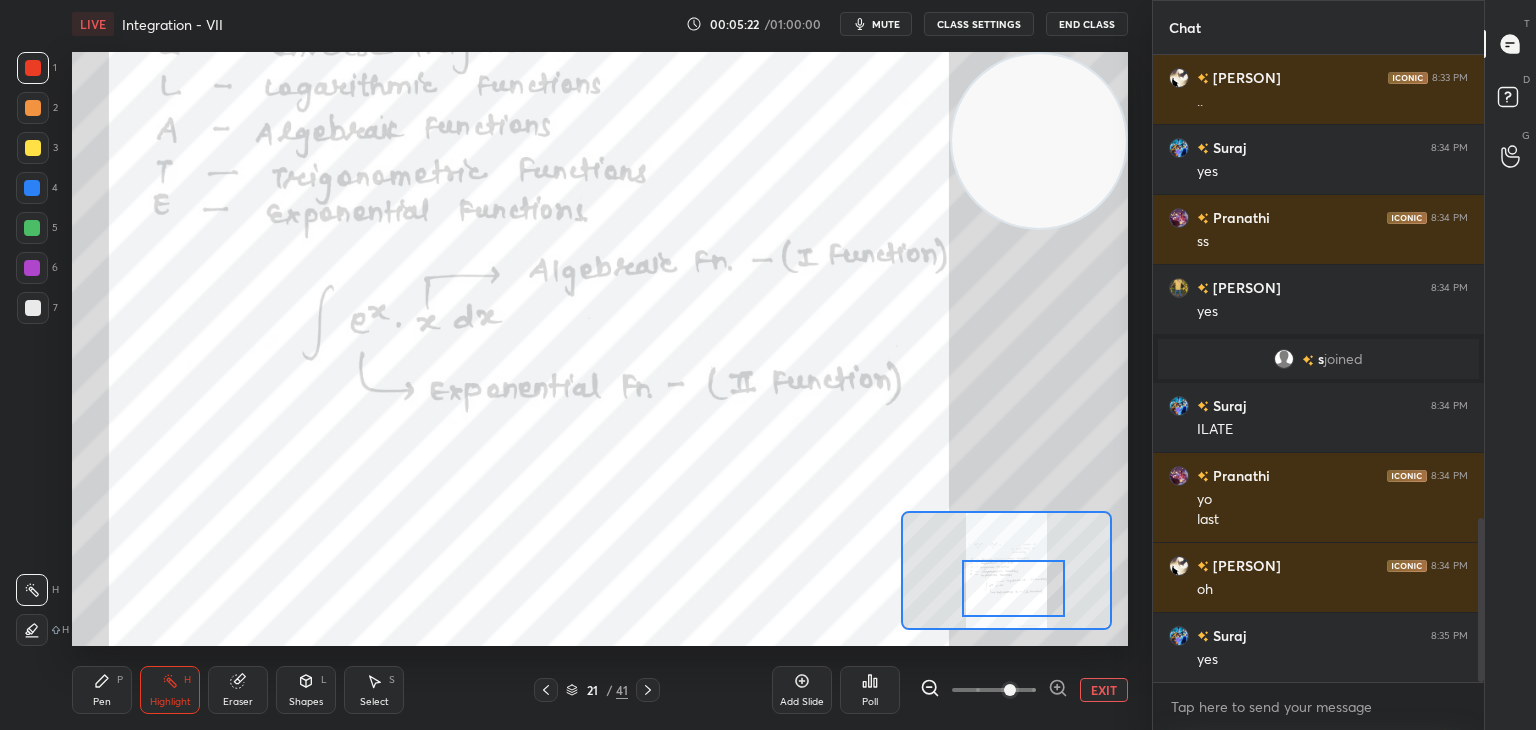 click at bounding box center [1014, 588] 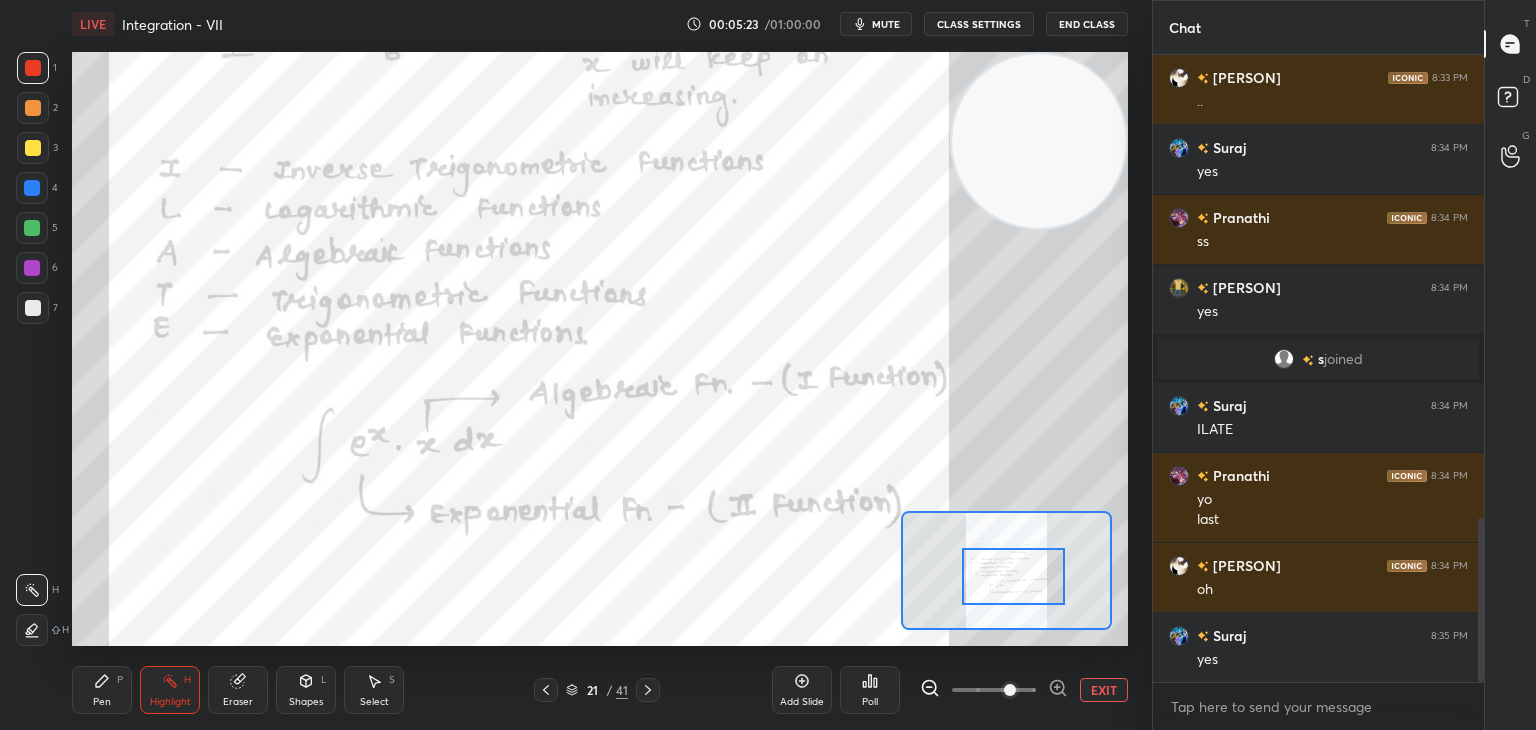 drag, startPoint x: 1016, startPoint y: 585, endPoint x: 1015, endPoint y: 574, distance: 11.045361 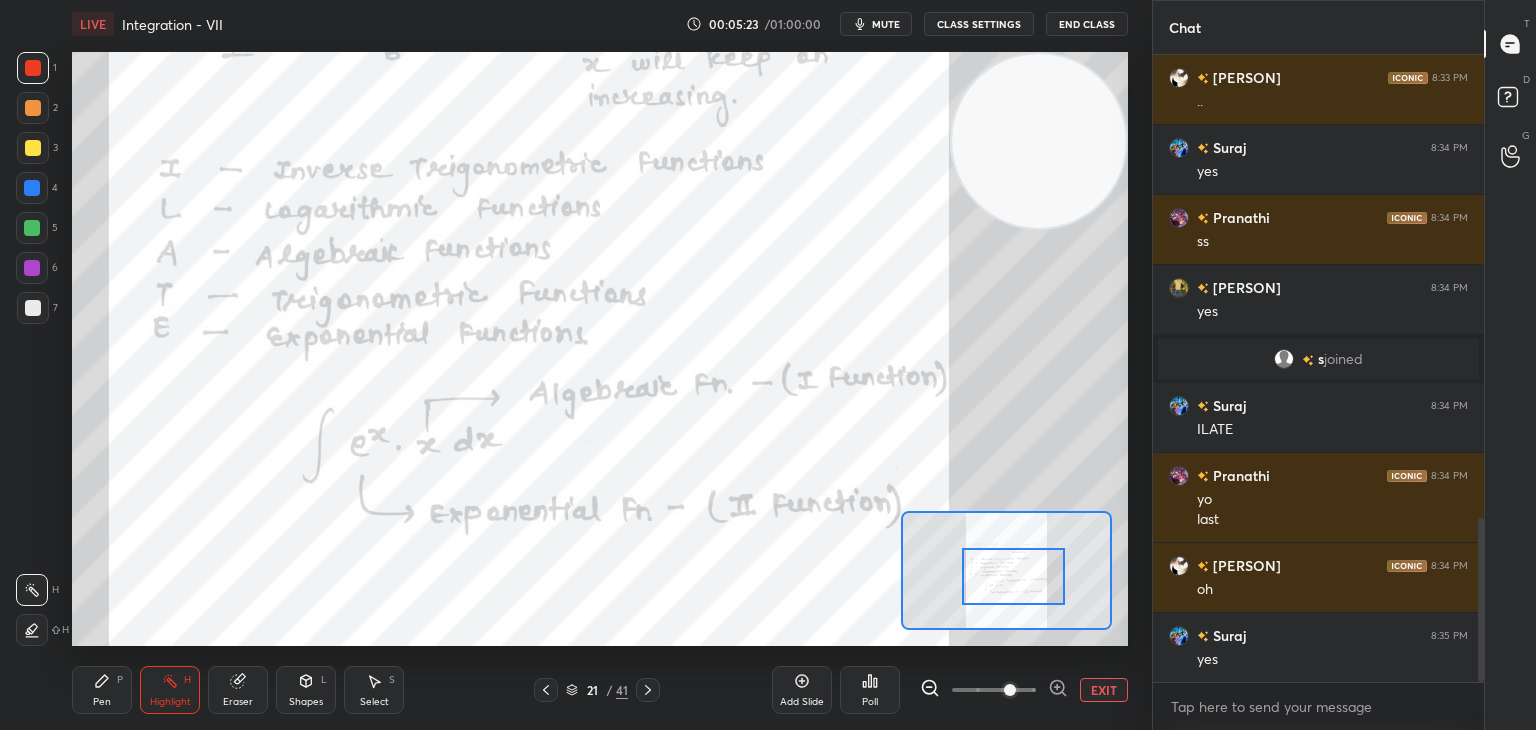 click at bounding box center (1014, 576) 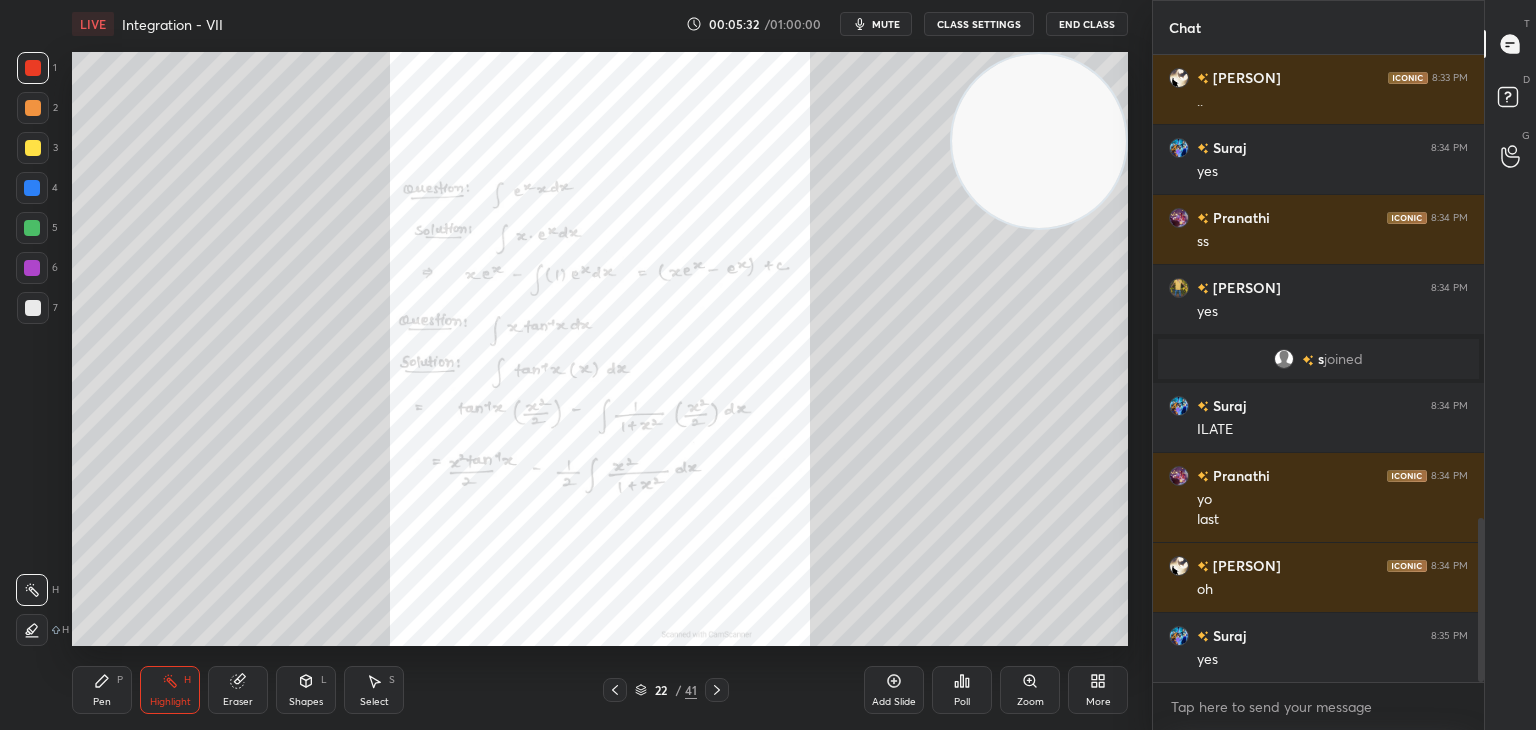 click on "Add Slide" at bounding box center [894, 690] 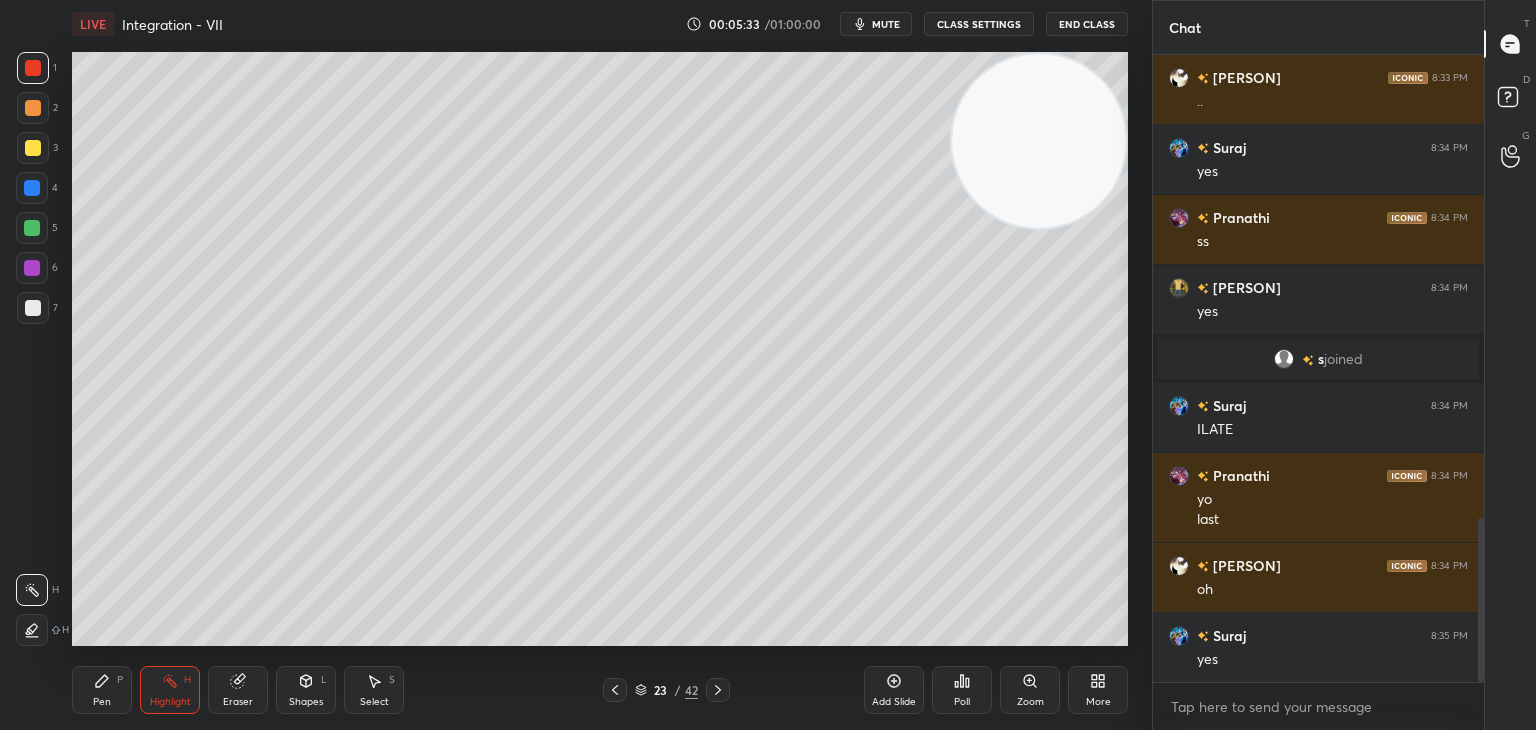 click on "Pen P" at bounding box center [102, 690] 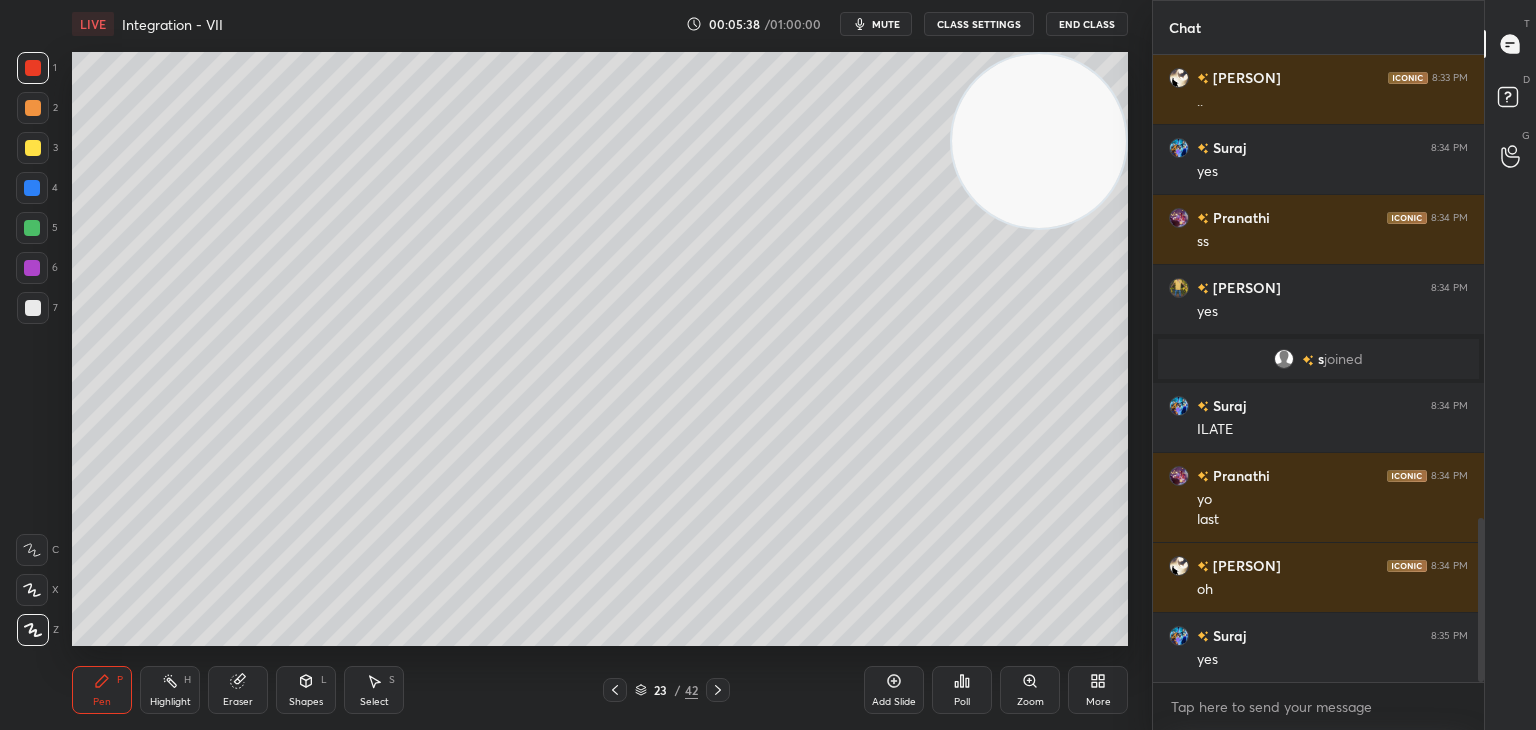 drag, startPoint x: 0, startPoint y: 507, endPoint x: 8, endPoint y: 529, distance: 23.409399 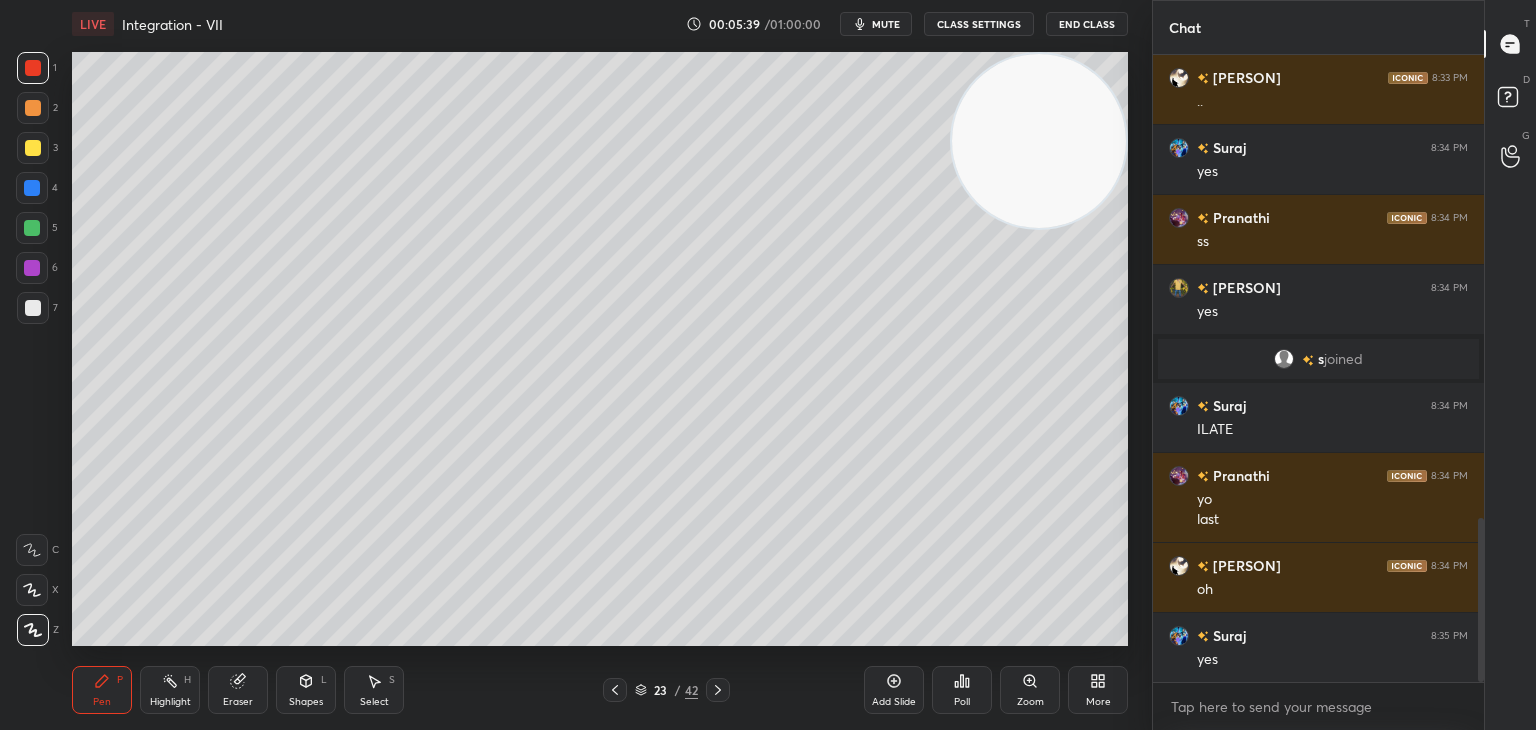 click at bounding box center (33, 308) 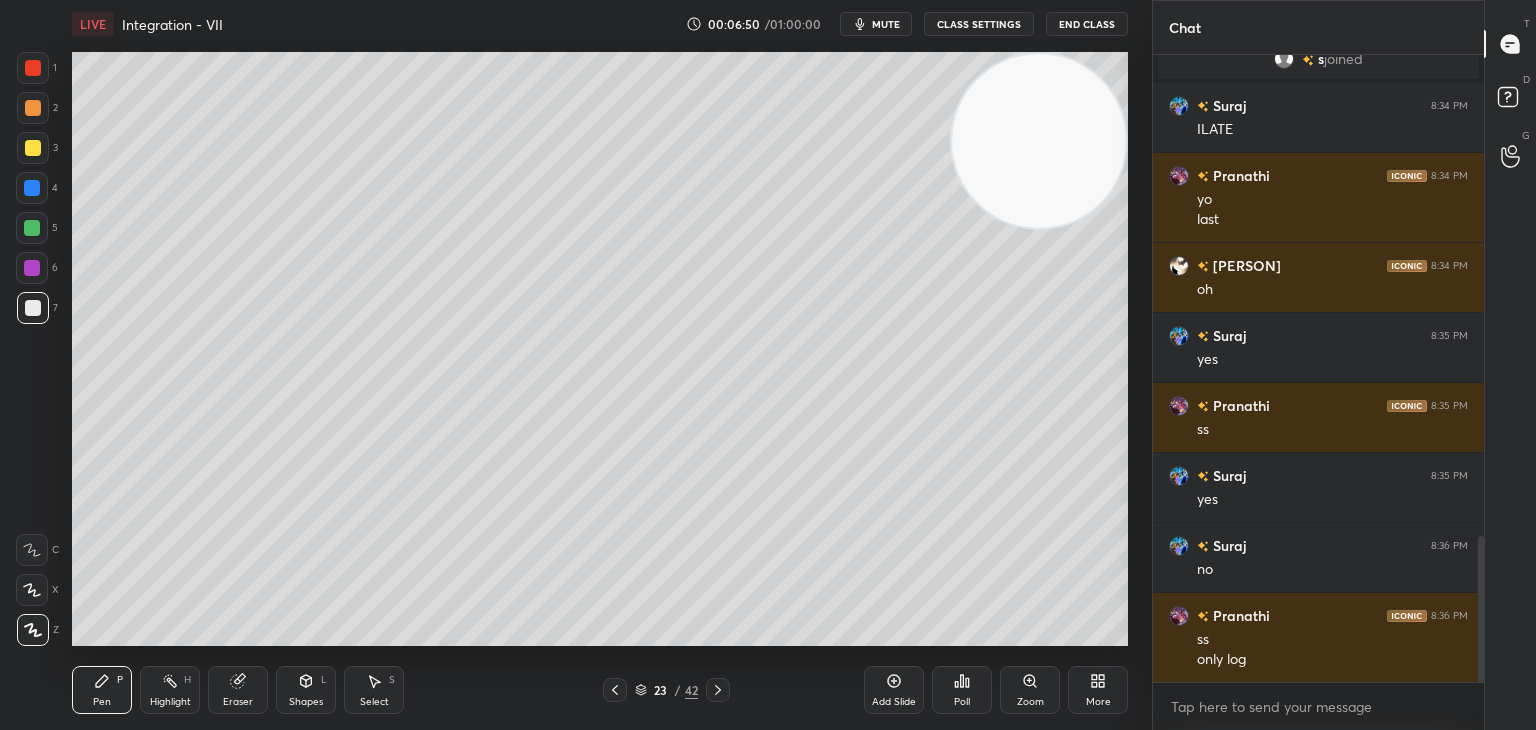 scroll, scrollTop: 2138, scrollLeft: 0, axis: vertical 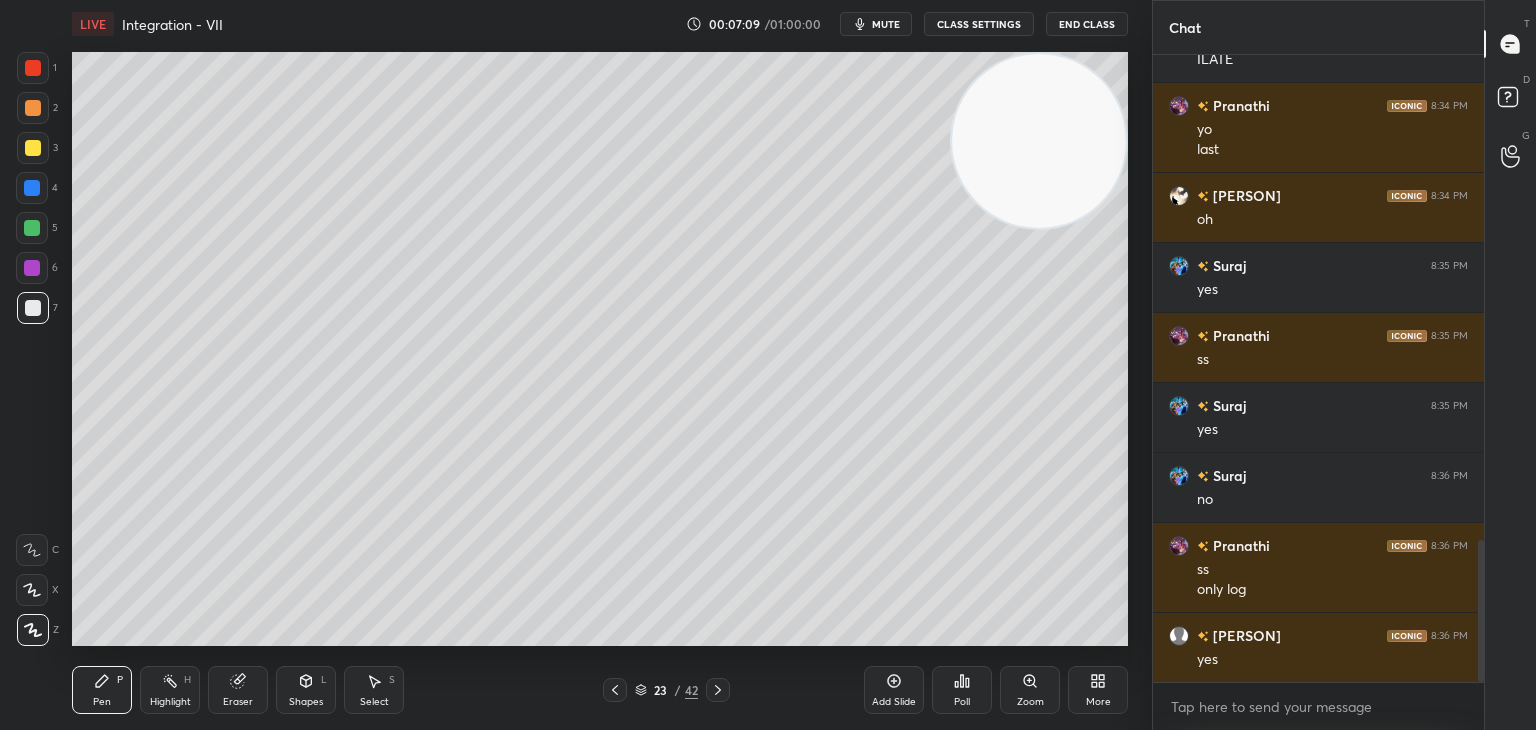 drag, startPoint x: 876, startPoint y: 27, endPoint x: 1013, endPoint y: 26, distance: 137.00365 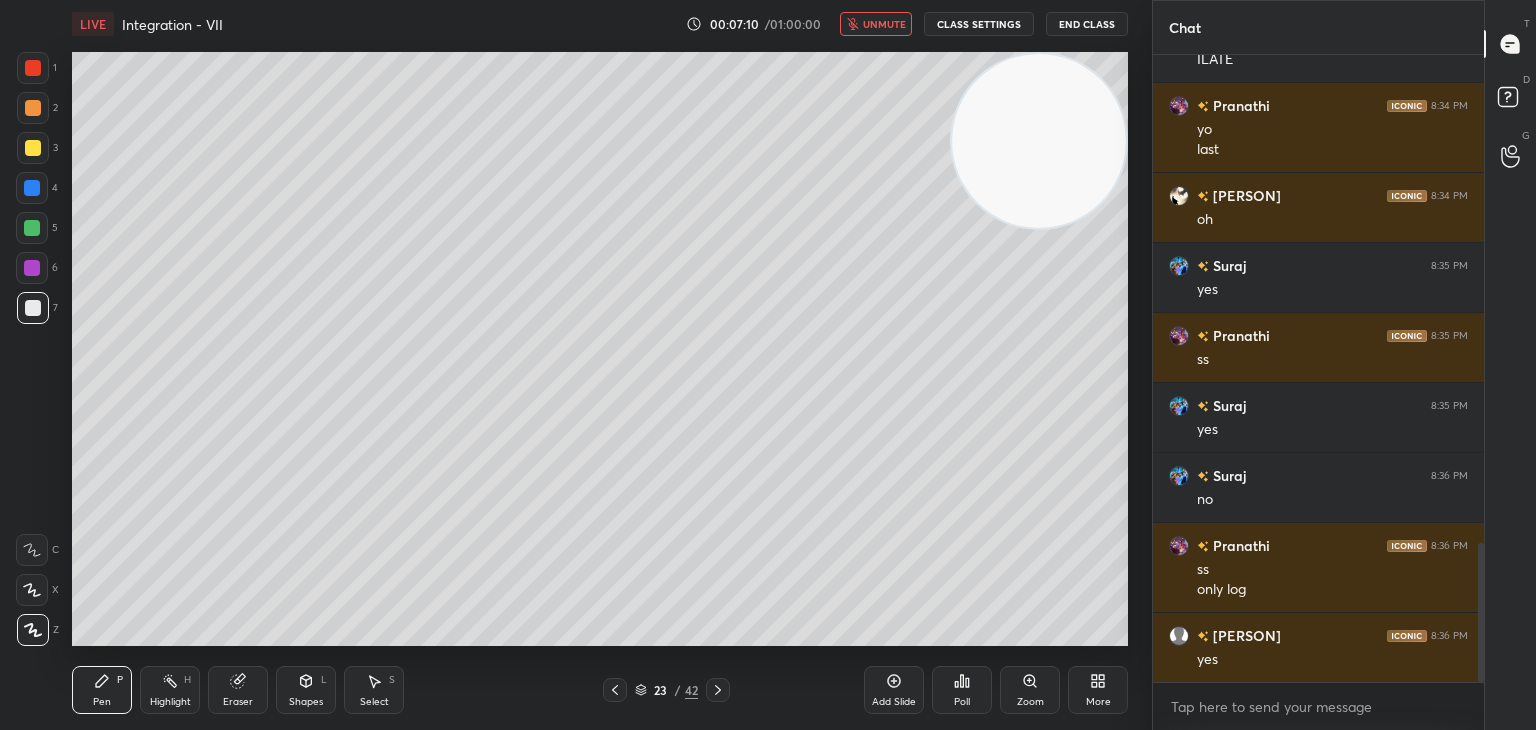 scroll, scrollTop: 2208, scrollLeft: 0, axis: vertical 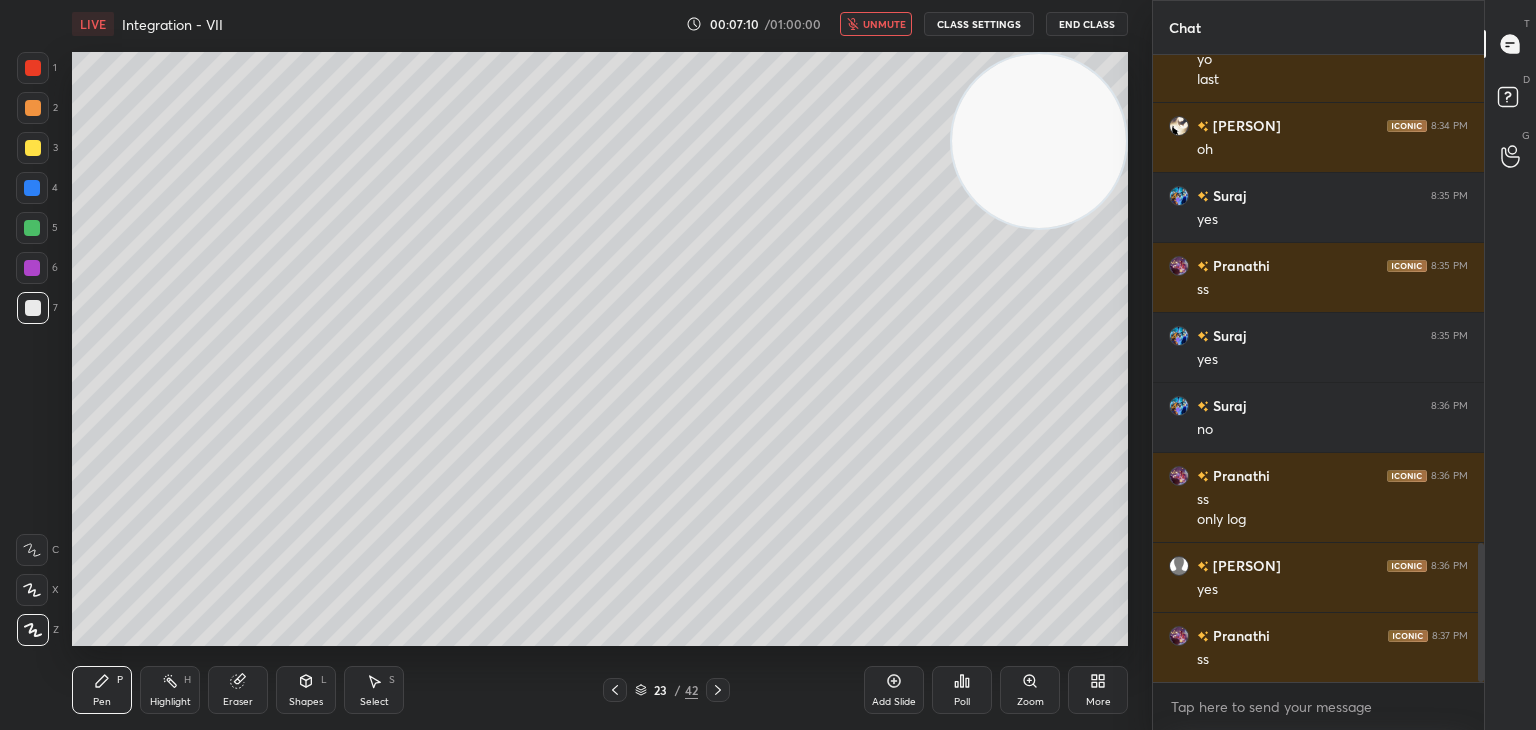 click on "End Class" at bounding box center [1087, 24] 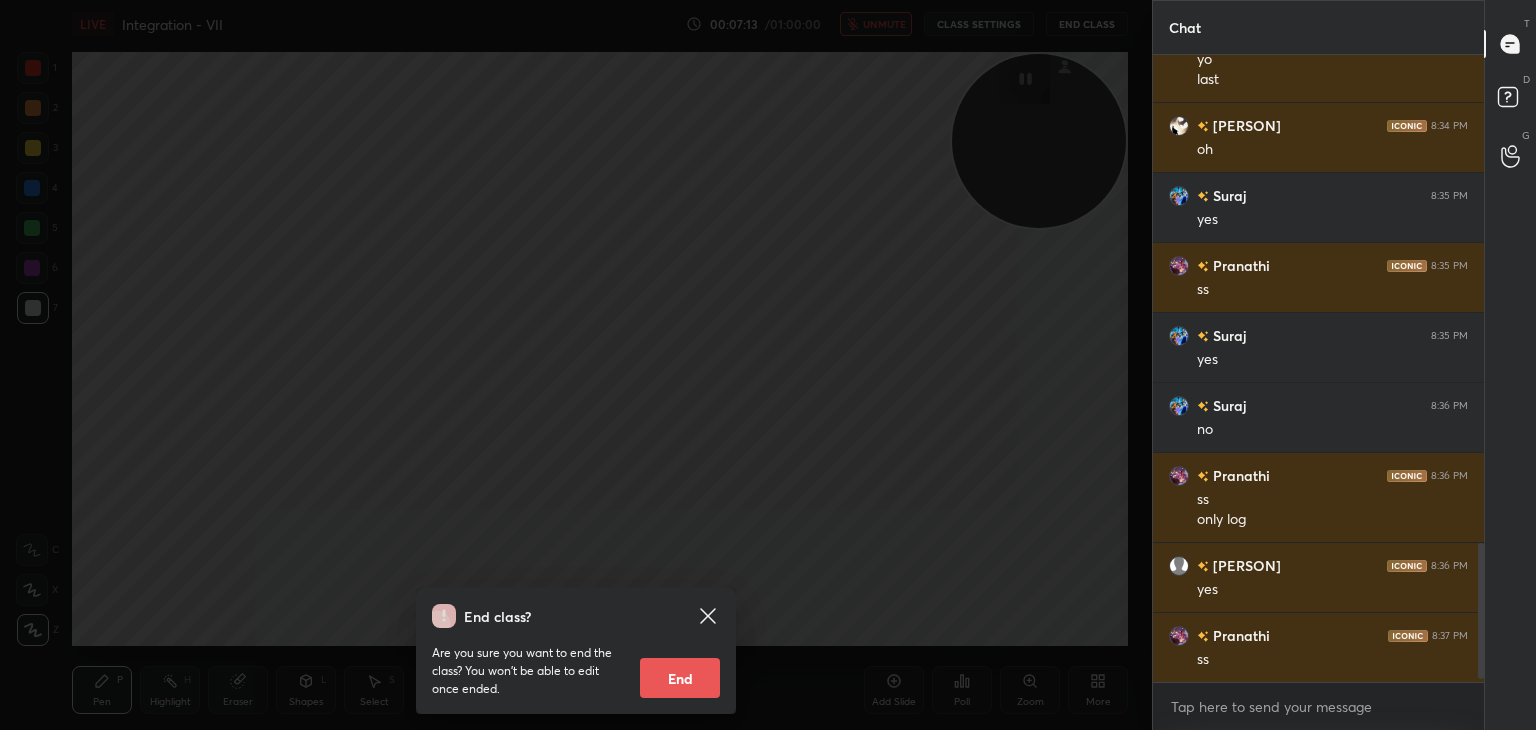 scroll, scrollTop: 2278, scrollLeft: 0, axis: vertical 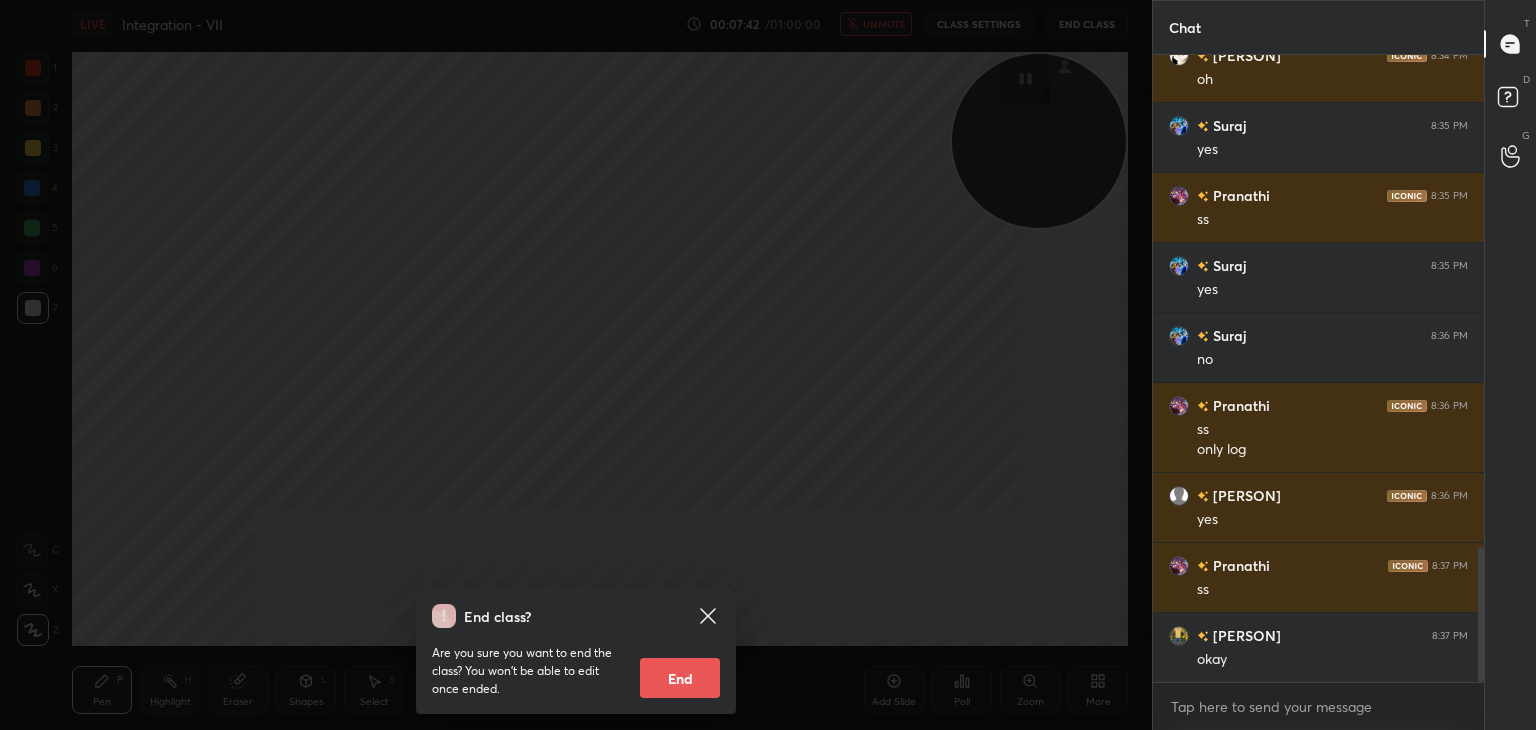 click 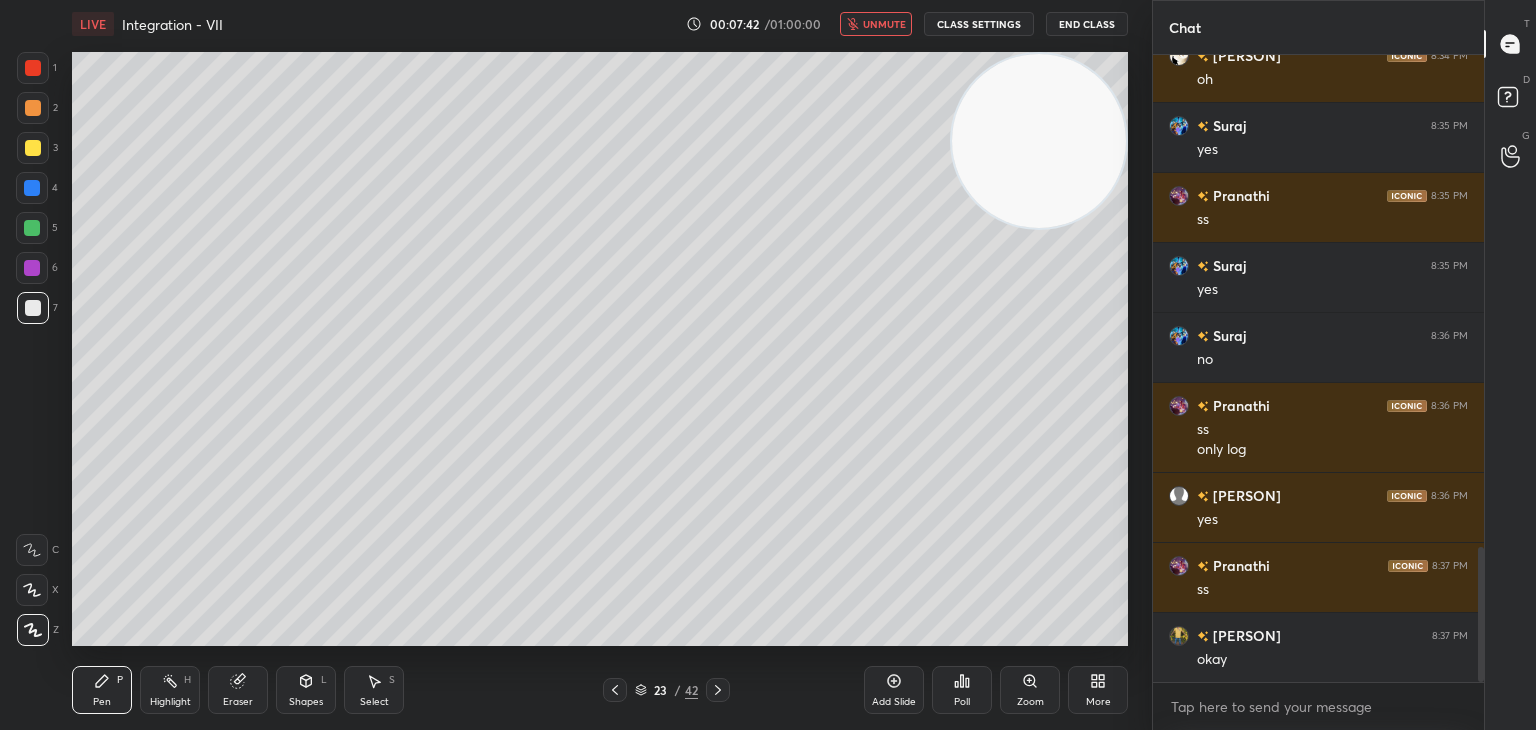 drag, startPoint x: 1012, startPoint y: 177, endPoint x: 1024, endPoint y: 126, distance: 52.392746 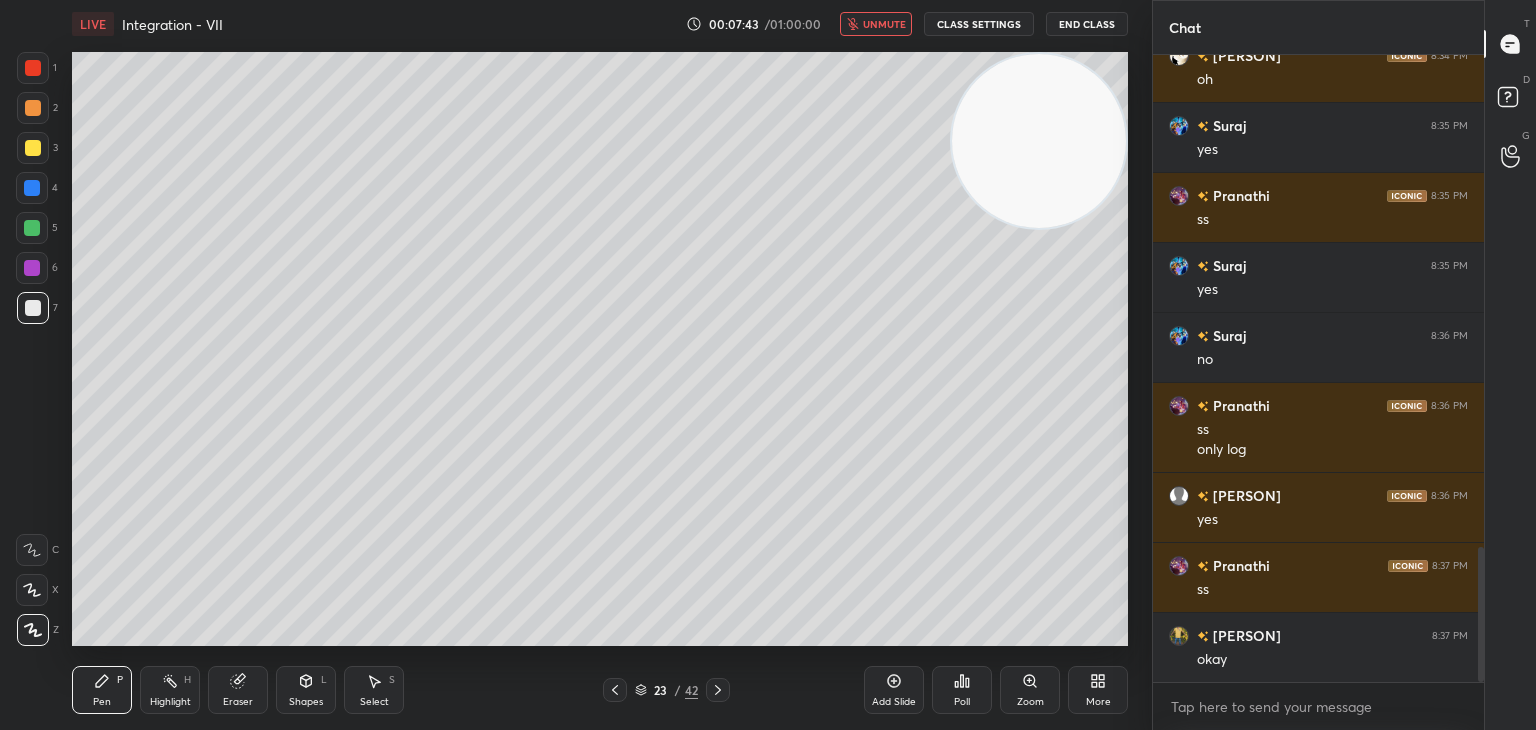 click on "unmute" at bounding box center [884, 24] 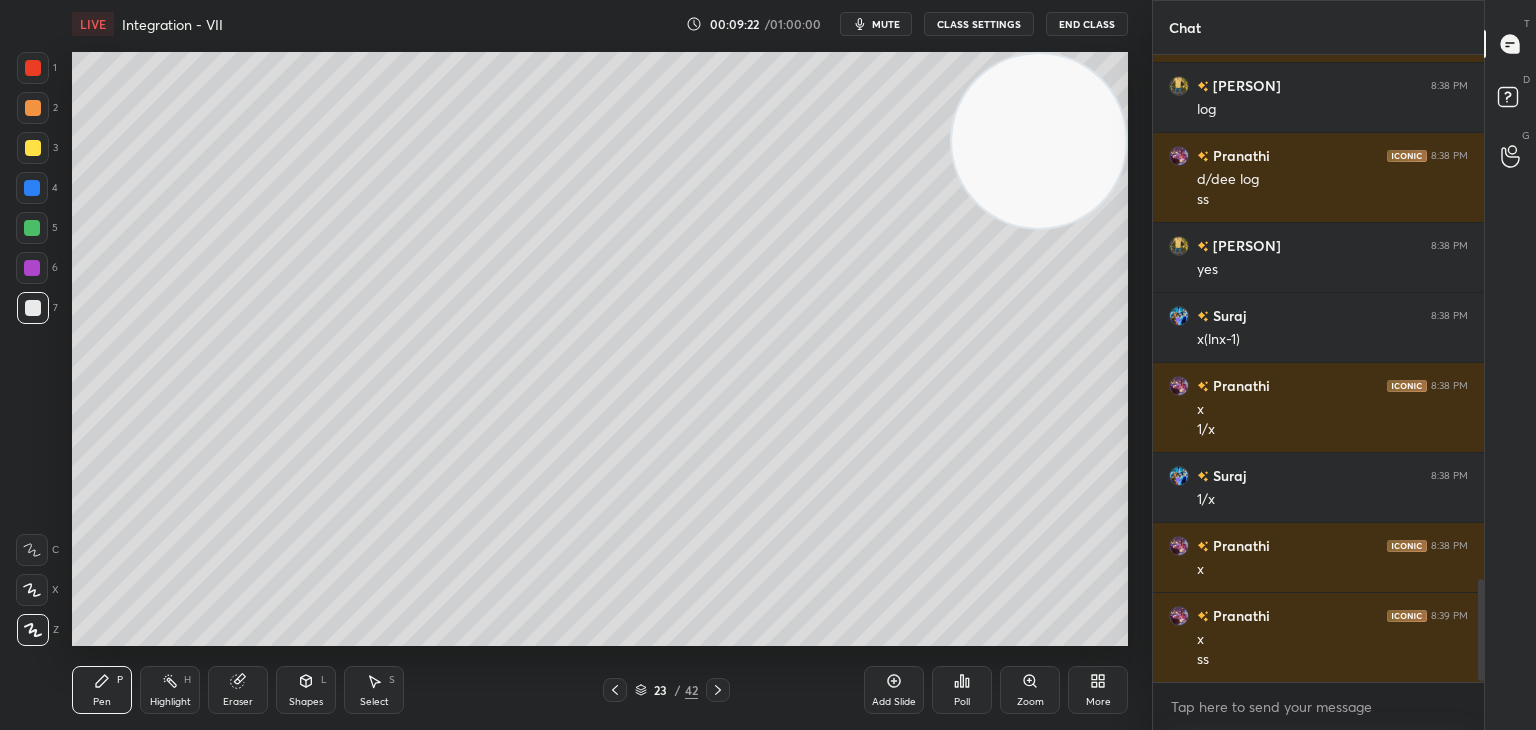 scroll, scrollTop: 3248, scrollLeft: 0, axis: vertical 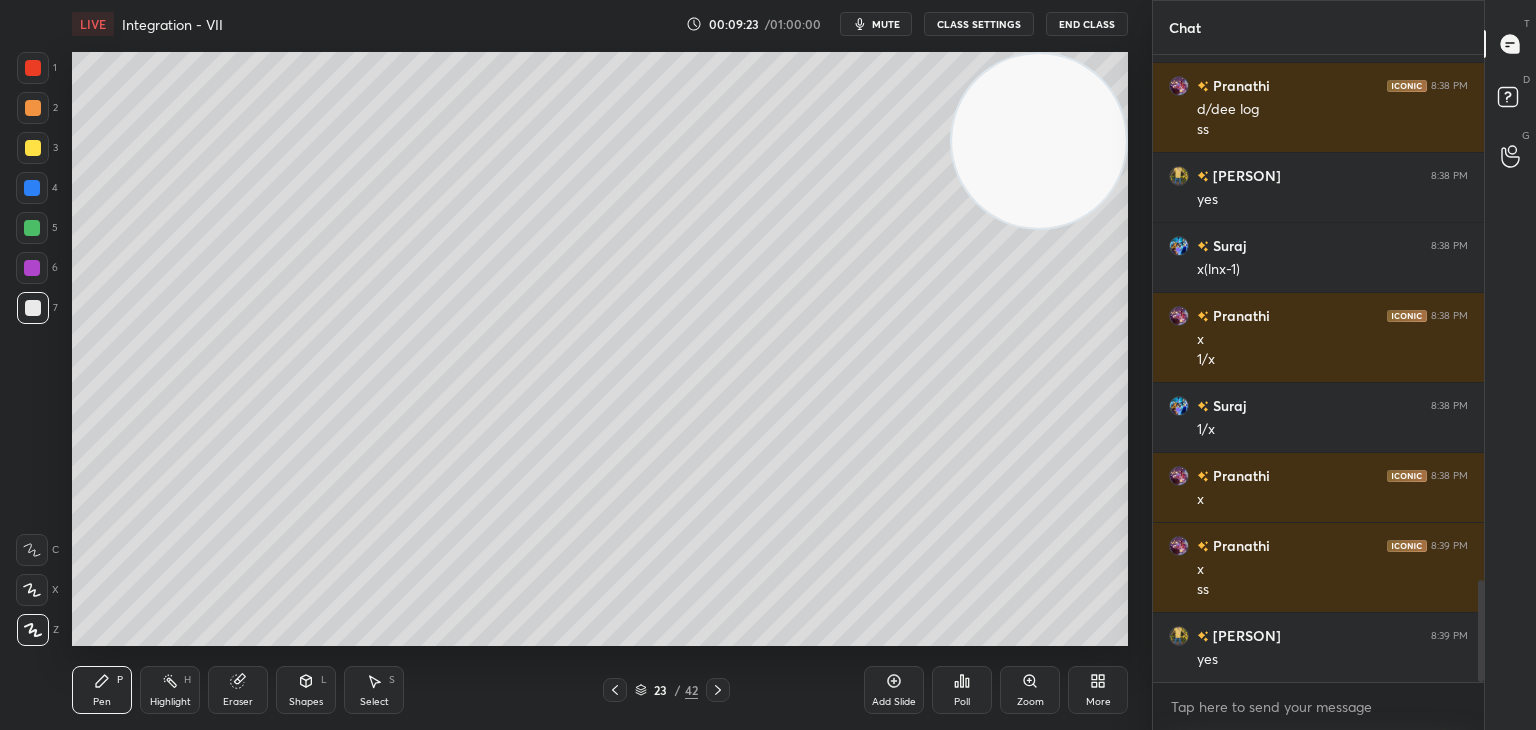 drag, startPoint x: 0, startPoint y: 486, endPoint x: 60, endPoint y: 500, distance: 61.611687 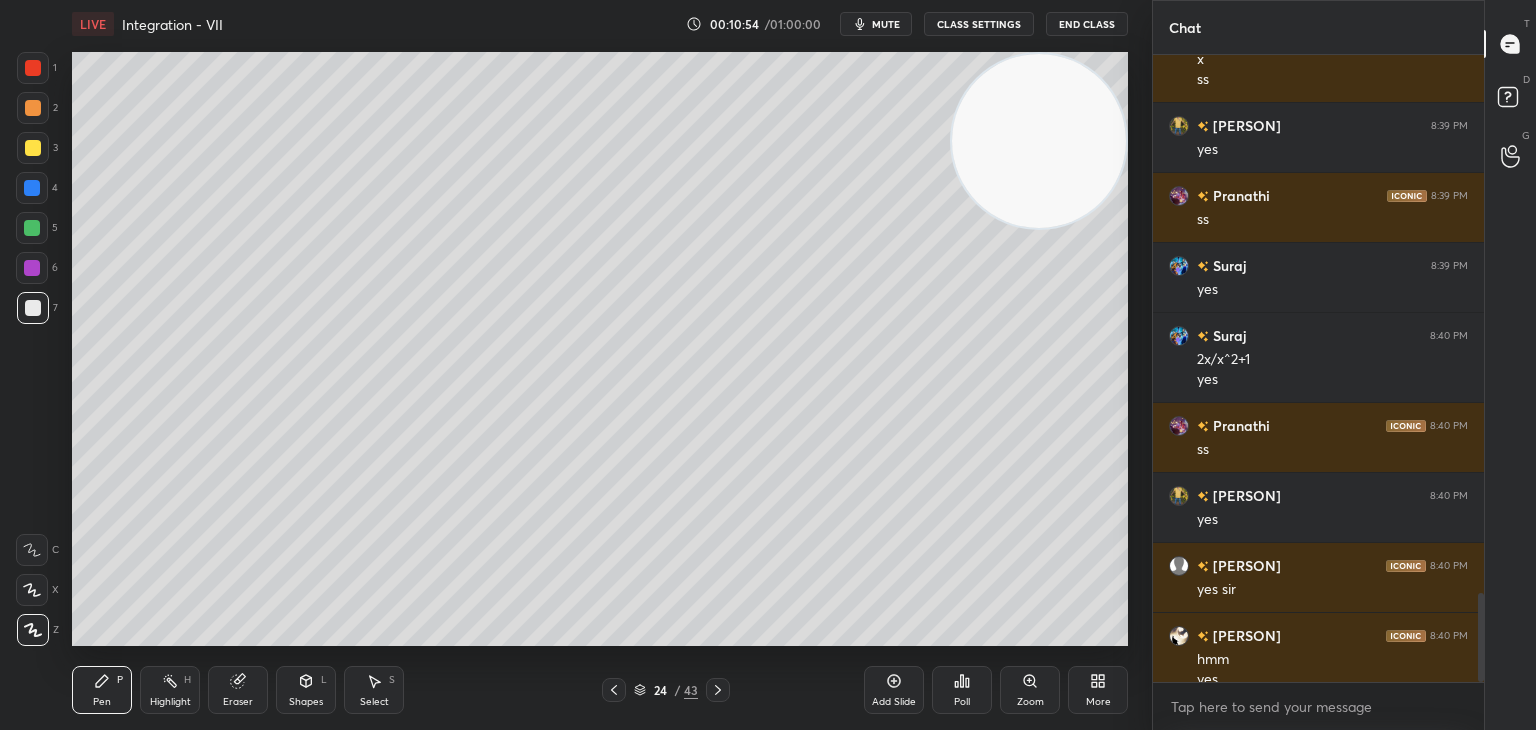 scroll, scrollTop: 3778, scrollLeft: 0, axis: vertical 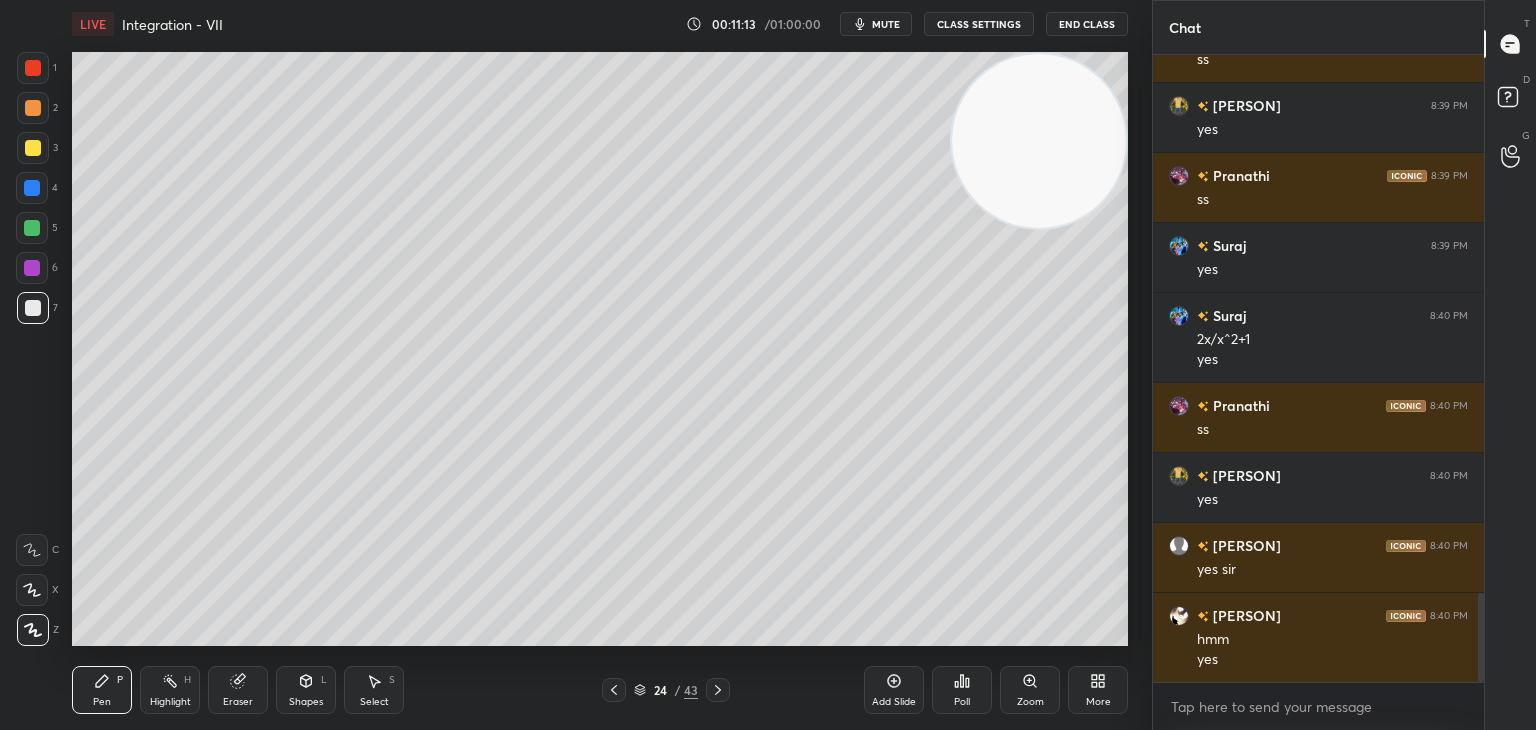click on "Add Slide" at bounding box center [894, 690] 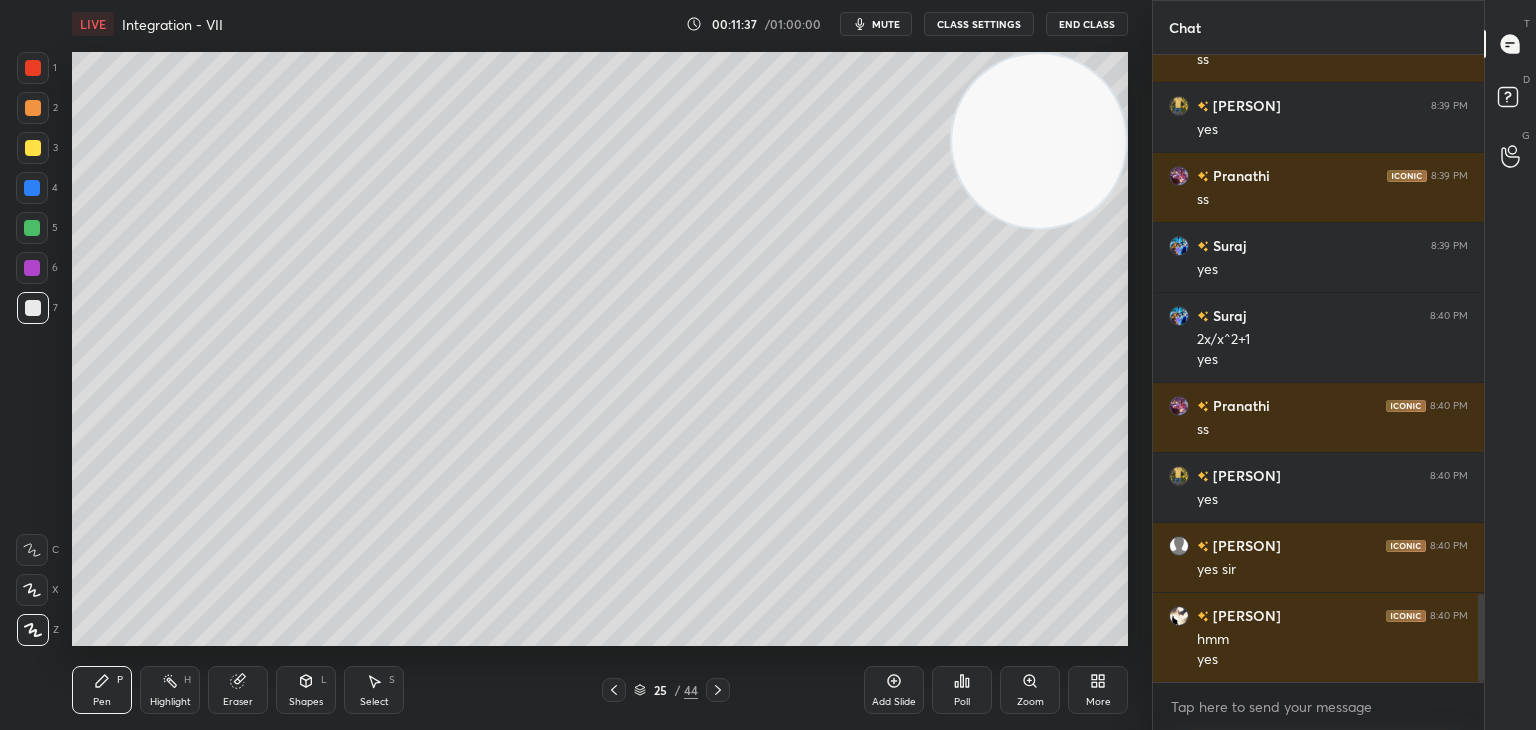 scroll, scrollTop: 3848, scrollLeft: 0, axis: vertical 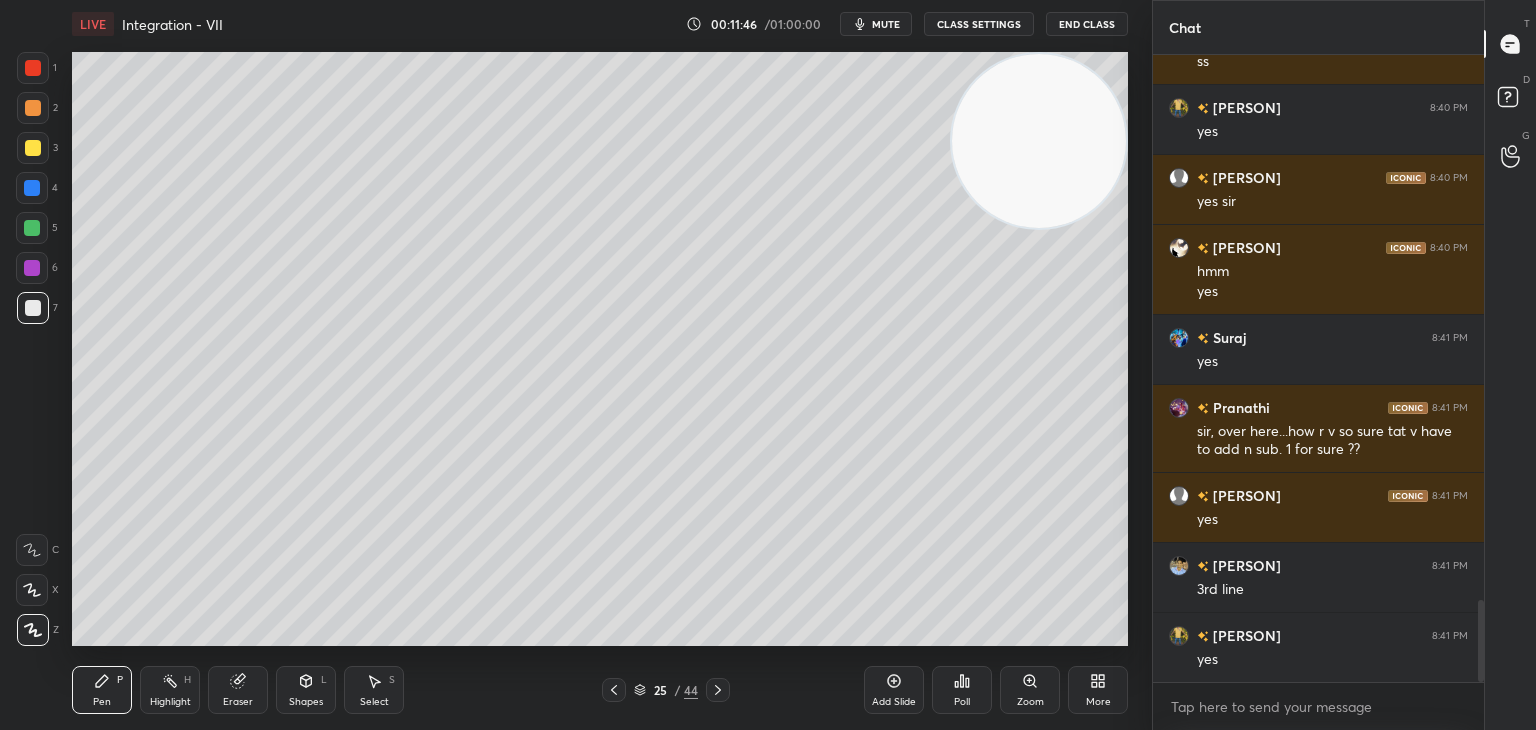 click on "1 2 3 4 5 6 7 C X Z C X Z E E Erase all   H H" at bounding box center [32, 349] 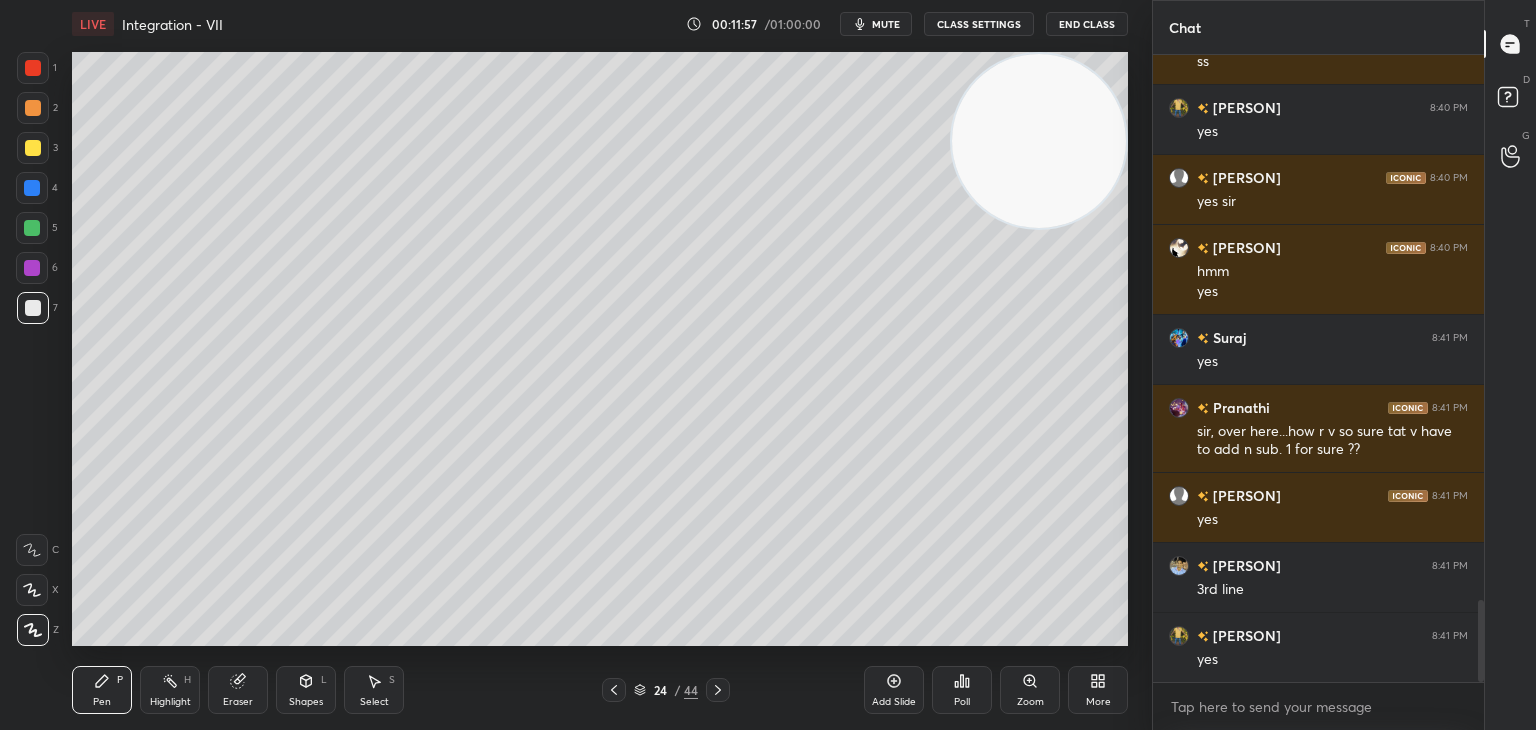 click on "Highlight H" at bounding box center (170, 690) 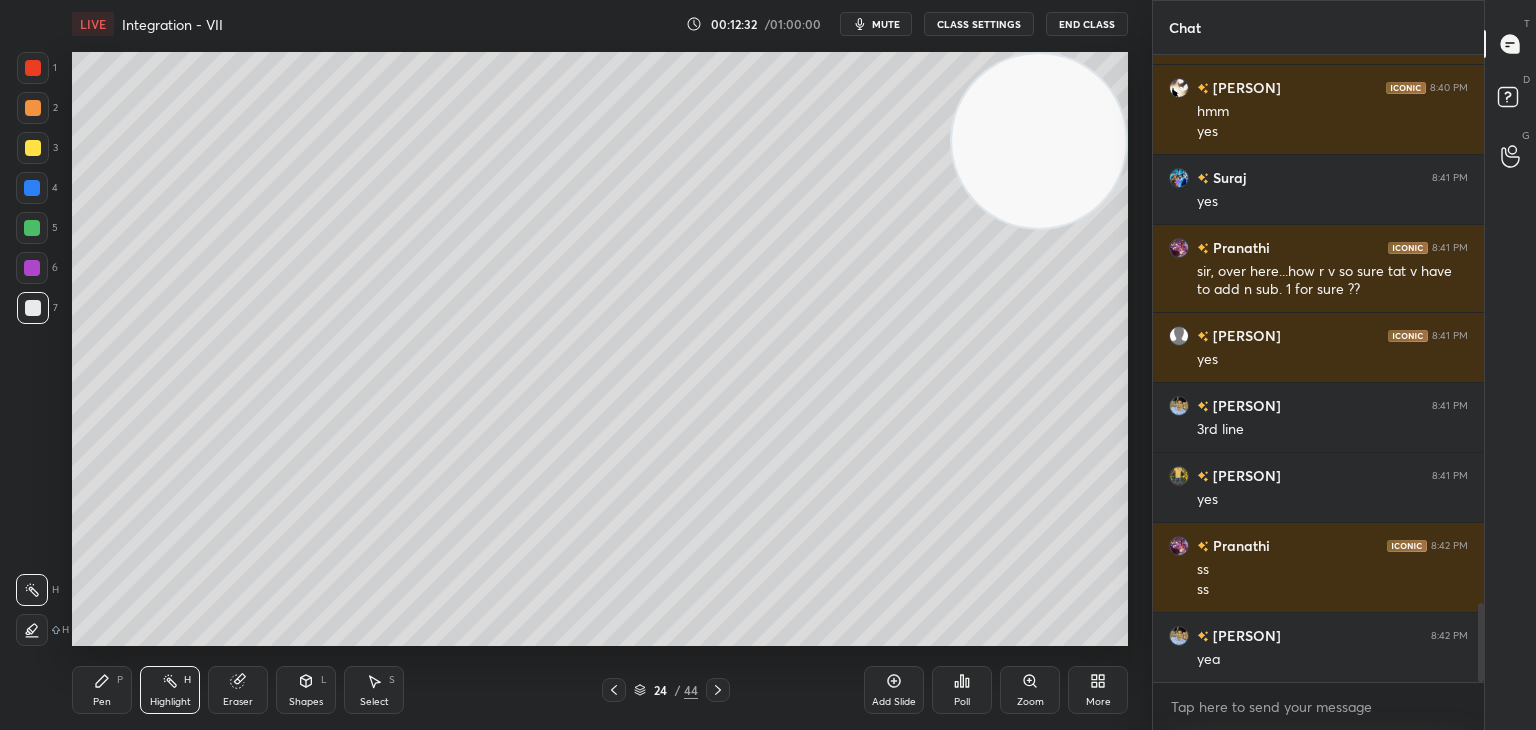 scroll, scrollTop: 4376, scrollLeft: 0, axis: vertical 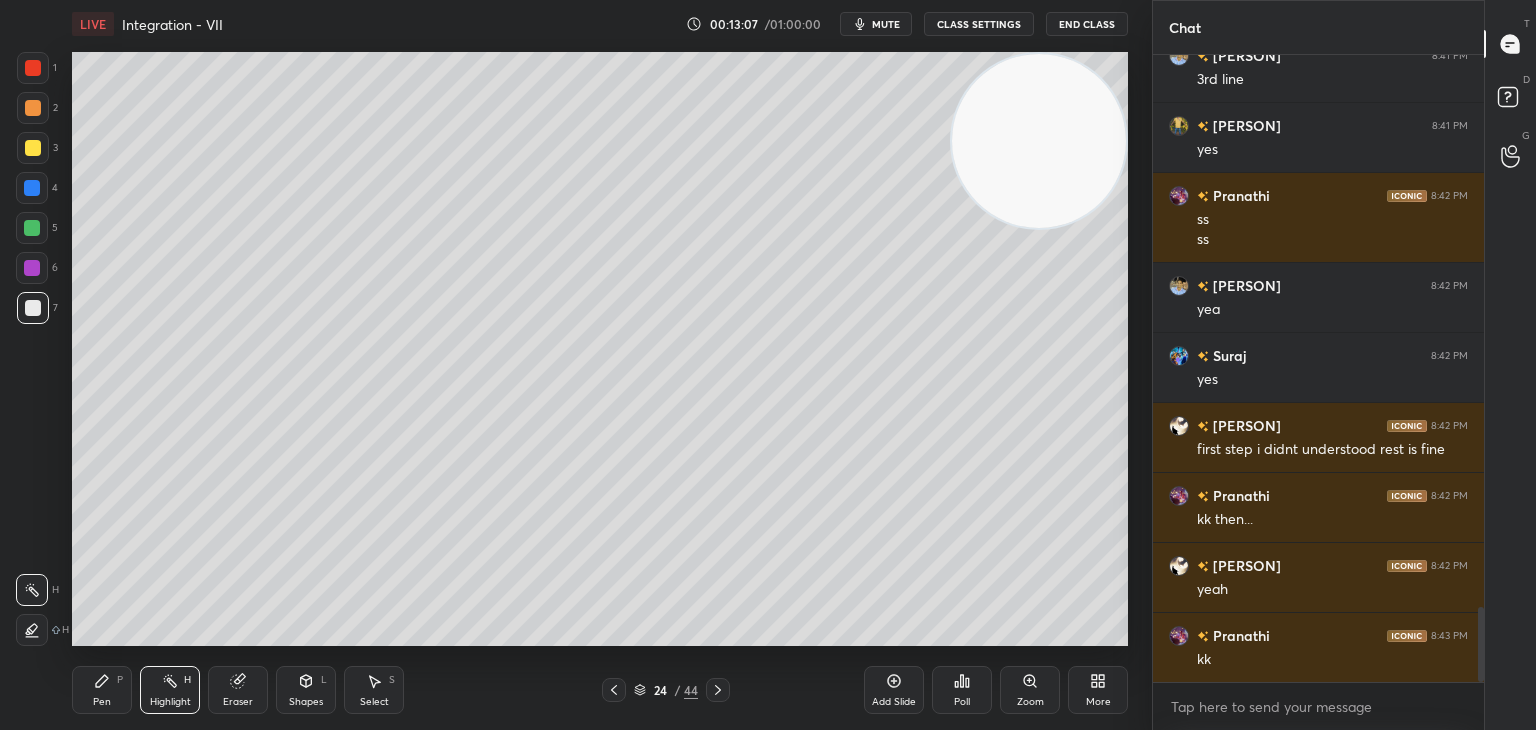 click on "Pen P" at bounding box center (102, 690) 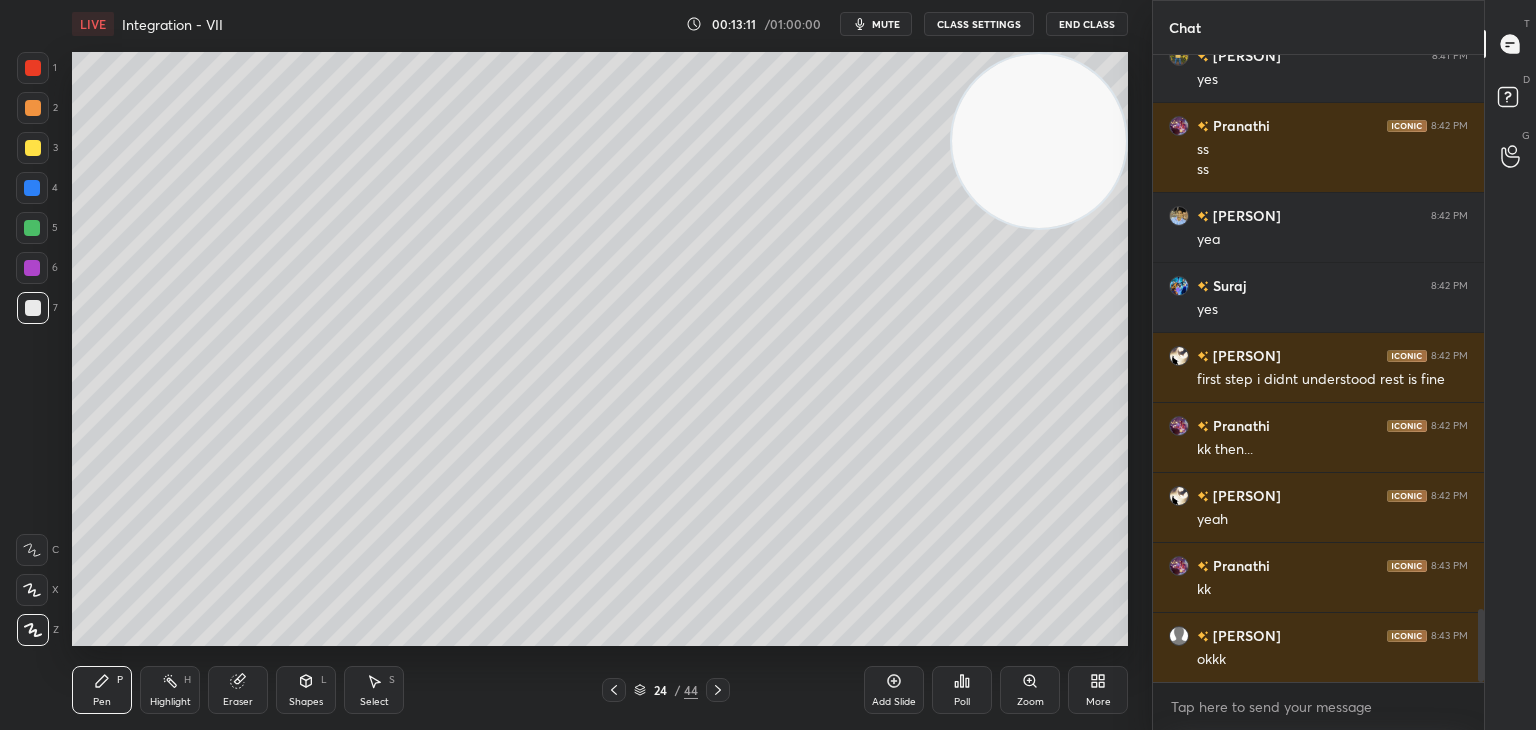 scroll, scrollTop: 4796, scrollLeft: 0, axis: vertical 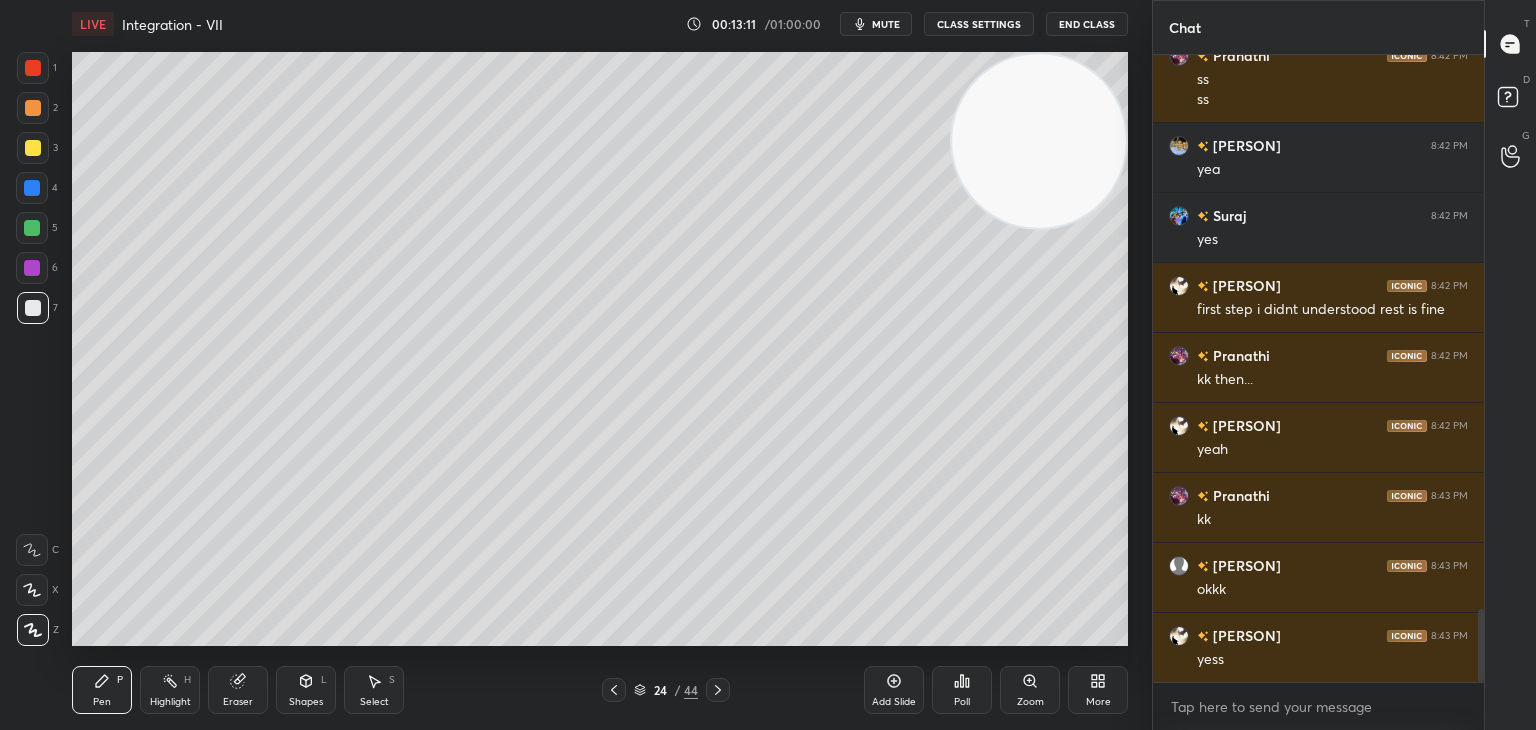 click on "Highlight" at bounding box center (170, 702) 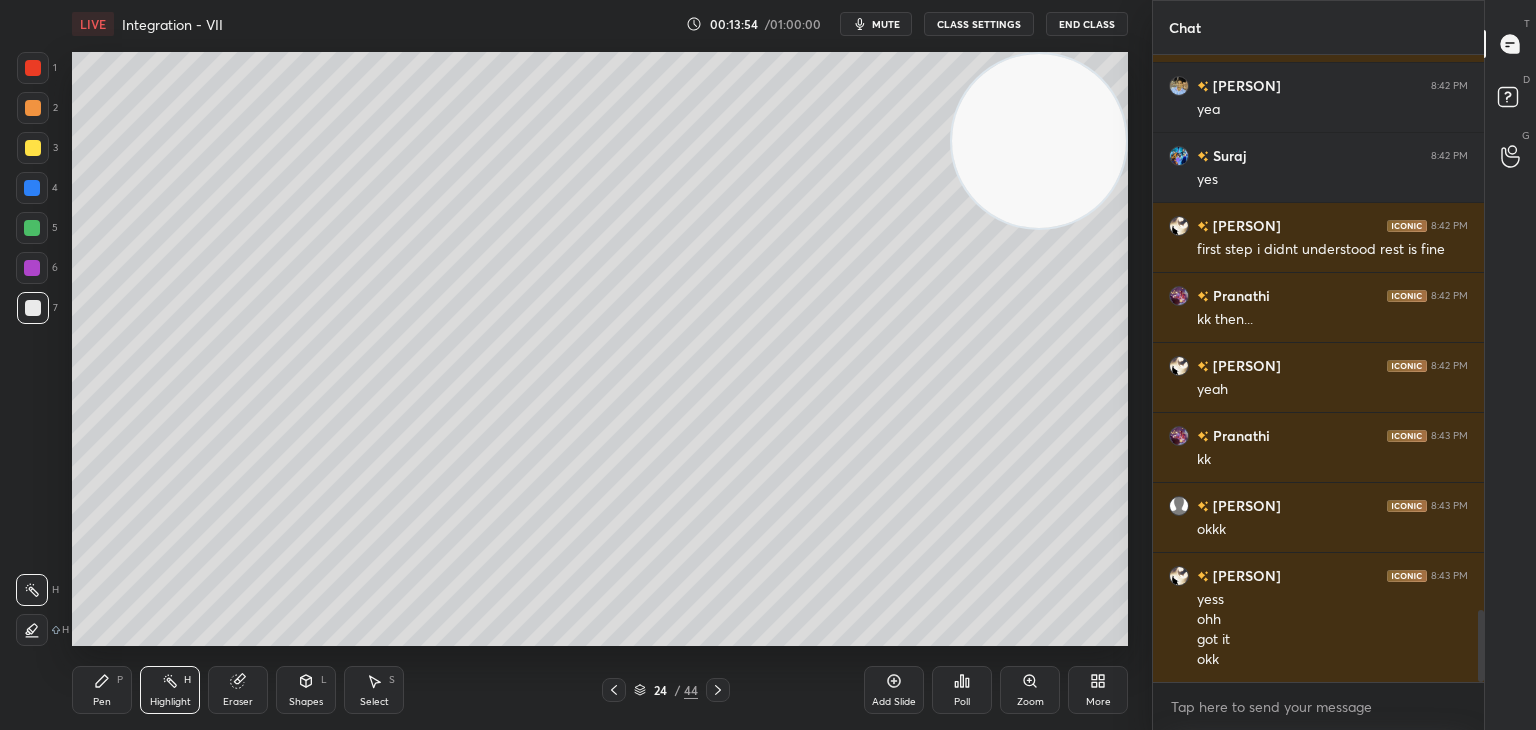 scroll, scrollTop: 4876, scrollLeft: 0, axis: vertical 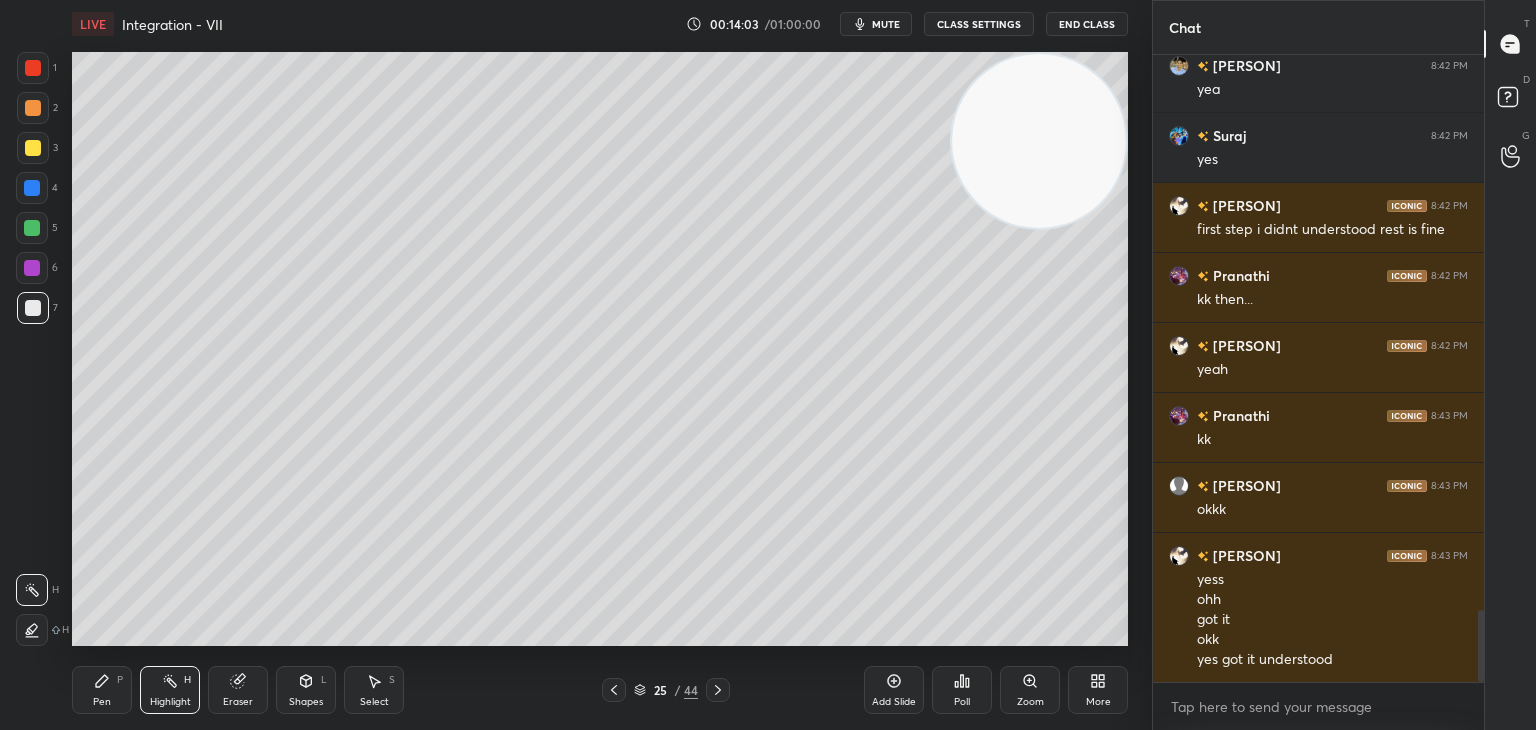 click on "1 2 3 4 5 6 7 C X Z C X Z E E Erase all   H H" at bounding box center (32, 349) 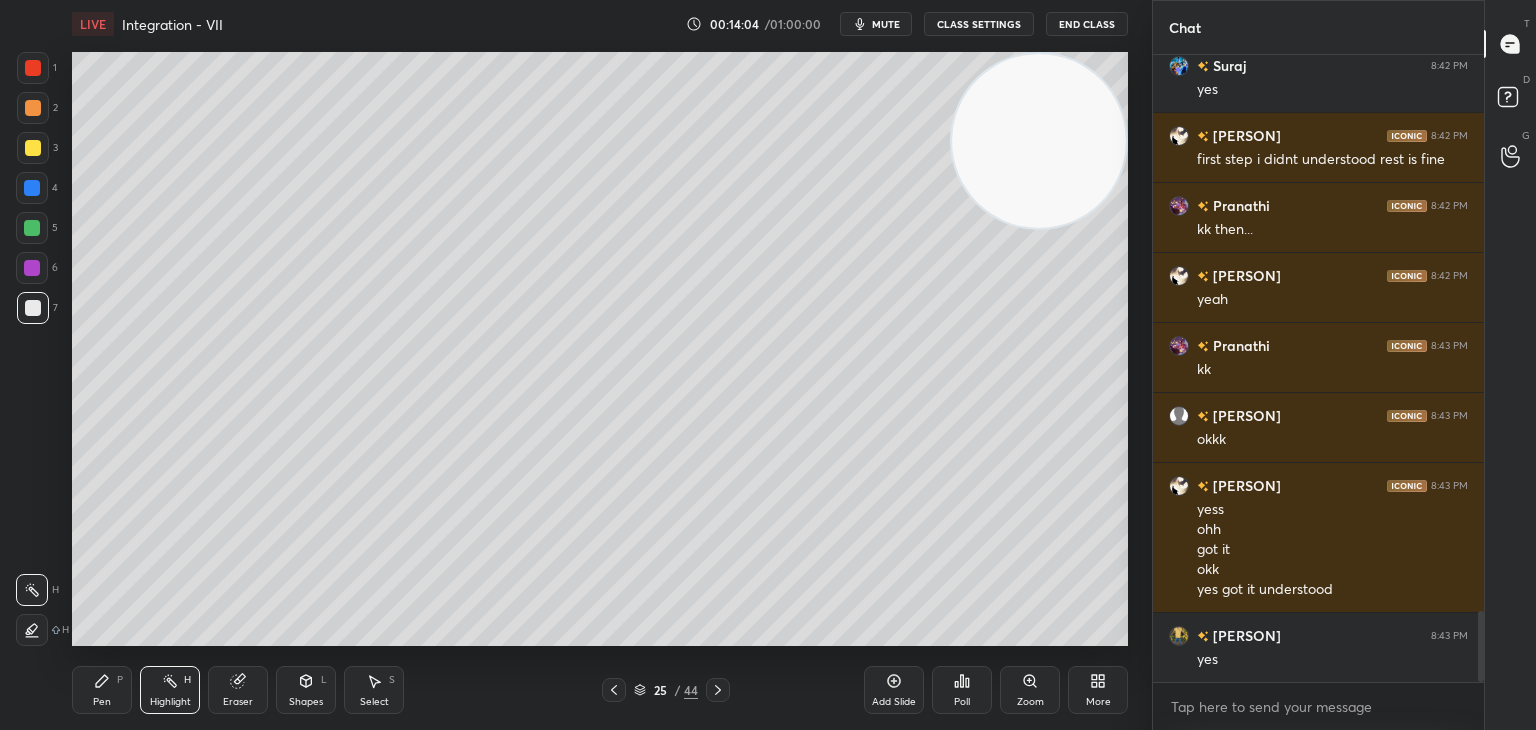 click on "Add Slide" at bounding box center [894, 690] 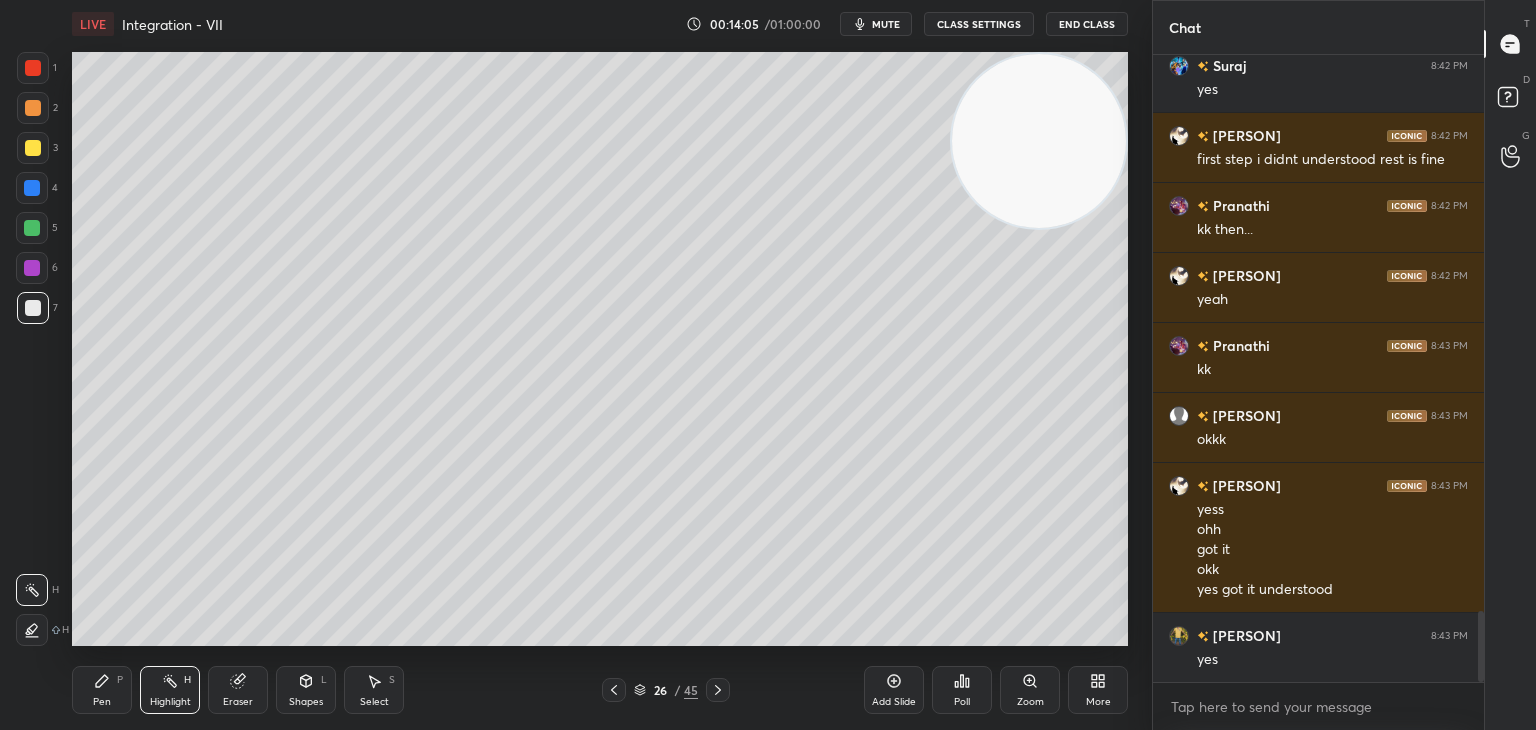 click on "Pen P" at bounding box center [102, 690] 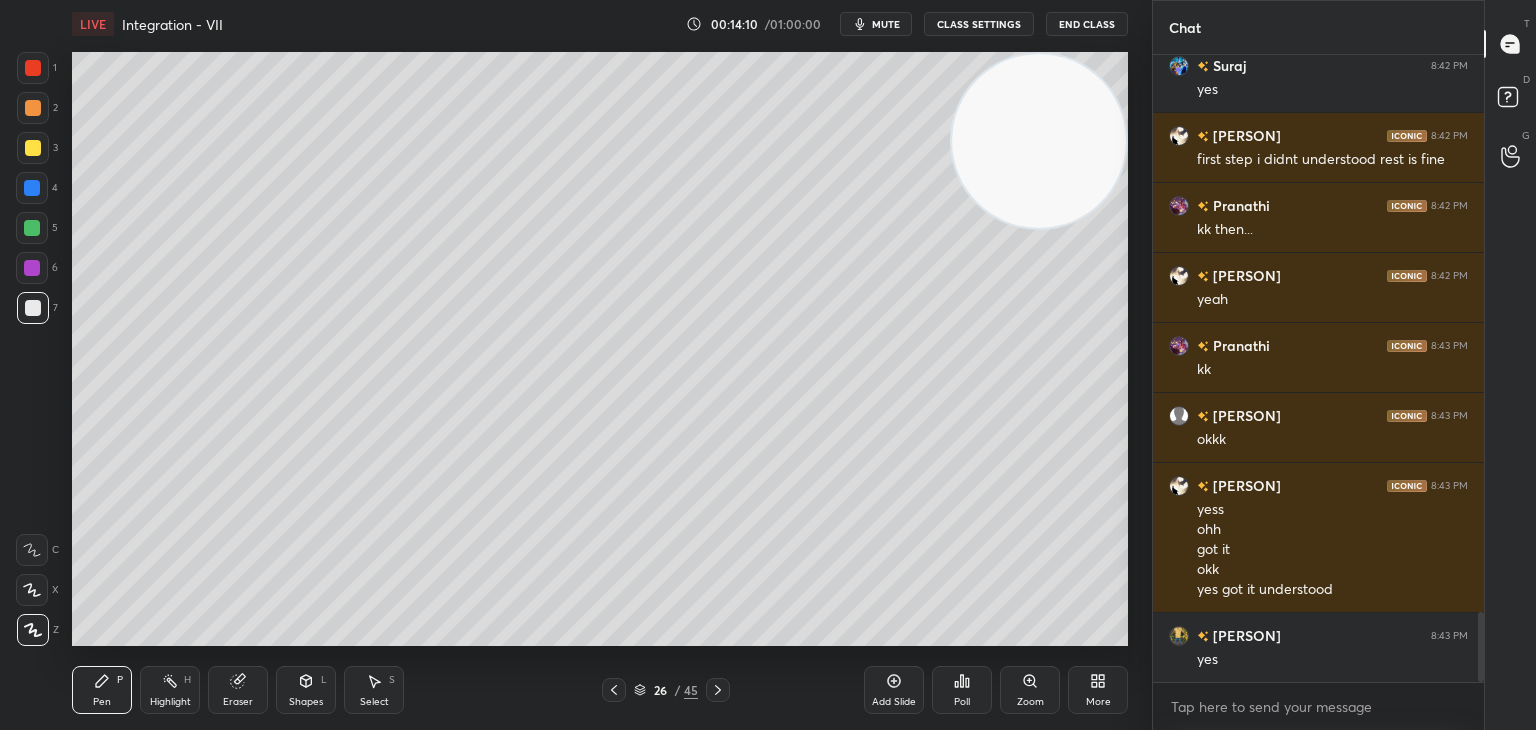 scroll, scrollTop: 5016, scrollLeft: 0, axis: vertical 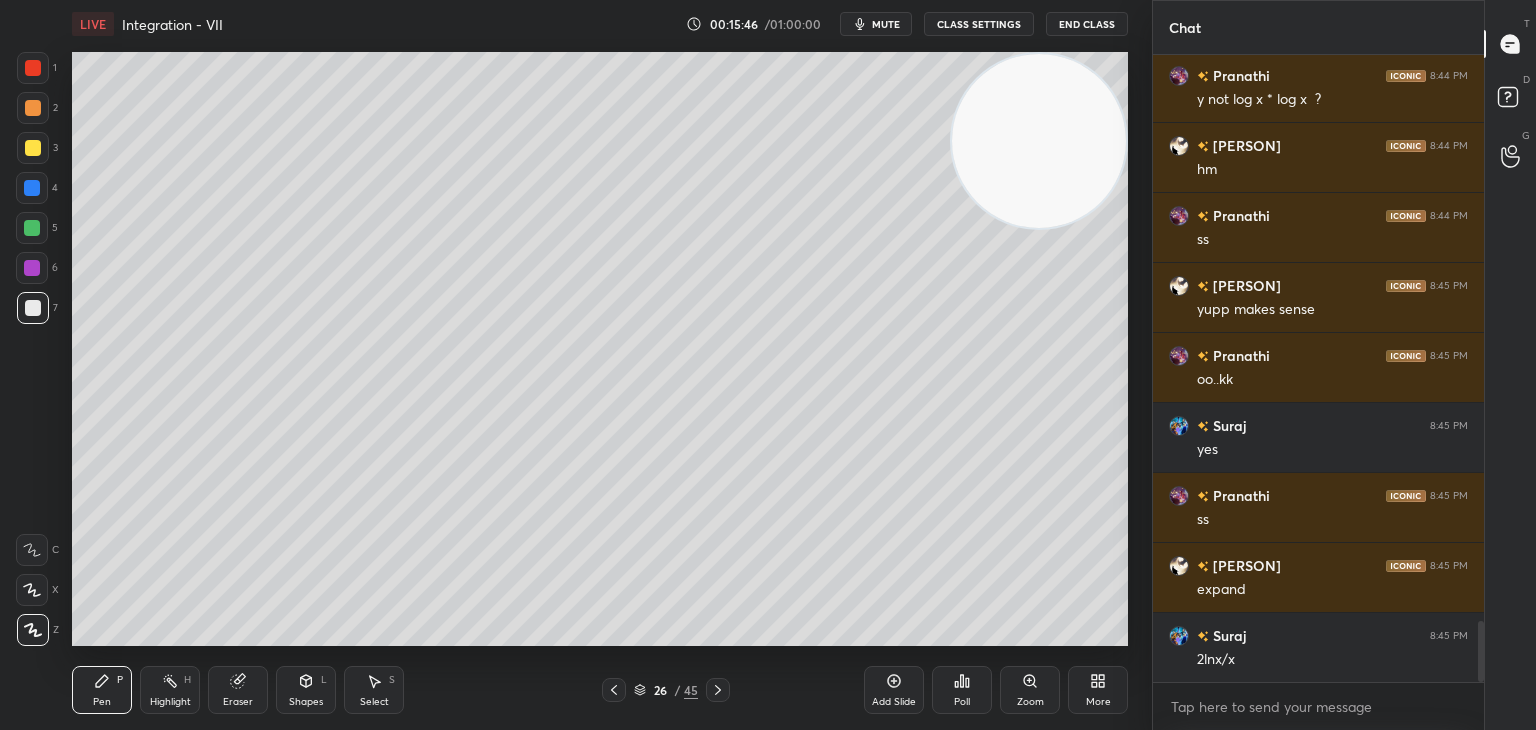 click on "Eraser" at bounding box center (238, 690) 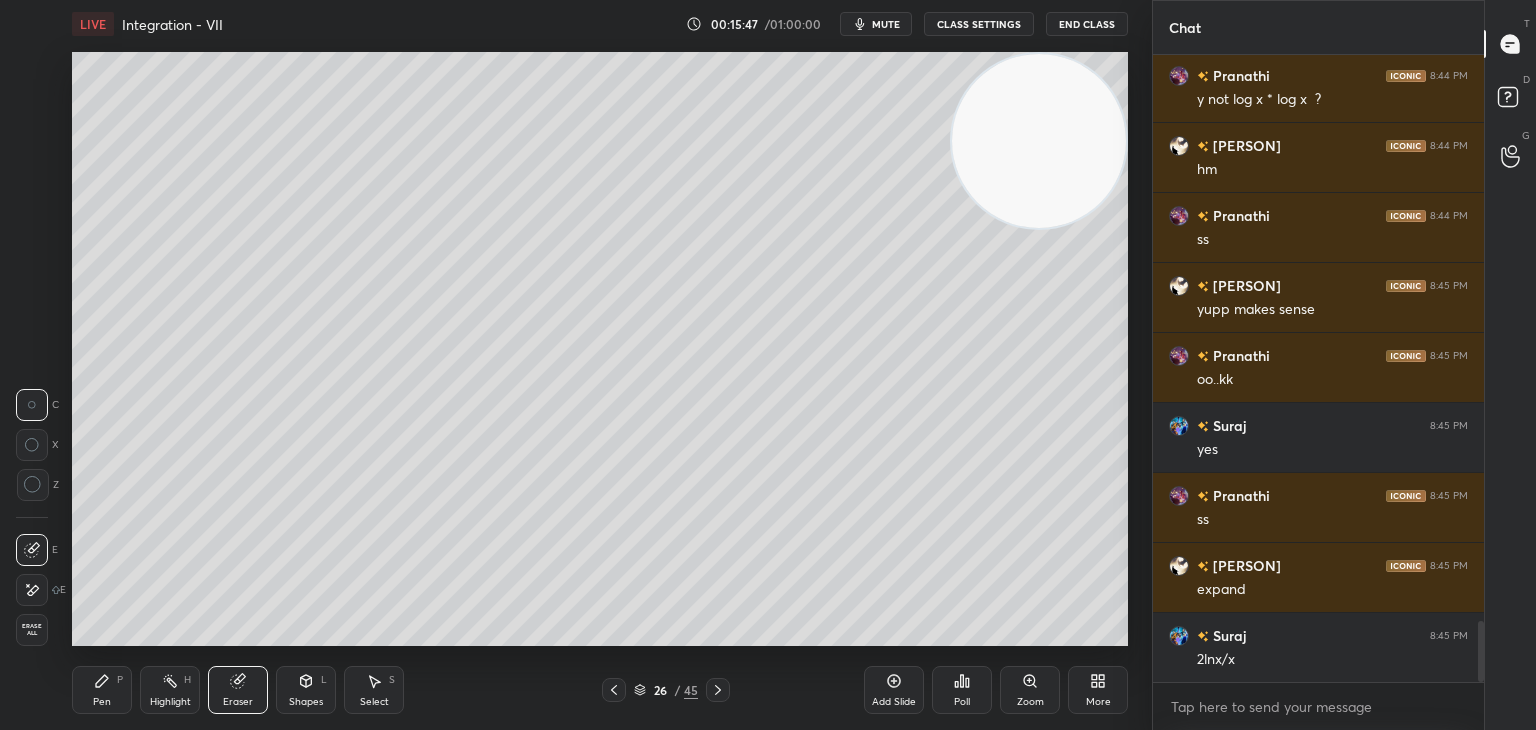 click at bounding box center [32, 590] 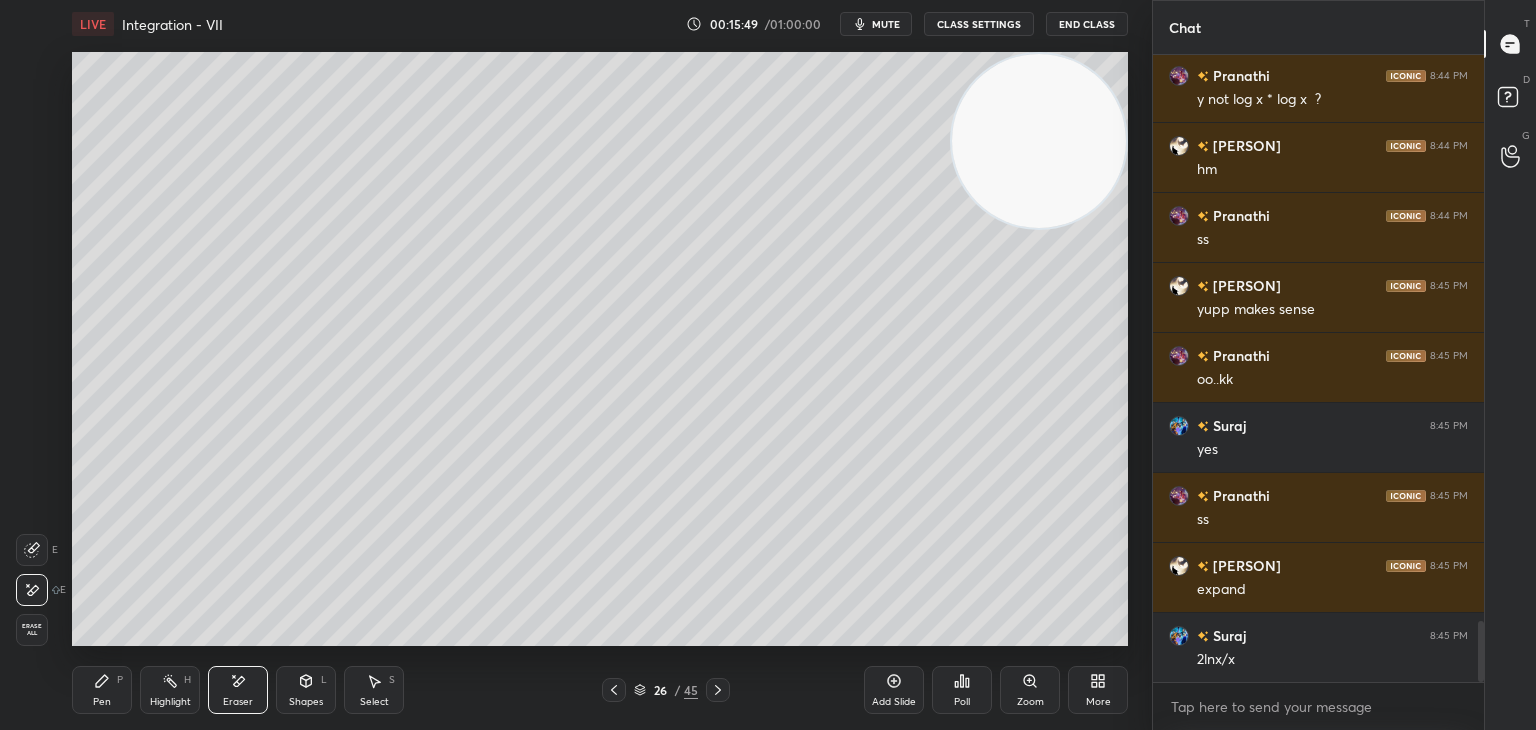 drag, startPoint x: 100, startPoint y: 686, endPoint x: 112, endPoint y: 656, distance: 32.31099 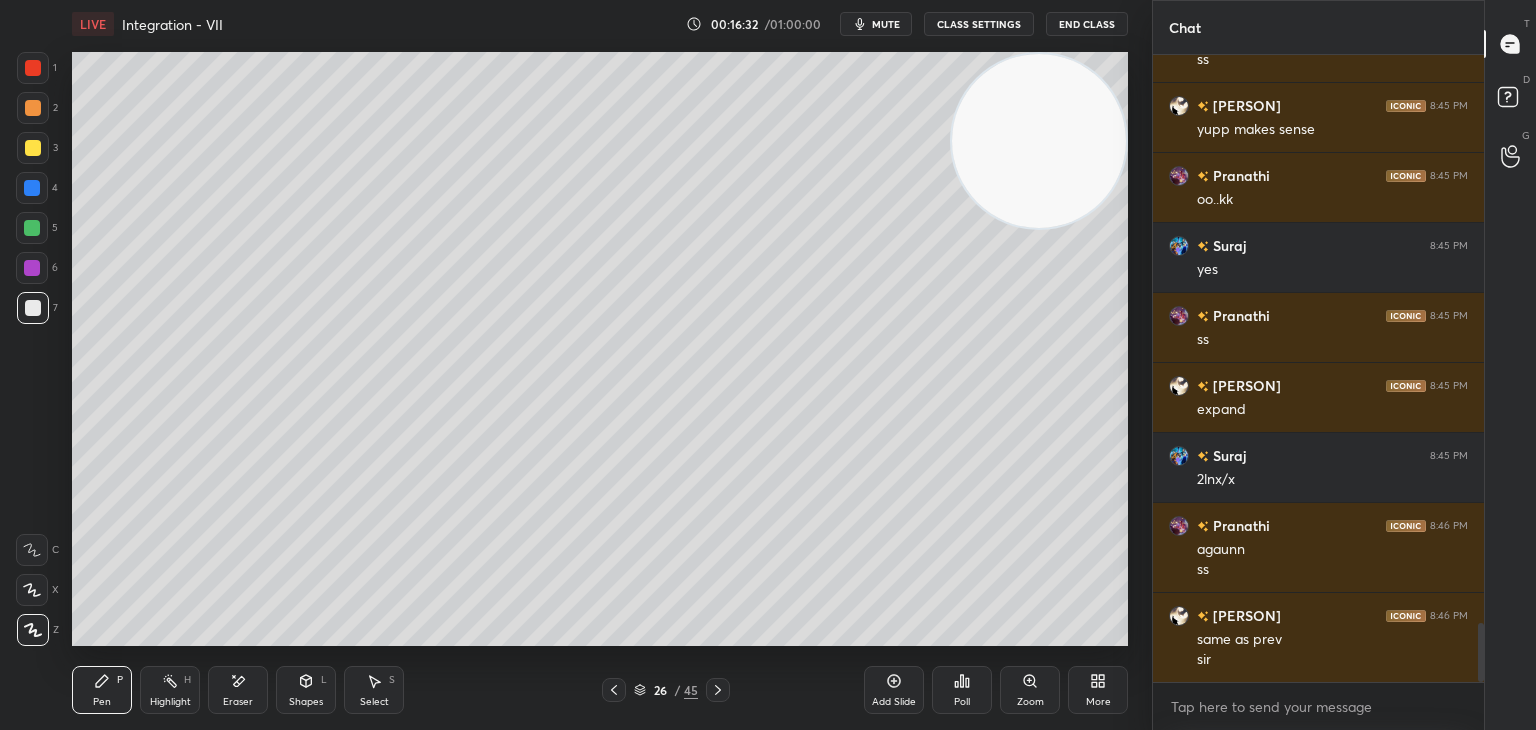 scroll, scrollTop: 6056, scrollLeft: 0, axis: vertical 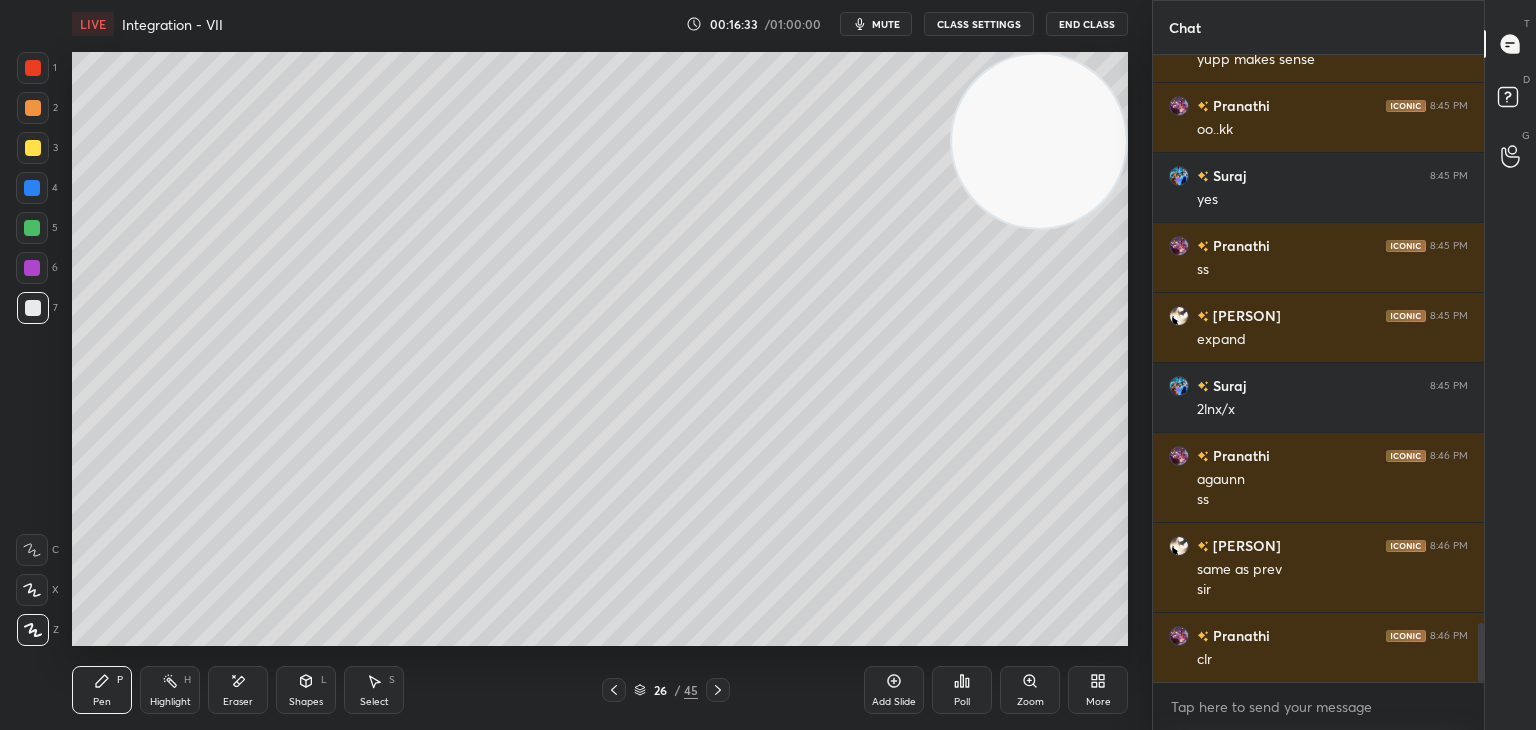 drag, startPoint x: 0, startPoint y: 385, endPoint x: 17, endPoint y: 377, distance: 18.788294 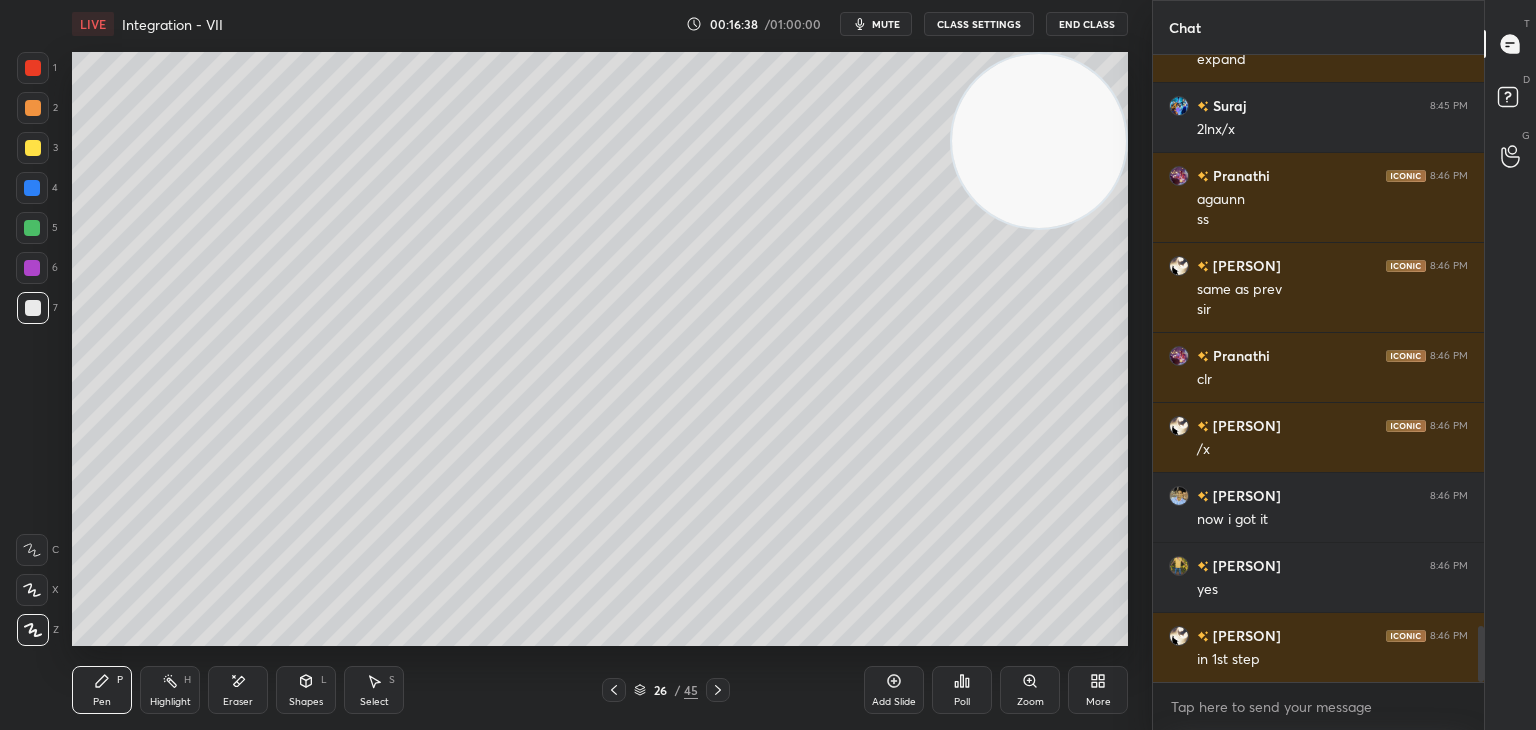 scroll, scrollTop: 6406, scrollLeft: 0, axis: vertical 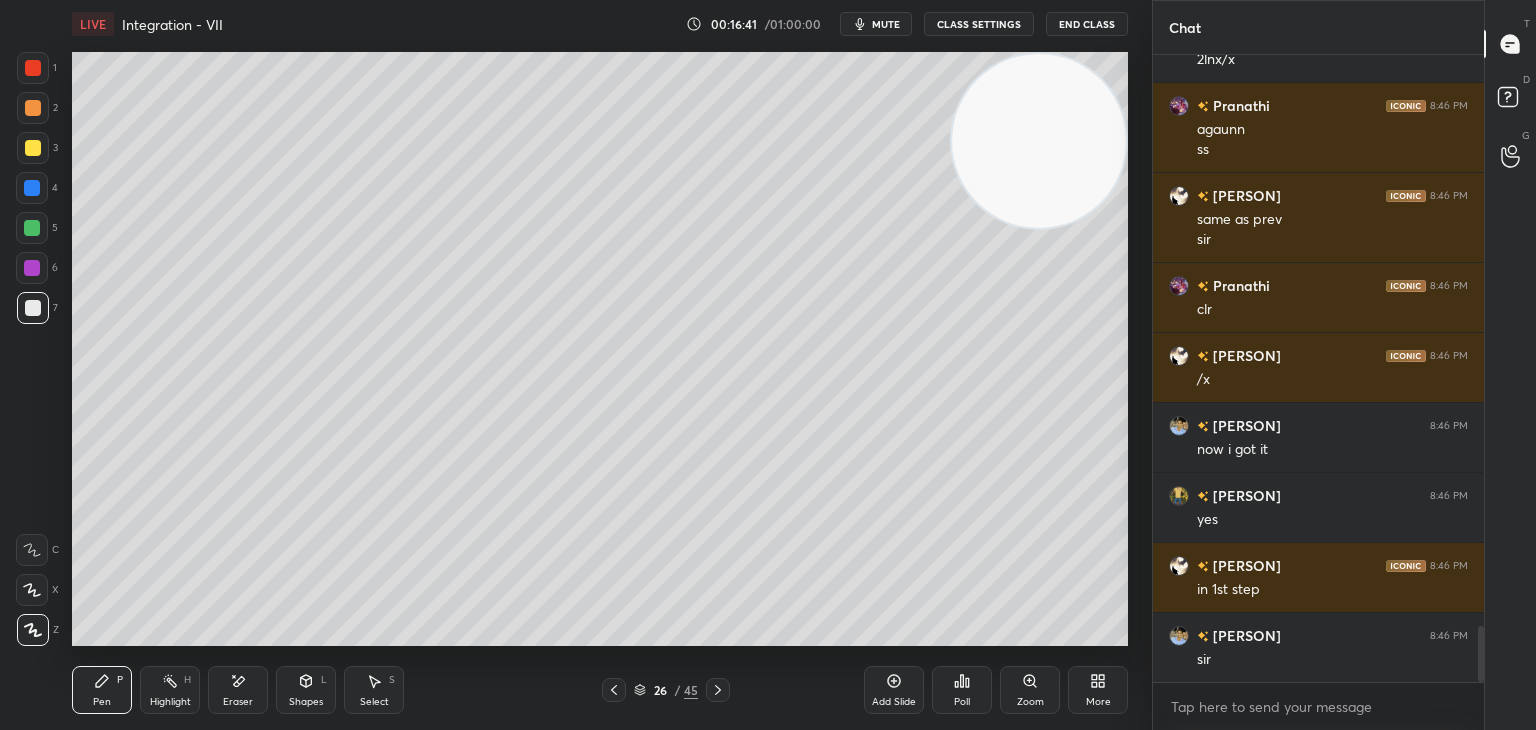 click on "Highlight H" at bounding box center (170, 690) 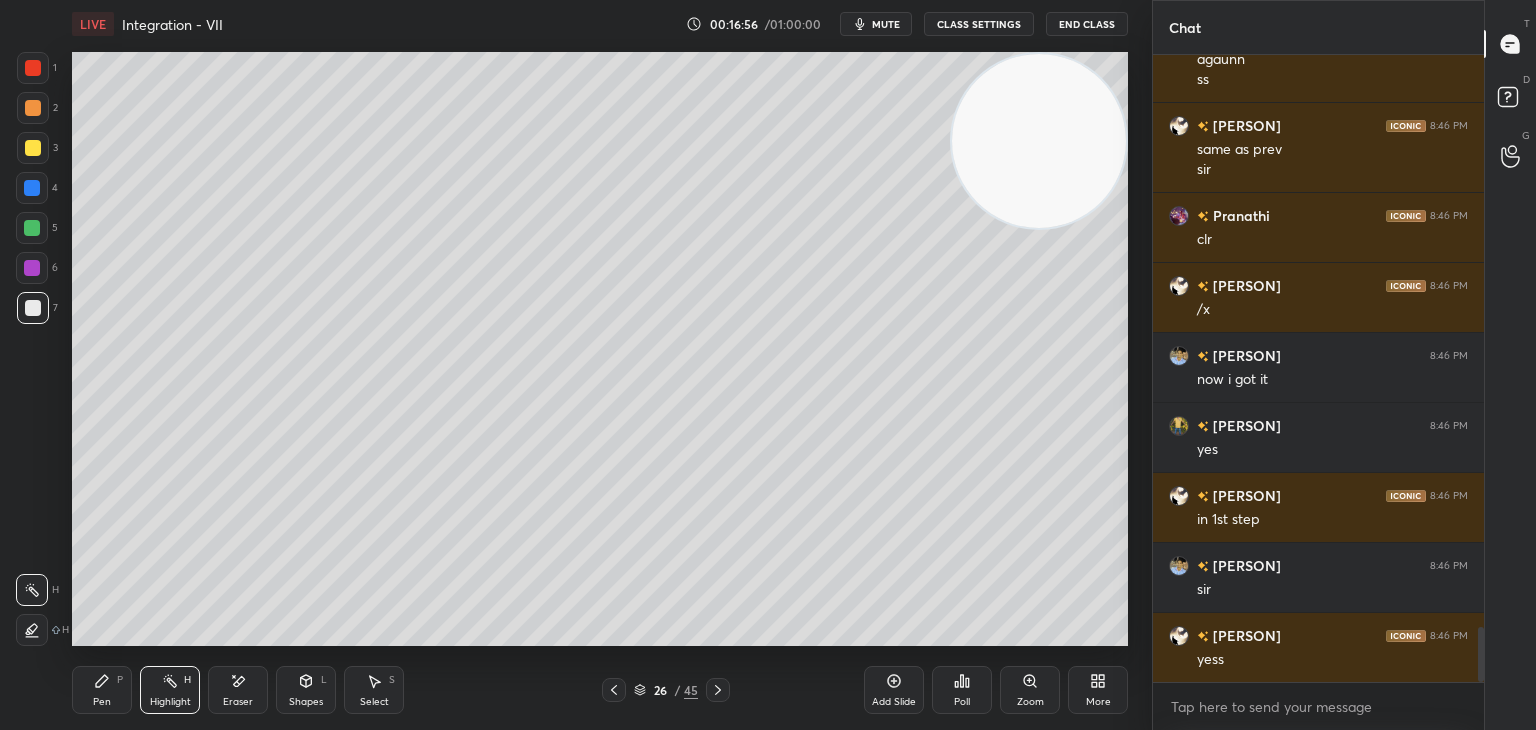 scroll, scrollTop: 6546, scrollLeft: 0, axis: vertical 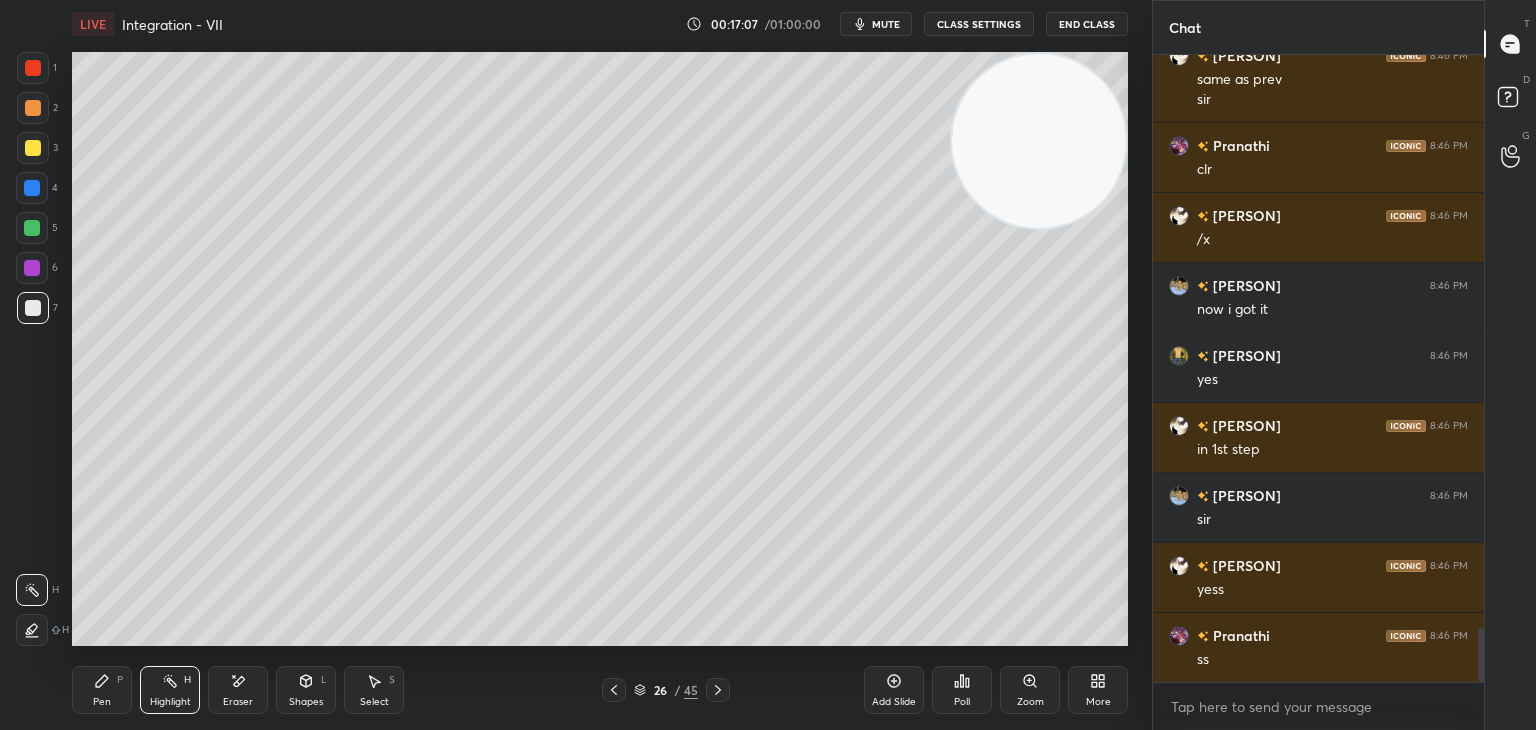 click on "Add Slide" at bounding box center [894, 702] 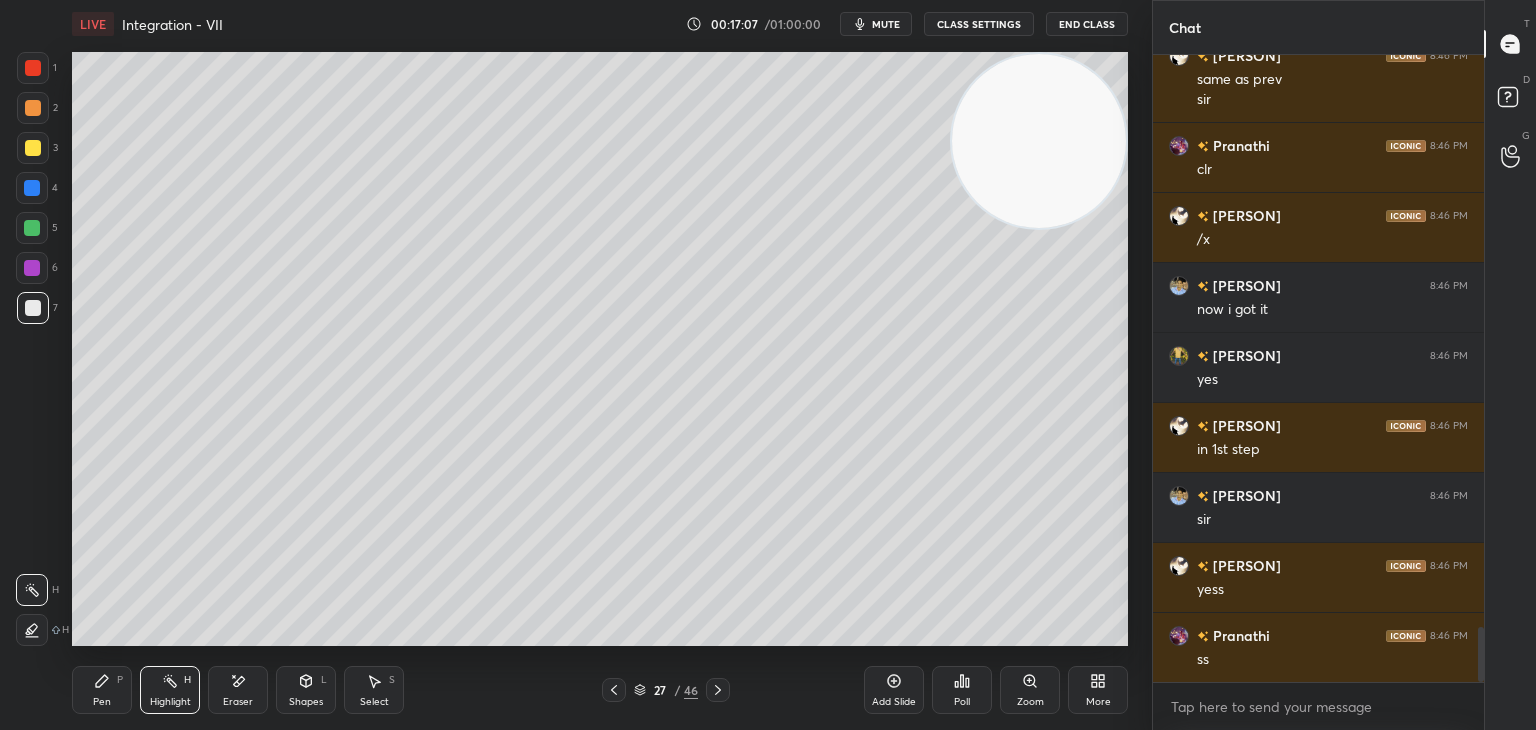 scroll, scrollTop: 6616, scrollLeft: 0, axis: vertical 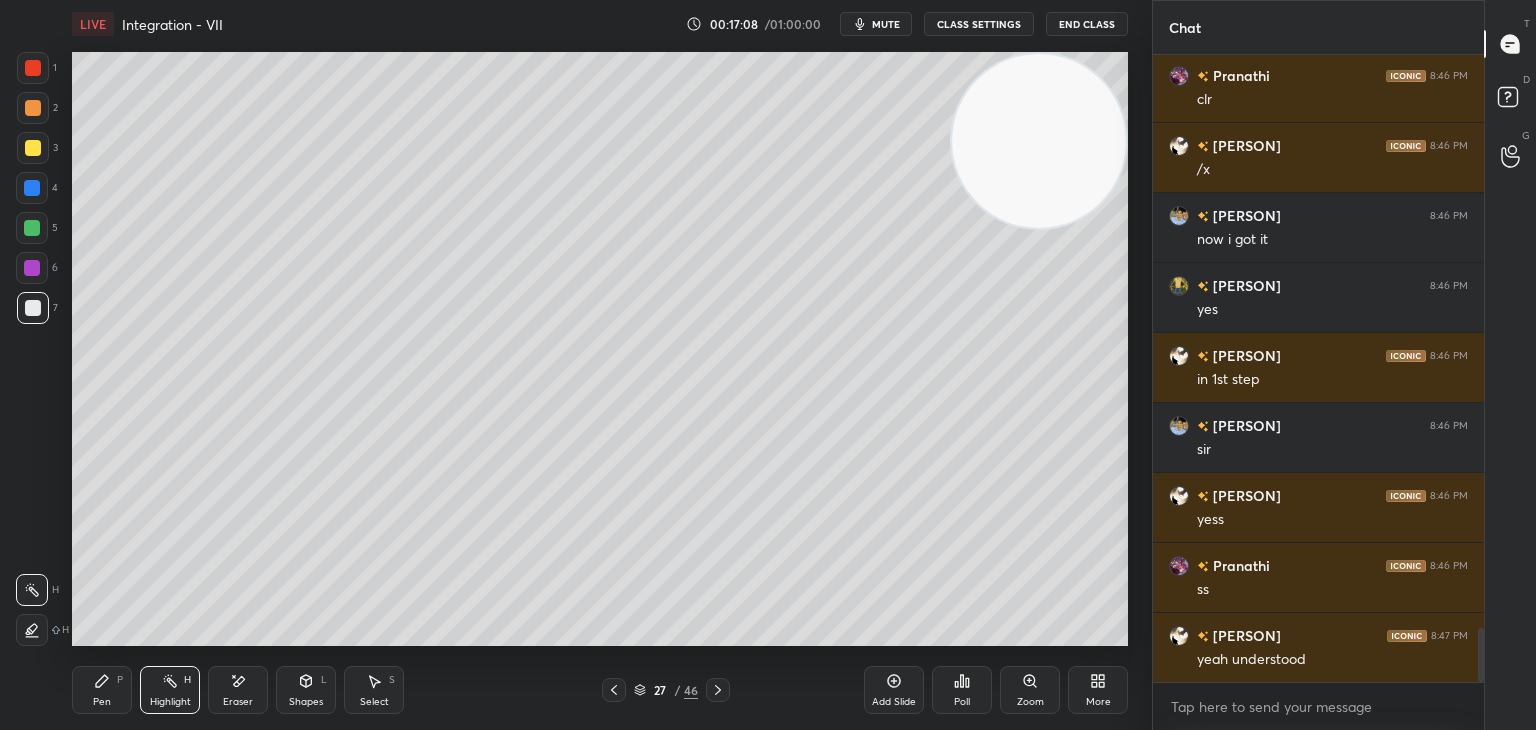 click on "Pen P" at bounding box center (102, 690) 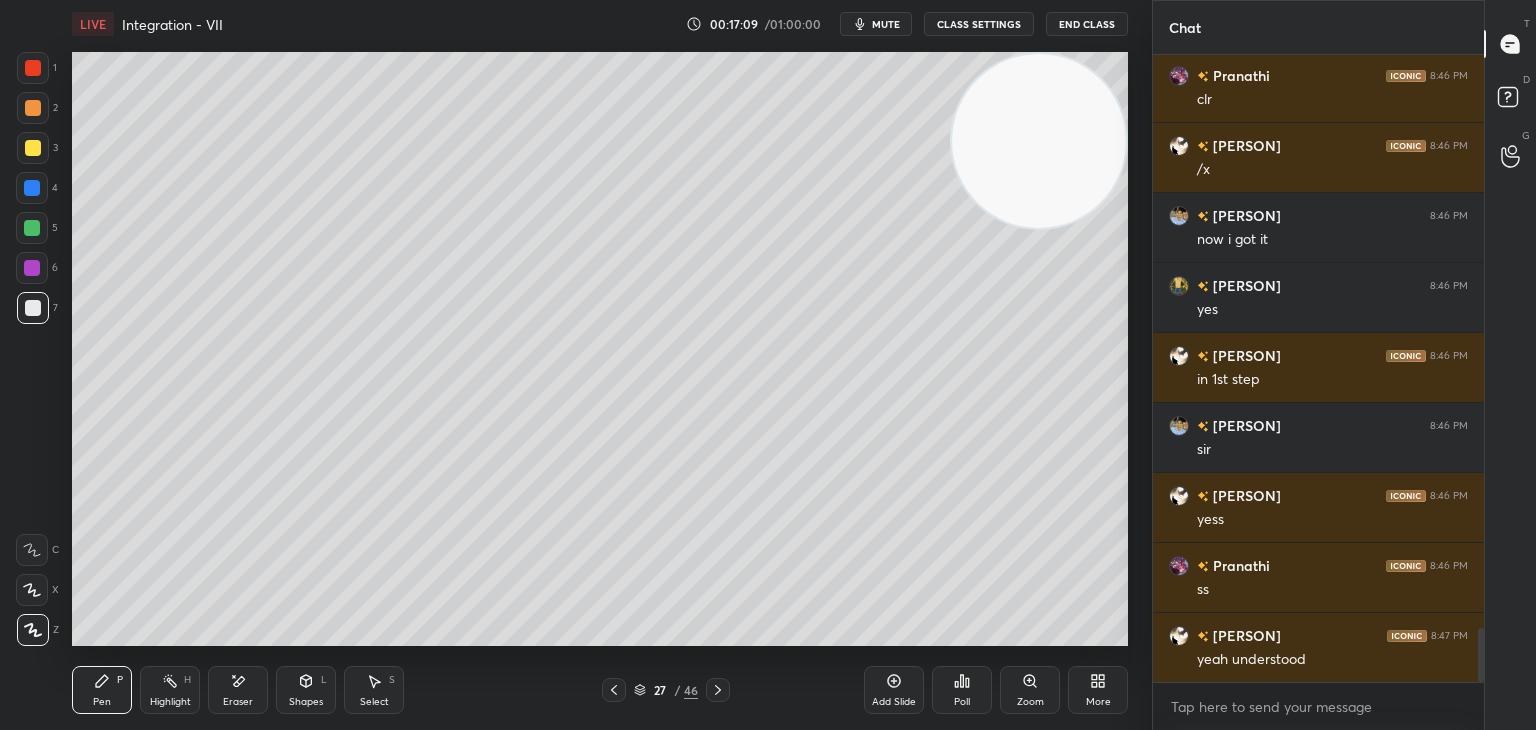 drag, startPoint x: 973, startPoint y: 169, endPoint x: 1027, endPoint y: 138, distance: 62.26556 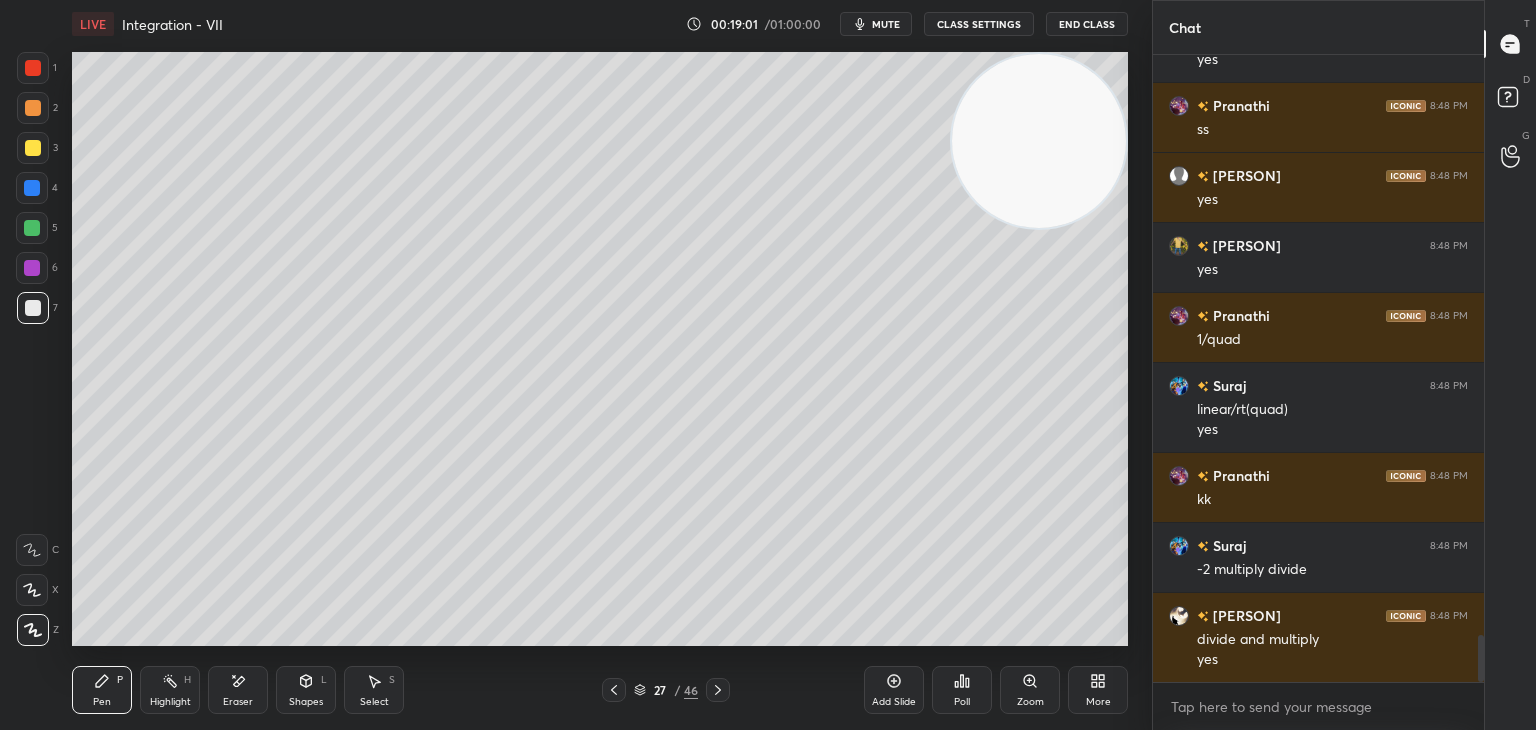 scroll, scrollTop: 7776, scrollLeft: 0, axis: vertical 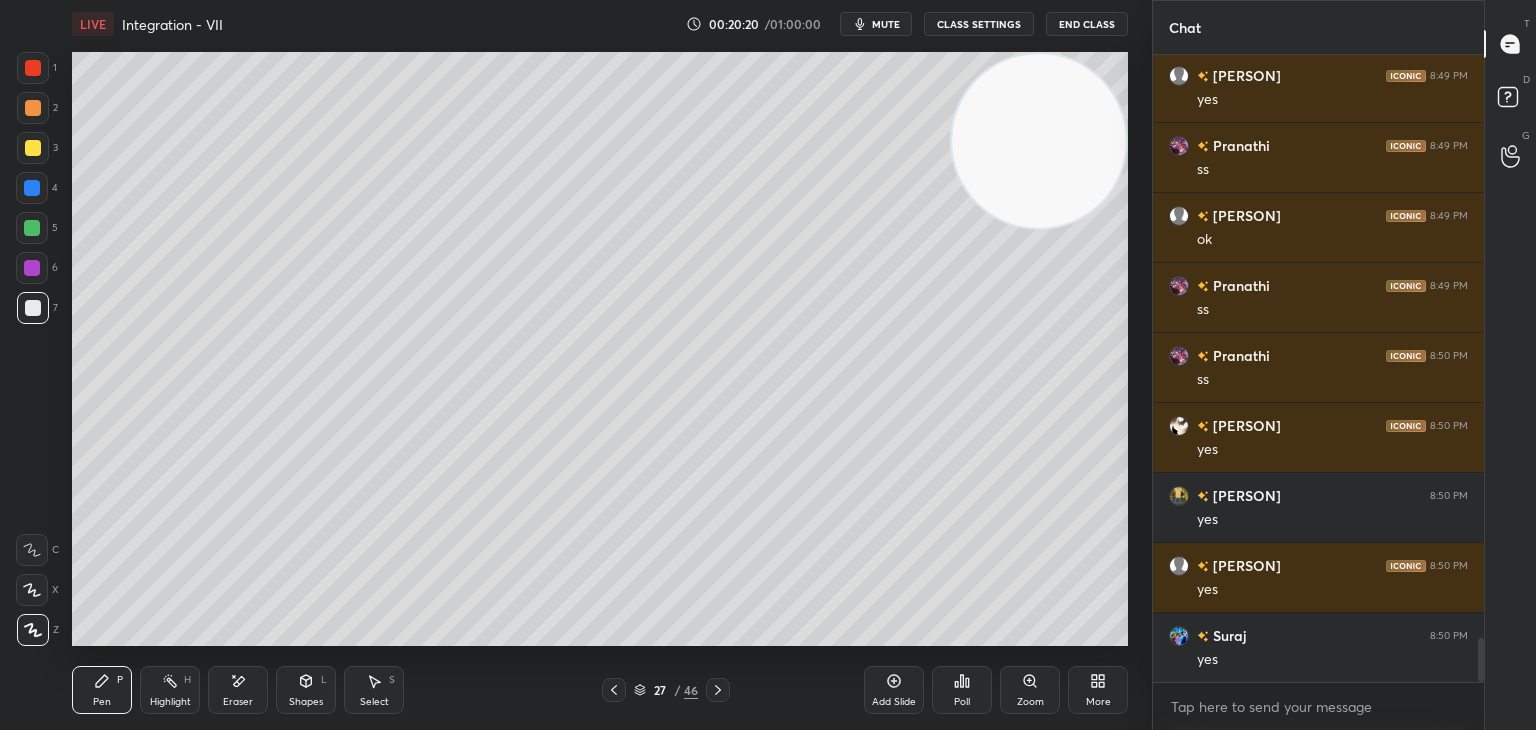 click on "1 2 3 4 5 6 7 C X Z E E Erase all   H H" at bounding box center [32, 349] 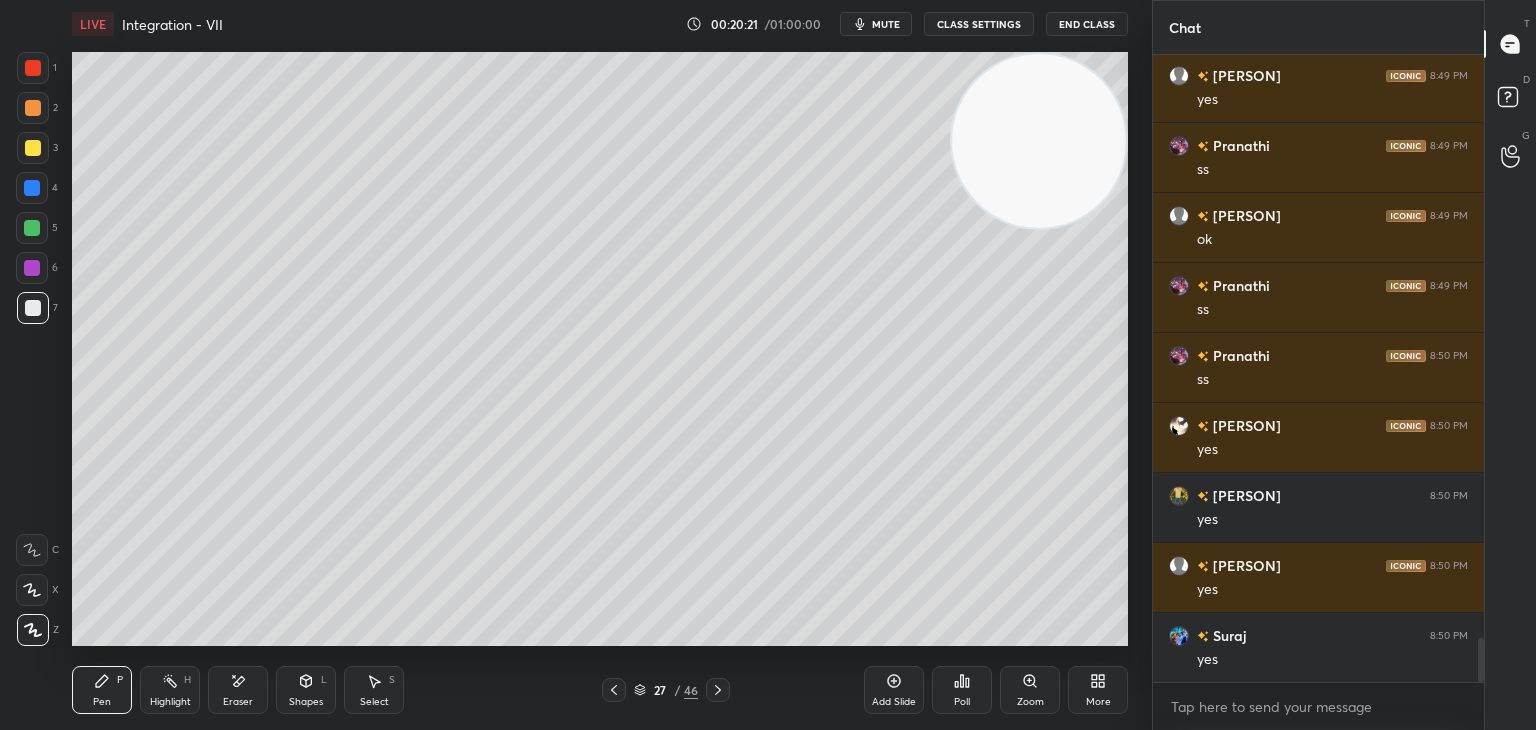 click on "Add Slide" at bounding box center [894, 690] 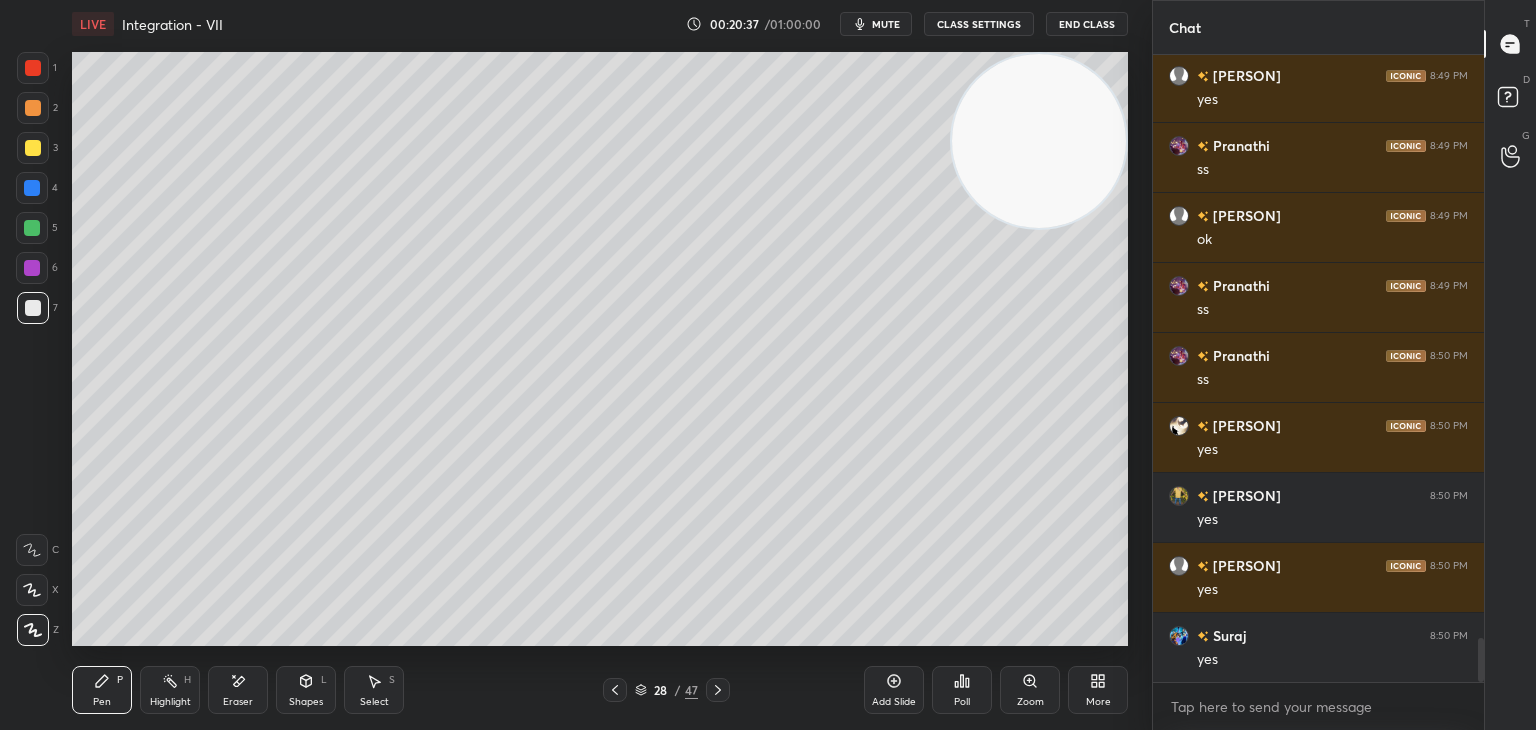 scroll, scrollTop: 8426, scrollLeft: 0, axis: vertical 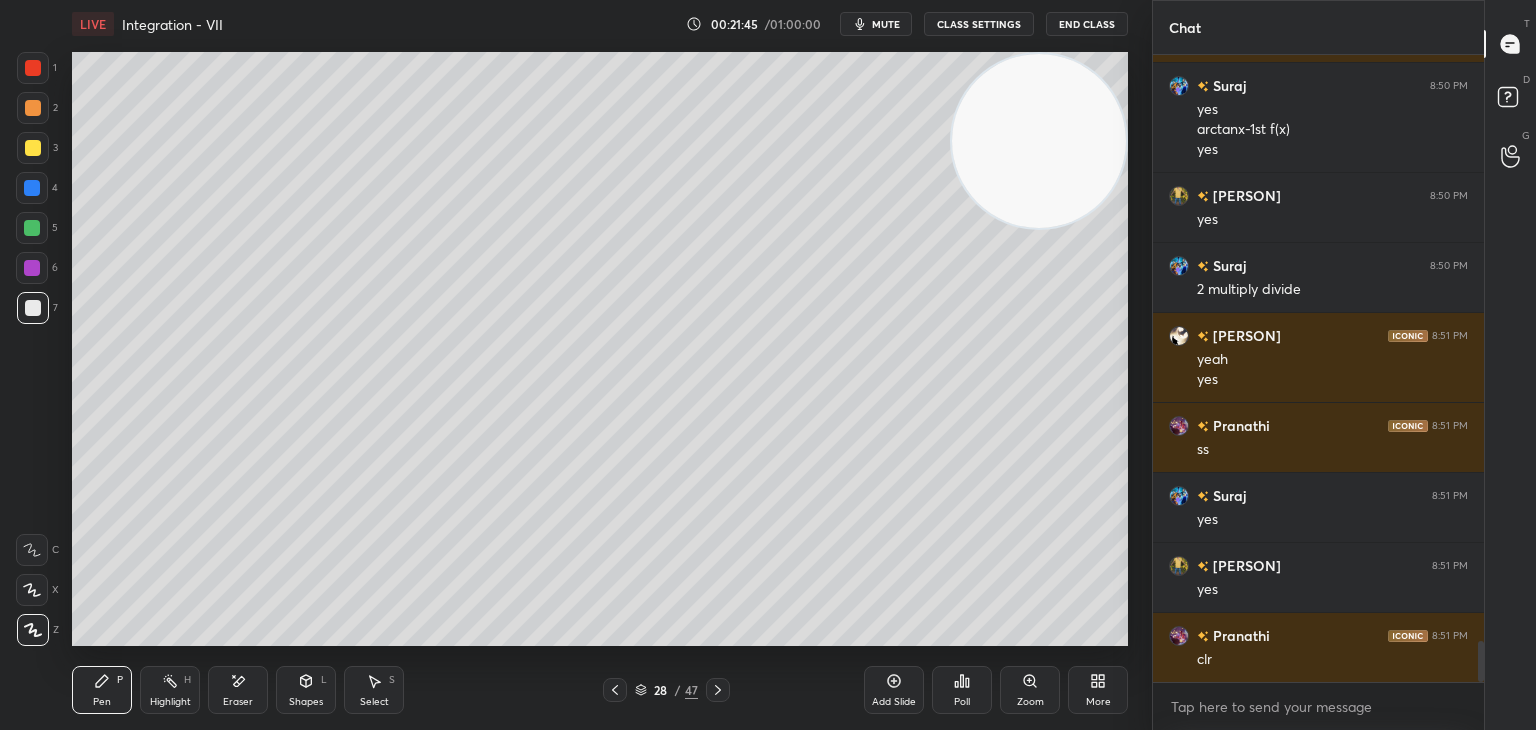drag, startPoint x: 0, startPoint y: 473, endPoint x: 57, endPoint y: 480, distance: 57.428215 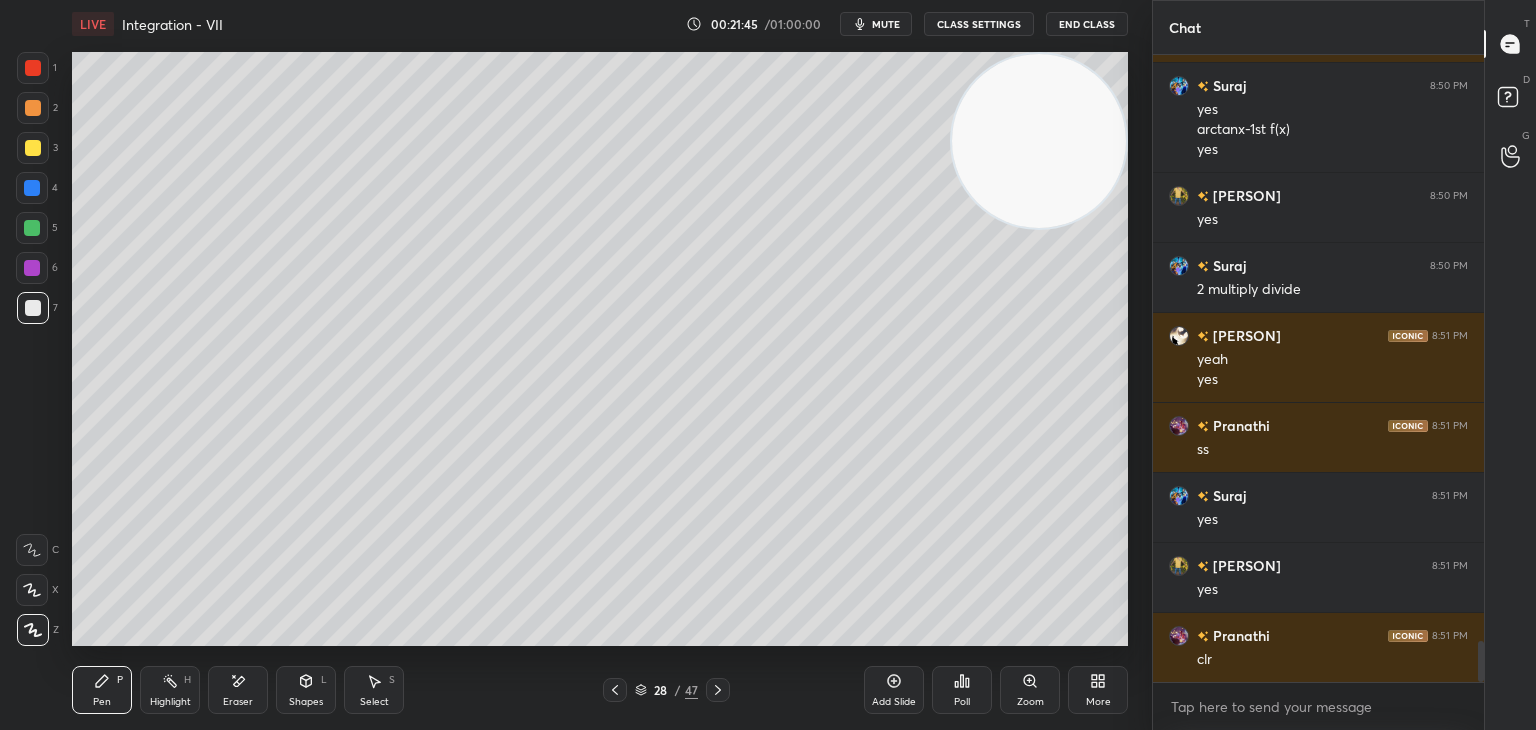 scroll, scrollTop: 9026, scrollLeft: 0, axis: vertical 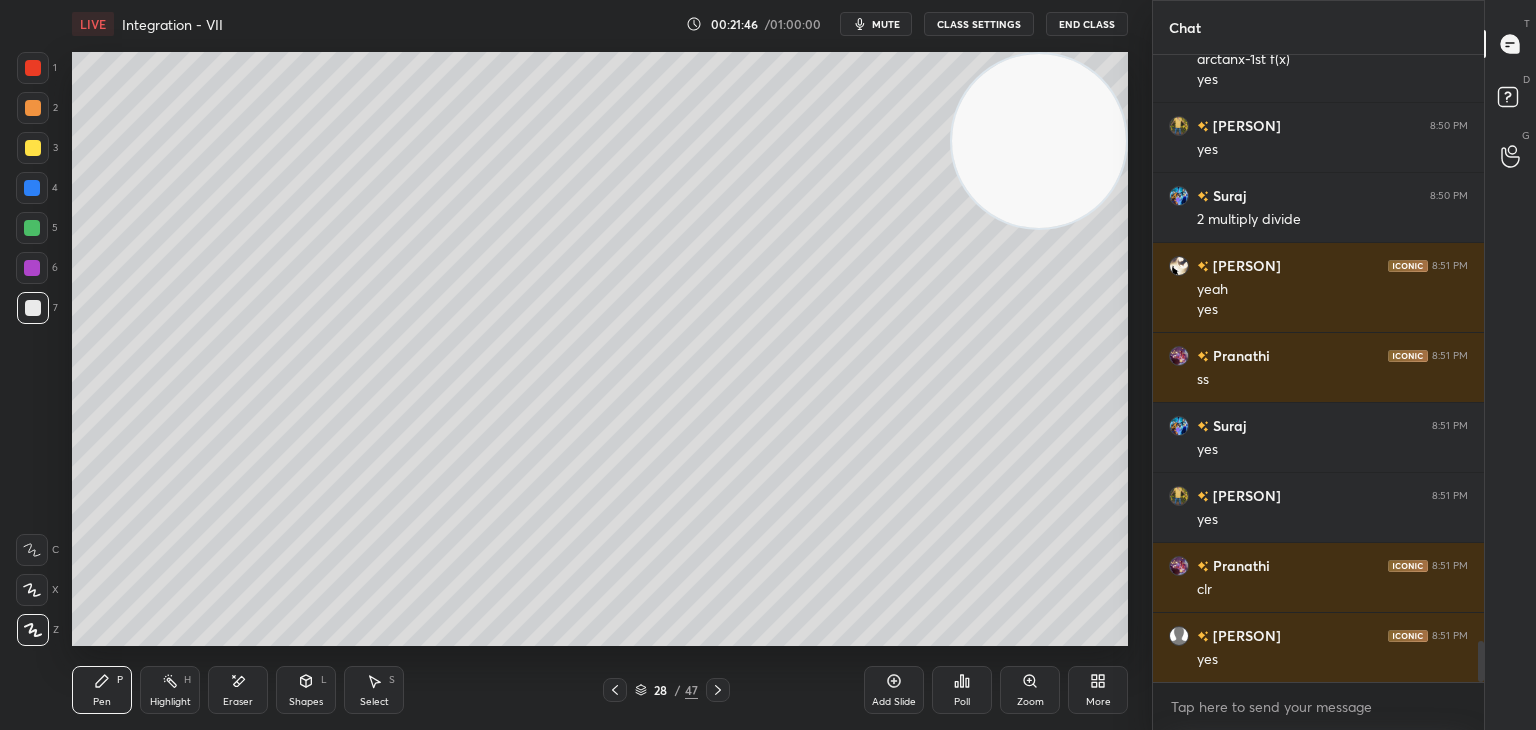 click 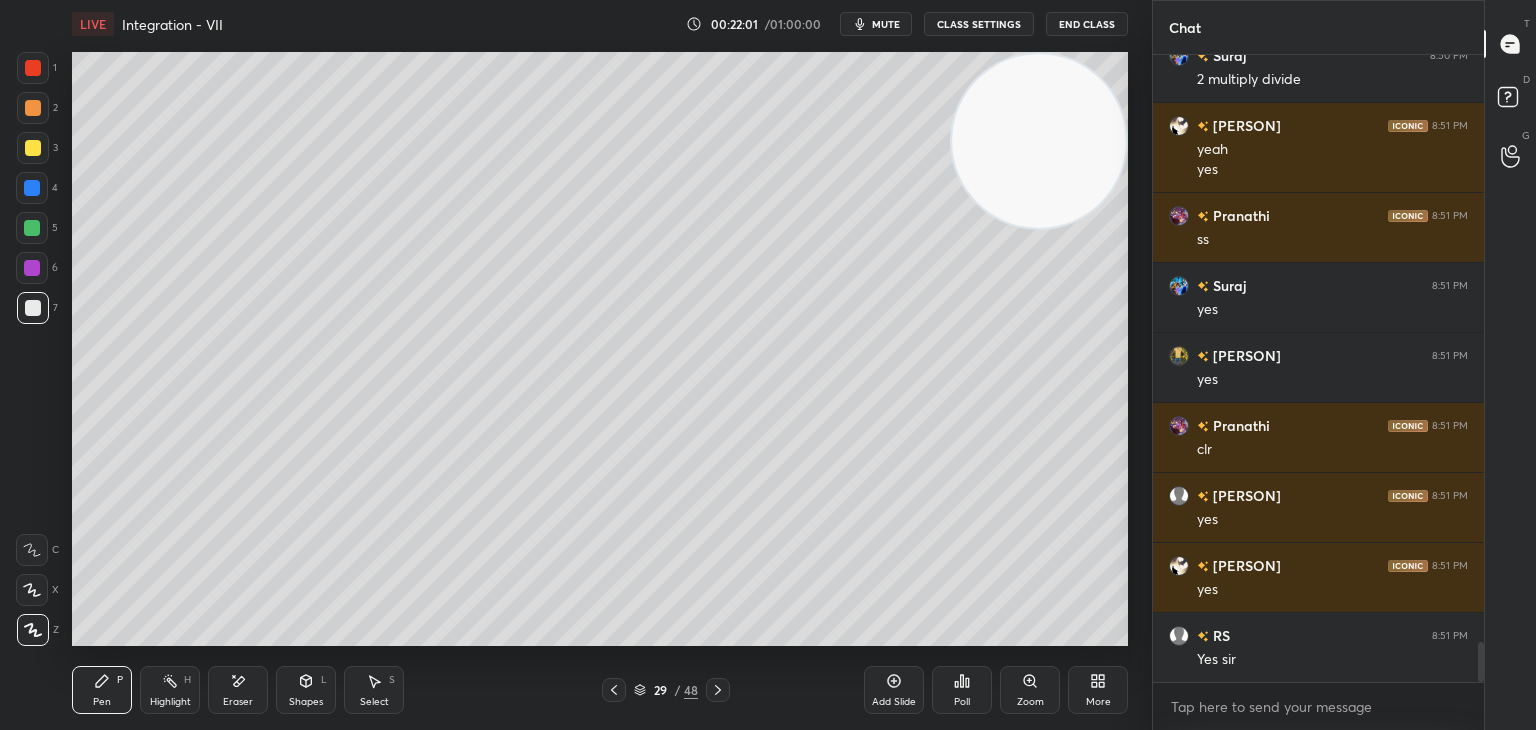 scroll, scrollTop: 9236, scrollLeft: 0, axis: vertical 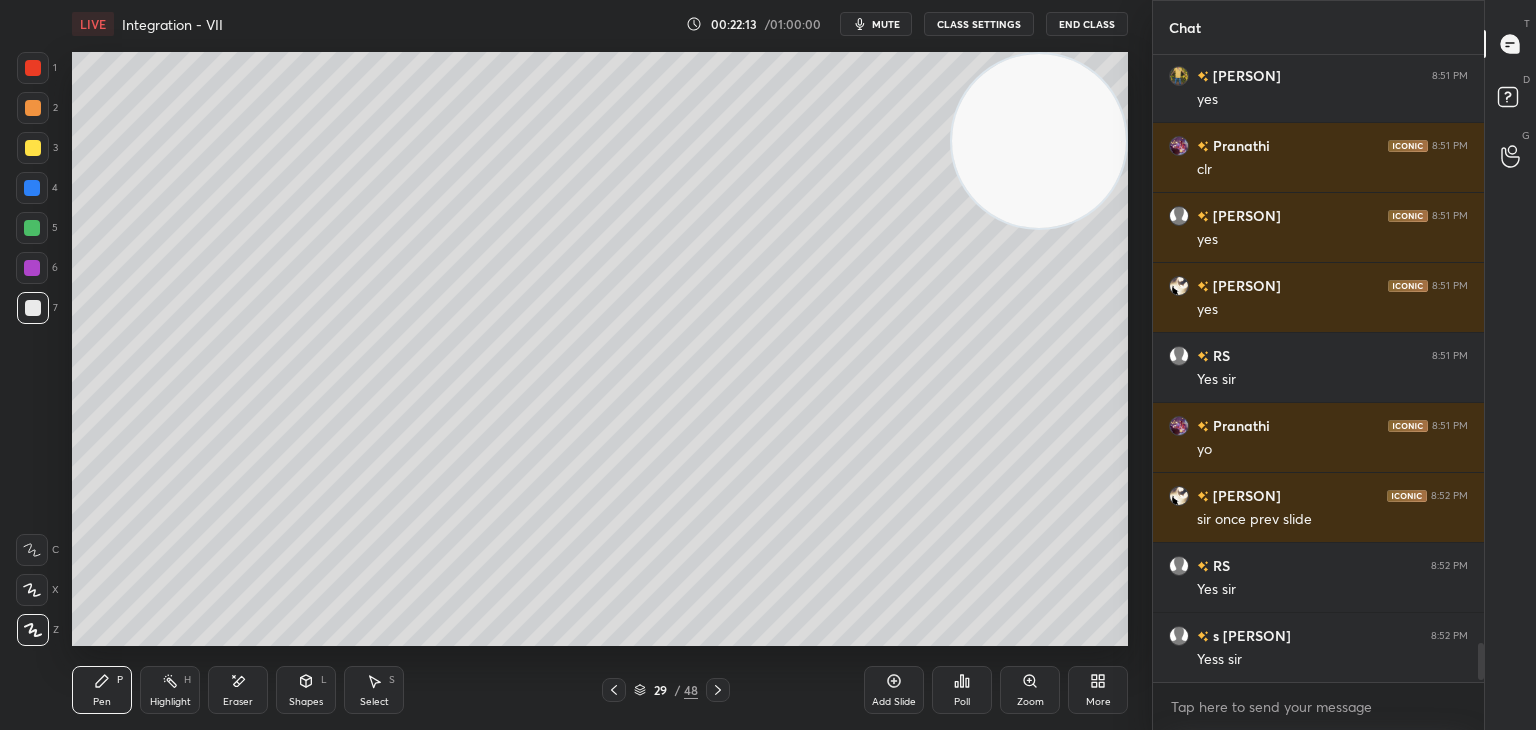 click on "1 2 3 4 5 6 7 C X Z E E Erase all   H H" at bounding box center [32, 349] 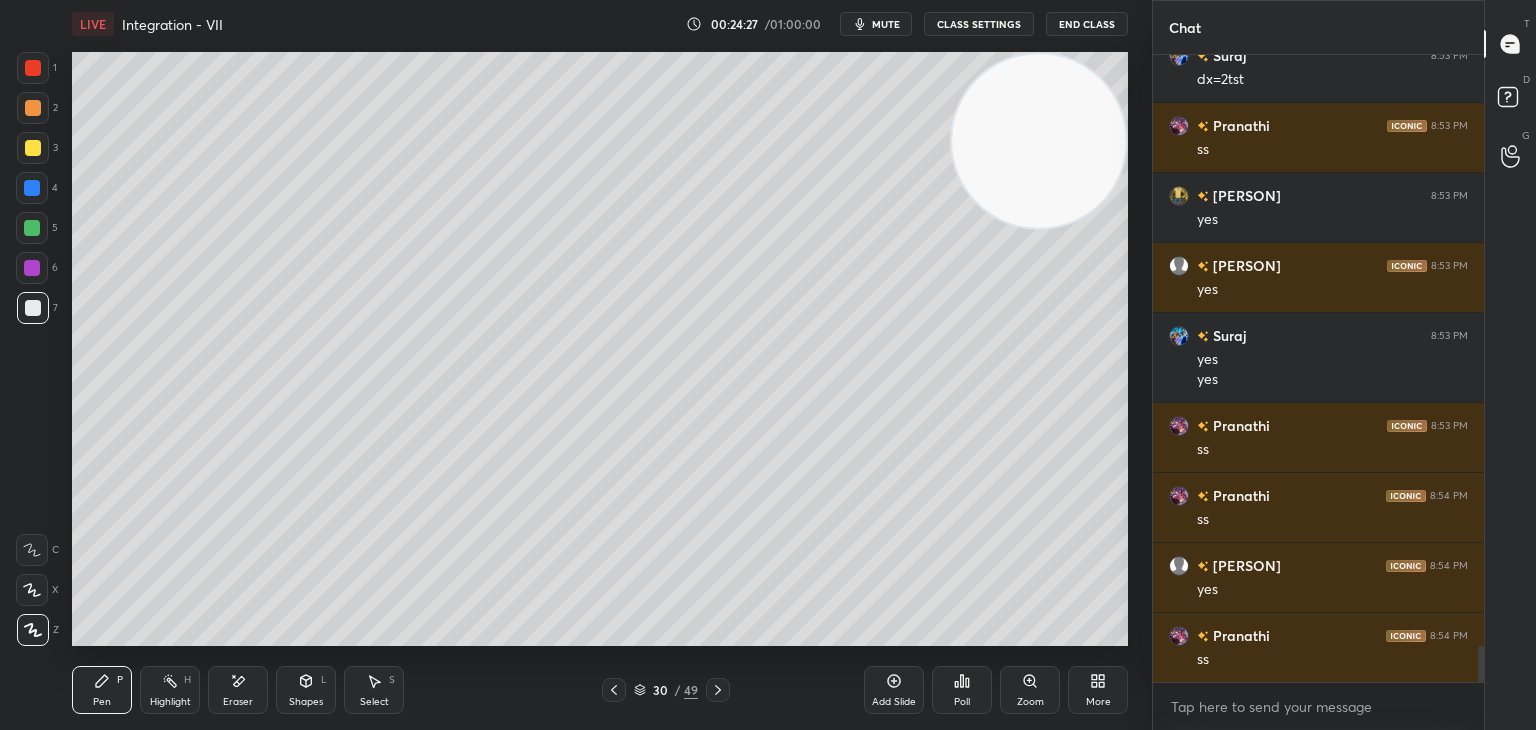 scroll, scrollTop: 10376, scrollLeft: 0, axis: vertical 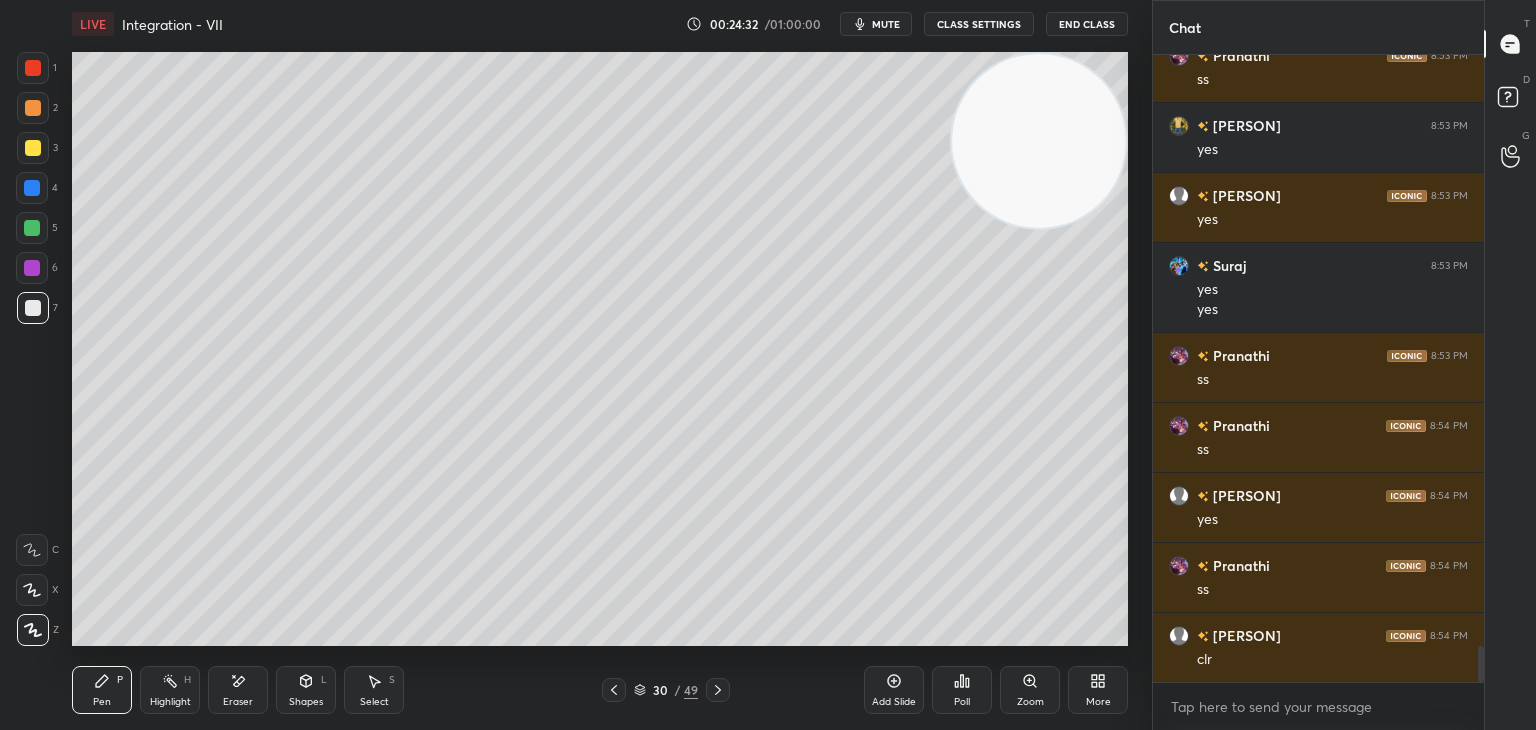 click on "Eraser" at bounding box center [238, 690] 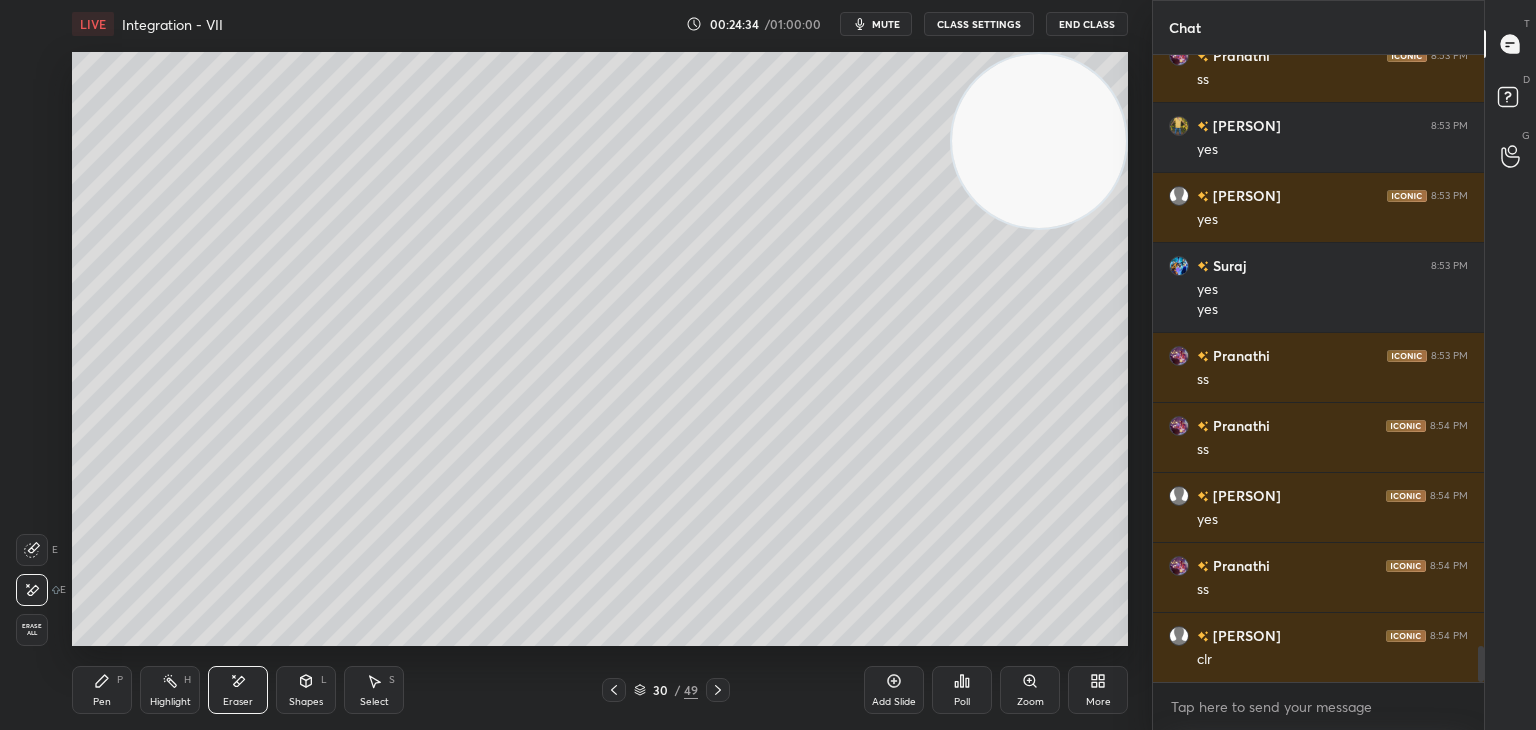 click 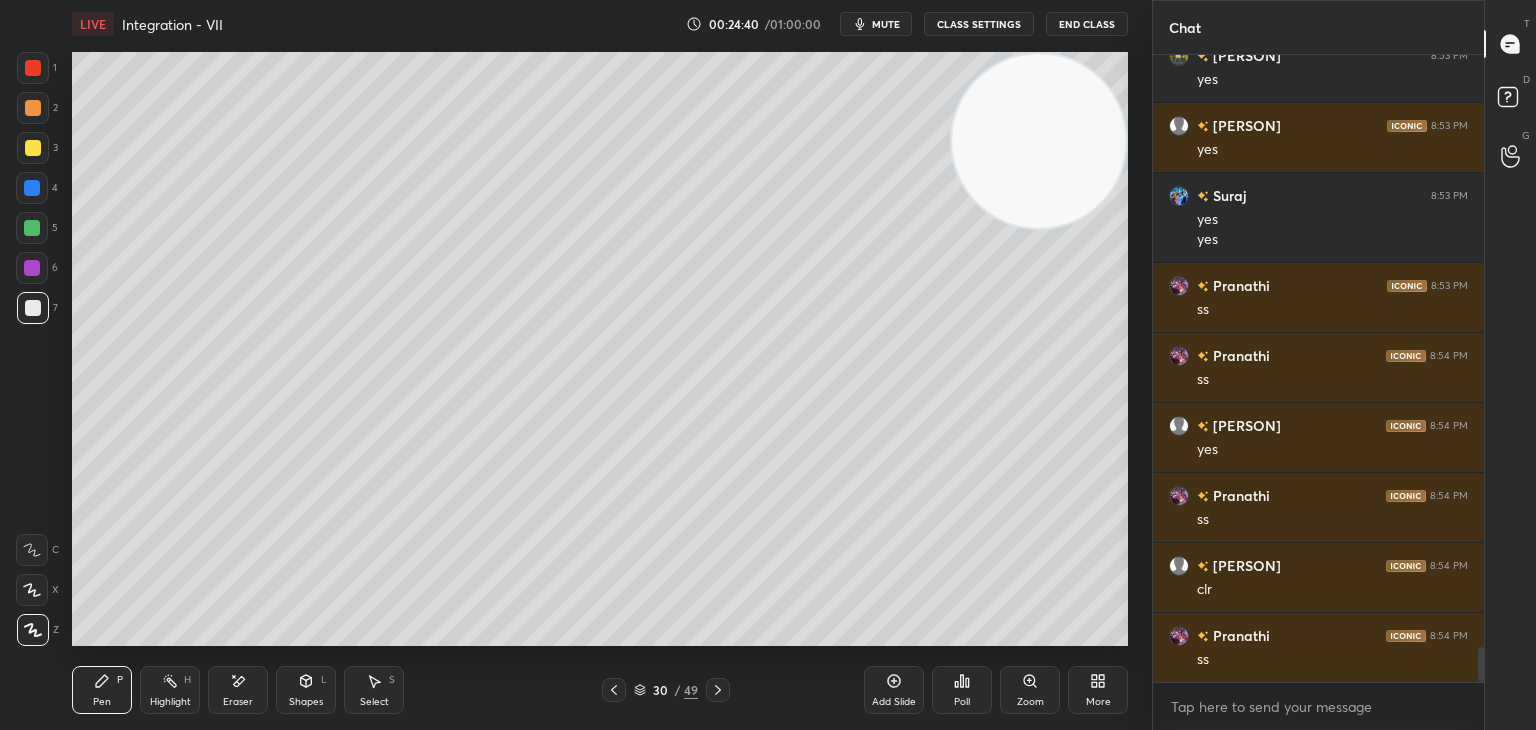 scroll, scrollTop: 10516, scrollLeft: 0, axis: vertical 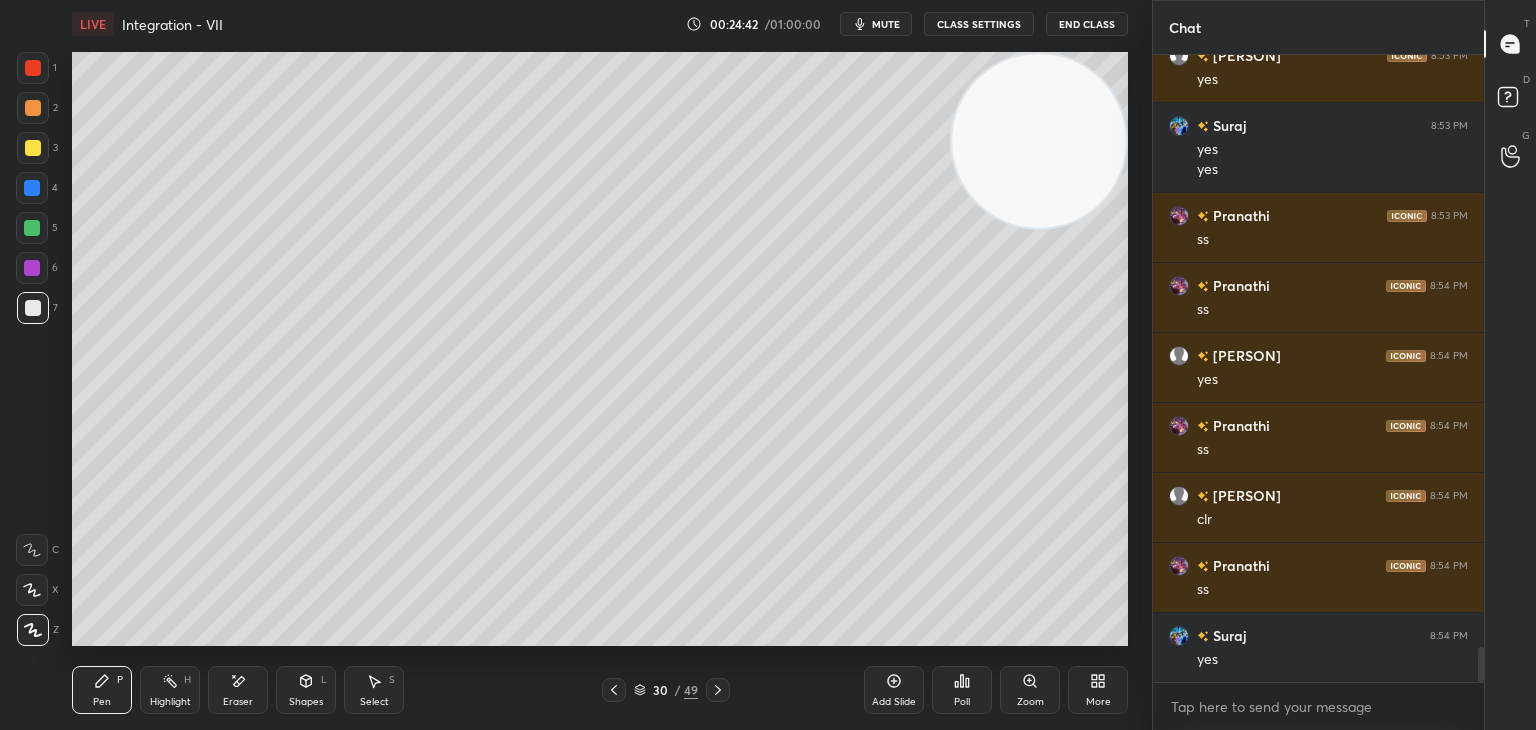 click on "1 2 3 4 5 6 7 C X Z E E Erase all   H H" at bounding box center [32, 349] 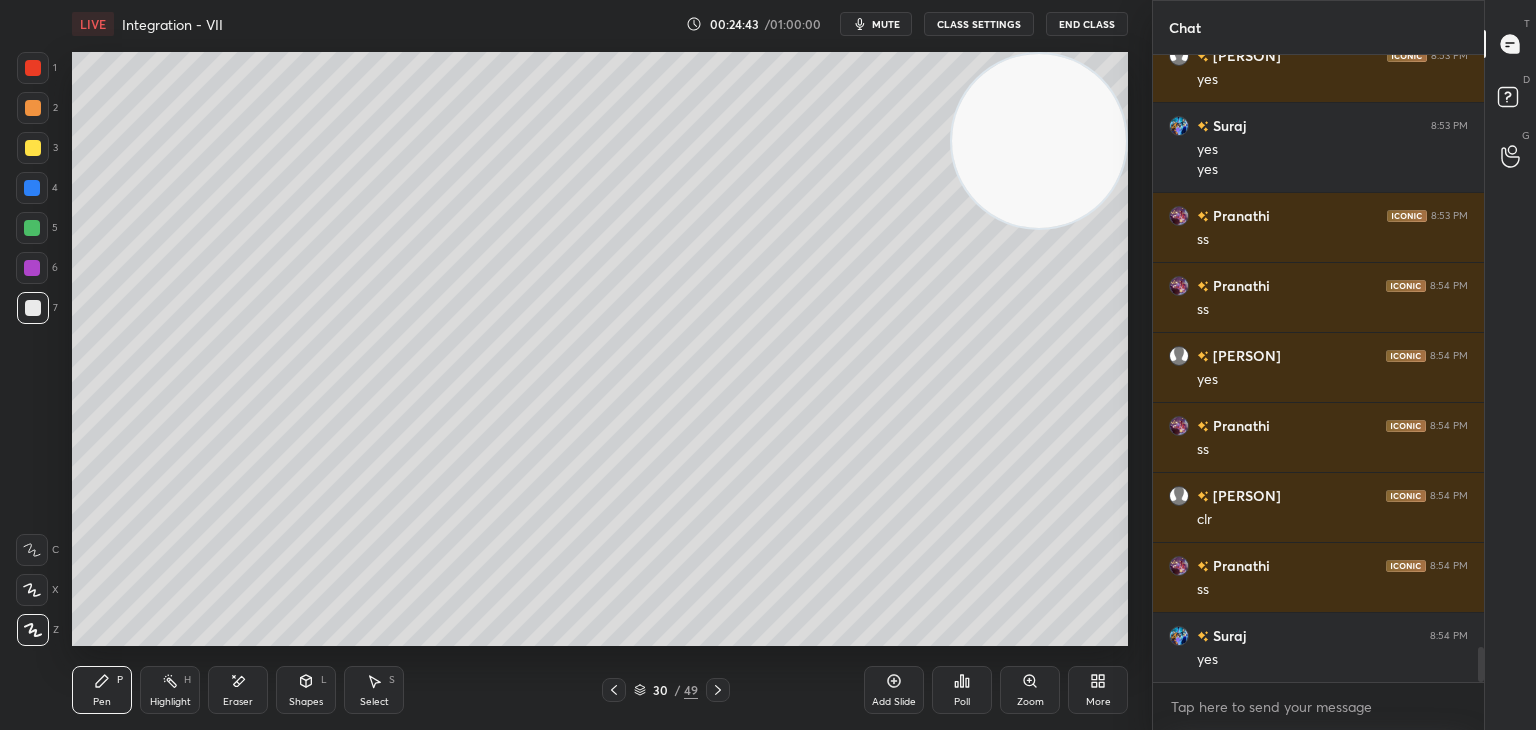 click on "Add Slide" at bounding box center (894, 702) 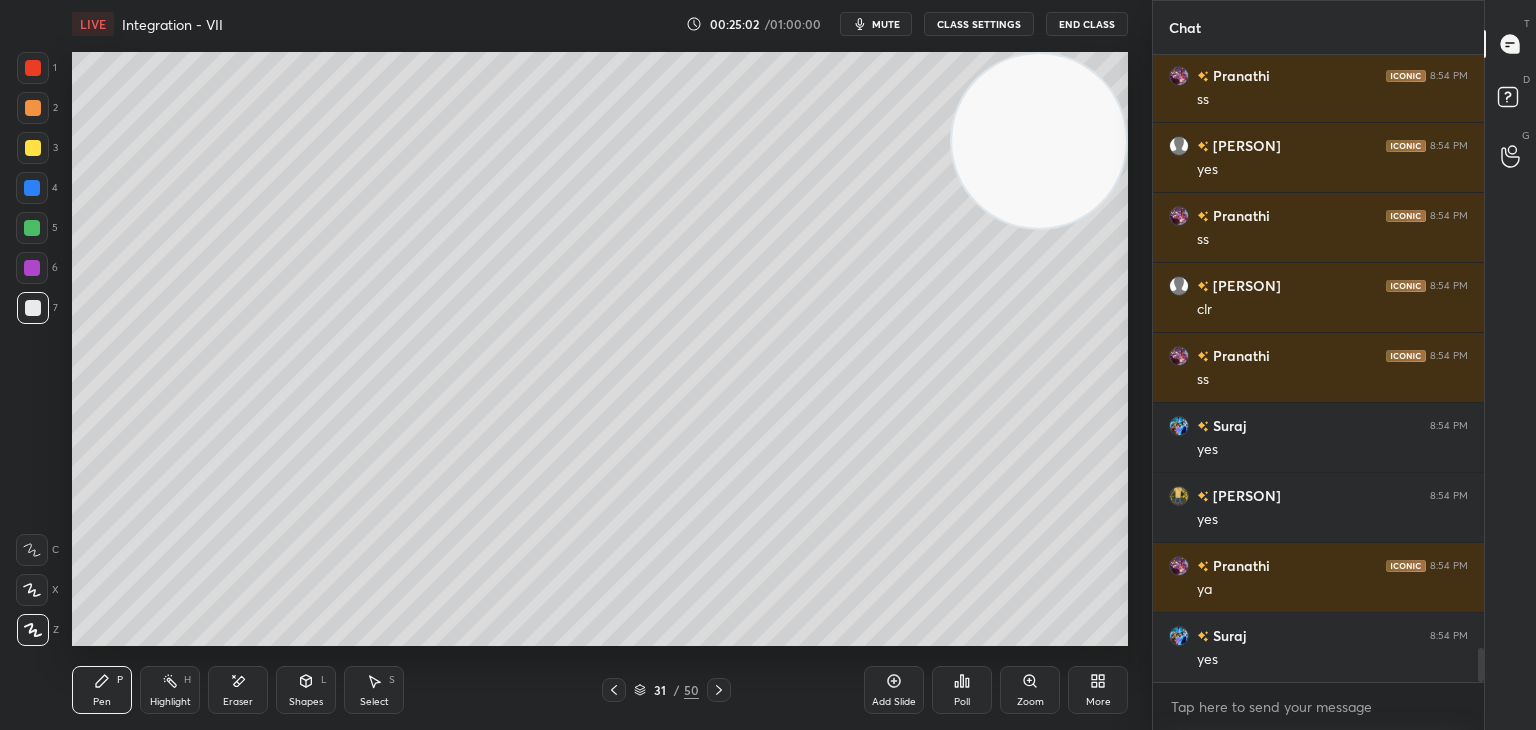 scroll, scrollTop: 10796, scrollLeft: 0, axis: vertical 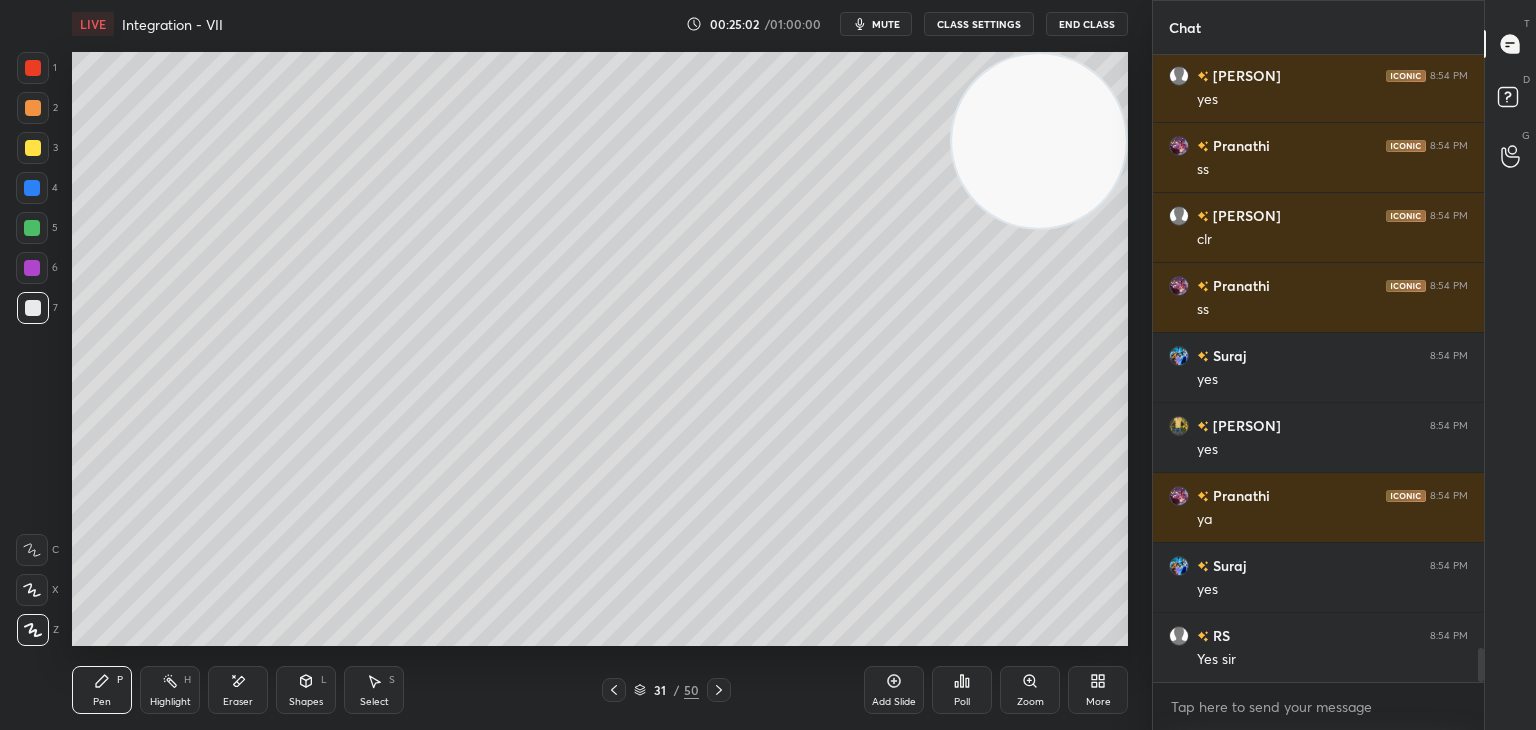 click on "1 2 3 4 5 6 7 C X Z E E Erase all   H H" at bounding box center (32, 349) 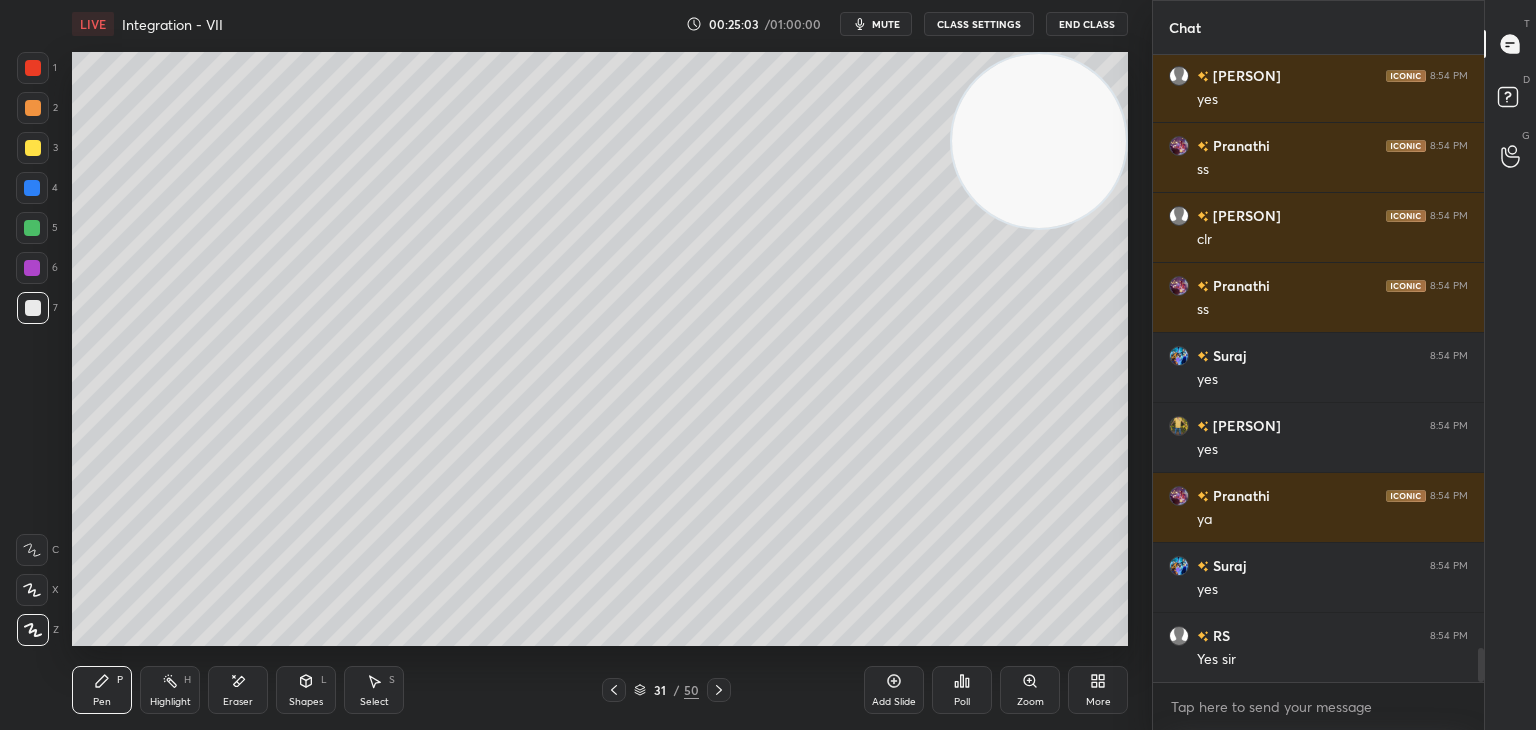 click on "Add Slide" at bounding box center (894, 690) 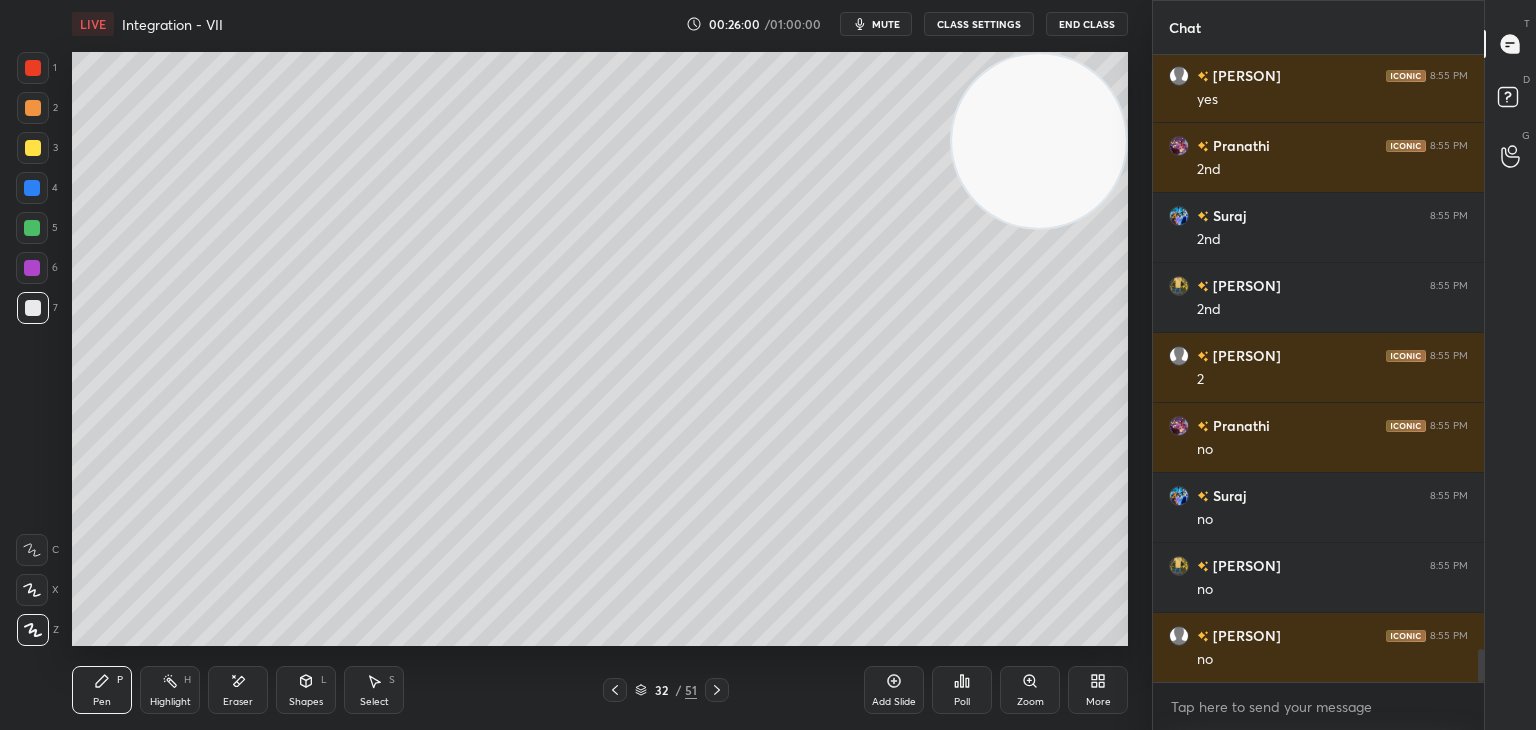 scroll, scrollTop: 11496, scrollLeft: 0, axis: vertical 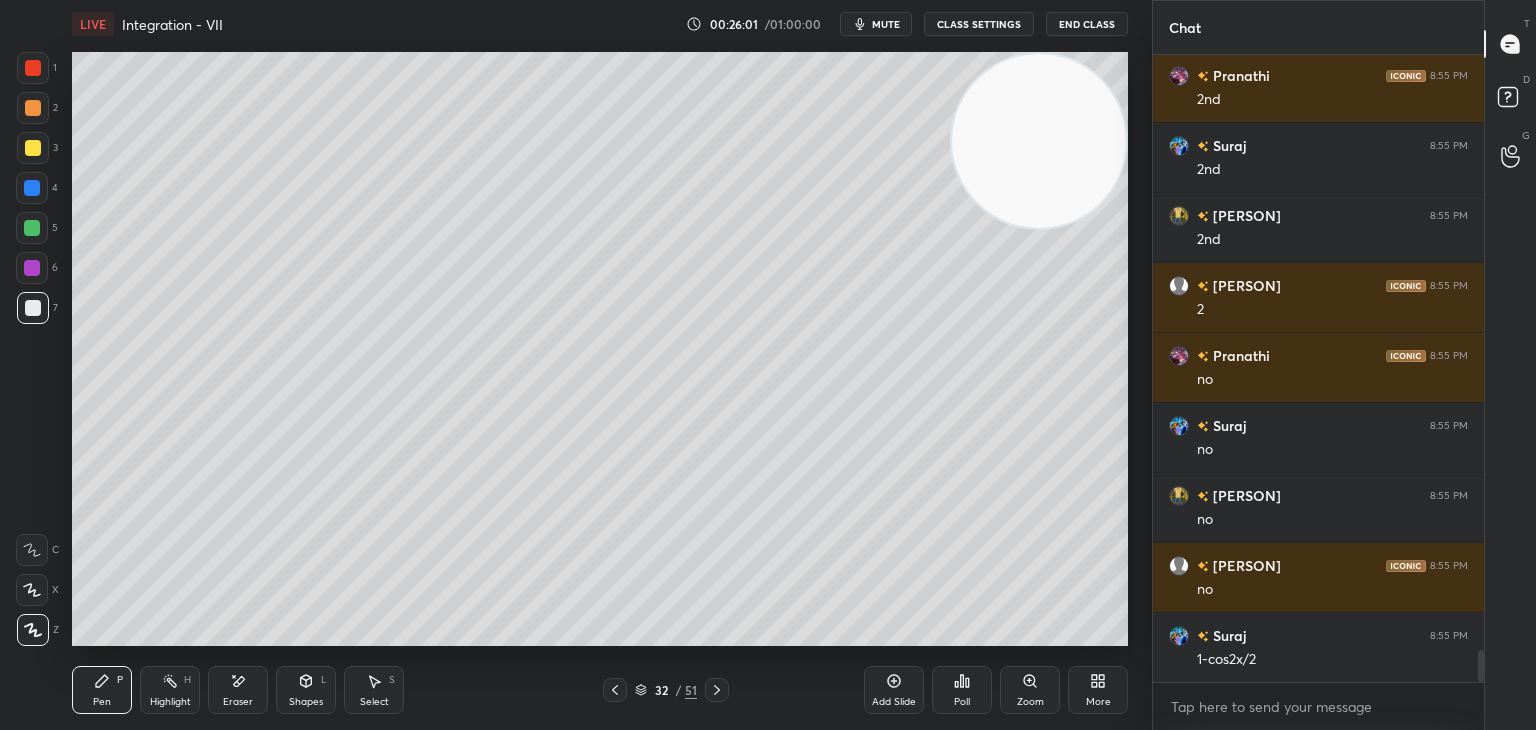 click on "Highlight H" at bounding box center [170, 690] 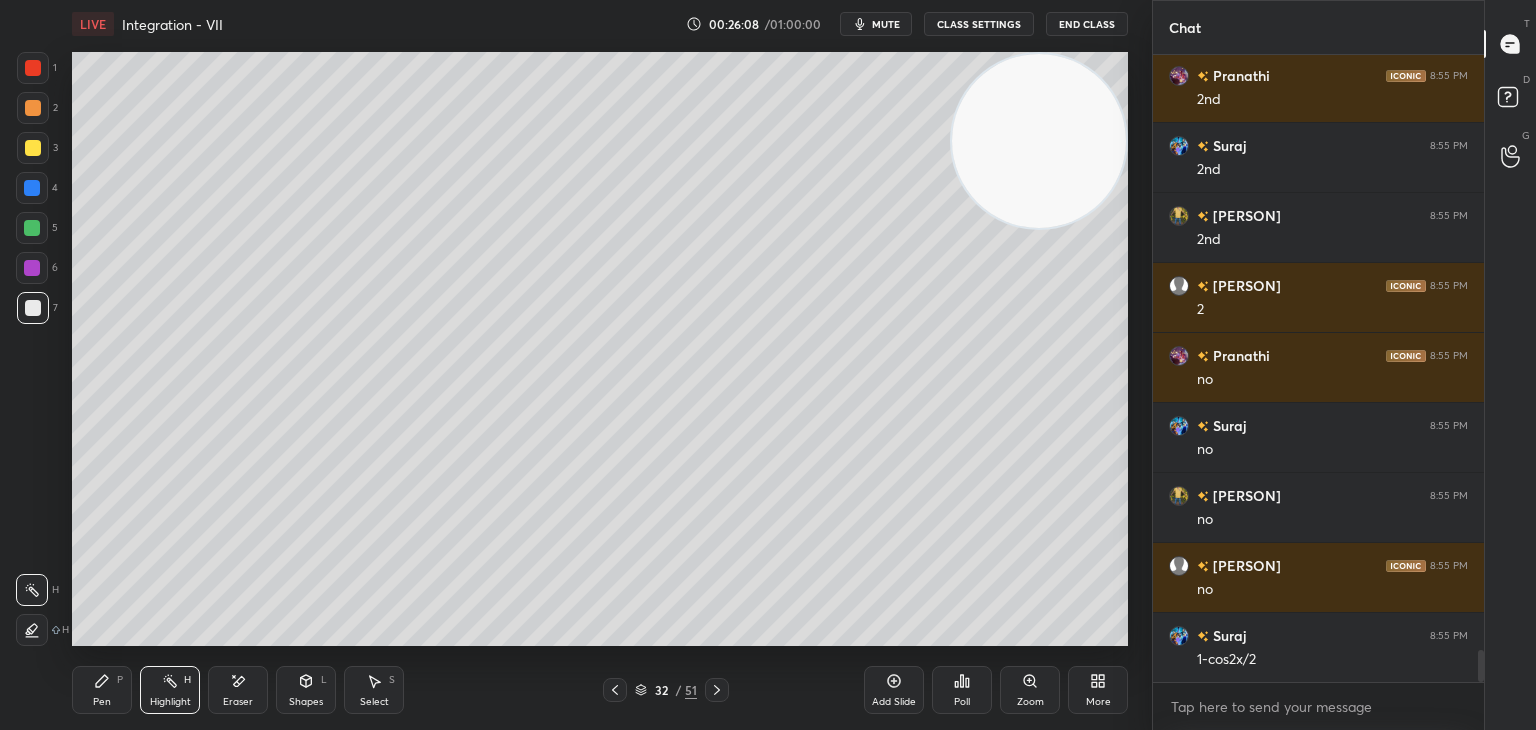 click on "Pen P" at bounding box center [102, 690] 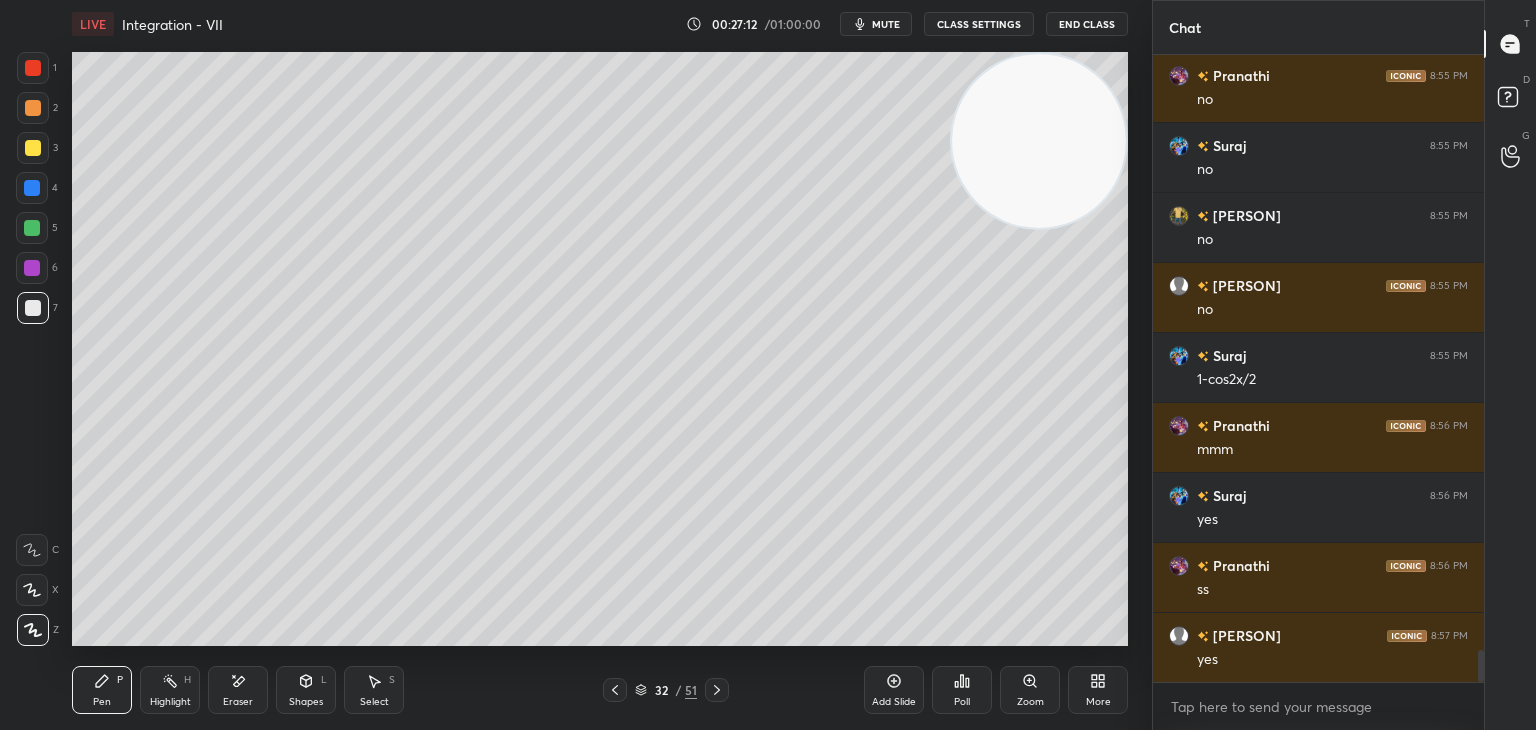 scroll, scrollTop: 11846, scrollLeft: 0, axis: vertical 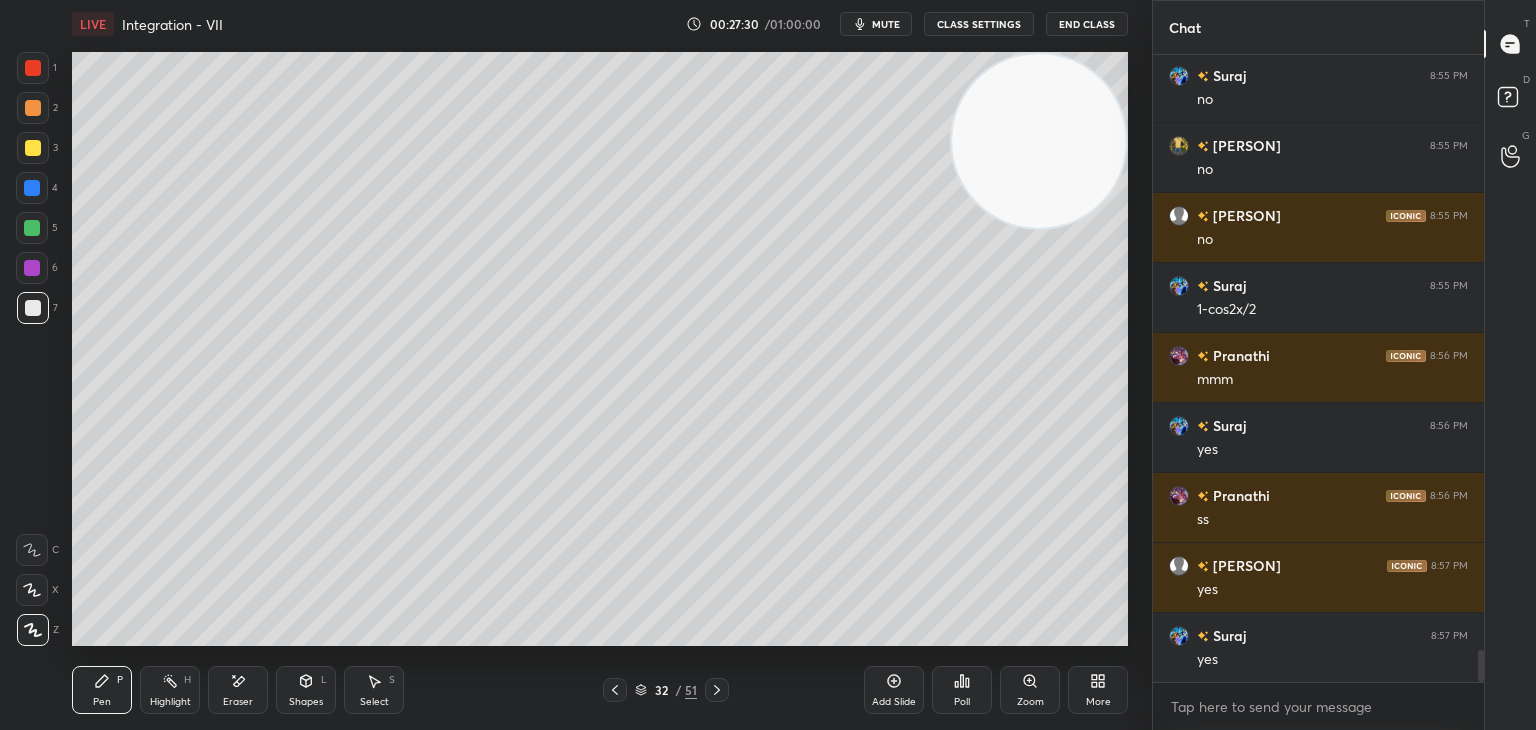 click on "1 2 3 4 5 6 7 C X Z E E Erase all   H H" at bounding box center [32, 349] 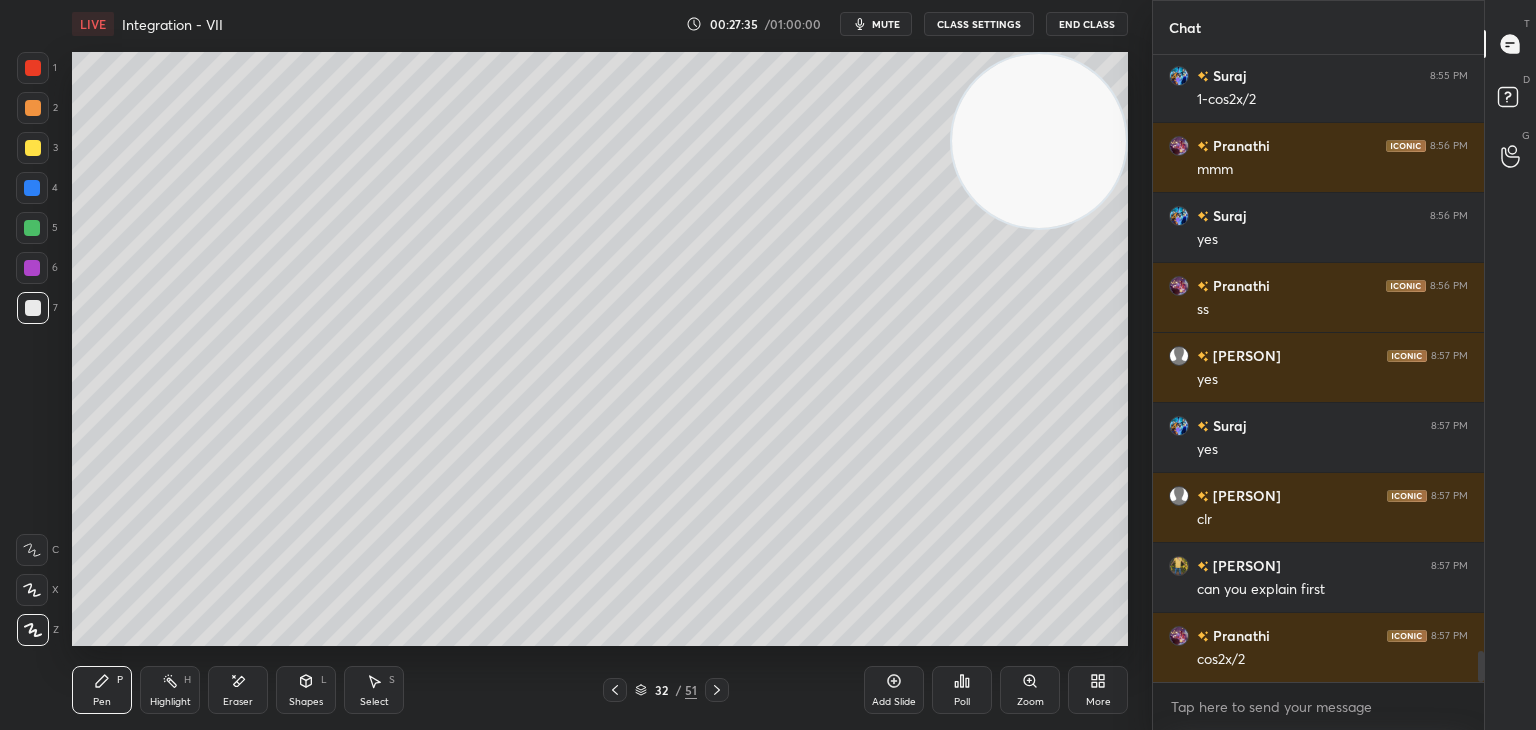 scroll, scrollTop: 12076, scrollLeft: 0, axis: vertical 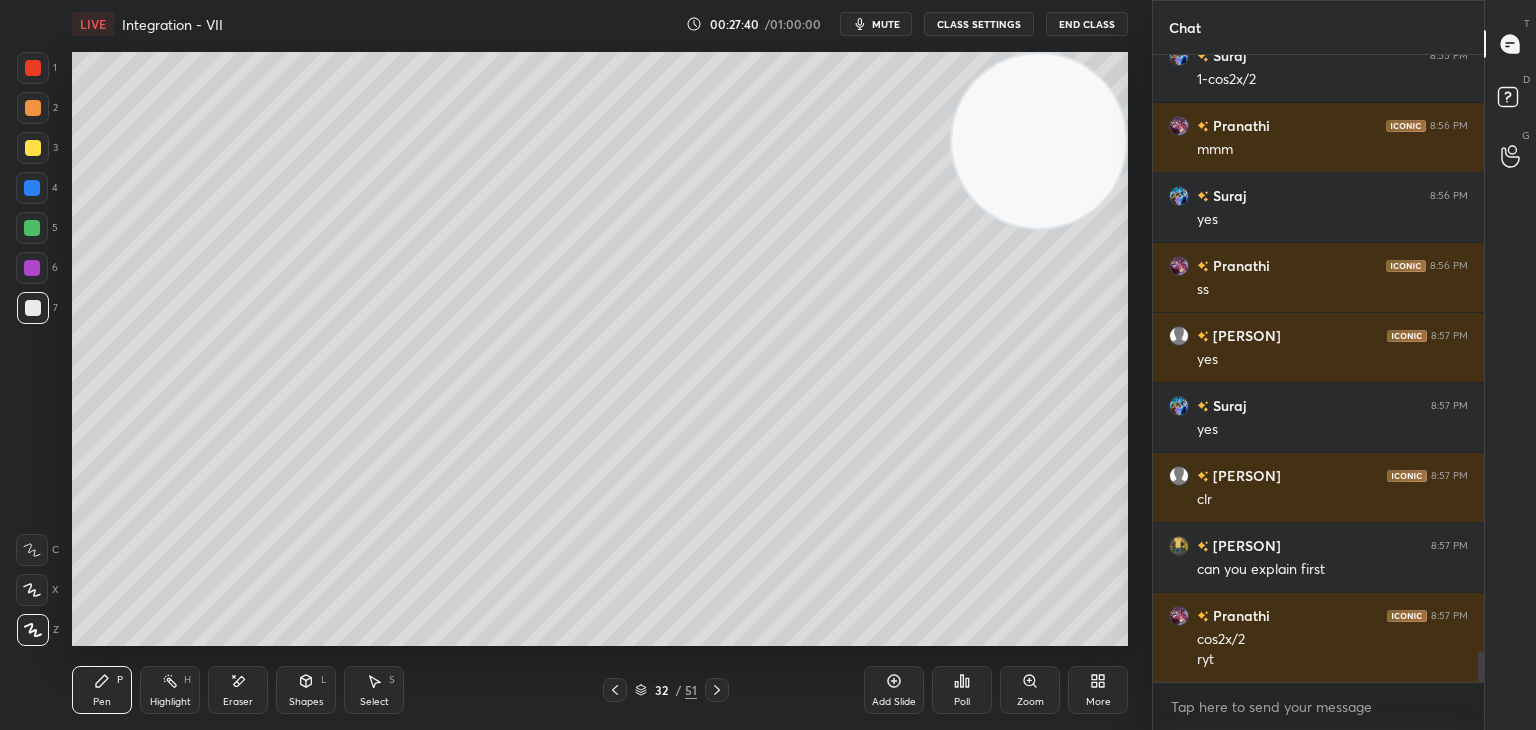 click on "Highlight H" at bounding box center [170, 690] 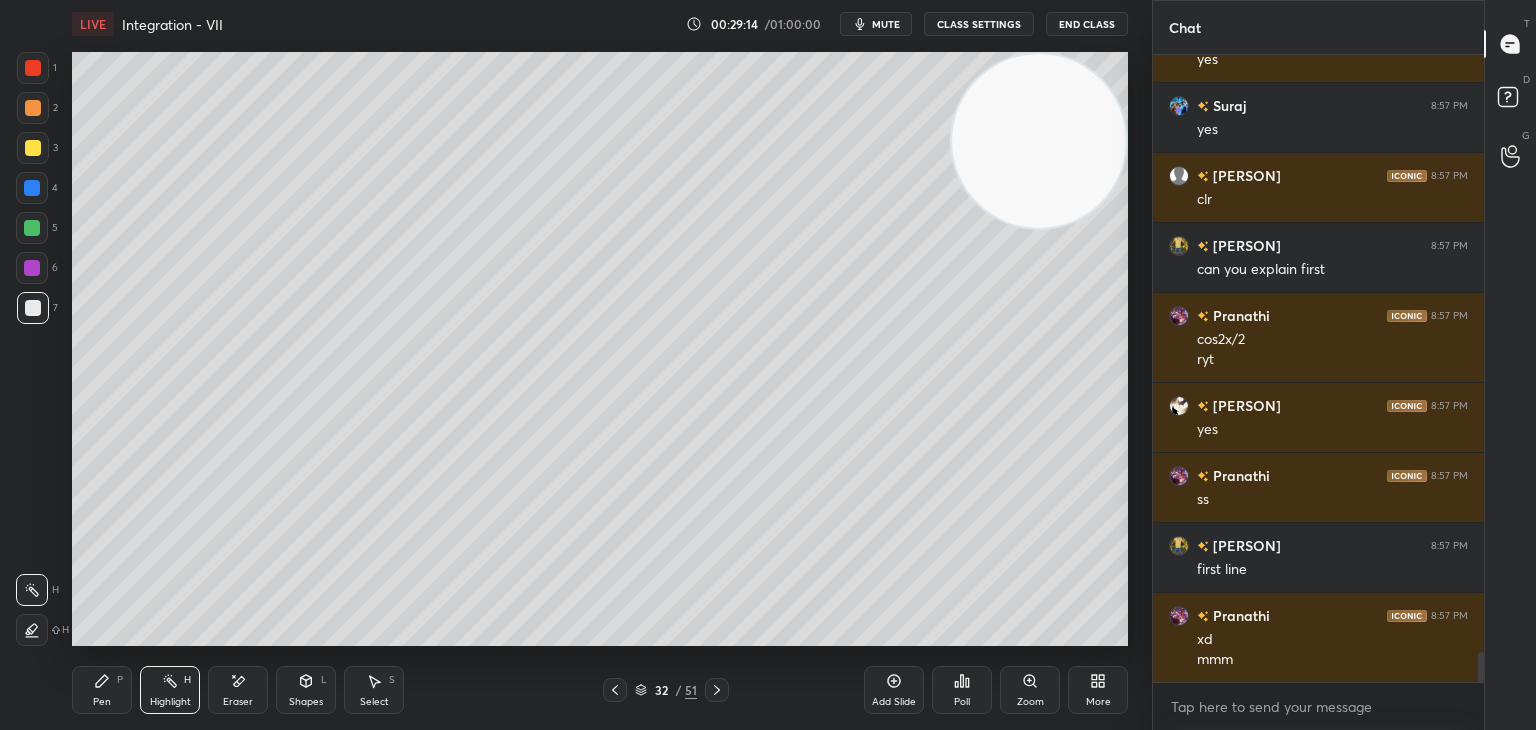 scroll, scrollTop: 12446, scrollLeft: 0, axis: vertical 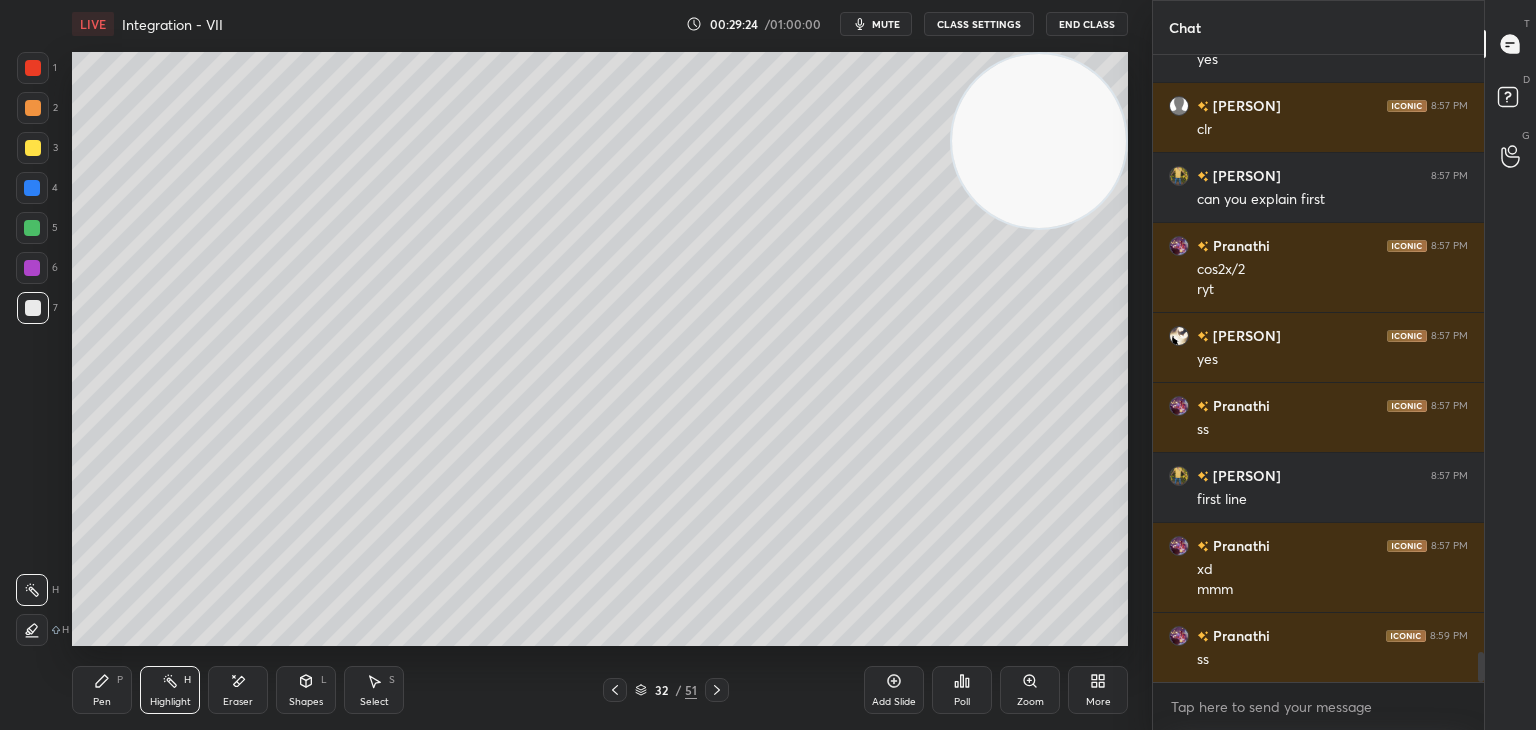 click on "Highlight" at bounding box center [170, 702] 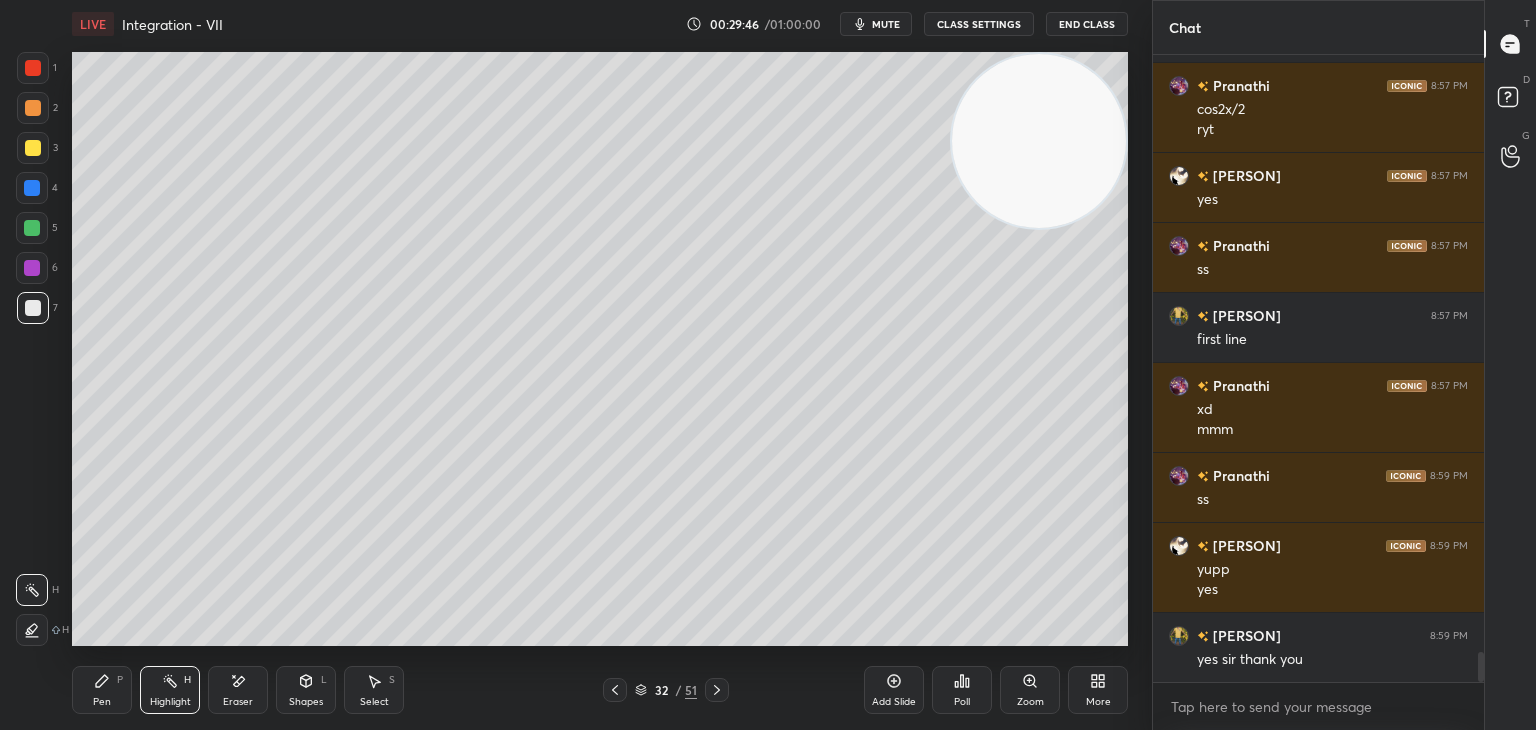 scroll, scrollTop: 12676, scrollLeft: 0, axis: vertical 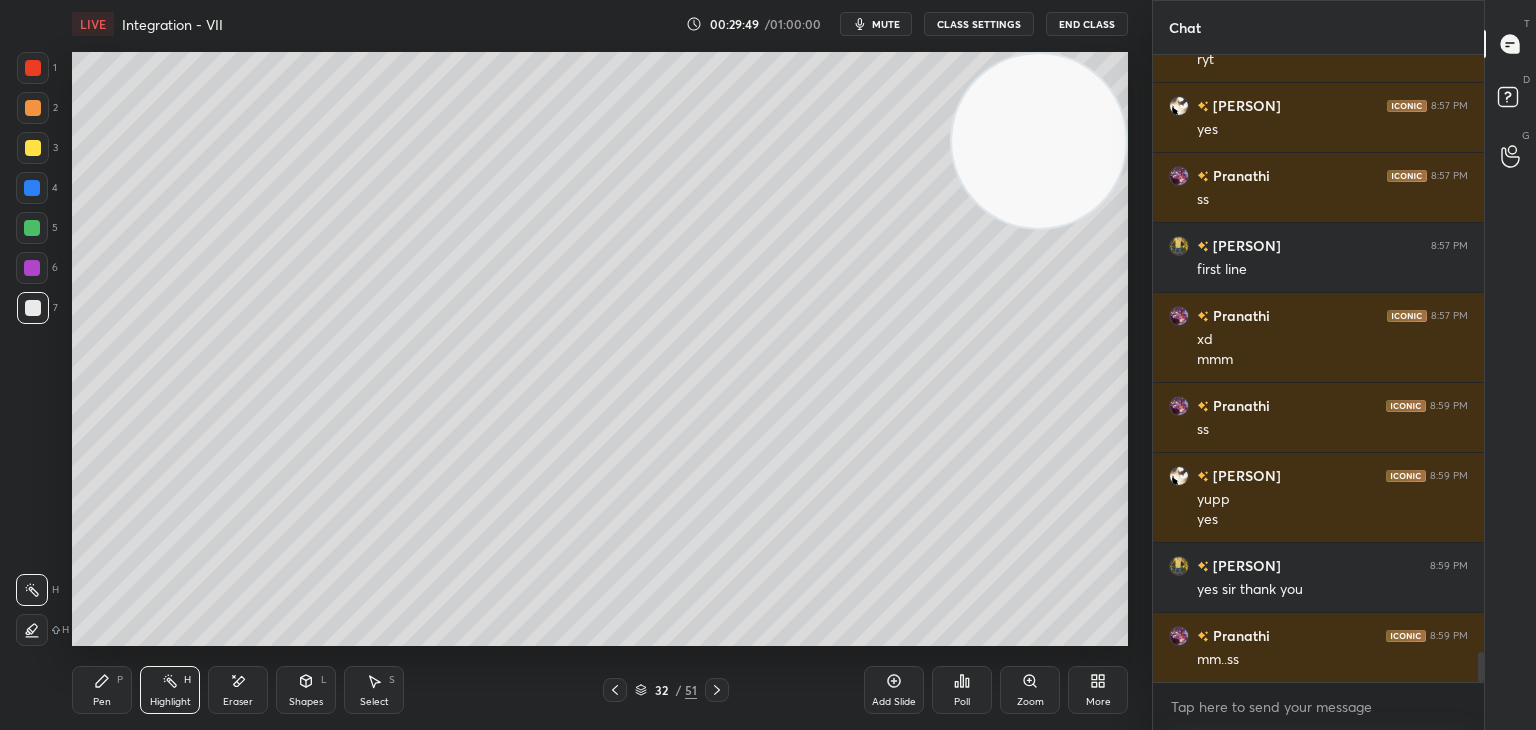 click 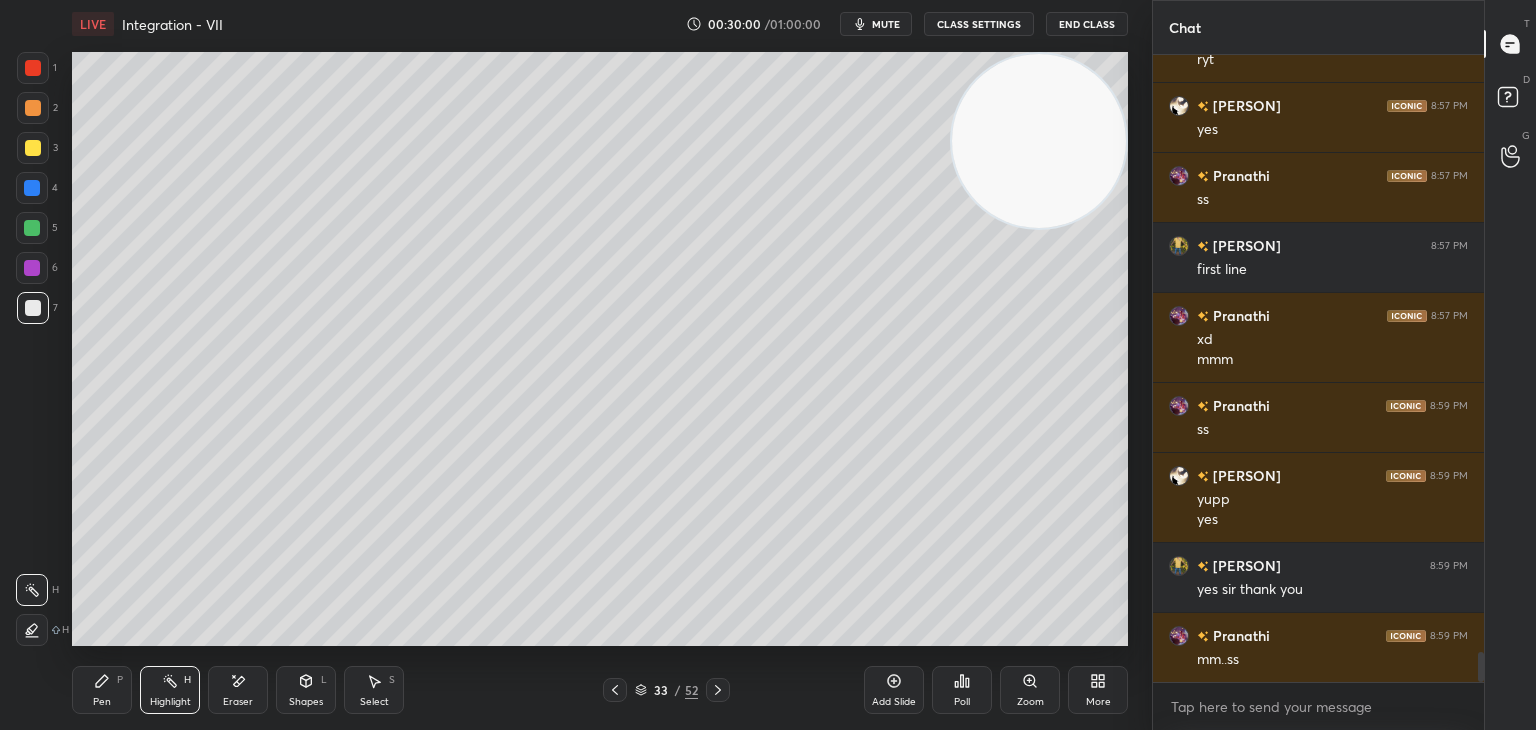 click on "1 2 3 4 5 6 7 C X Z E E Erase all   H H" at bounding box center [32, 349] 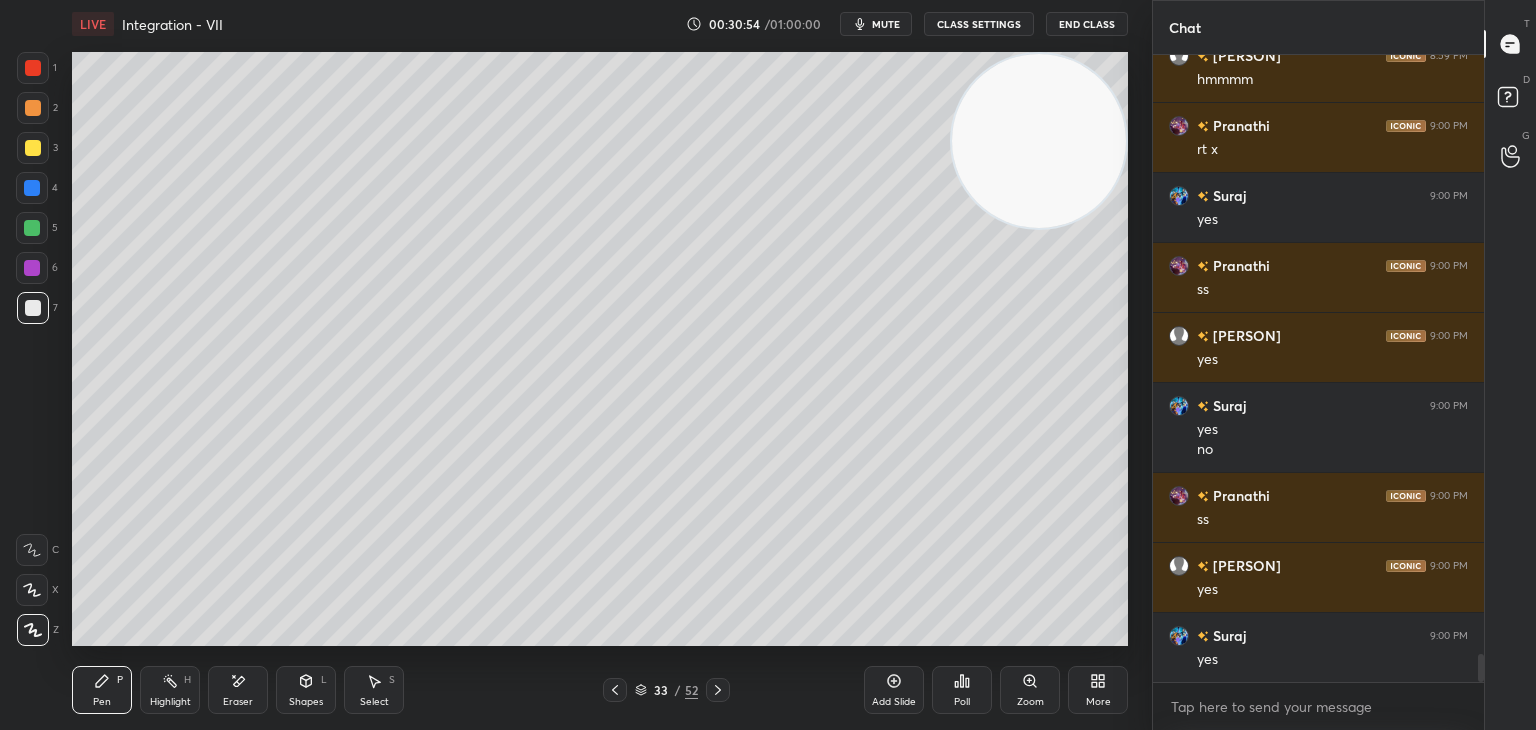 scroll, scrollTop: 13396, scrollLeft: 0, axis: vertical 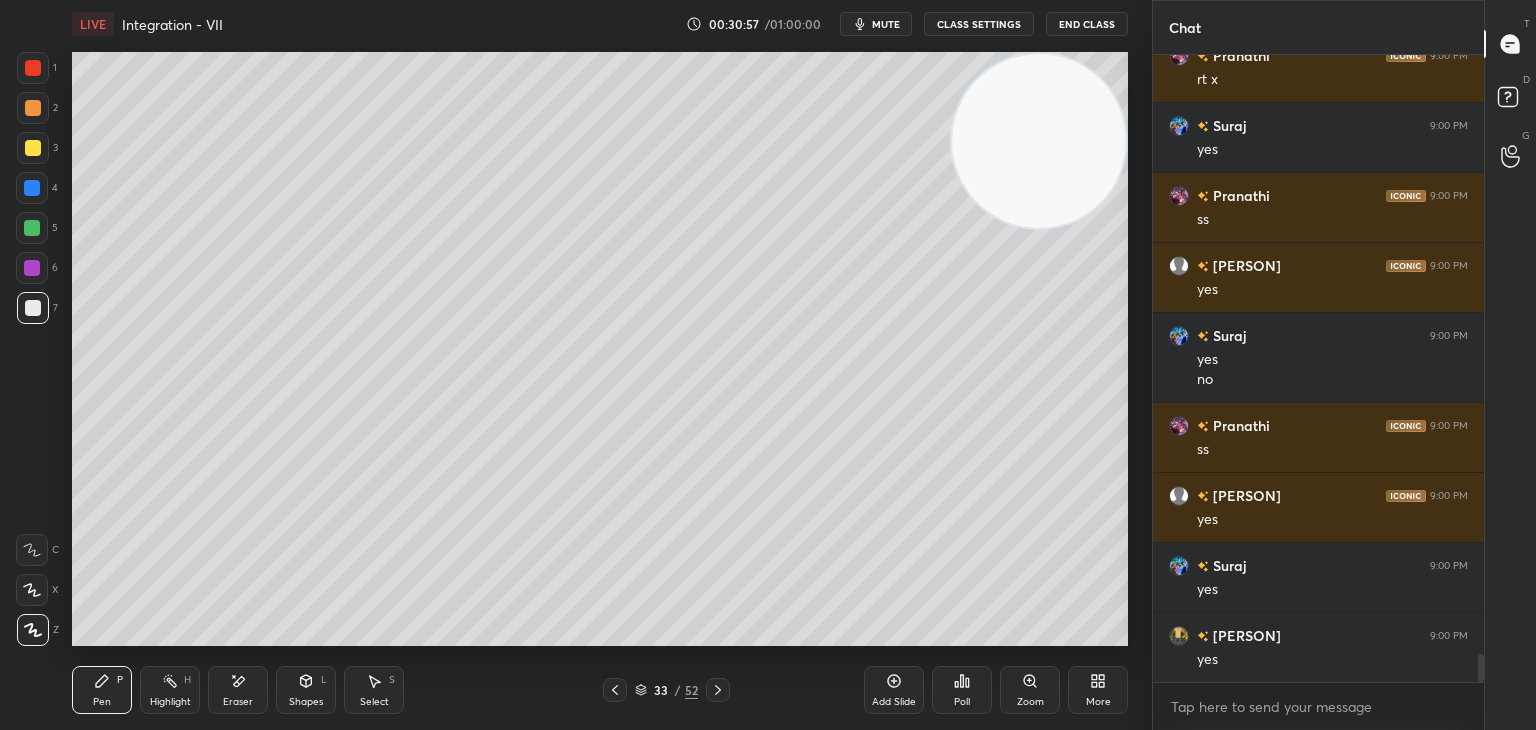 click on "Add Slide" at bounding box center [894, 702] 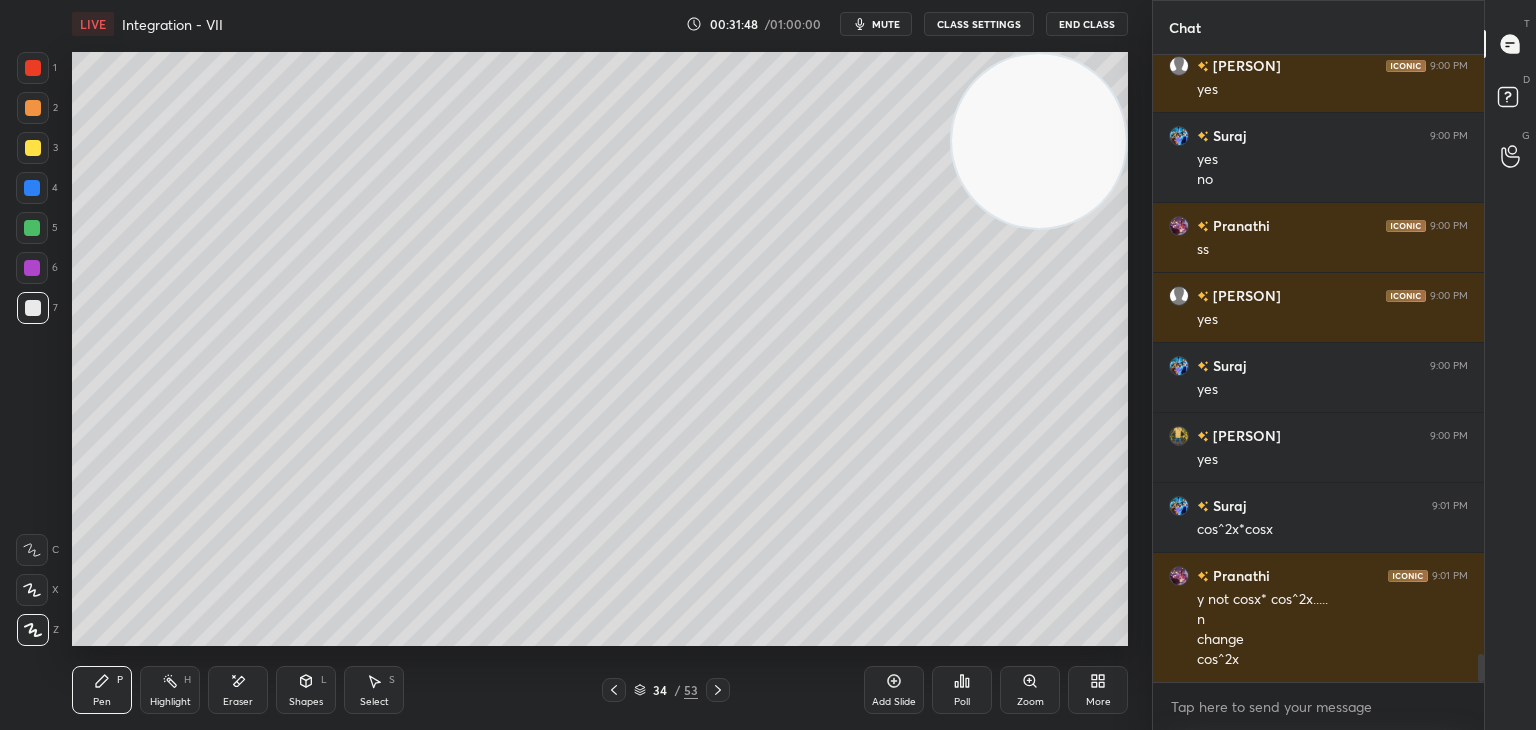 scroll, scrollTop: 13666, scrollLeft: 0, axis: vertical 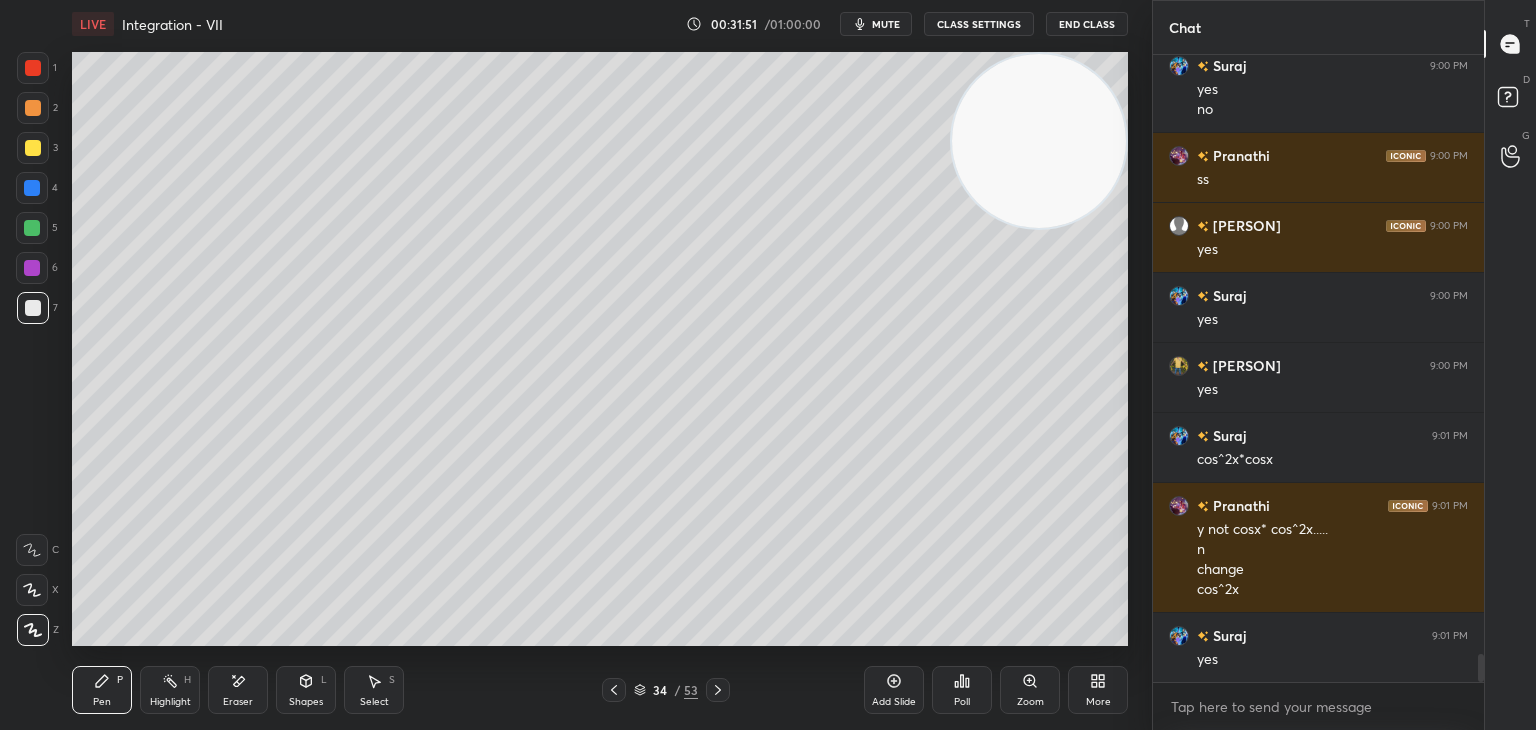 click on "1 2 3 4 5 6 7 C X Z E E Erase all   H H" at bounding box center [32, 349] 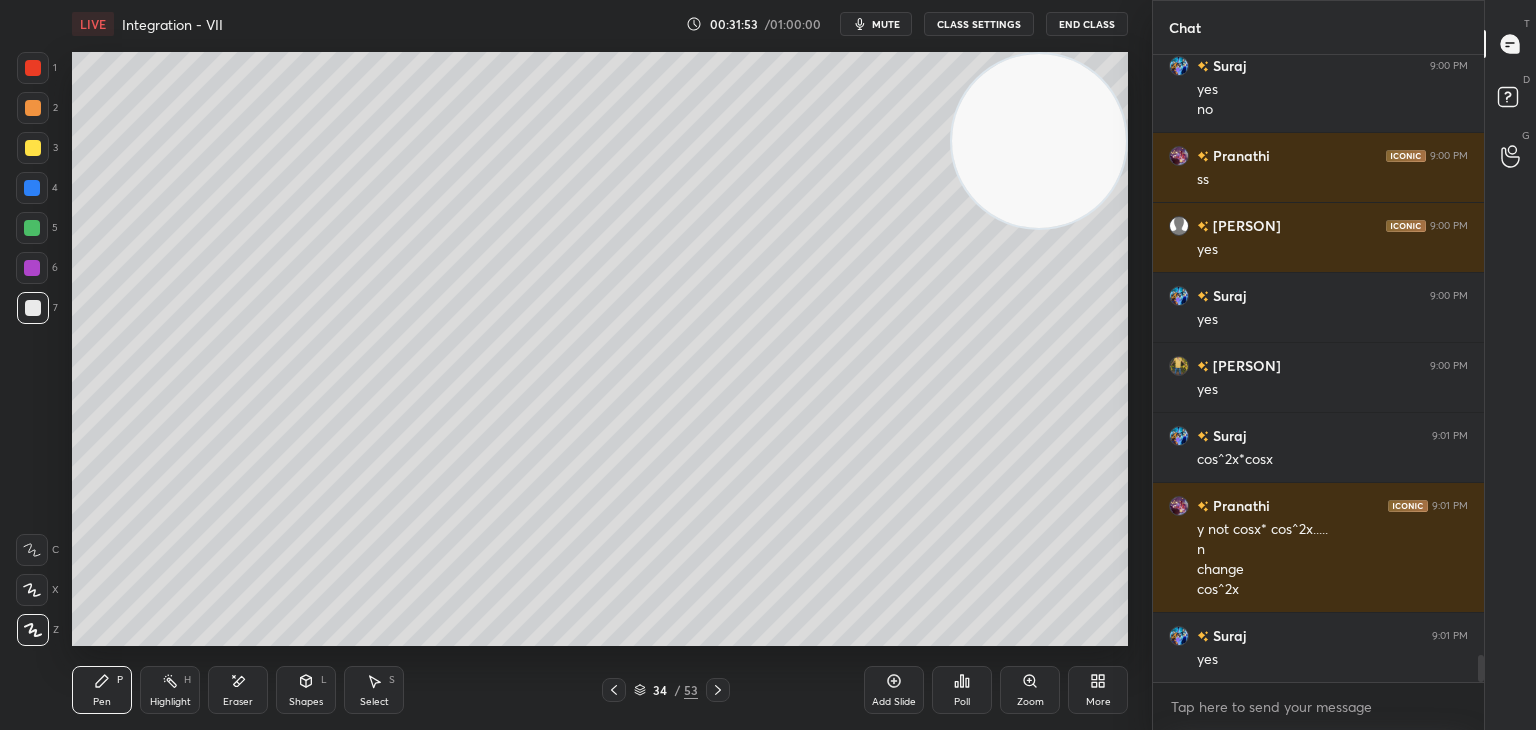 scroll, scrollTop: 13736, scrollLeft: 0, axis: vertical 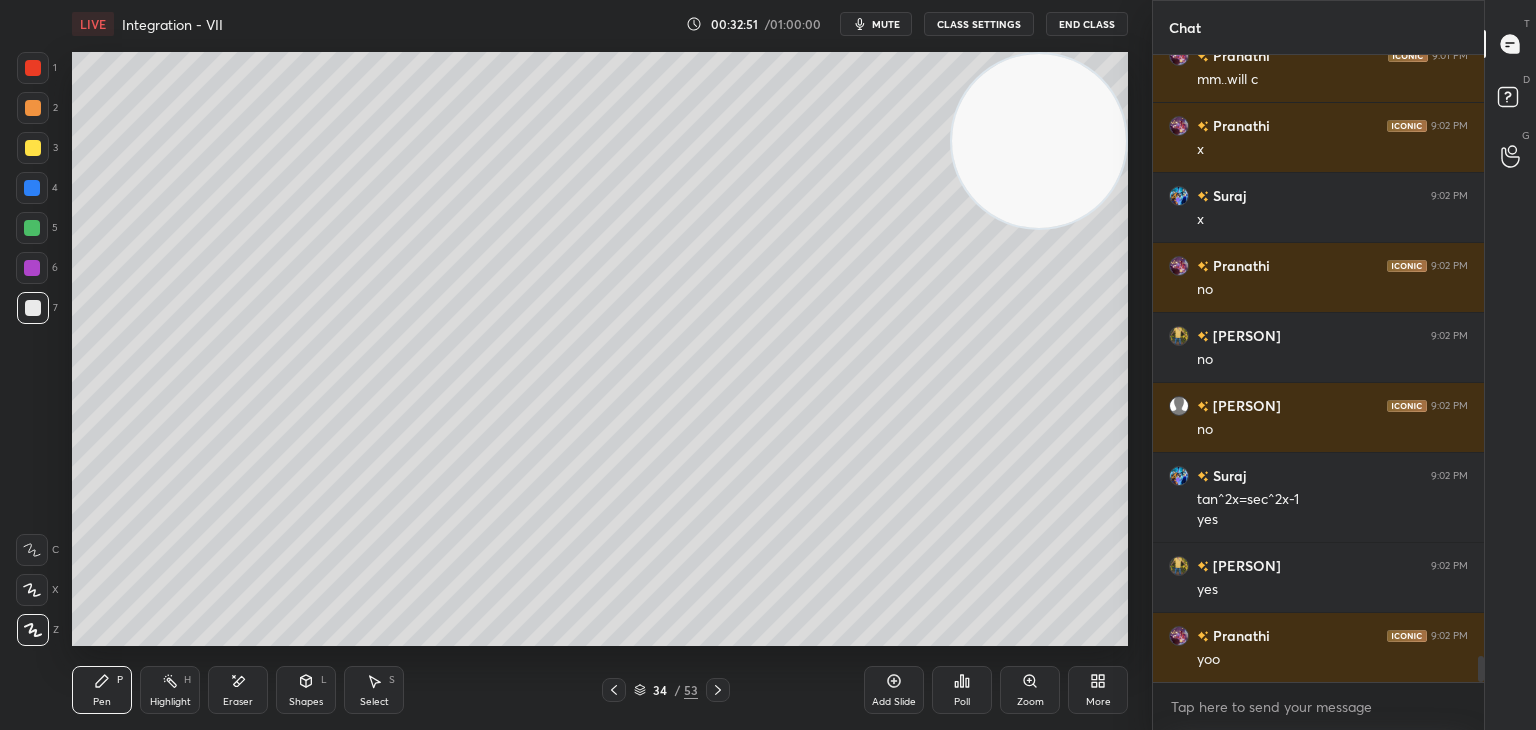 click on "1 2 3 4 5 6 7 C X Z E E Erase all   H H" at bounding box center (32, 349) 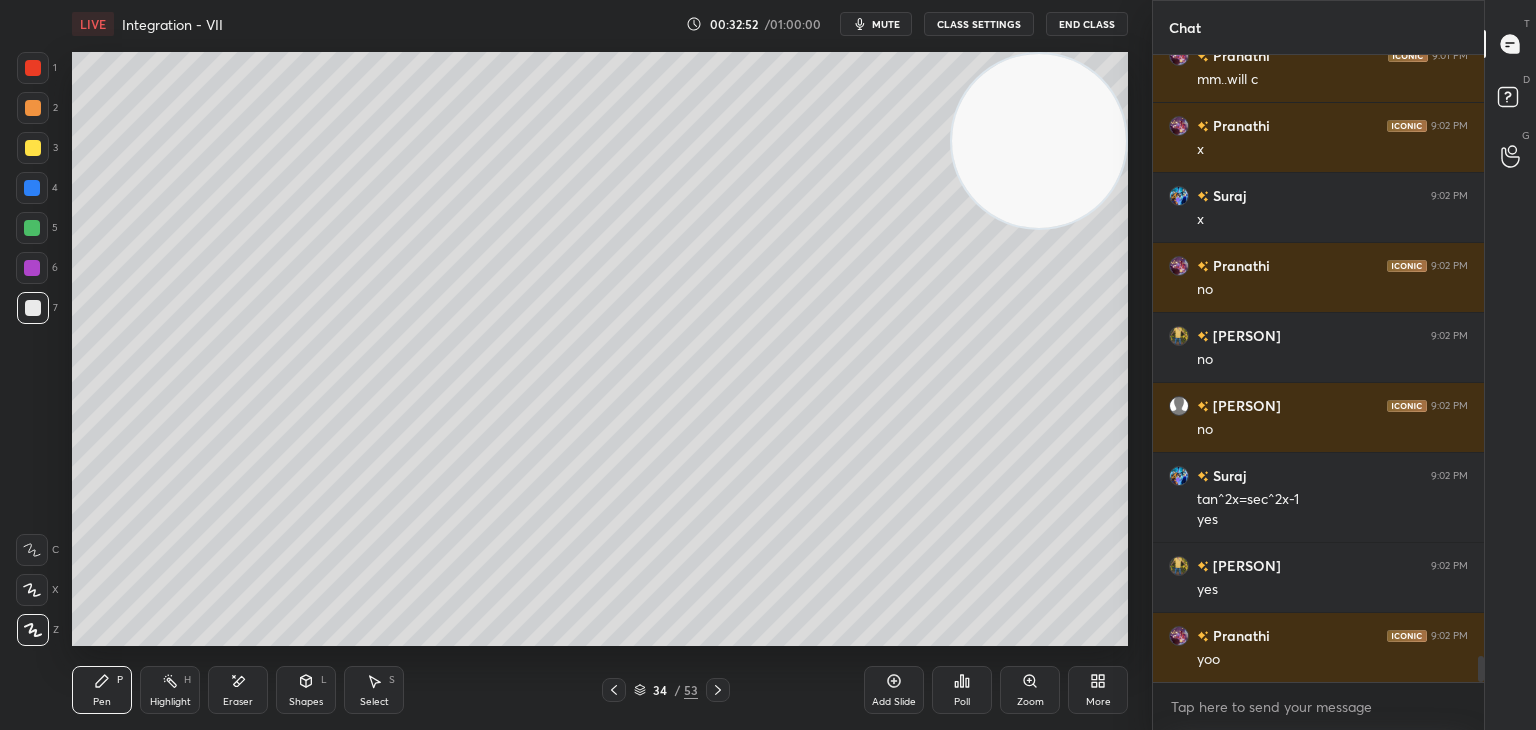 click on "Add Slide" at bounding box center [894, 690] 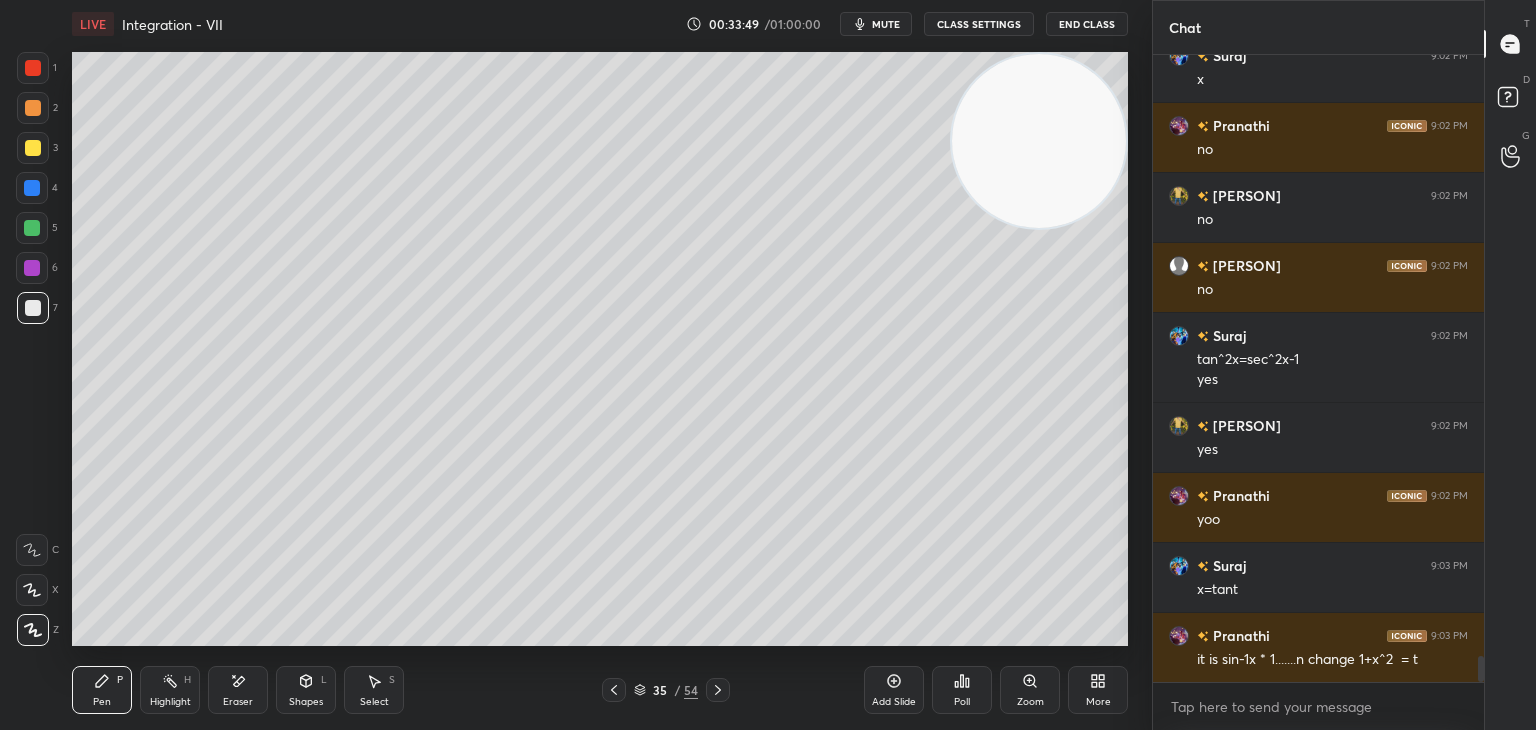 scroll, scrollTop: 14526, scrollLeft: 0, axis: vertical 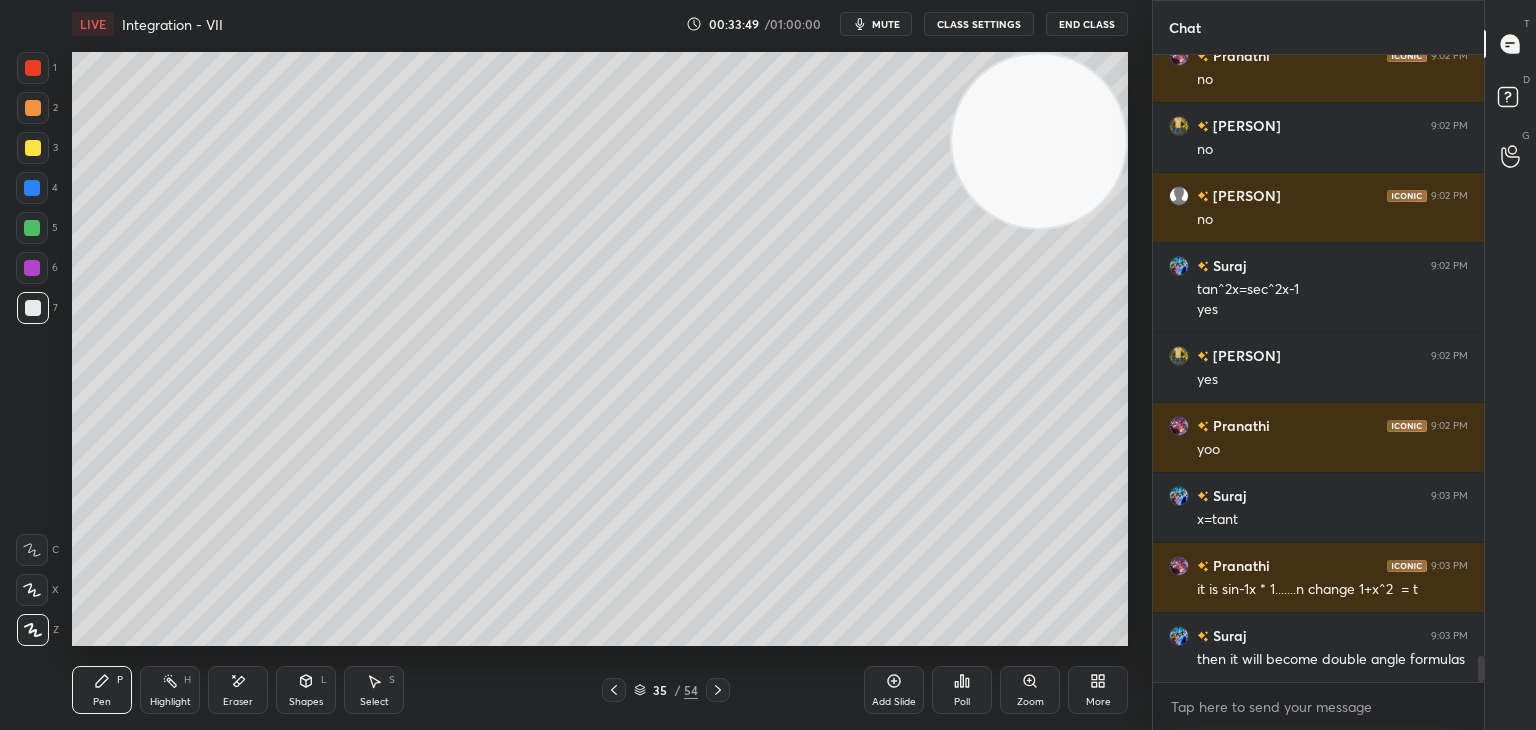click 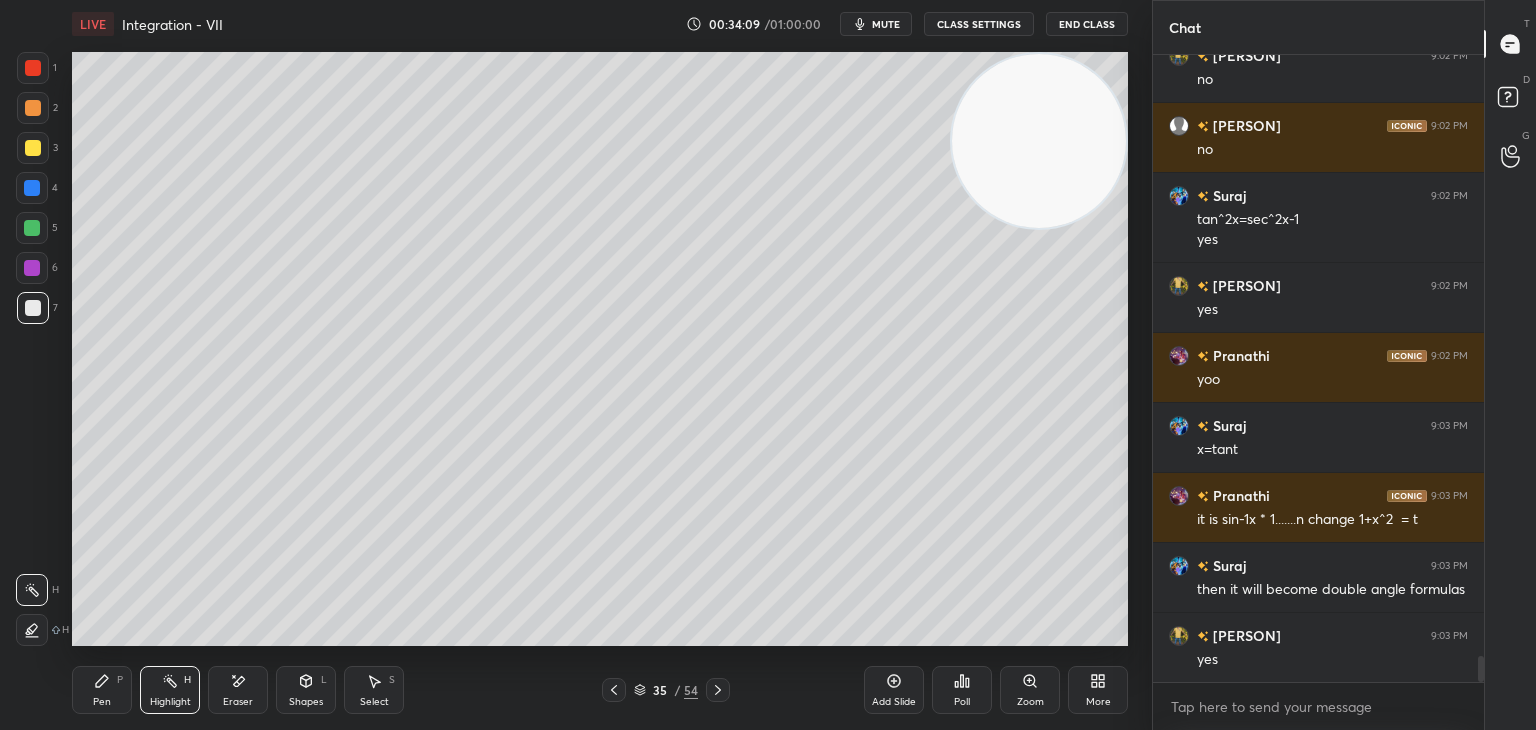 scroll, scrollTop: 14666, scrollLeft: 0, axis: vertical 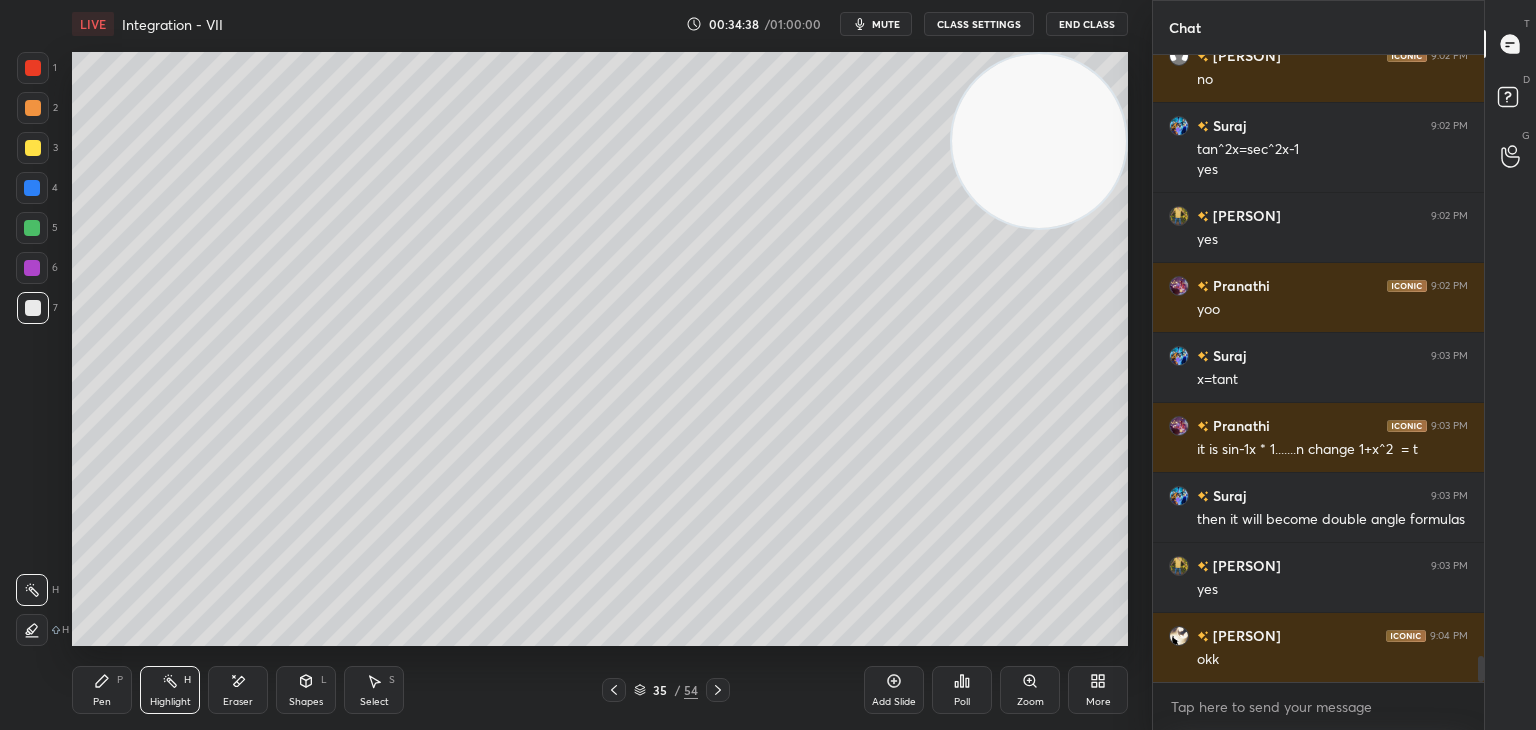 drag, startPoint x: 86, startPoint y: 693, endPoint x: 97, endPoint y: 684, distance: 14.21267 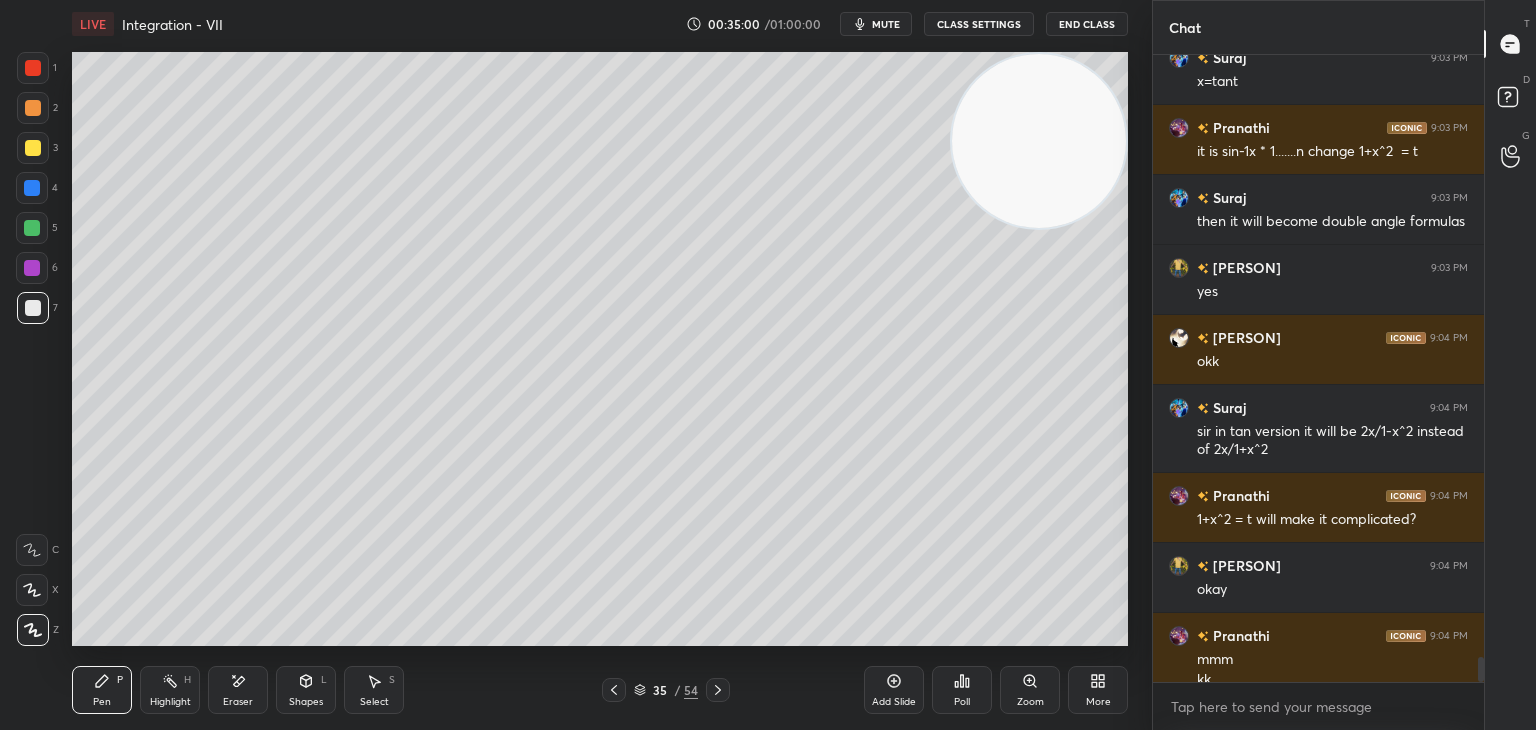 scroll, scrollTop: 14984, scrollLeft: 0, axis: vertical 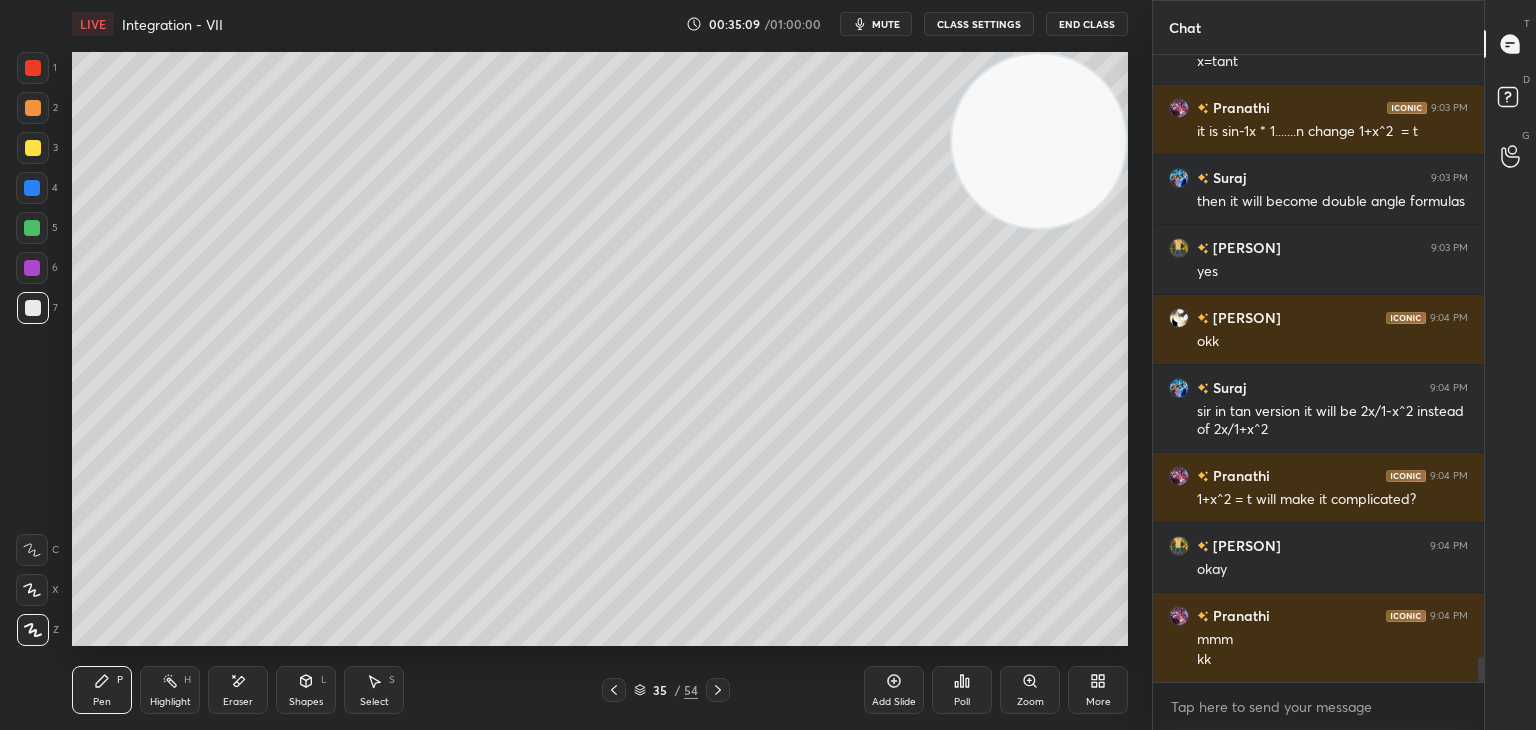 drag, startPoint x: 253, startPoint y: 691, endPoint x: 260, endPoint y: 669, distance: 23.086792 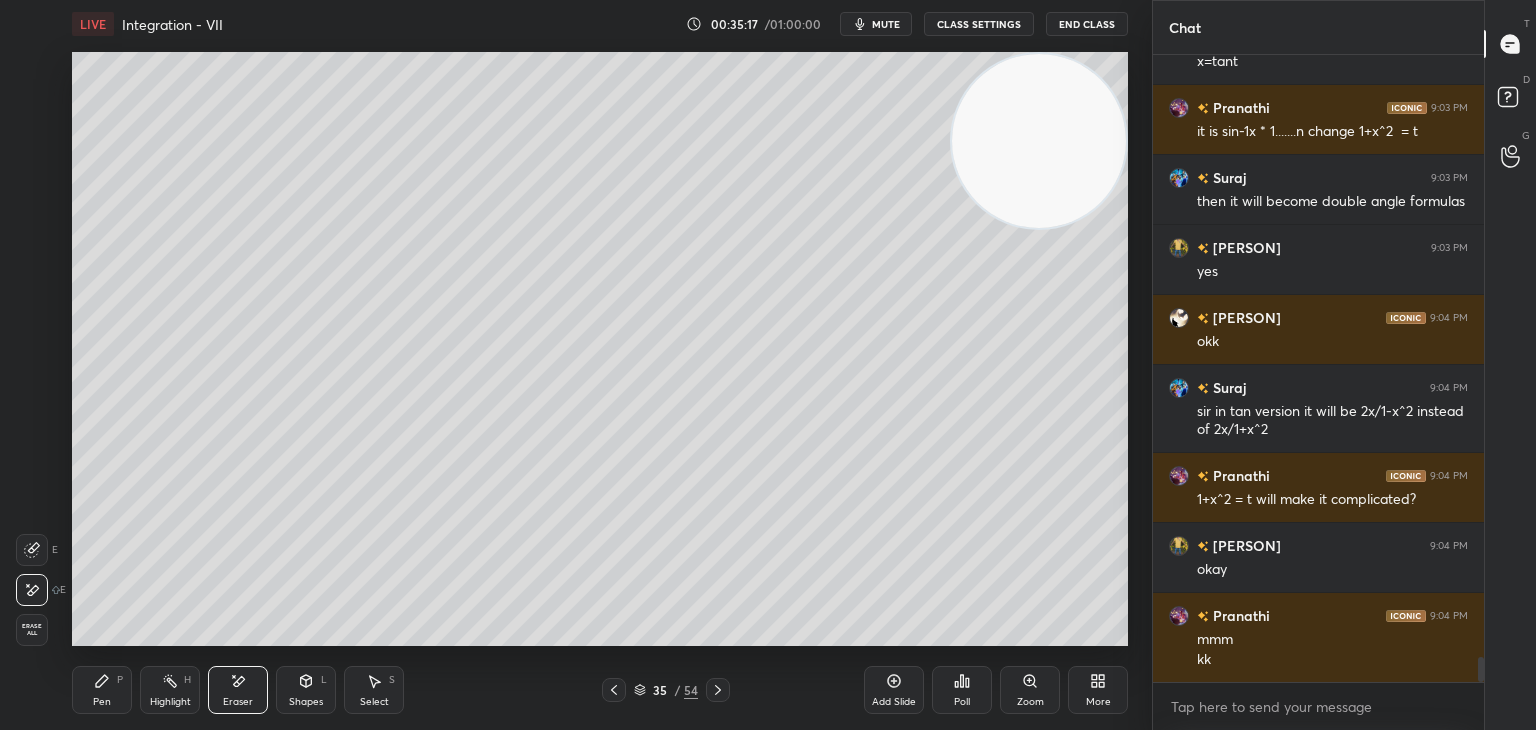 click on "Pen P" at bounding box center (102, 690) 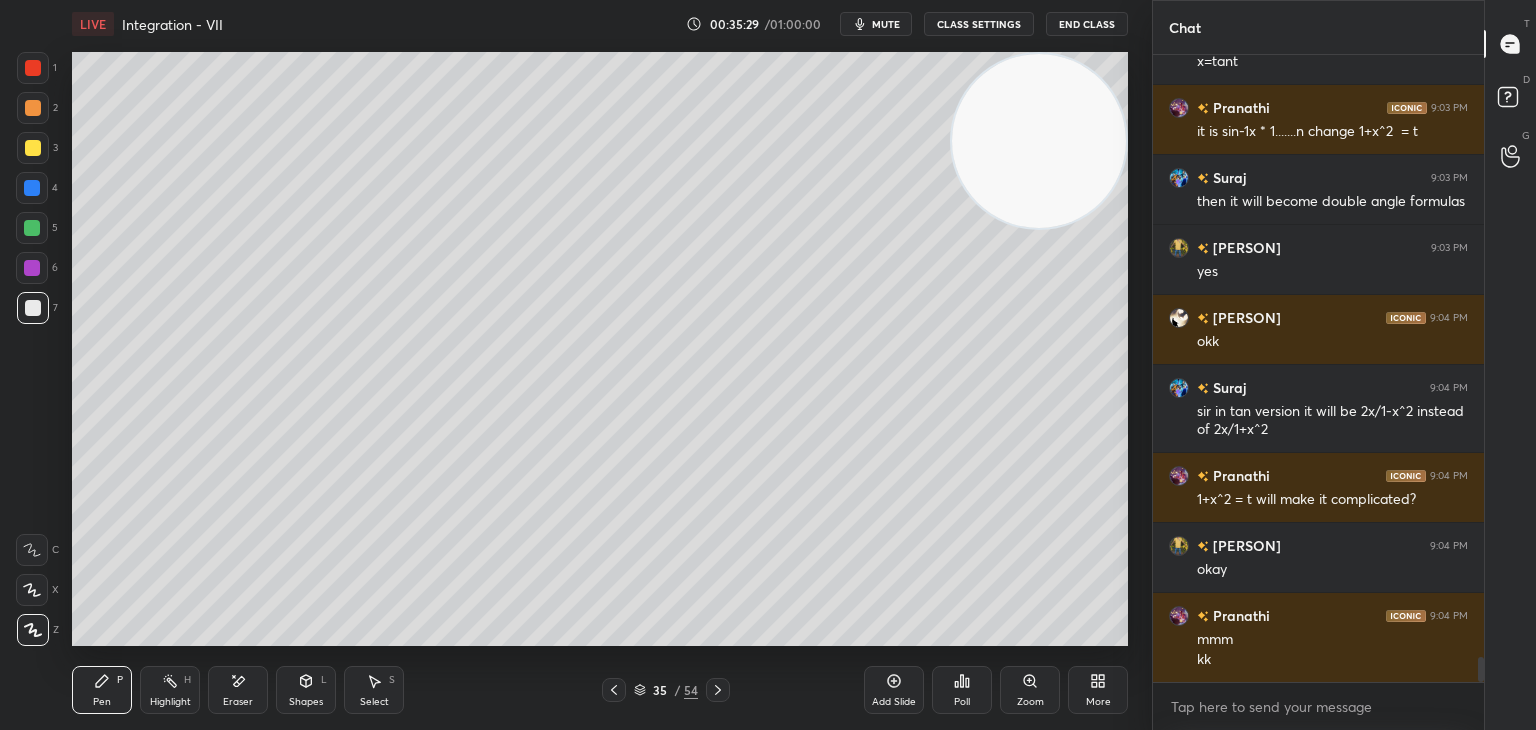 click on "Eraser" at bounding box center (238, 690) 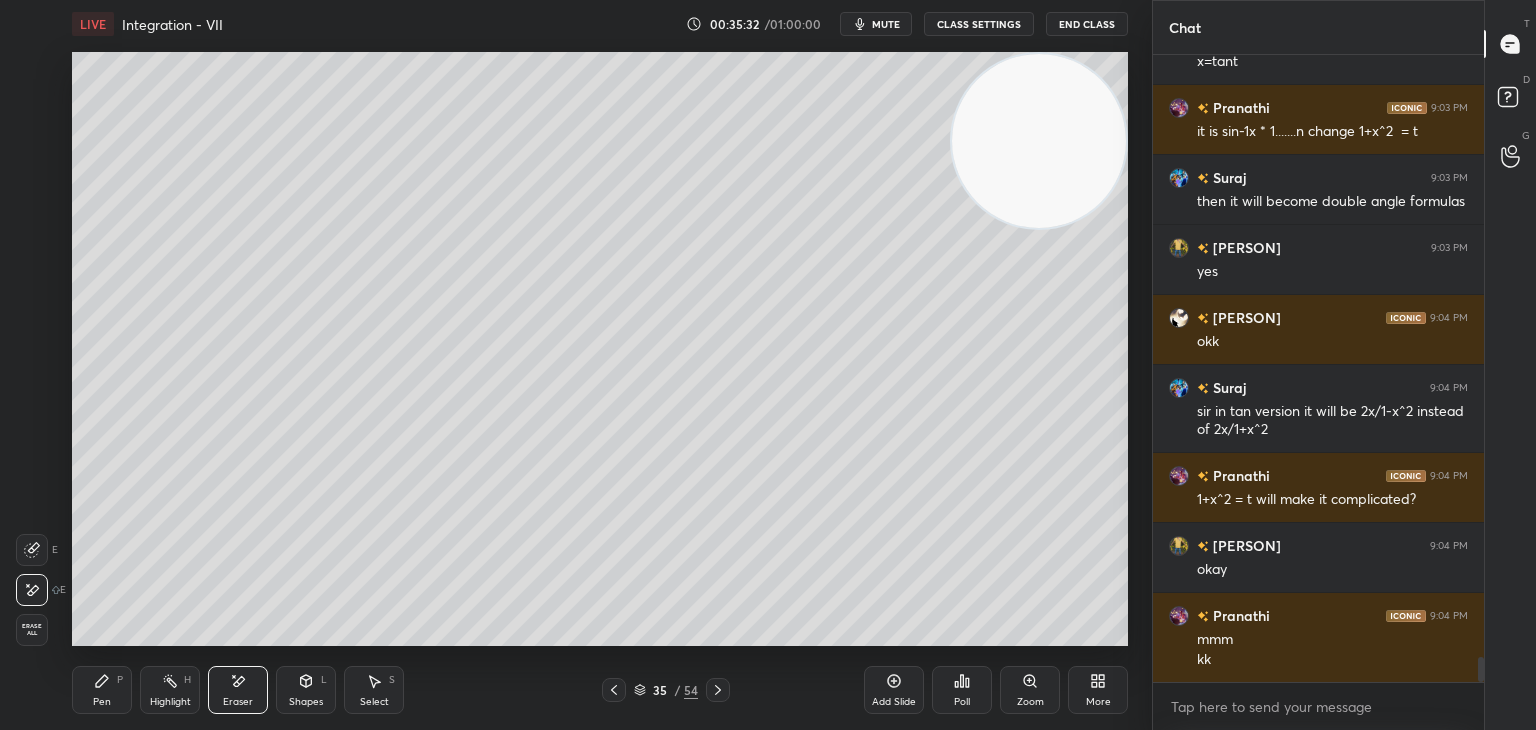 drag, startPoint x: 104, startPoint y: 698, endPoint x: 117, endPoint y: 686, distance: 17.691807 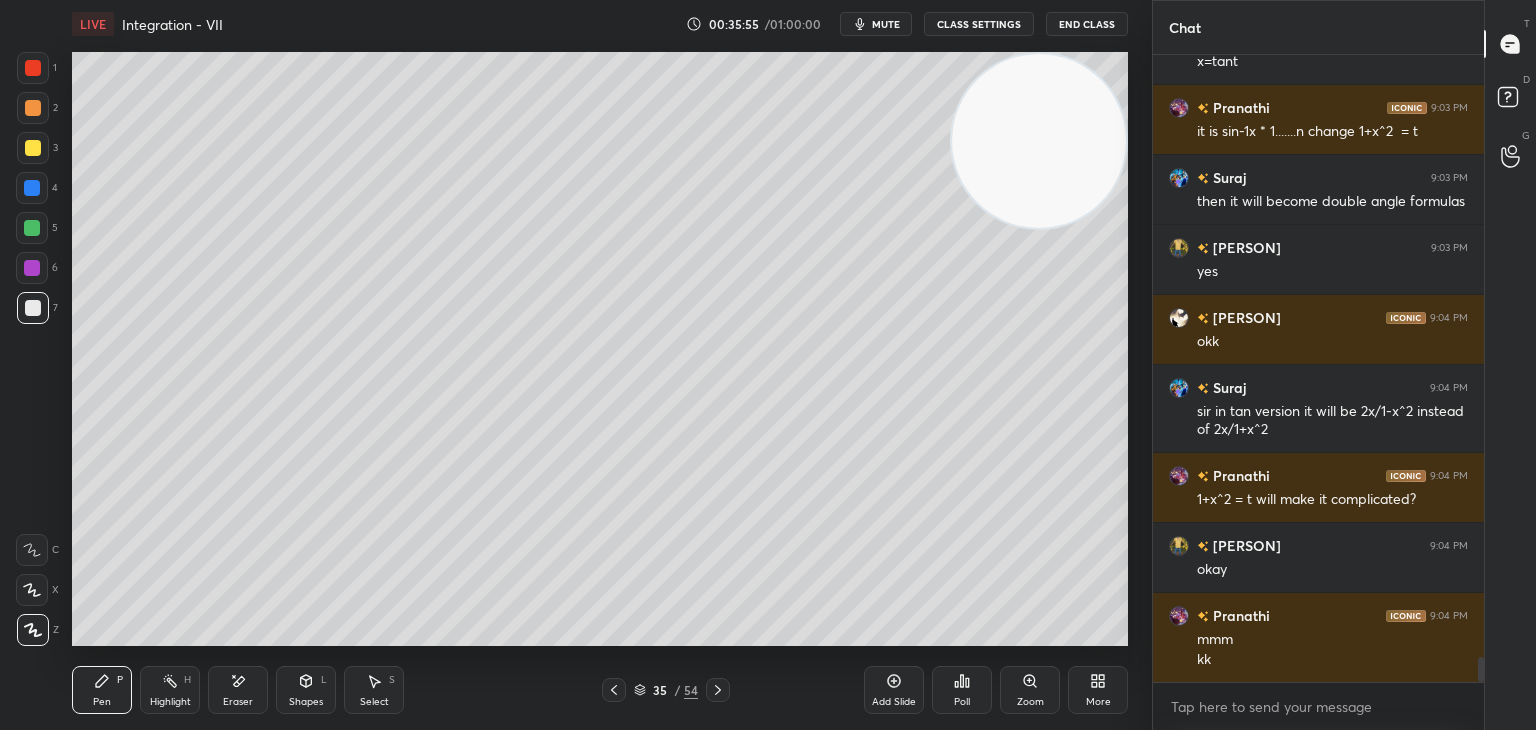 scroll, scrollTop: 15054, scrollLeft: 0, axis: vertical 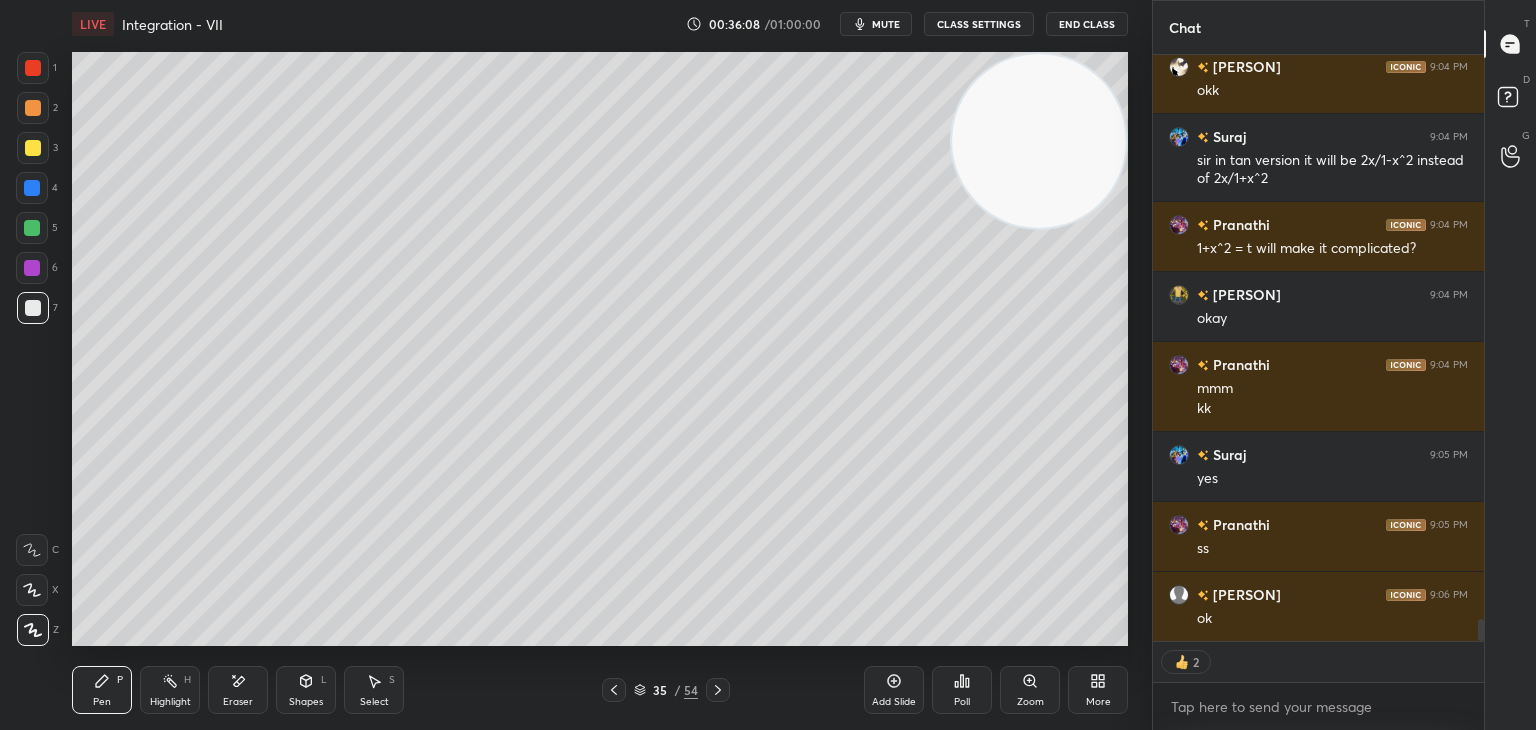 drag, startPoint x: 0, startPoint y: 441, endPoint x: 59, endPoint y: 457, distance: 61.13101 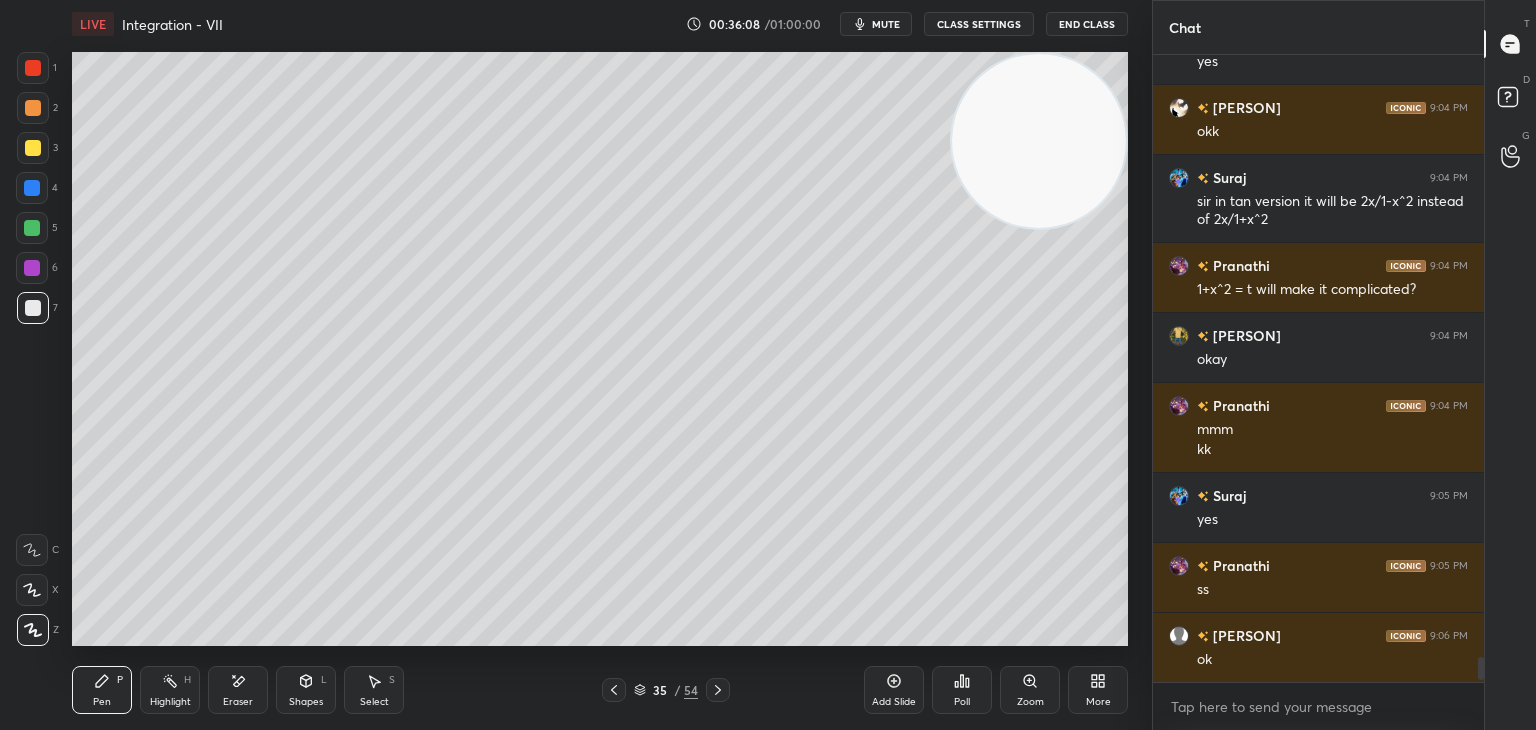 scroll, scrollTop: 6, scrollLeft: 6, axis: both 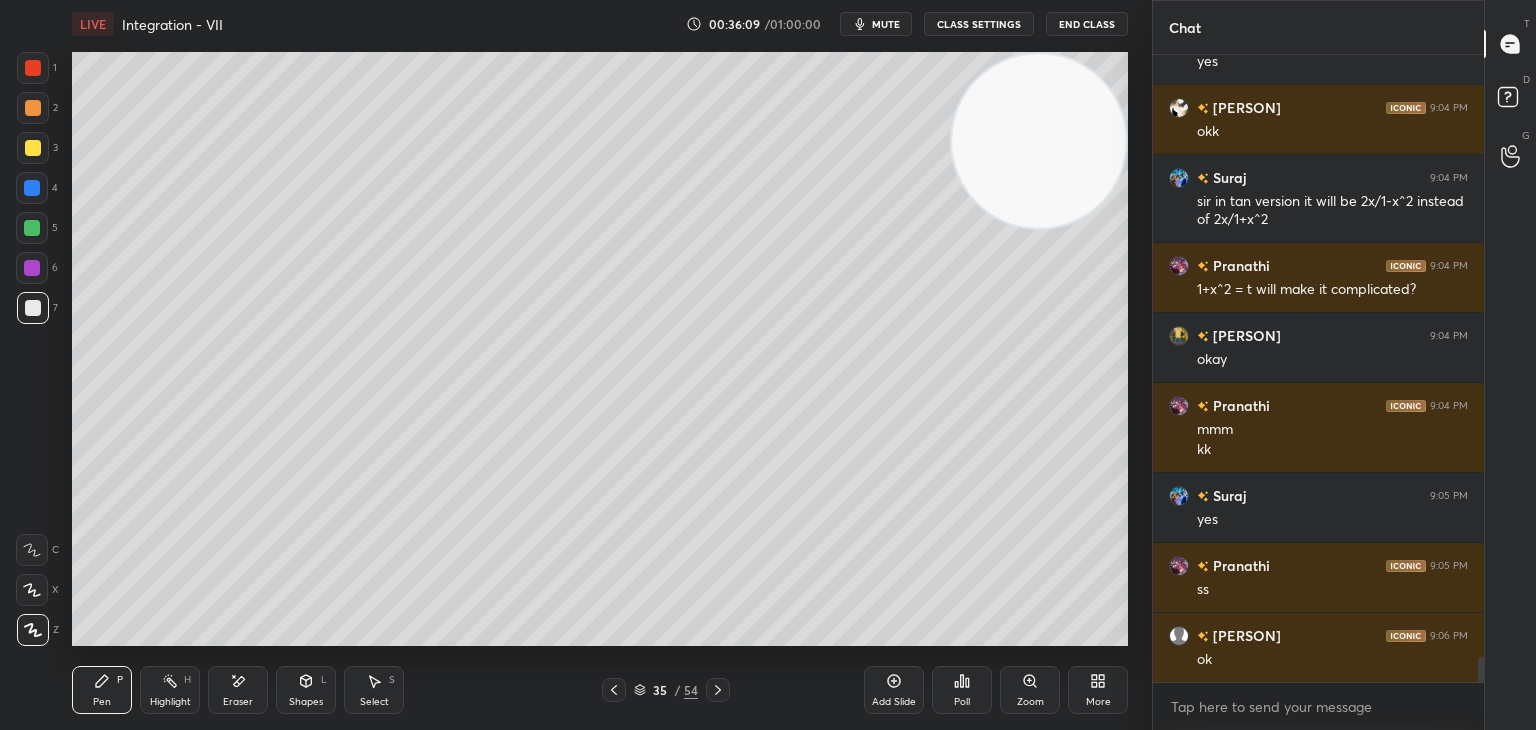 click 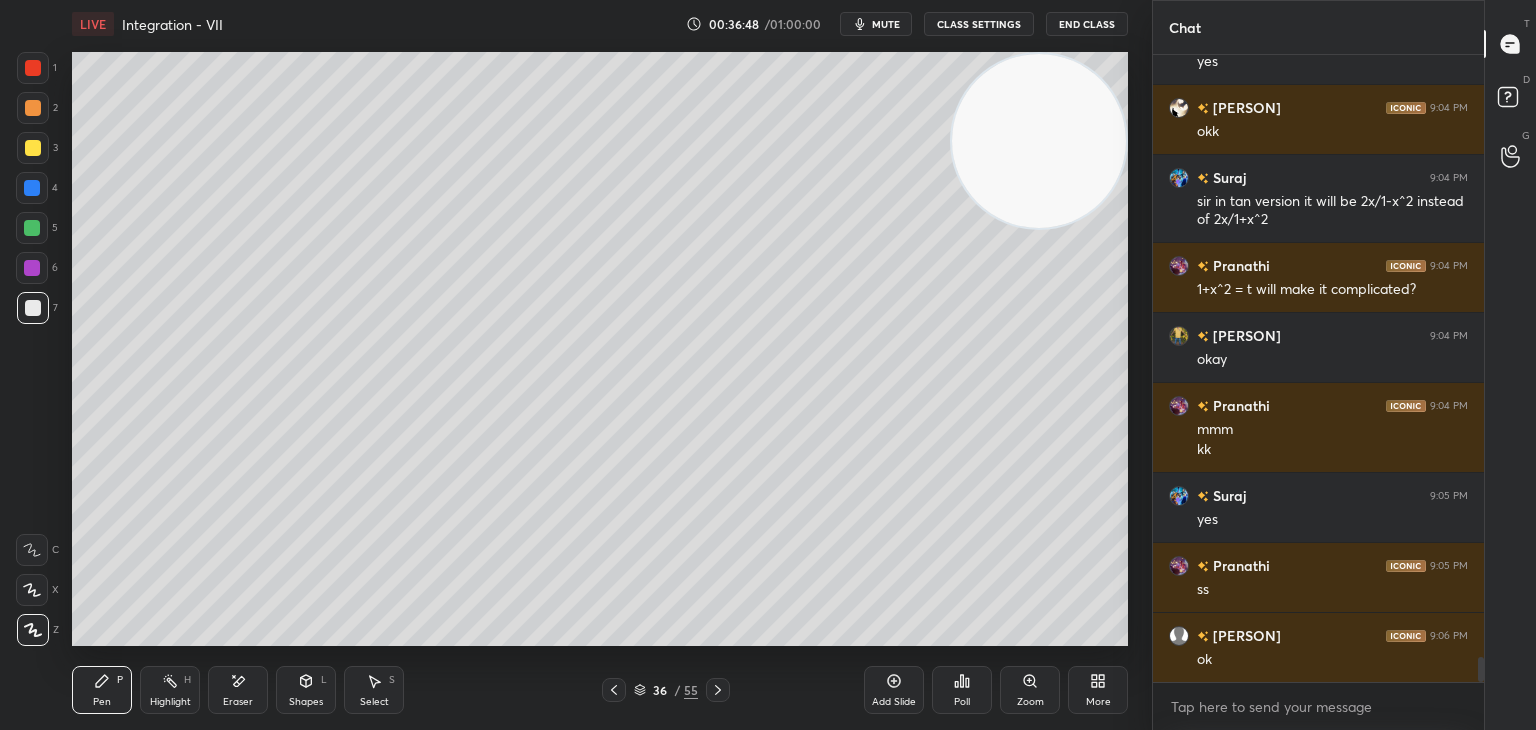 scroll, scrollTop: 15264, scrollLeft: 0, axis: vertical 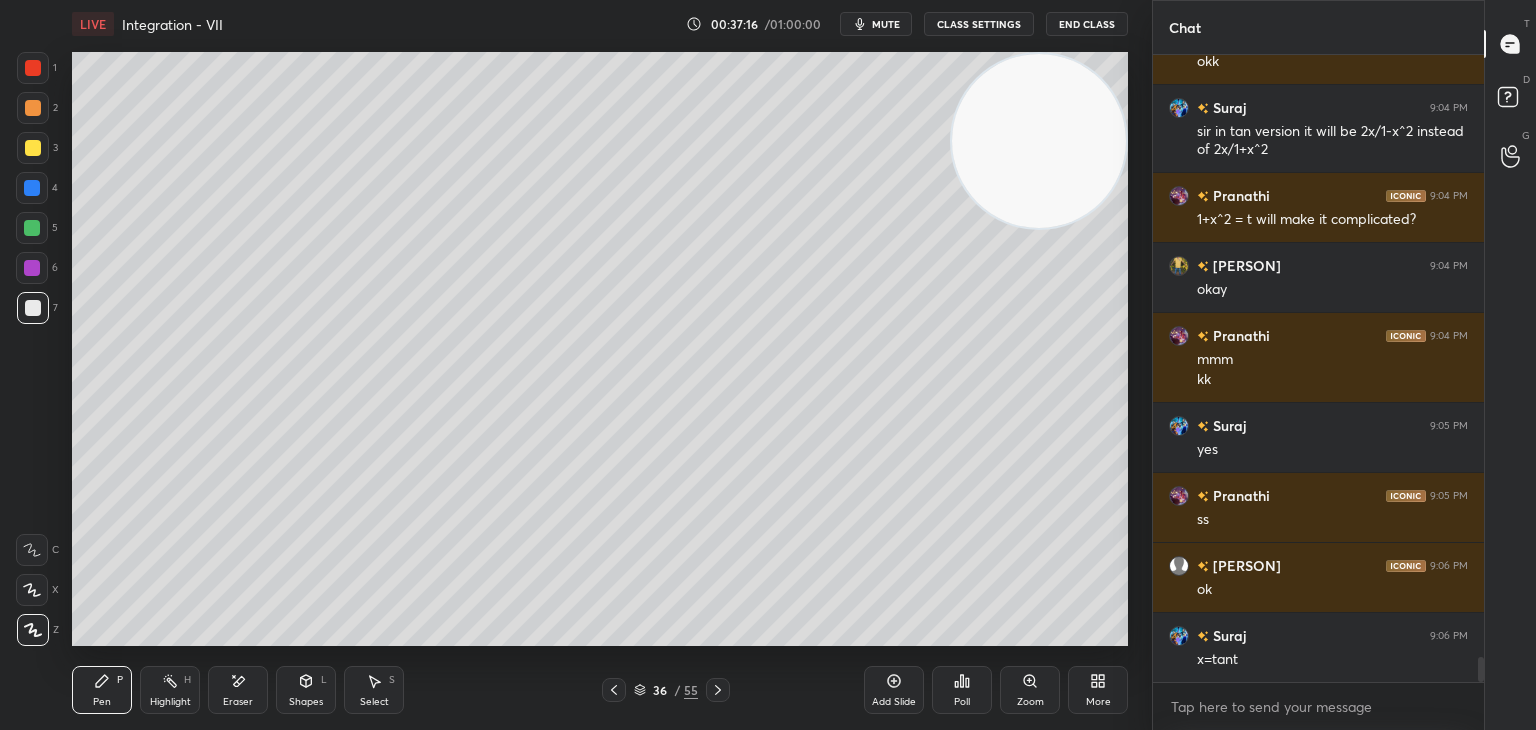 click on "Highlight H" at bounding box center [170, 690] 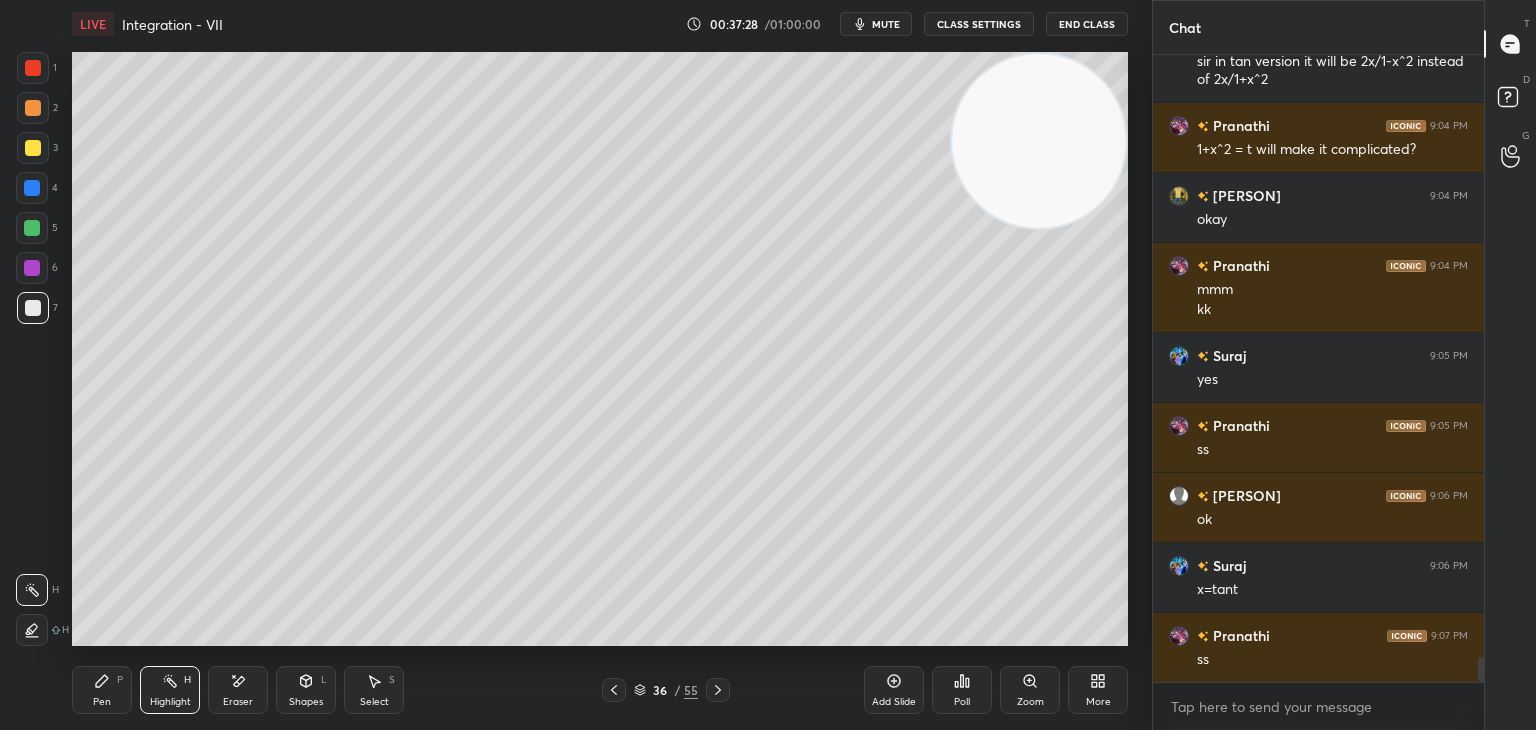 scroll, scrollTop: 15404, scrollLeft: 0, axis: vertical 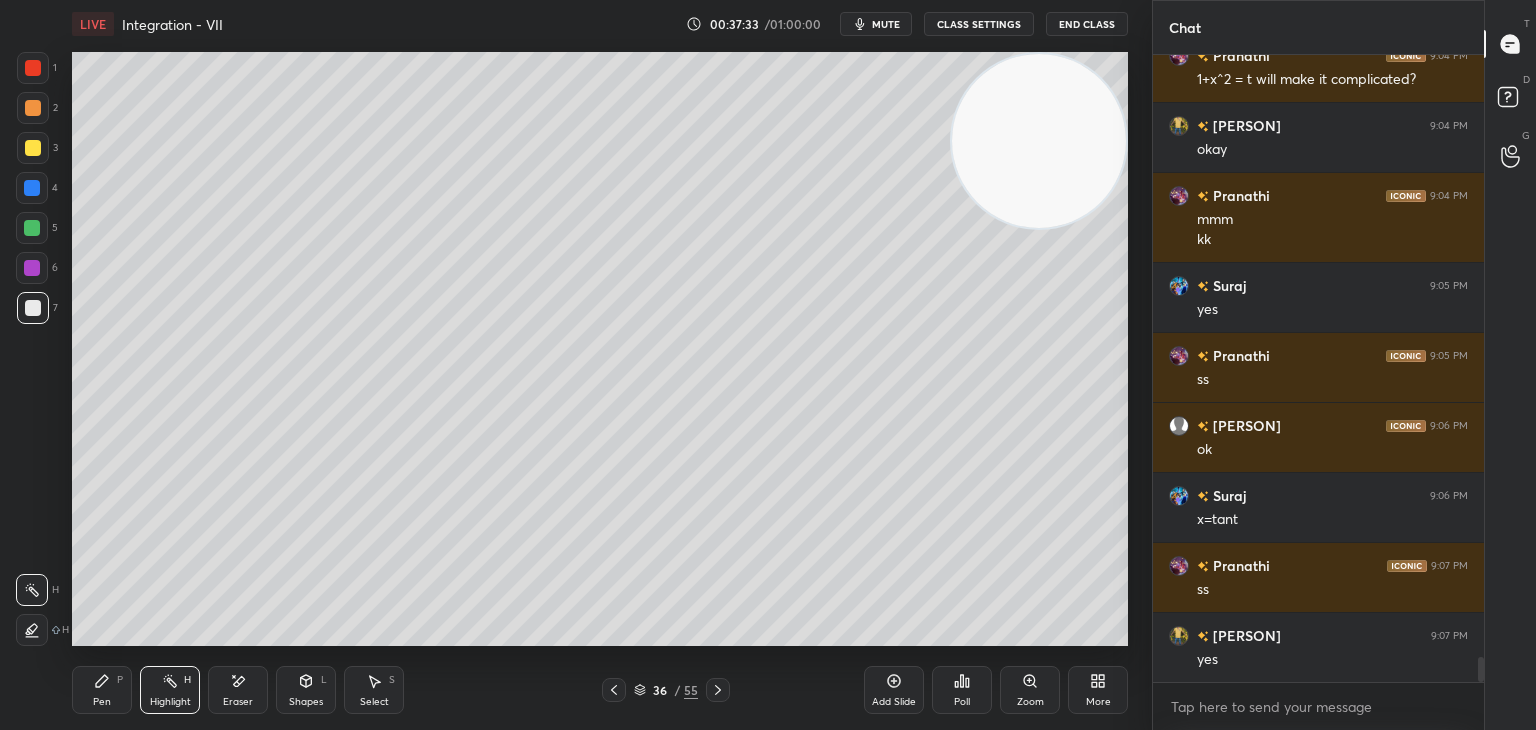 click on "Pen P" at bounding box center (102, 690) 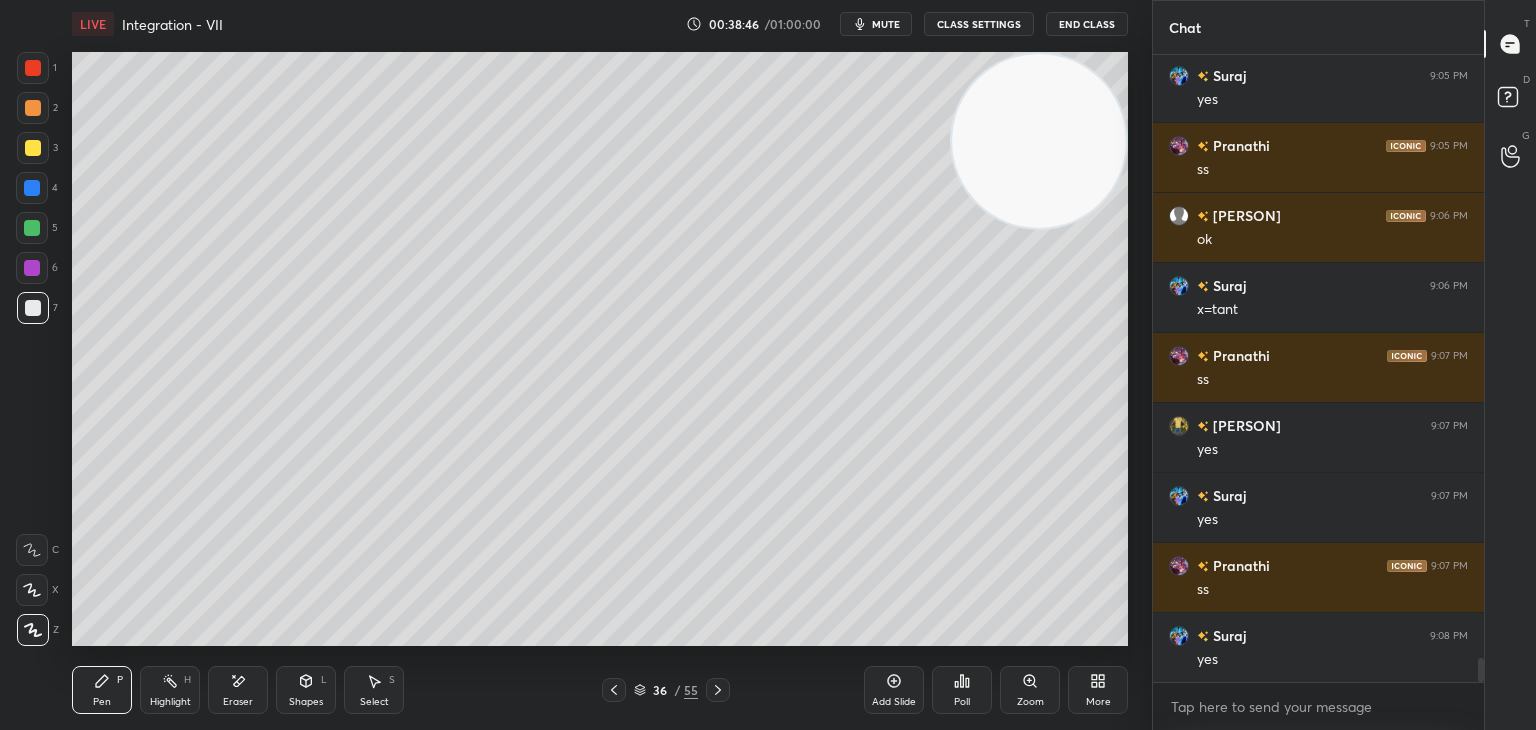 scroll, scrollTop: 15684, scrollLeft: 0, axis: vertical 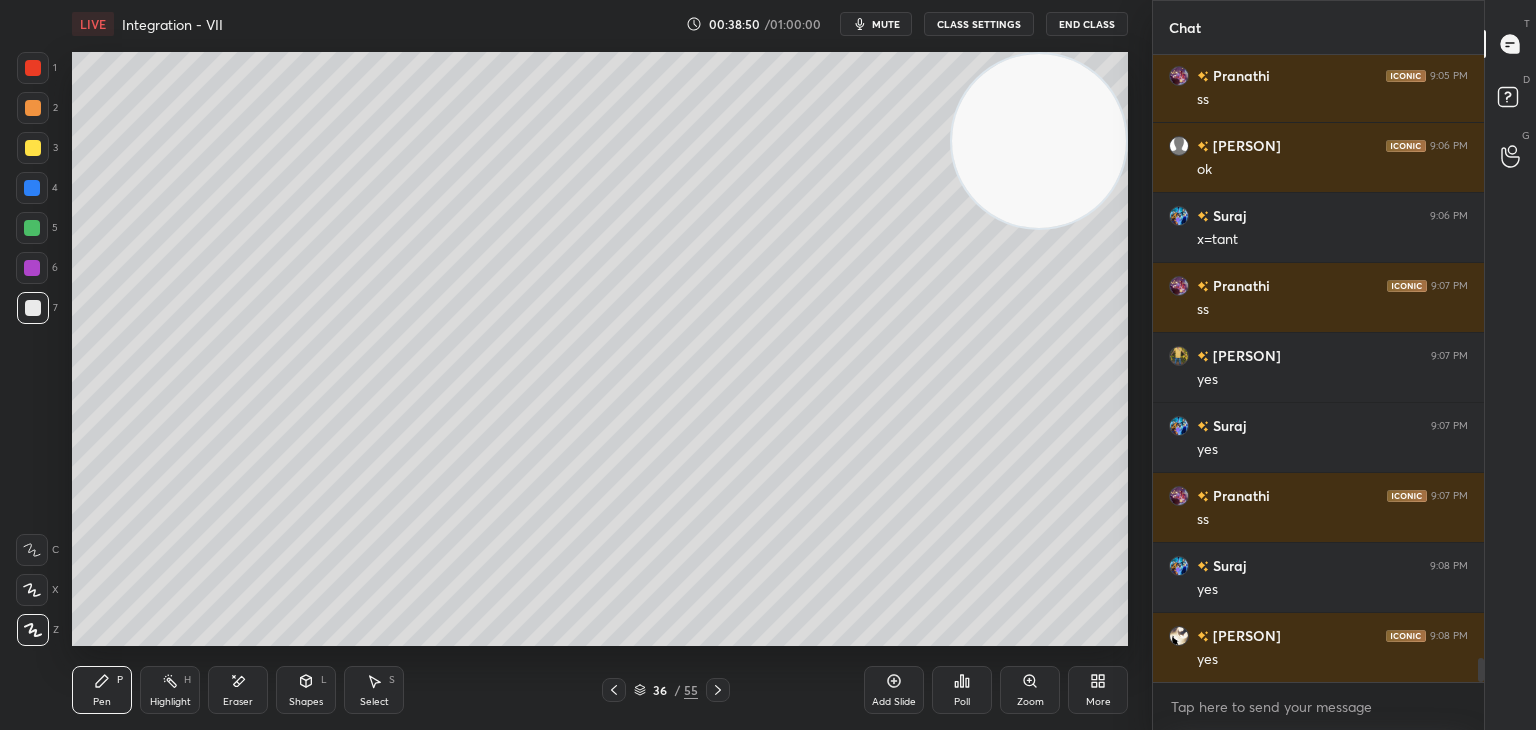 click on "Highlight H" at bounding box center [170, 690] 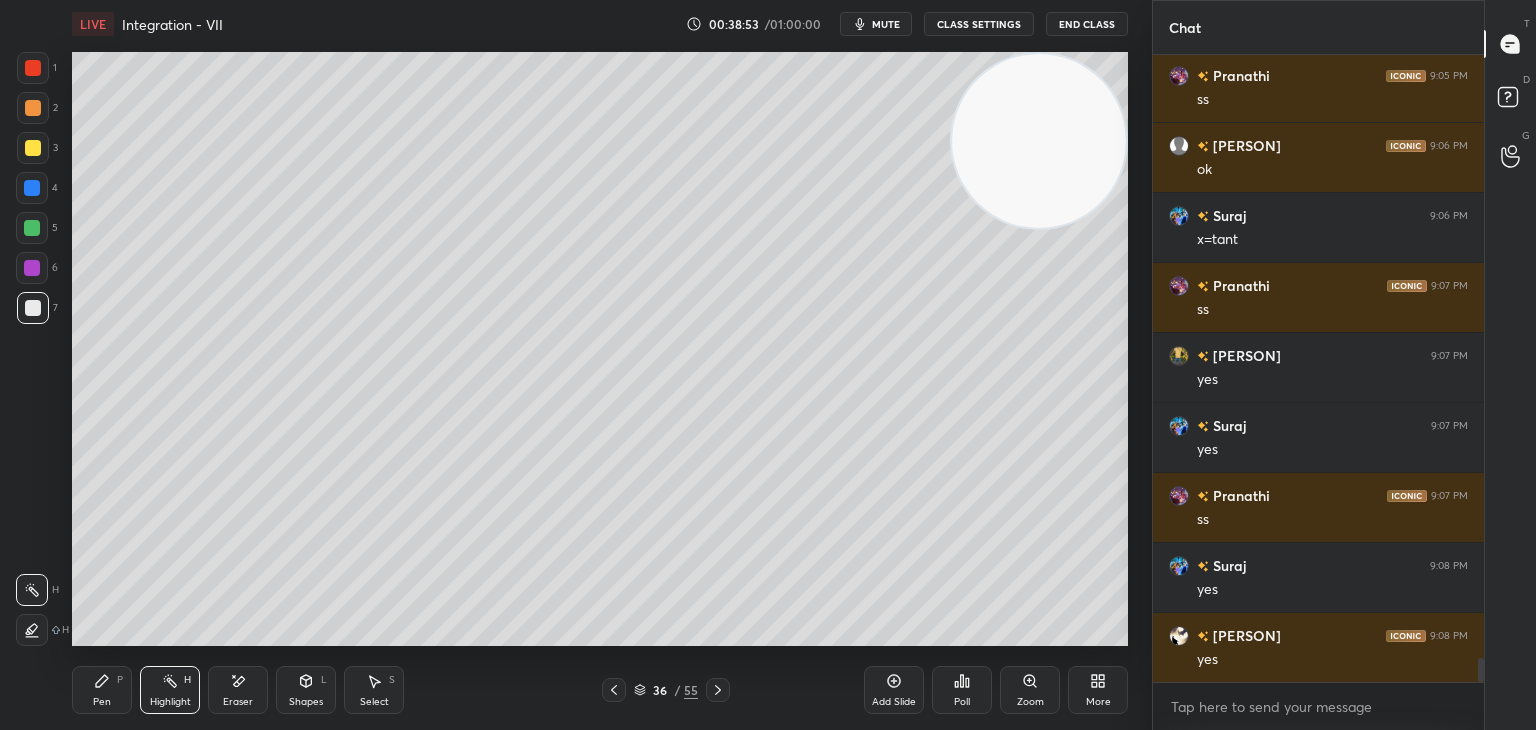 scroll, scrollTop: 15754, scrollLeft: 0, axis: vertical 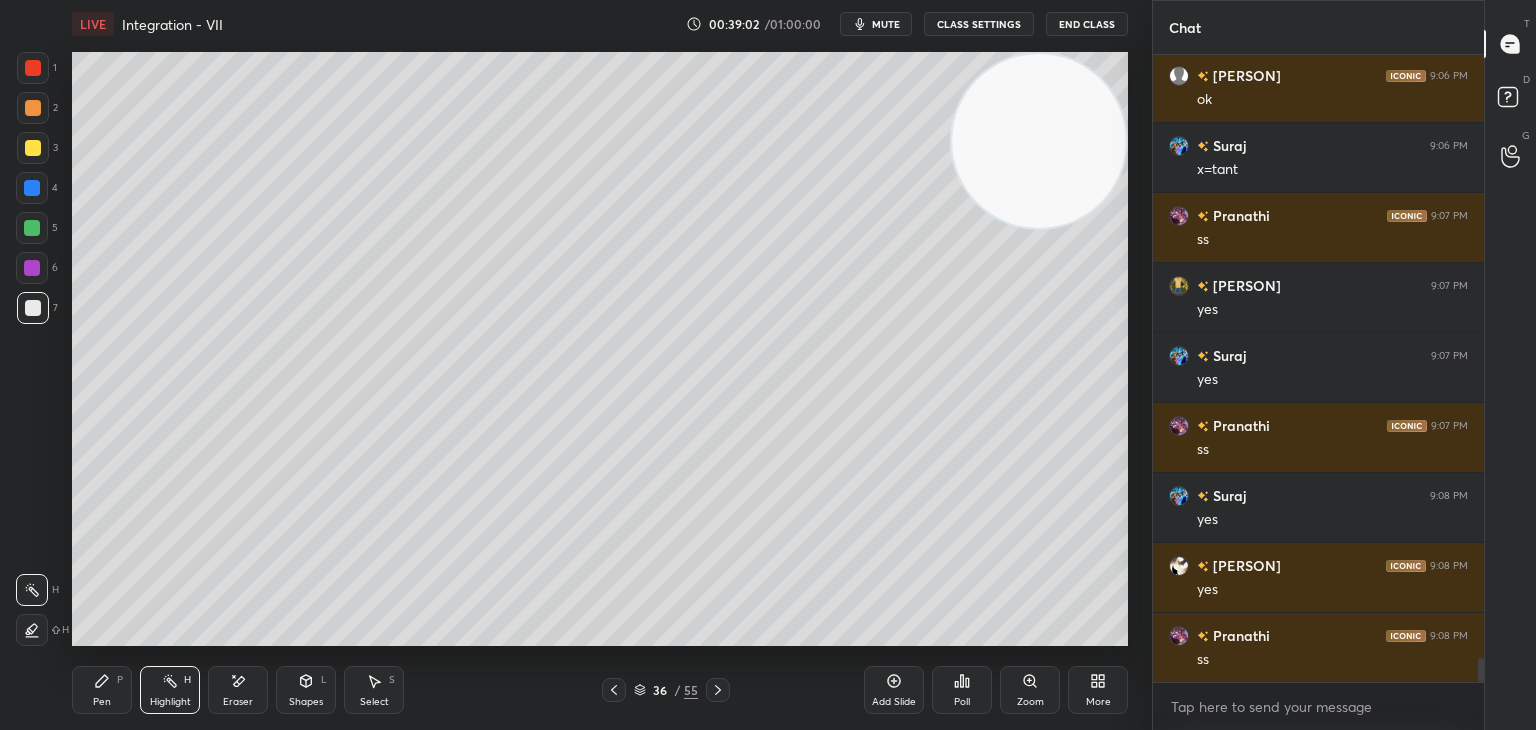 click 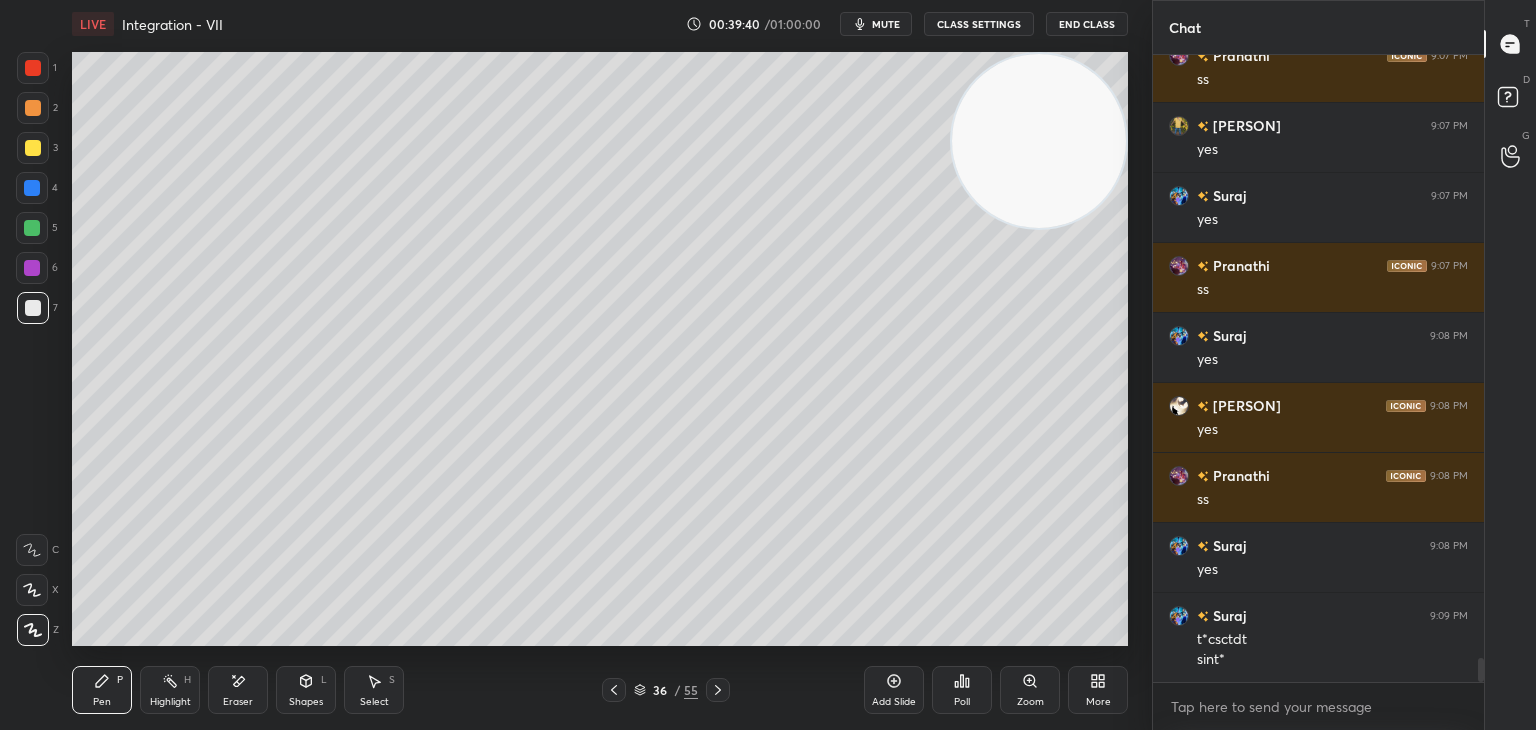 scroll, scrollTop: 15934, scrollLeft: 0, axis: vertical 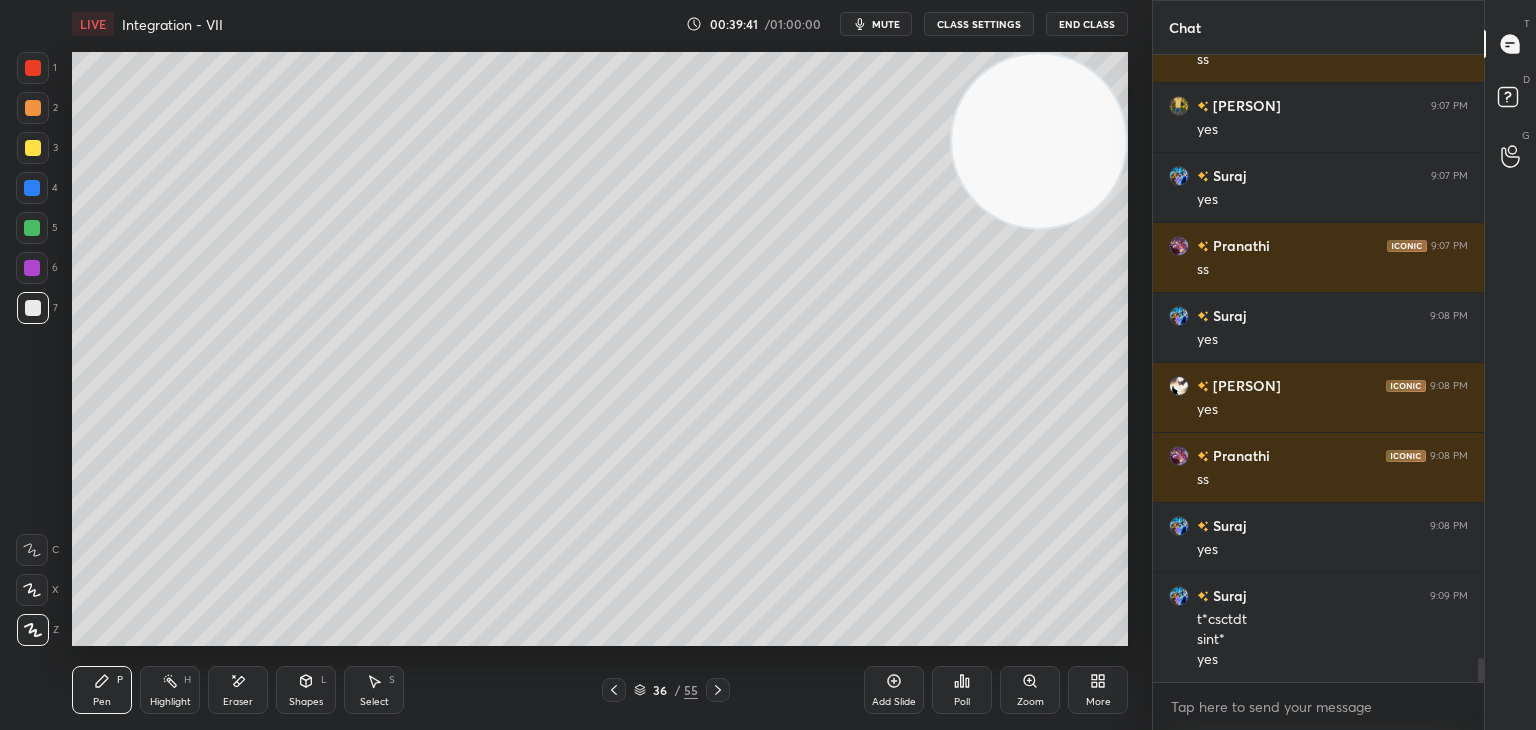 click on "Add Slide" at bounding box center (894, 690) 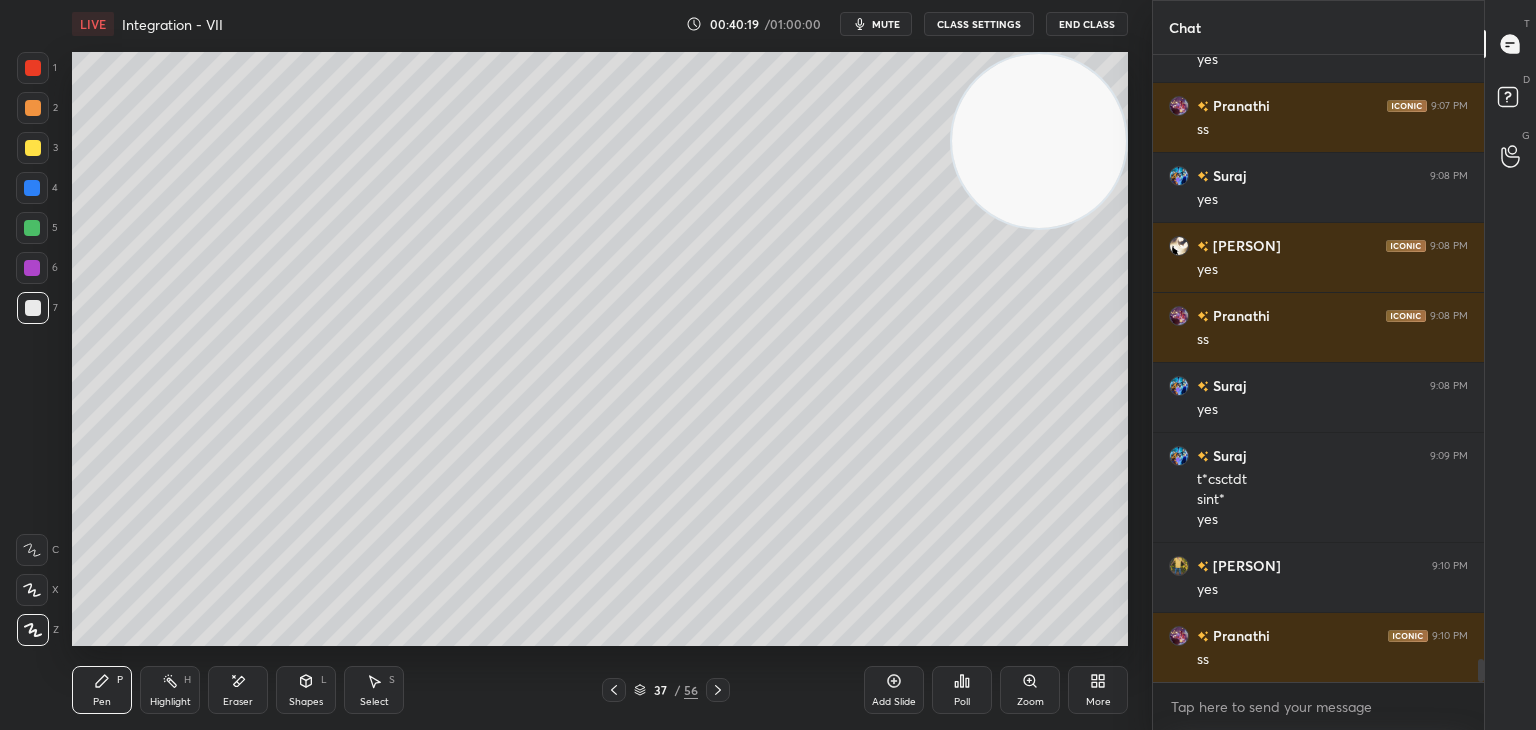 scroll, scrollTop: 16144, scrollLeft: 0, axis: vertical 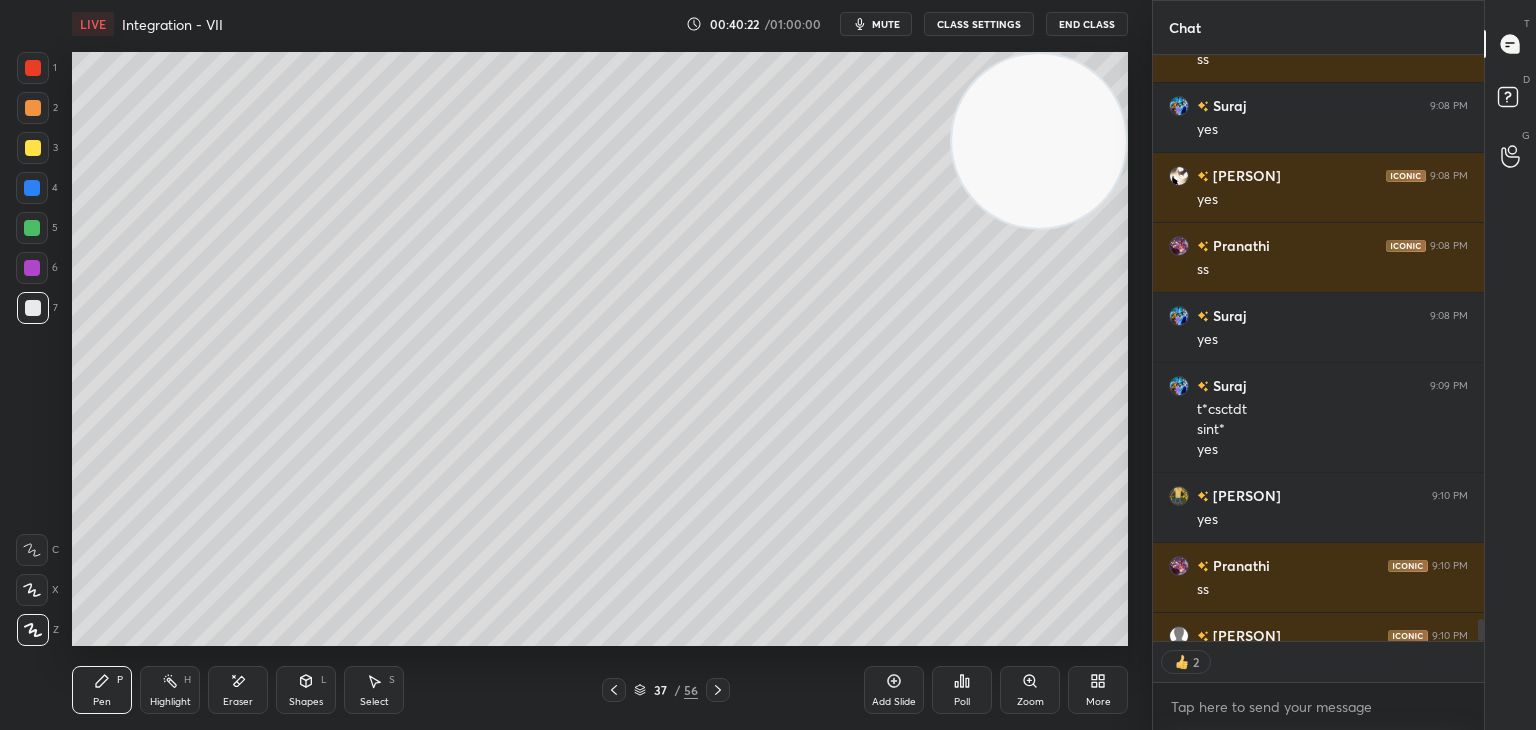 drag, startPoint x: 1, startPoint y: 394, endPoint x: 11, endPoint y: 392, distance: 10.198039 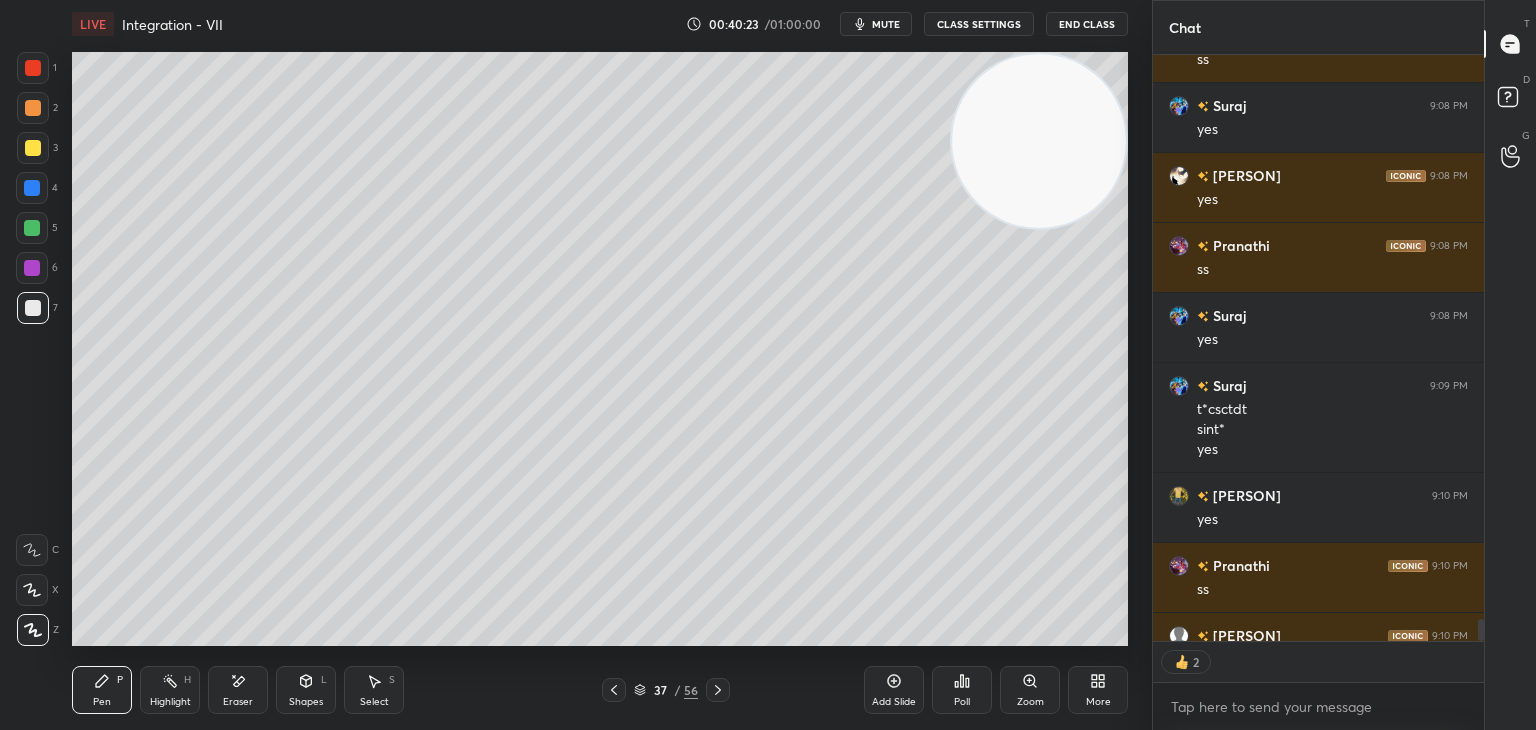 drag, startPoint x: 899, startPoint y: 688, endPoint x: 896, endPoint y: 678, distance: 10.440307 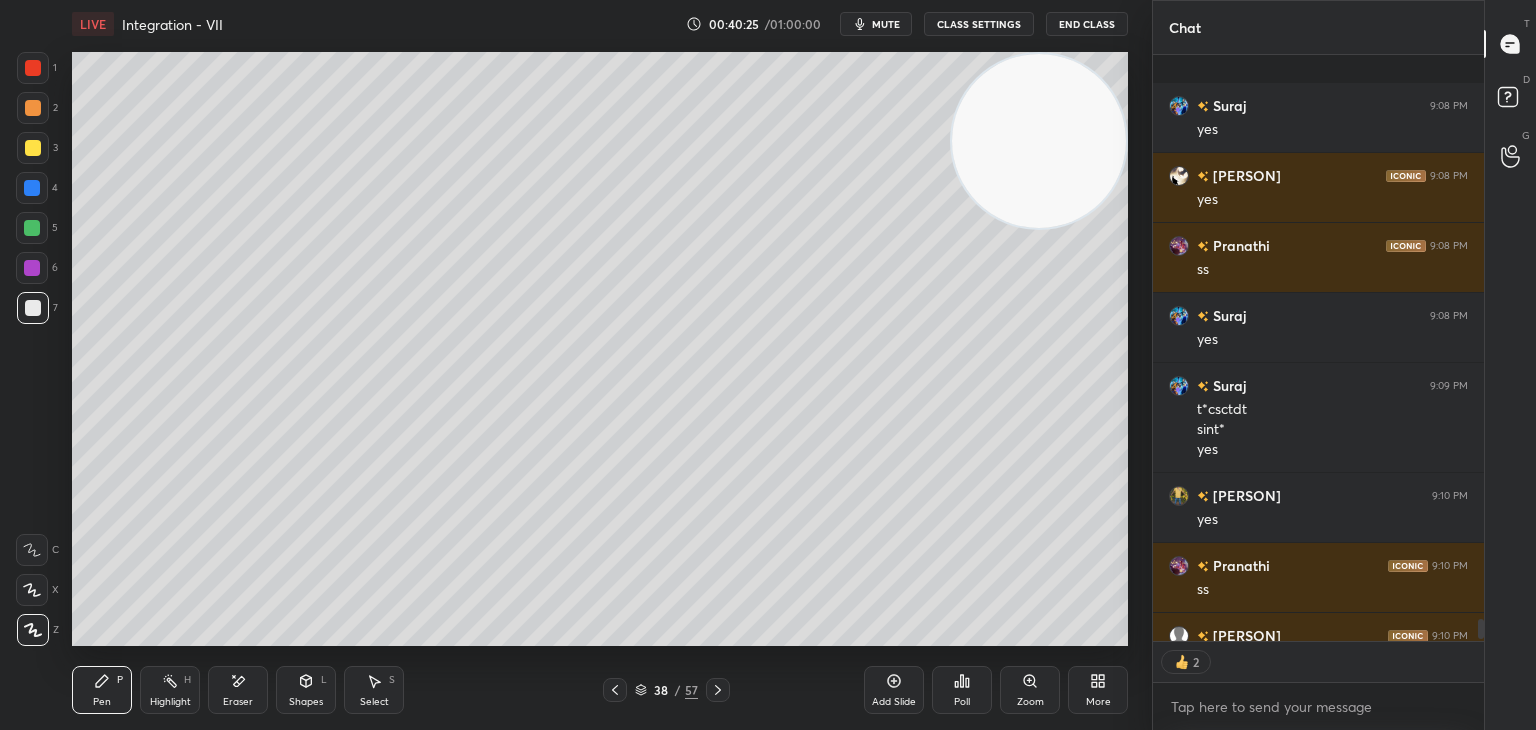 scroll, scrollTop: 16255, scrollLeft: 0, axis: vertical 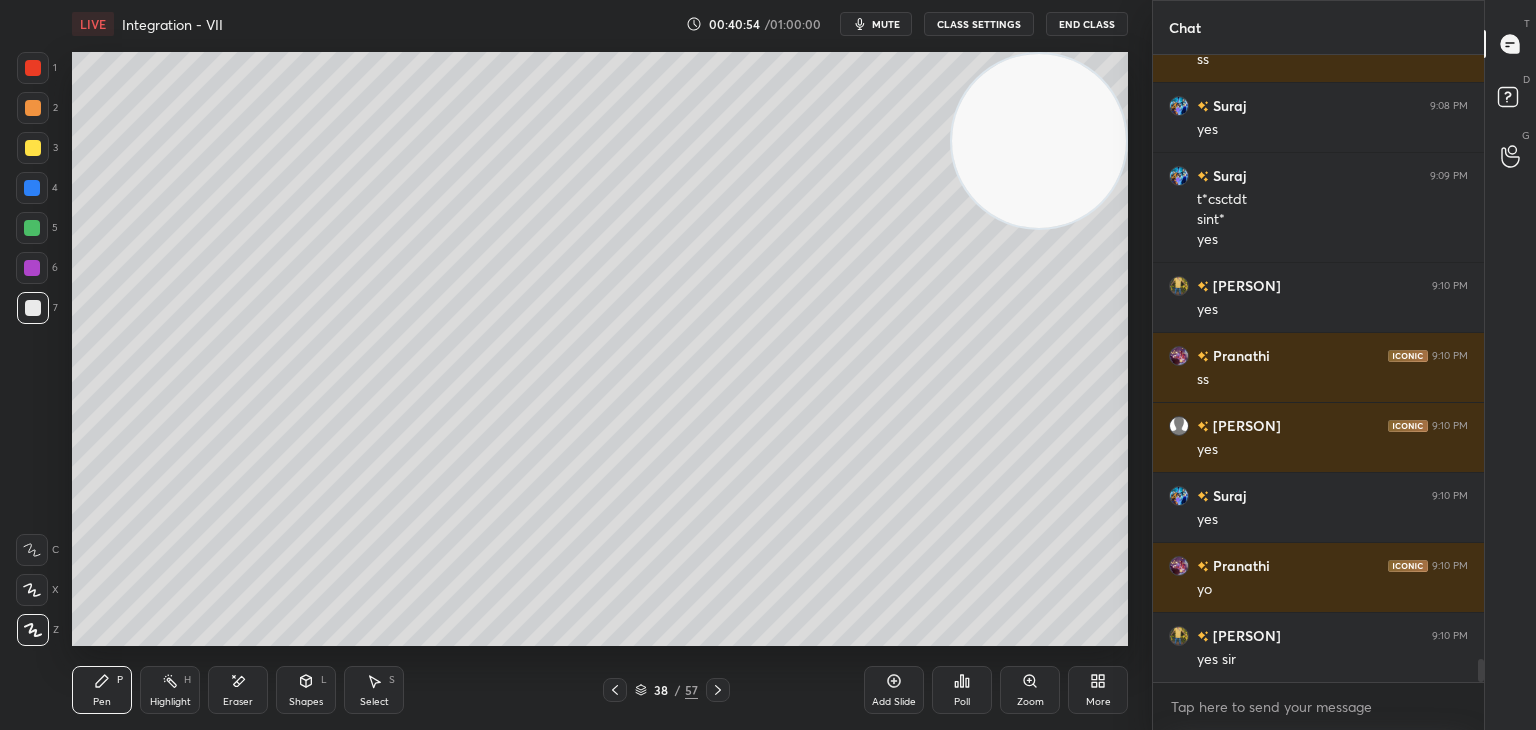 drag, startPoint x: 8, startPoint y: 367, endPoint x: 47, endPoint y: 352, distance: 41.785164 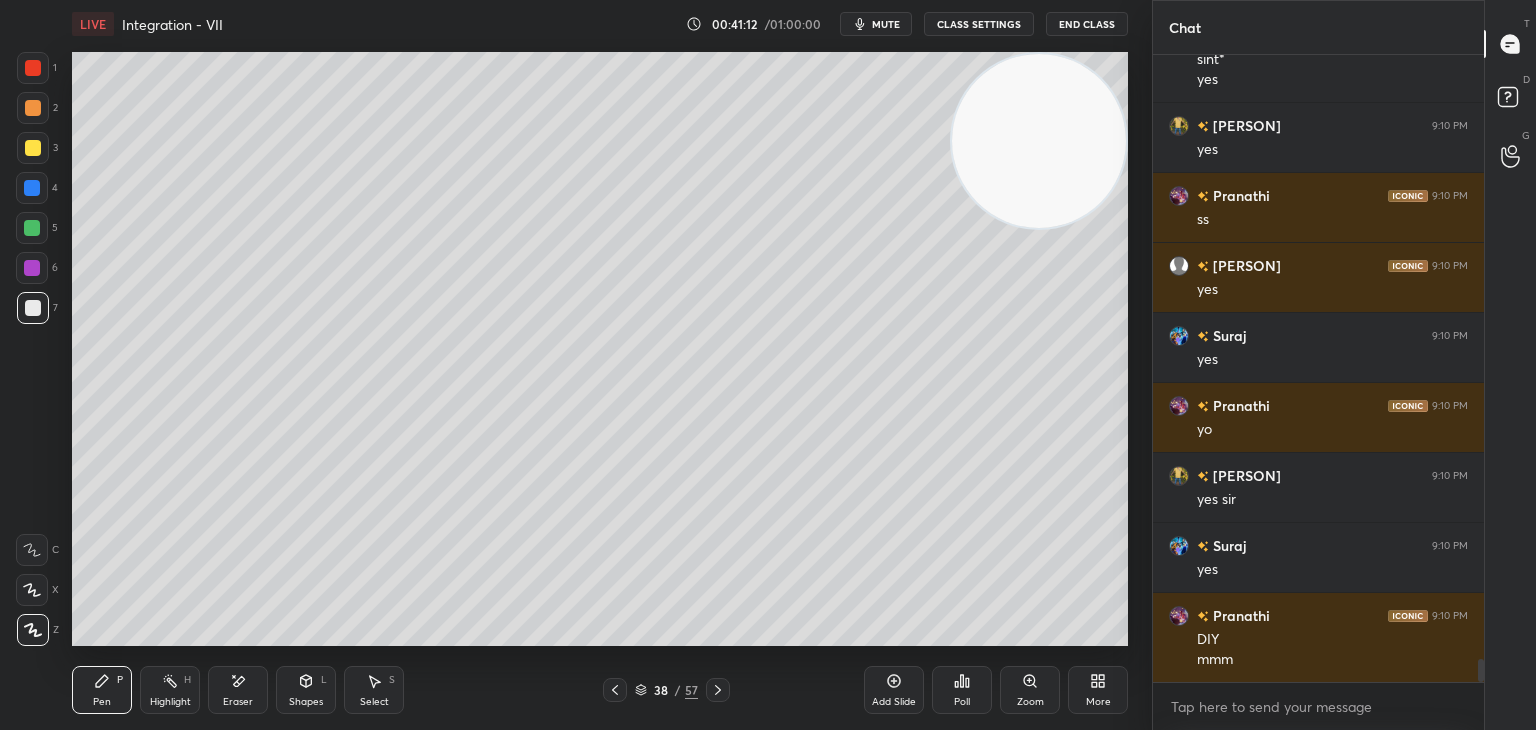 scroll, scrollTop: 16584, scrollLeft: 0, axis: vertical 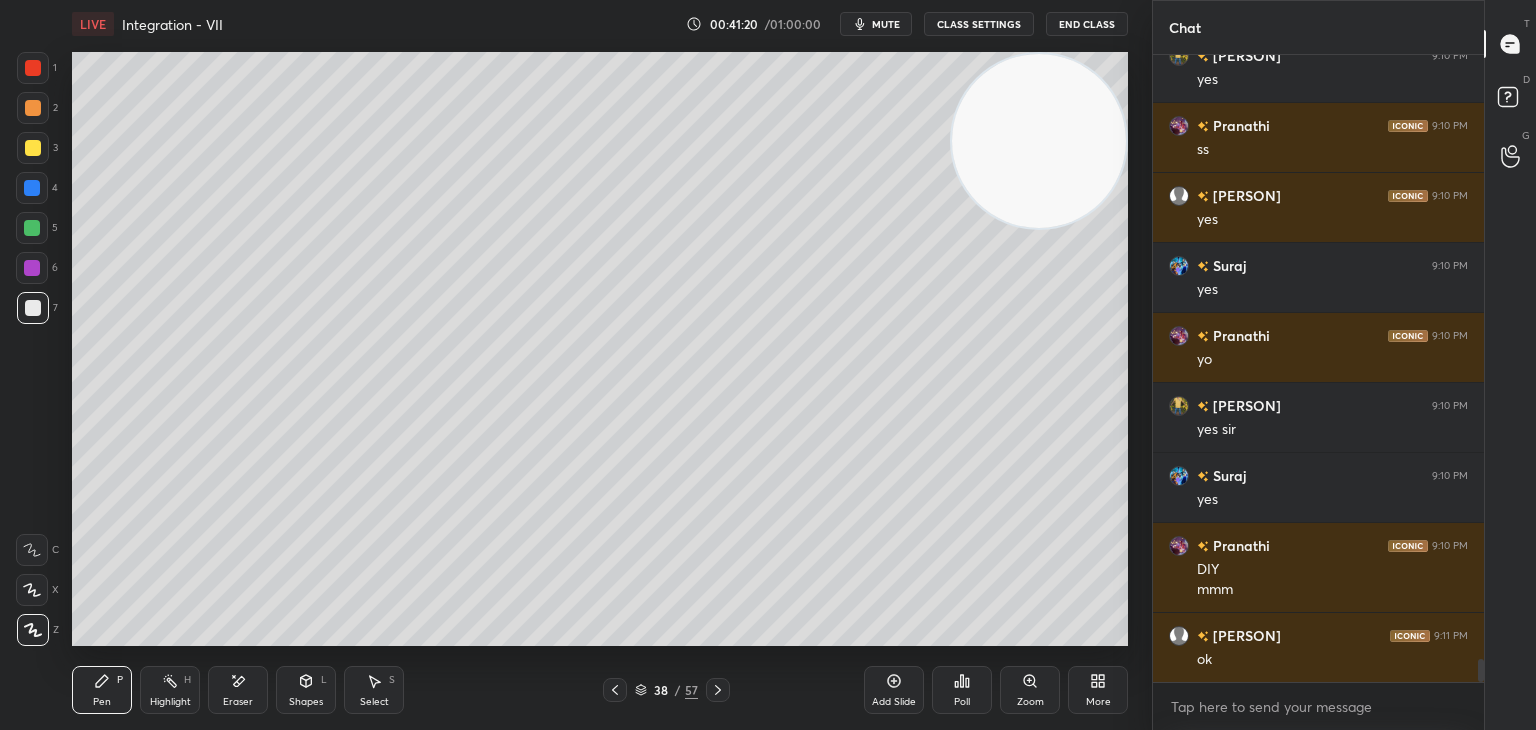 click on "1 2 3 4 5 6 7 C X Z E E Erase all   H H" at bounding box center (32, 349) 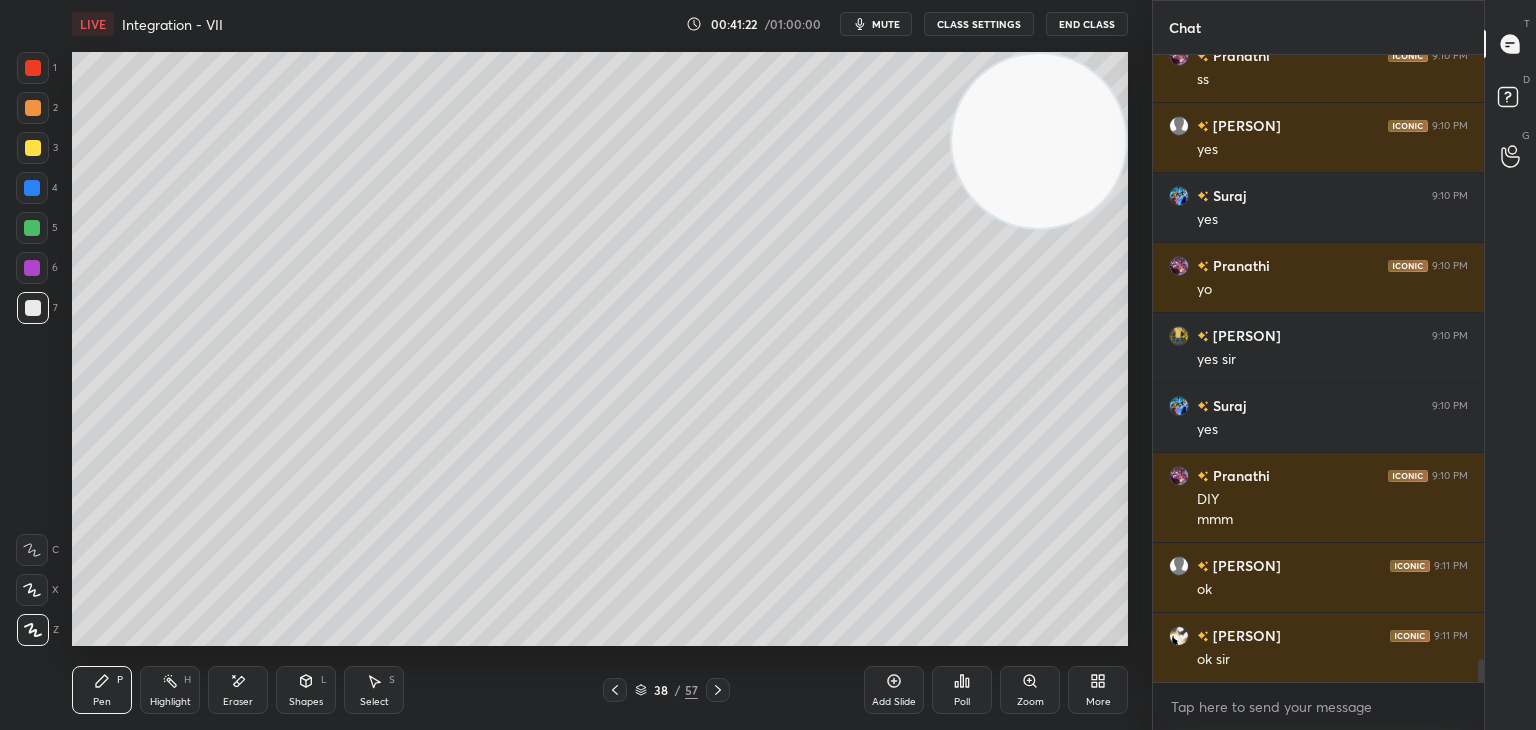 drag, startPoint x: 878, startPoint y: 685, endPoint x: 893, endPoint y: 649, distance: 39 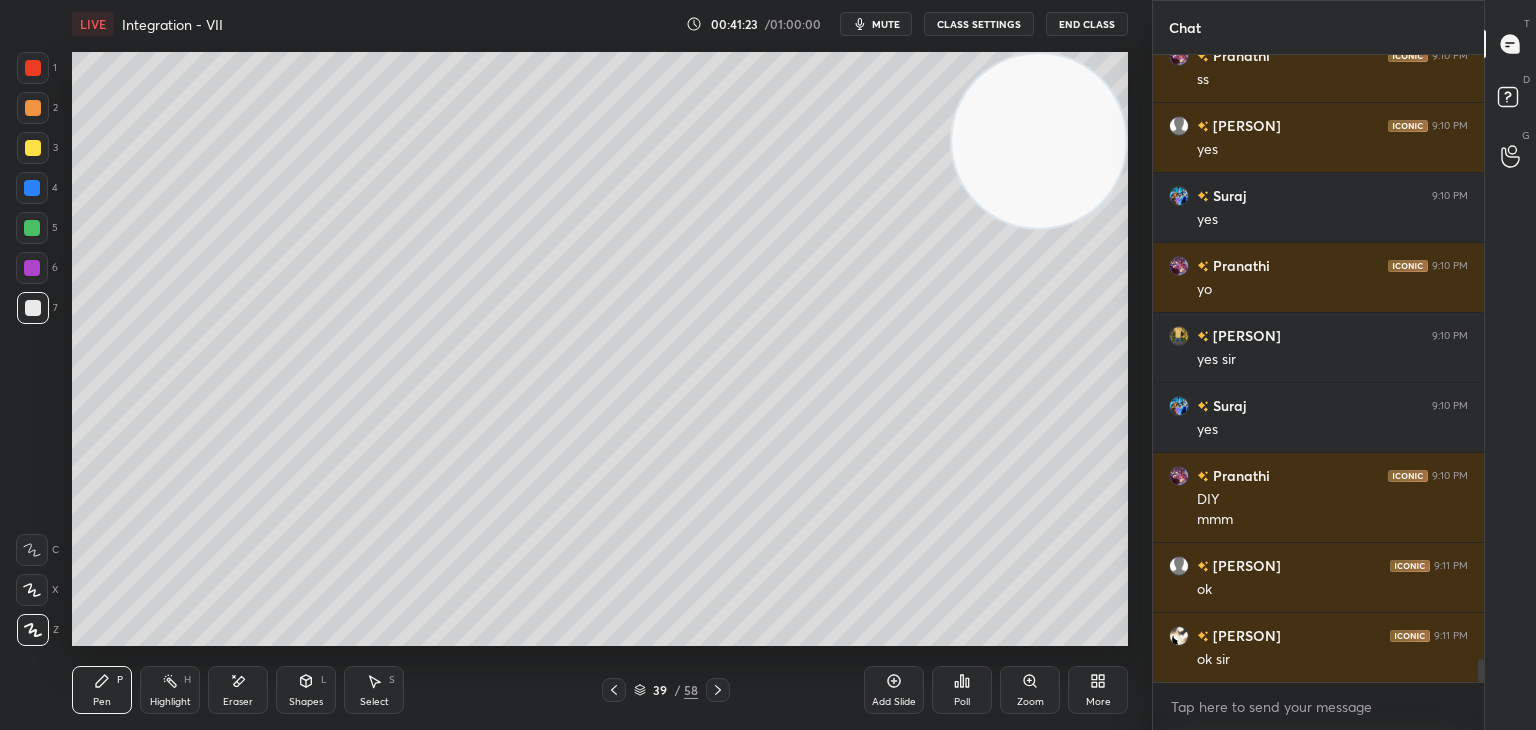 drag, startPoint x: 1037, startPoint y: 184, endPoint x: 1072, endPoint y: 164, distance: 40.311287 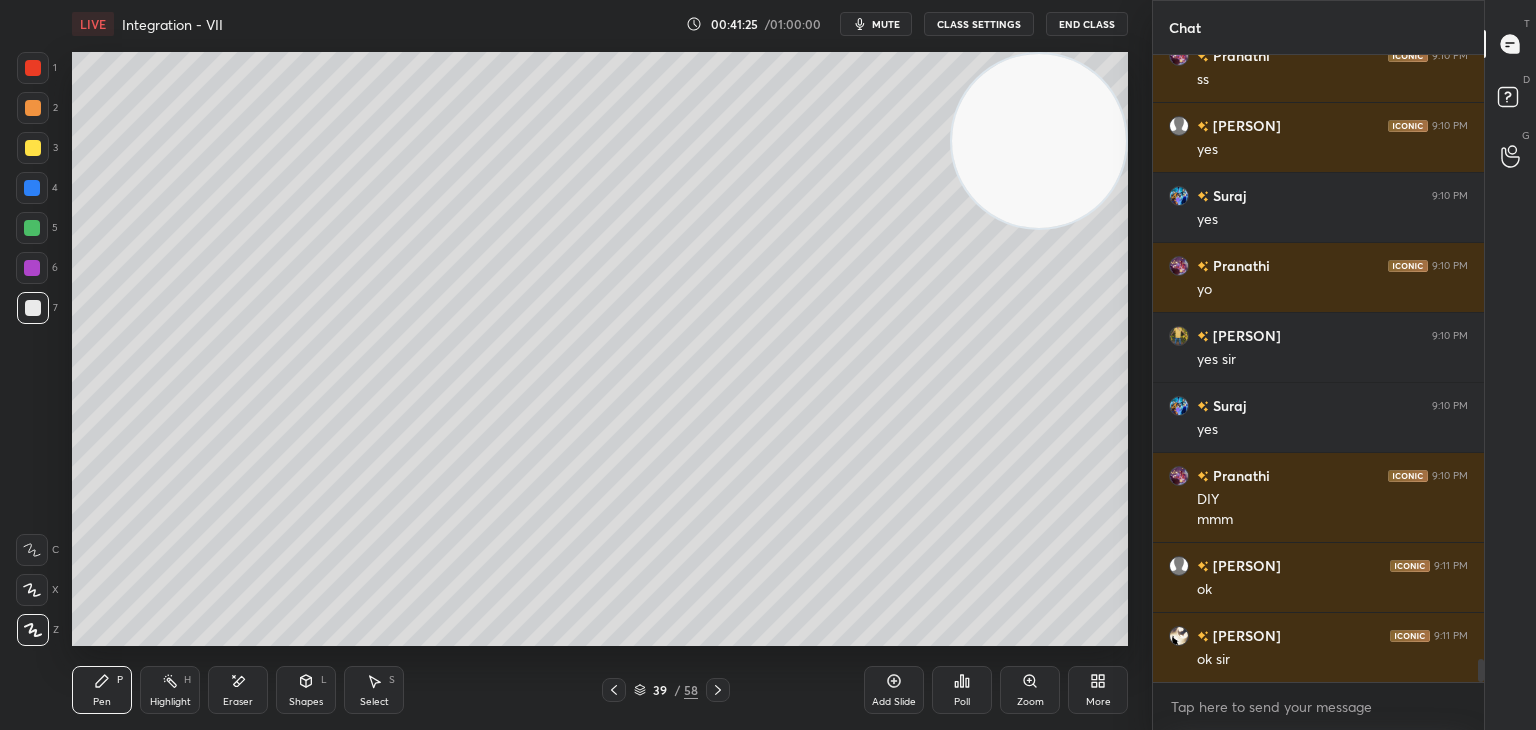 click on "1 2 3 4 5 6 7 C X Z E E Erase all   H H" at bounding box center [32, 349] 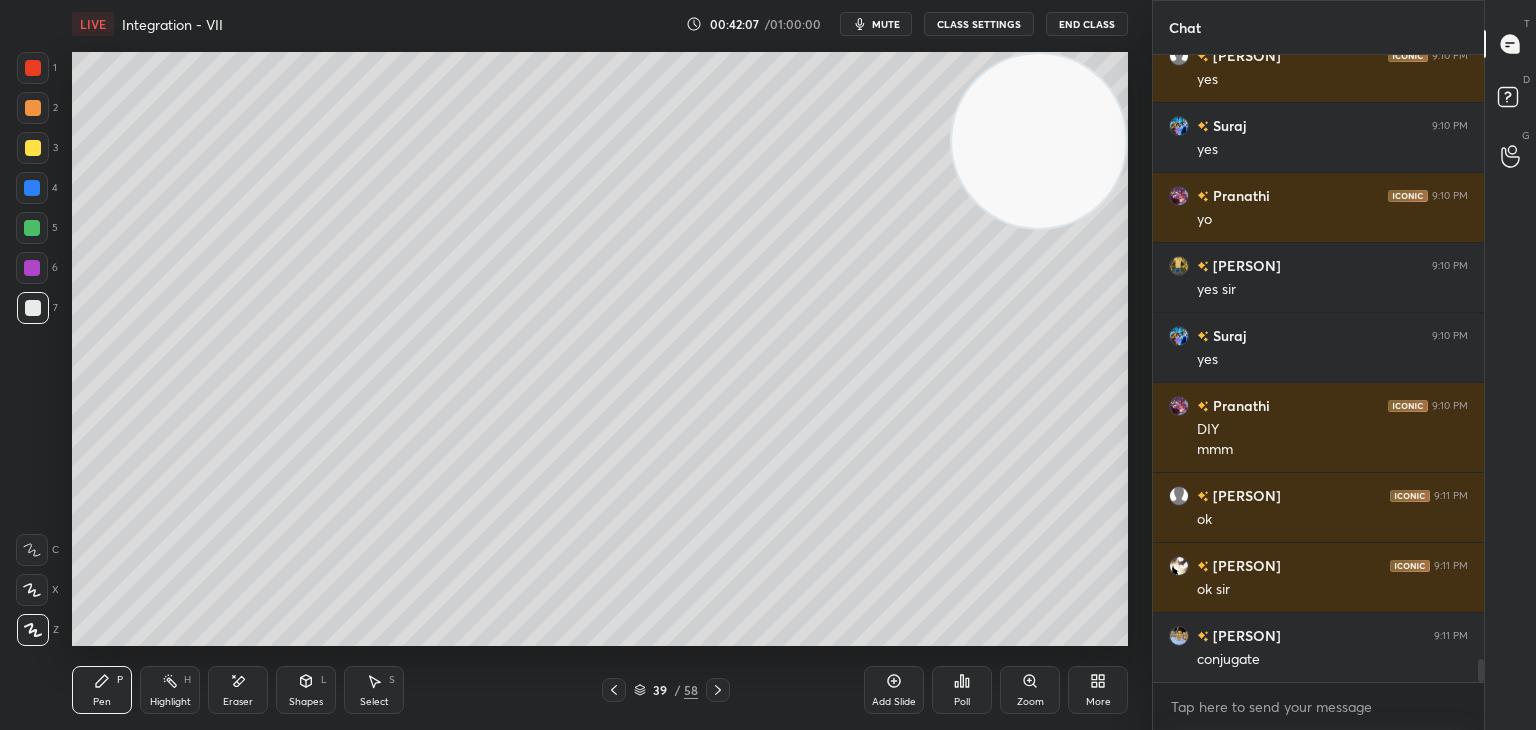 scroll, scrollTop: 16794, scrollLeft: 0, axis: vertical 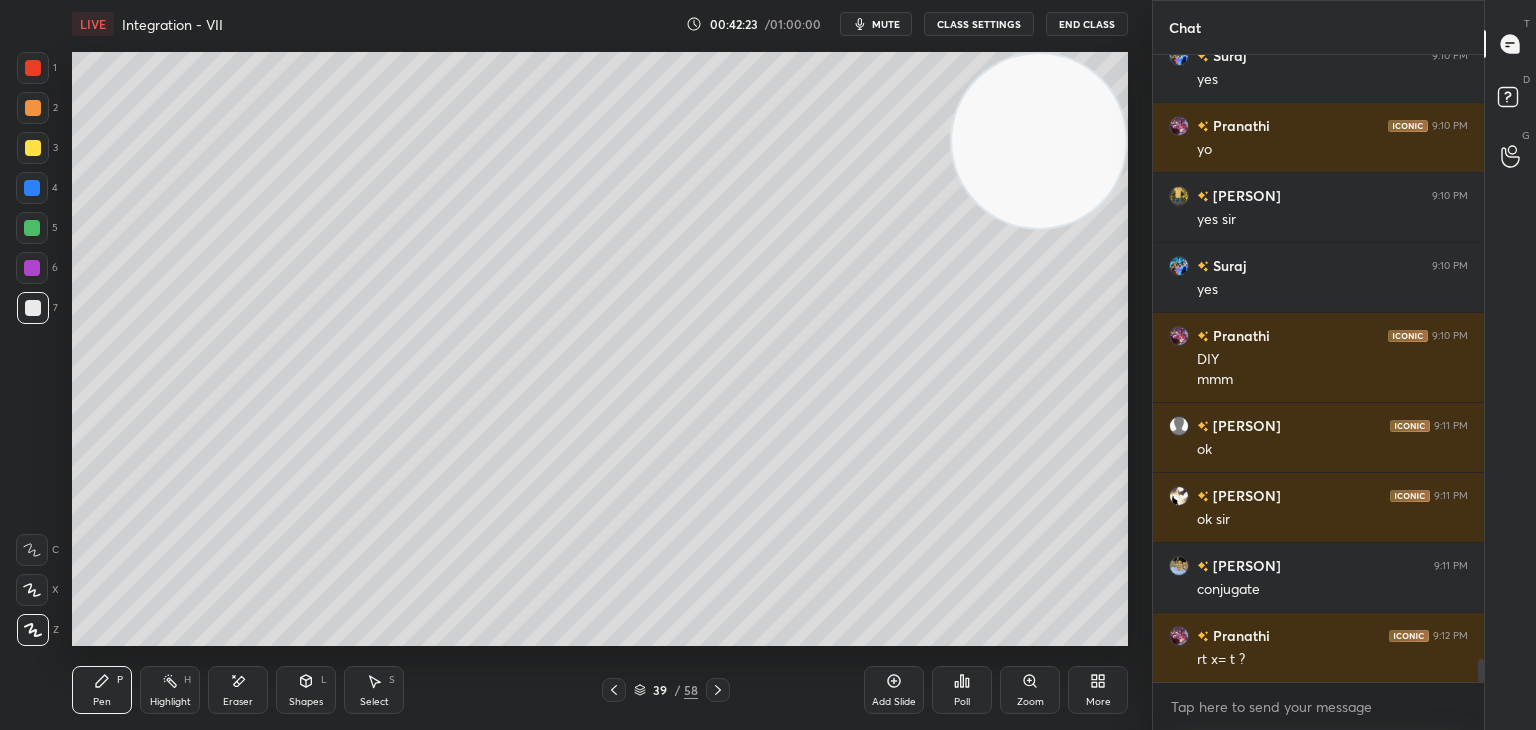 click on "Add Slide" at bounding box center [894, 690] 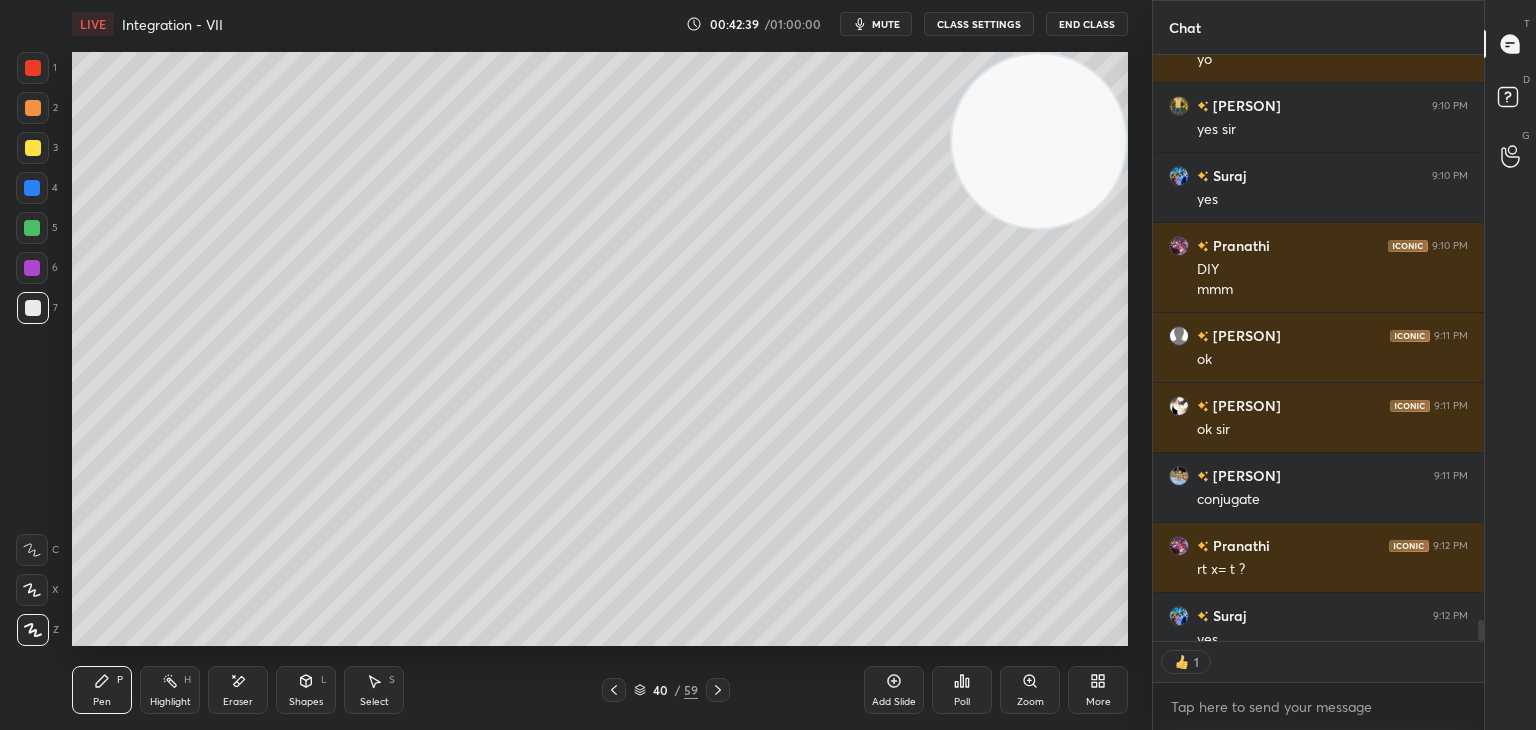 scroll, scrollTop: 16904, scrollLeft: 0, axis: vertical 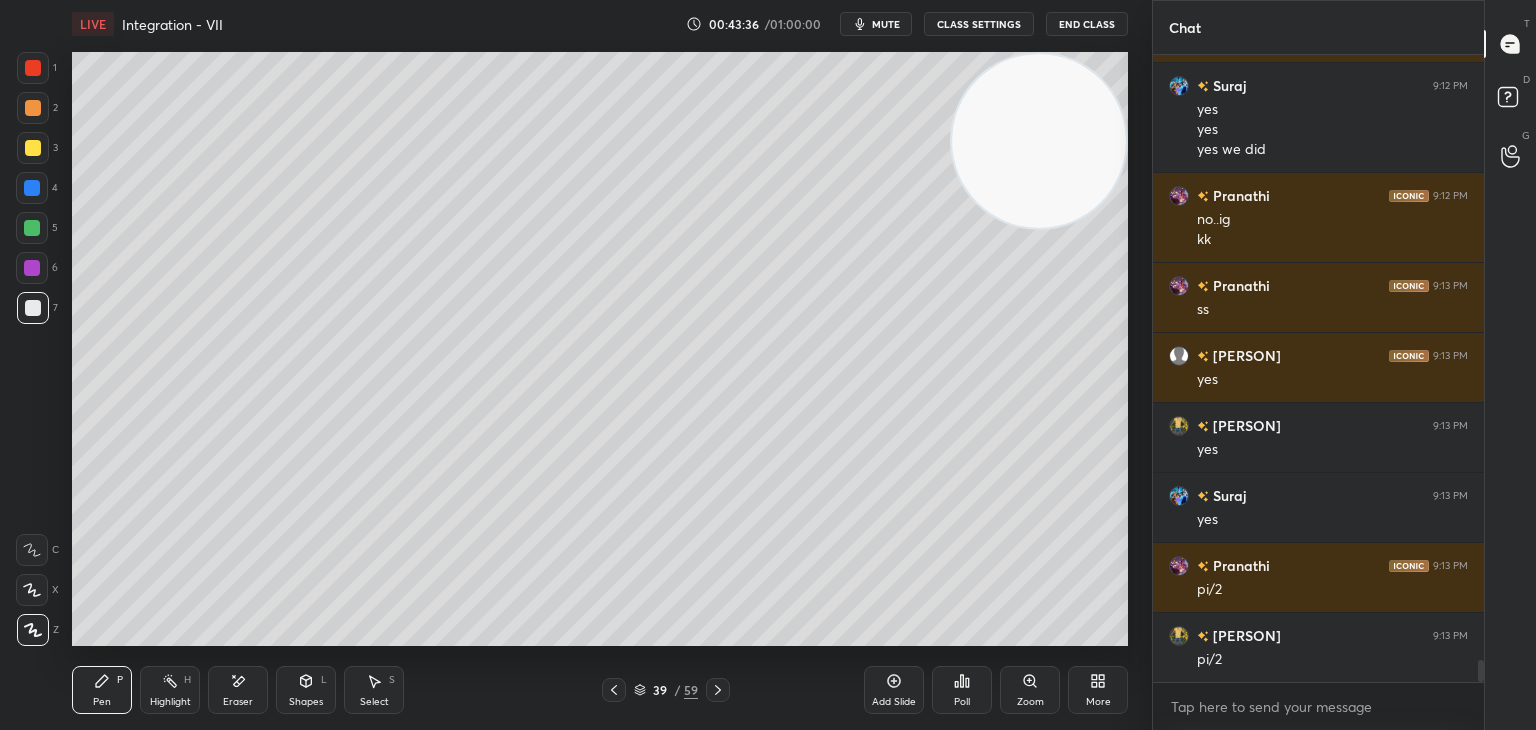 click on "H" at bounding box center (187, 680) 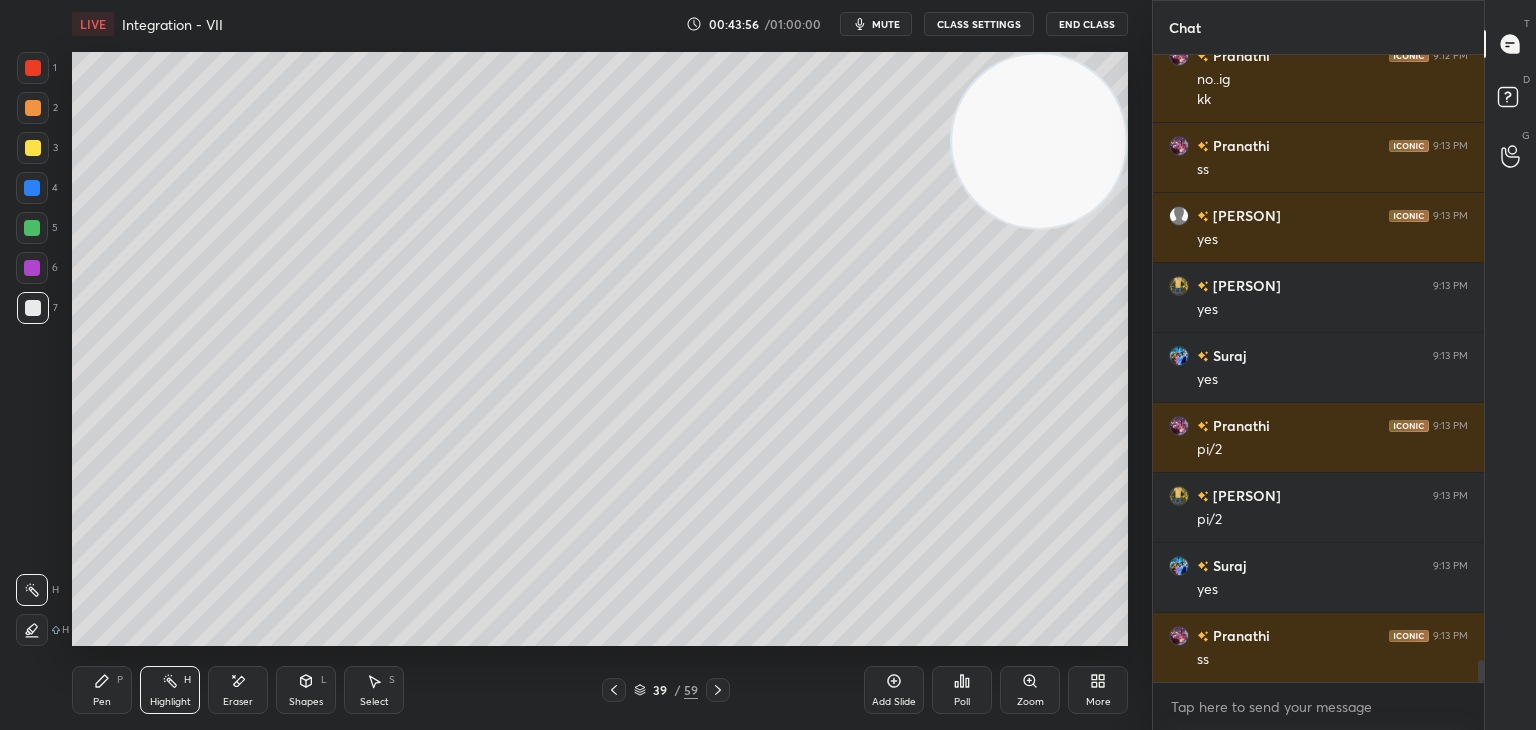 scroll, scrollTop: 17624, scrollLeft: 0, axis: vertical 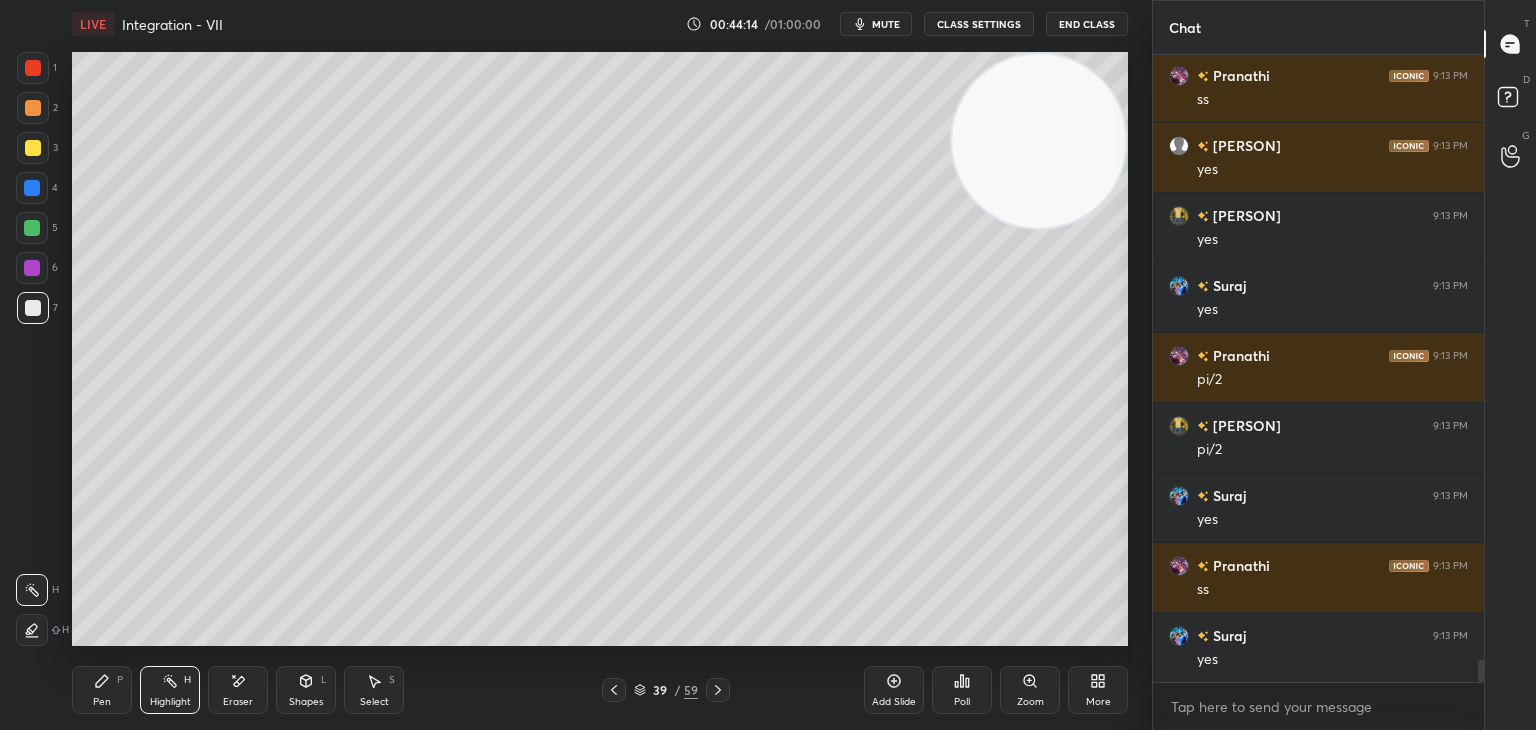 click on "Pen P" at bounding box center [102, 690] 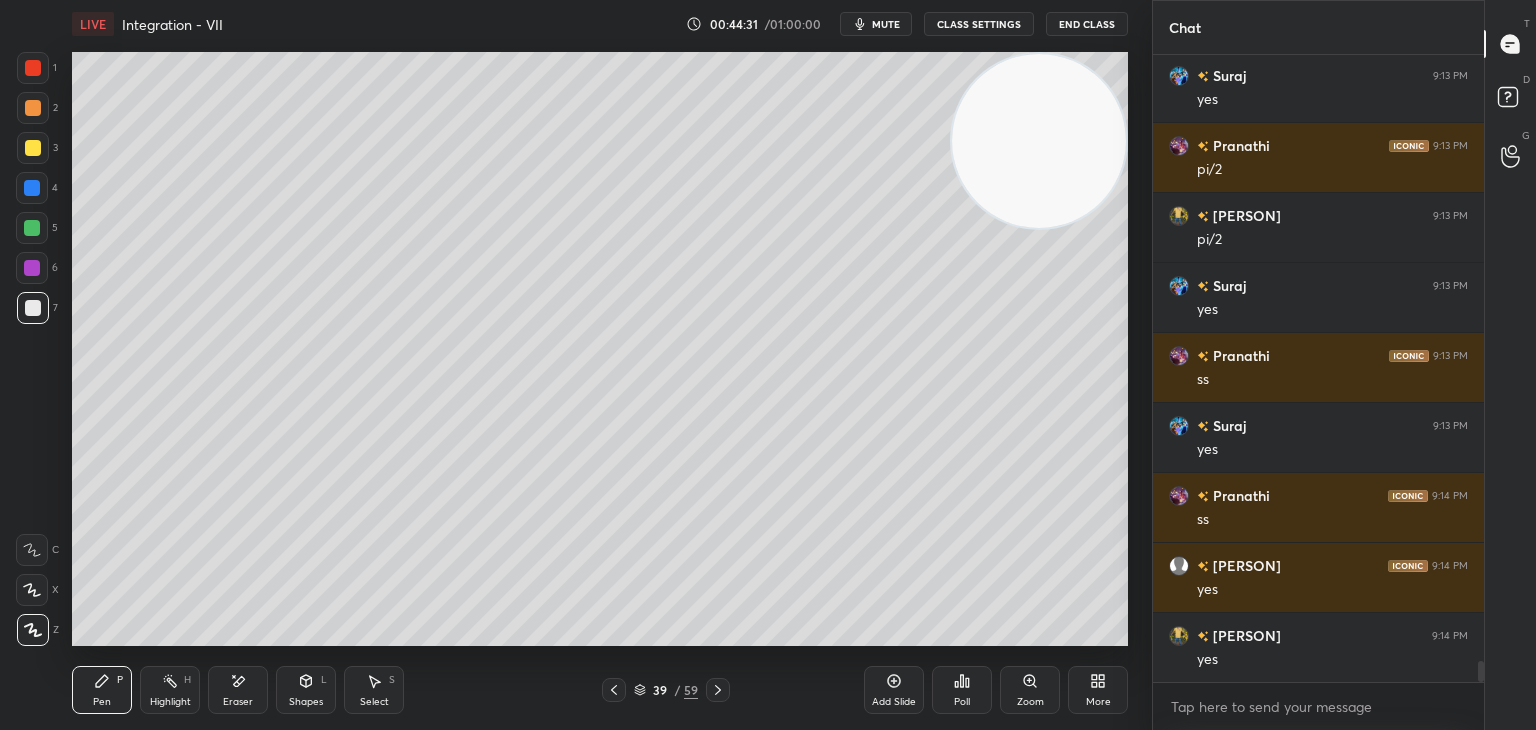 scroll, scrollTop: 17904, scrollLeft: 0, axis: vertical 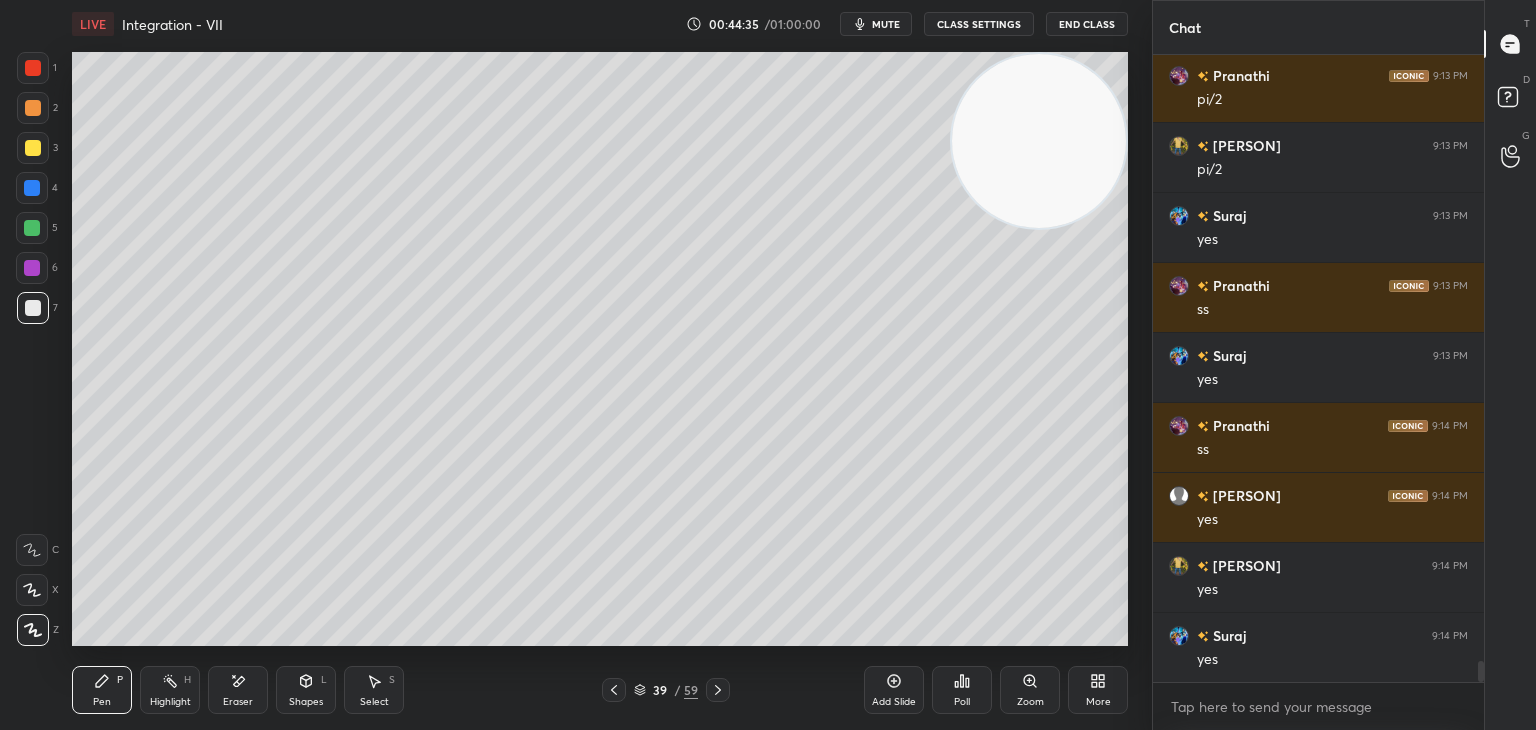 click on "1 2 3 4 5 6 7 C X Z E E Erase all   H H" at bounding box center [32, 349] 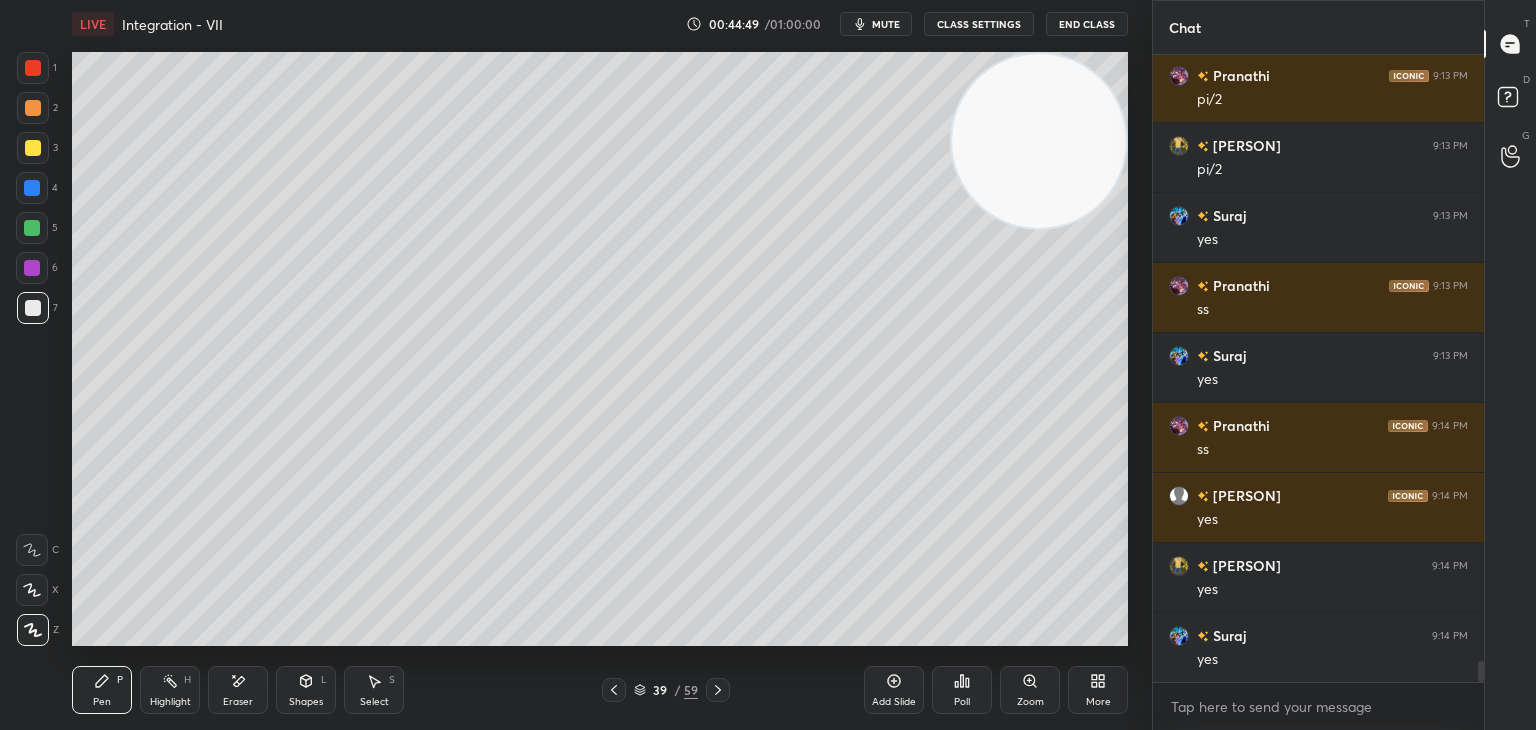drag, startPoint x: 171, startPoint y: 681, endPoint x: 179, endPoint y: 659, distance: 23.409399 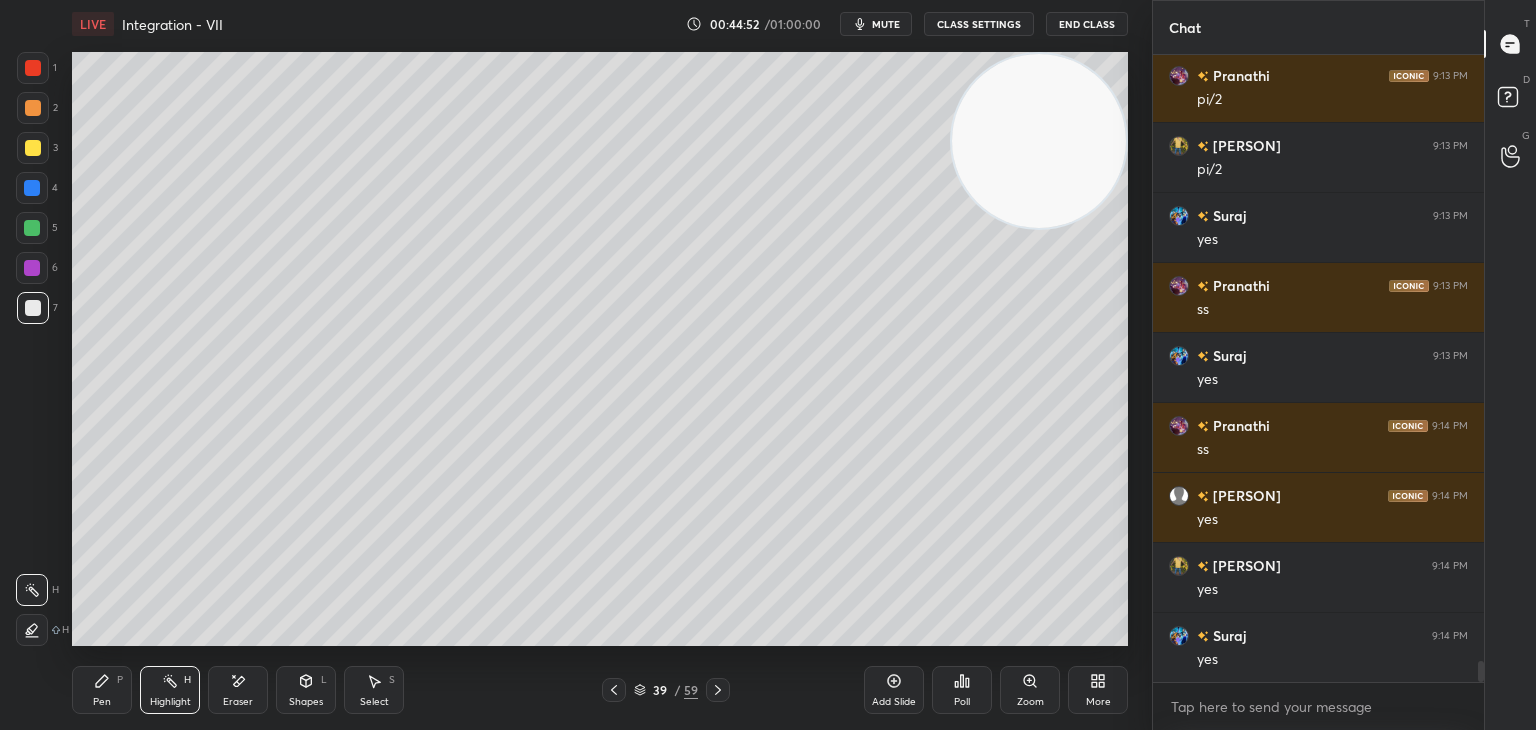 scroll, scrollTop: 17974, scrollLeft: 0, axis: vertical 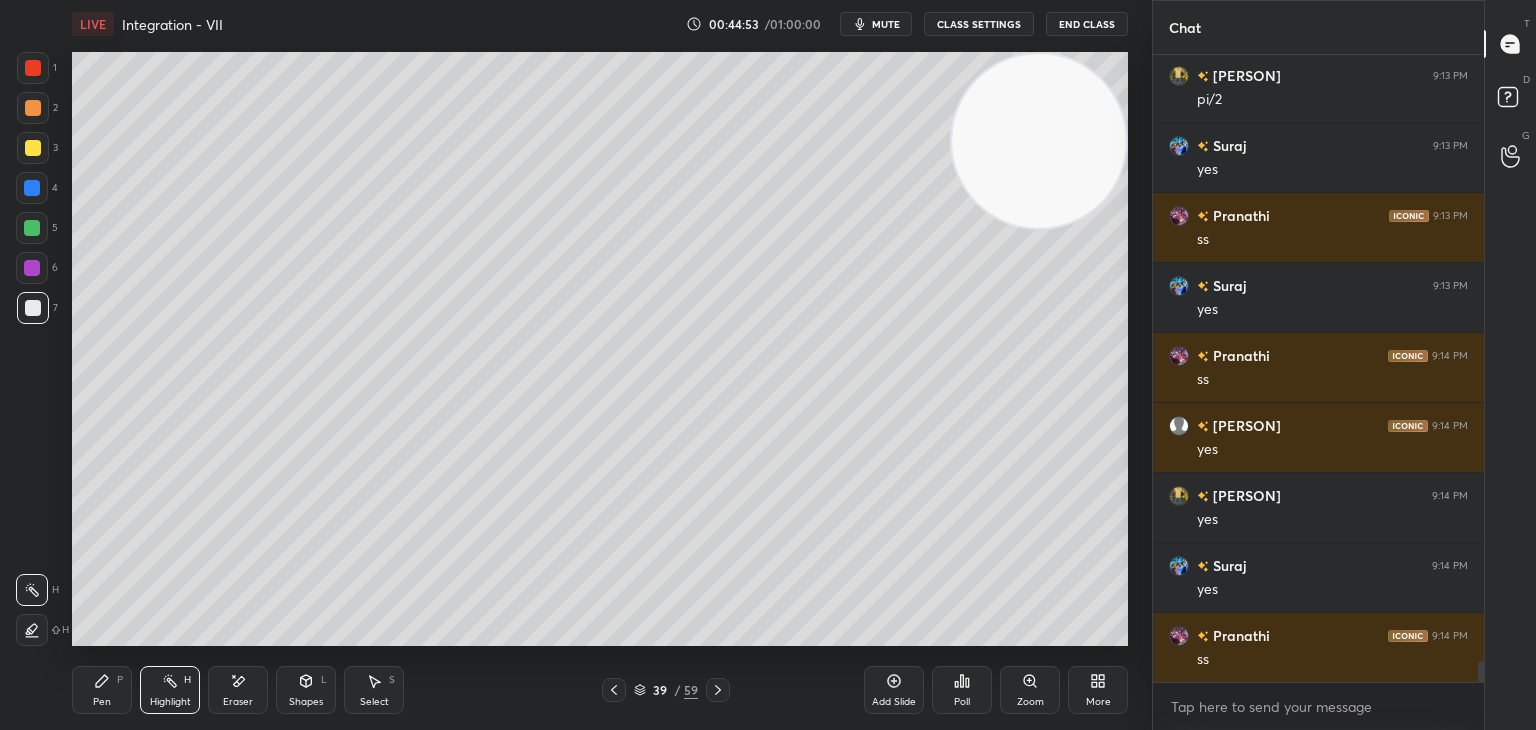 click on "Pen P" at bounding box center [102, 690] 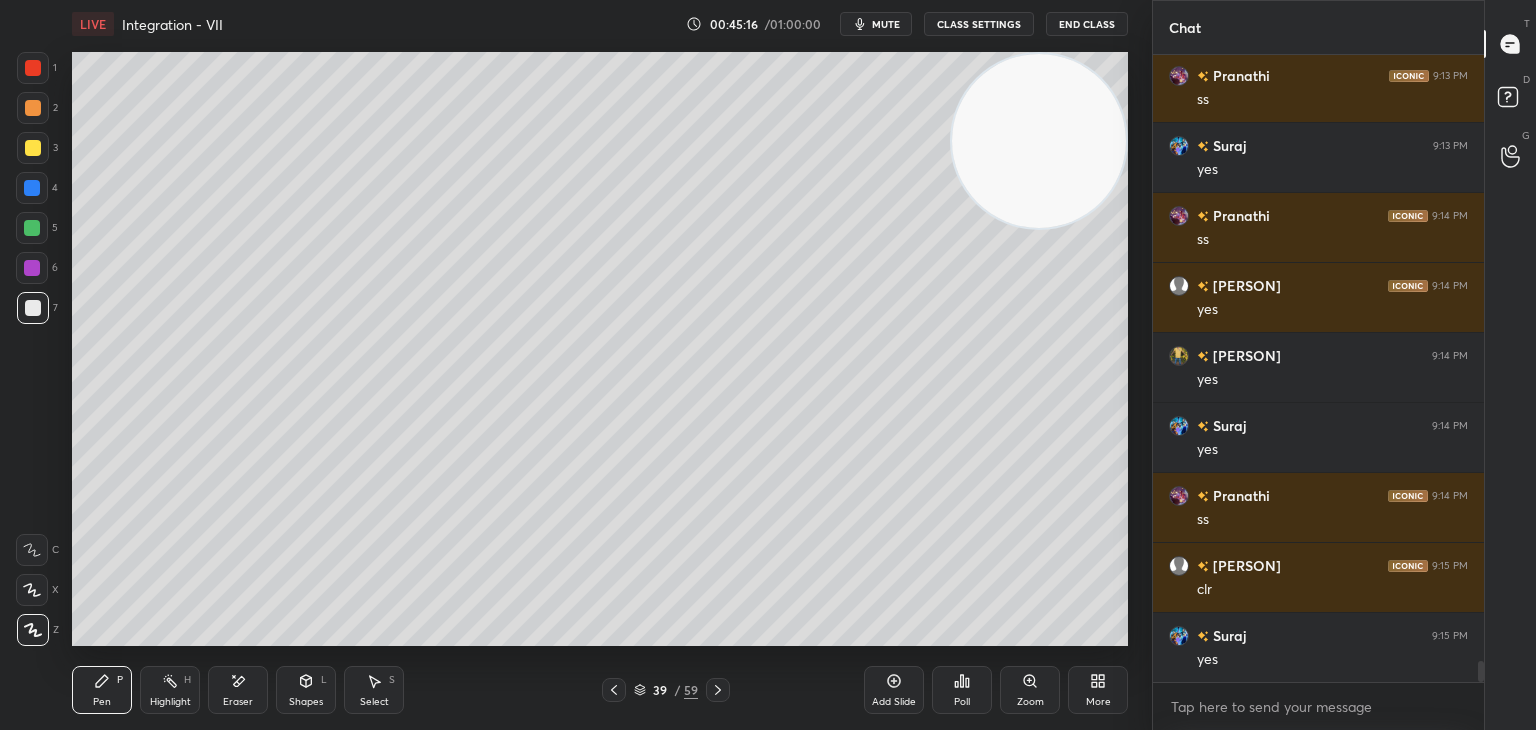 scroll, scrollTop: 18184, scrollLeft: 0, axis: vertical 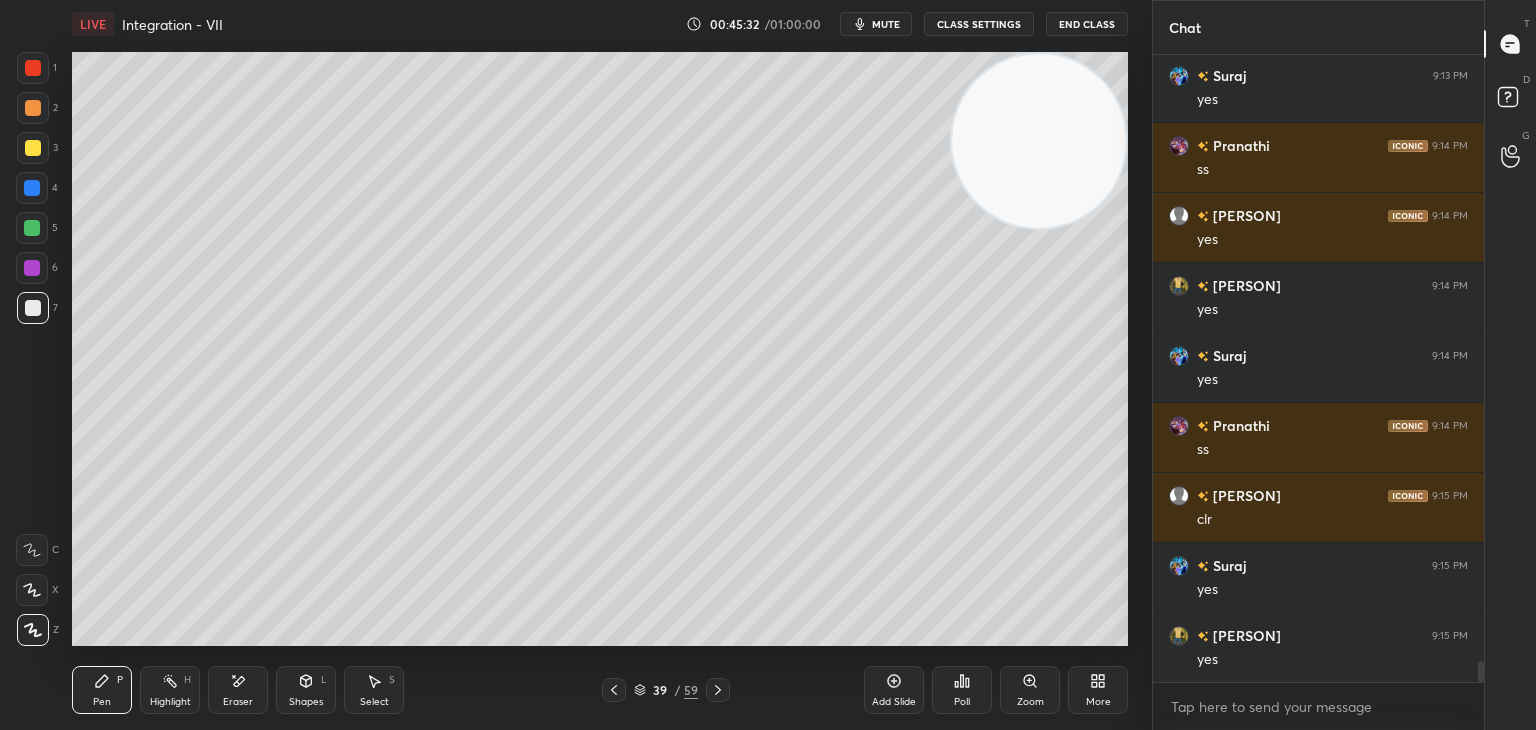 click 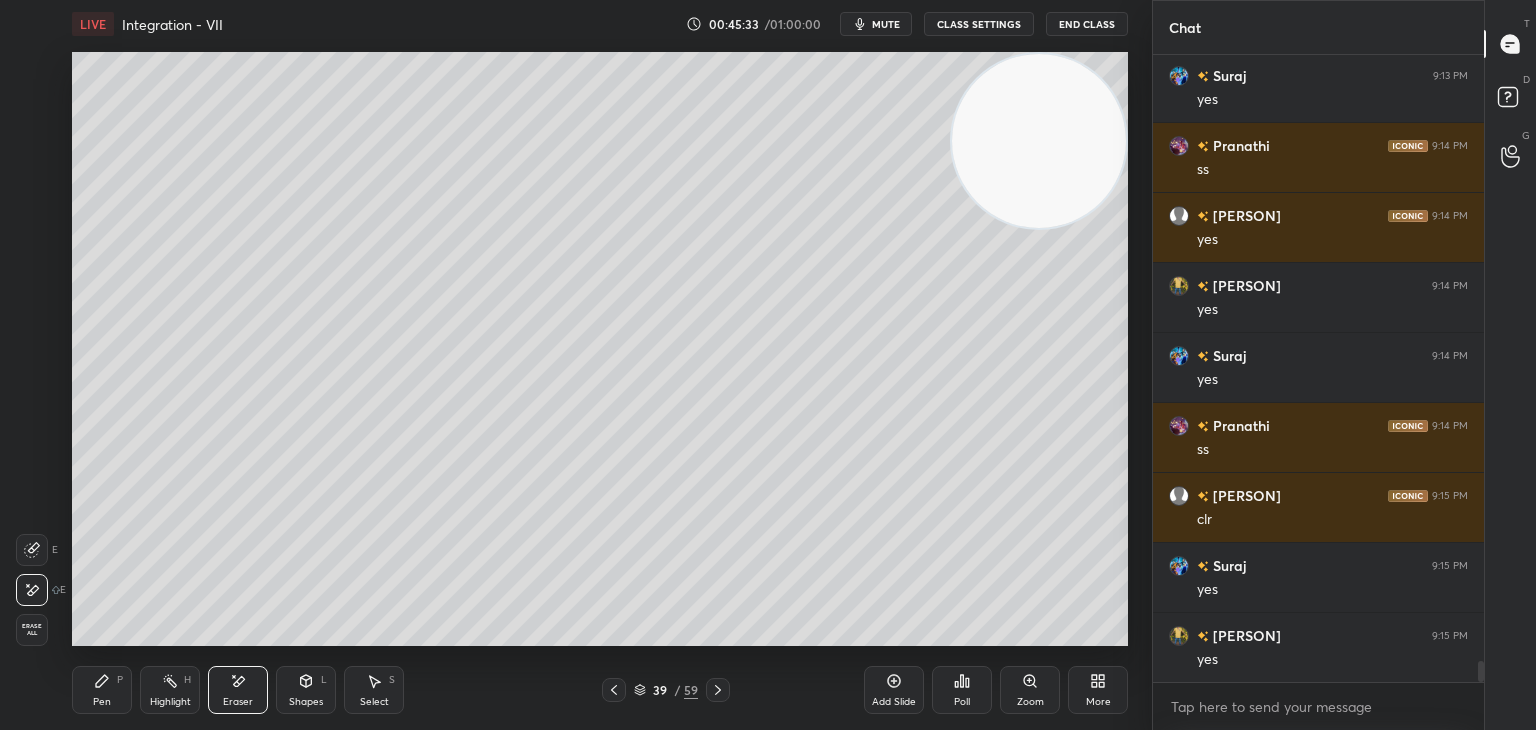 click on "Pen P" at bounding box center [102, 690] 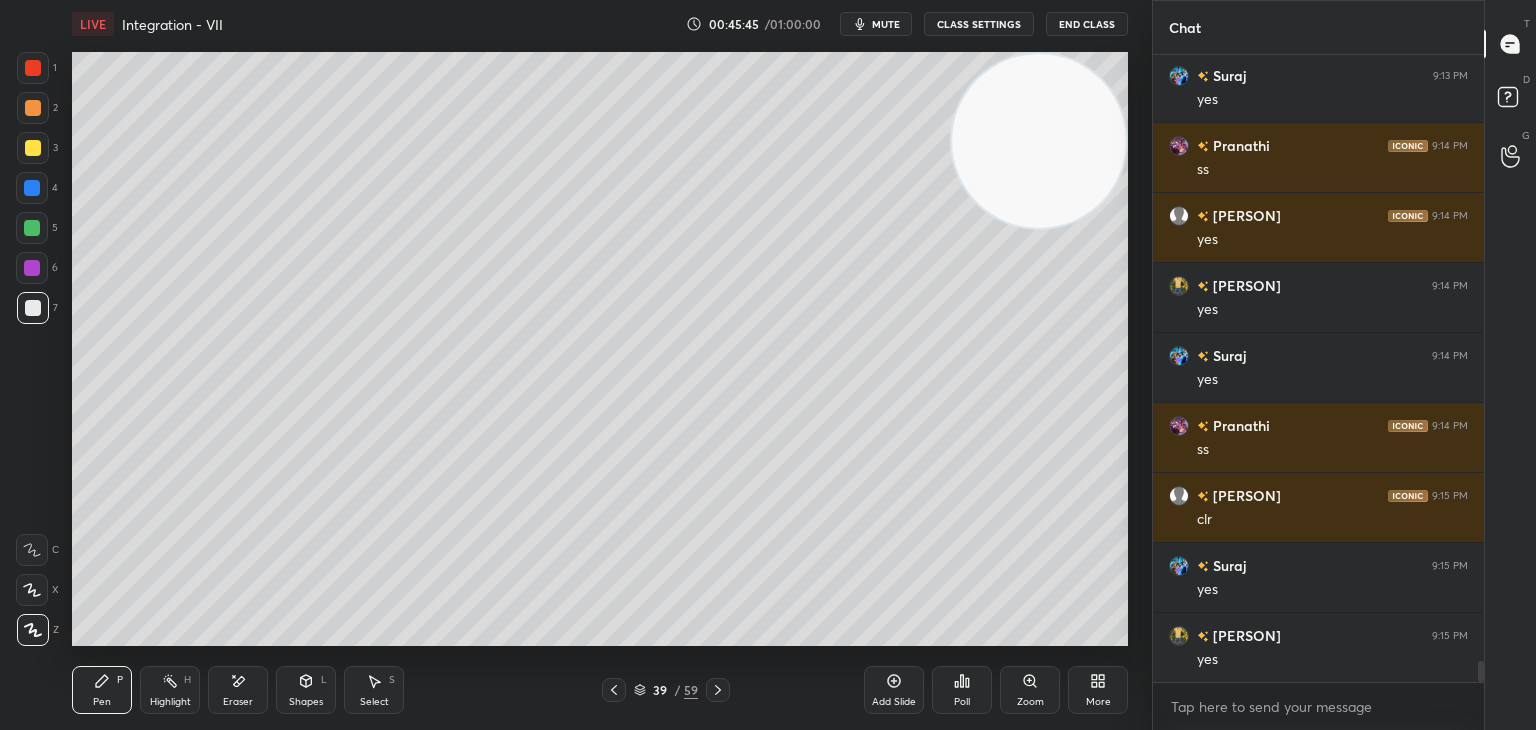 scroll, scrollTop: 18254, scrollLeft: 0, axis: vertical 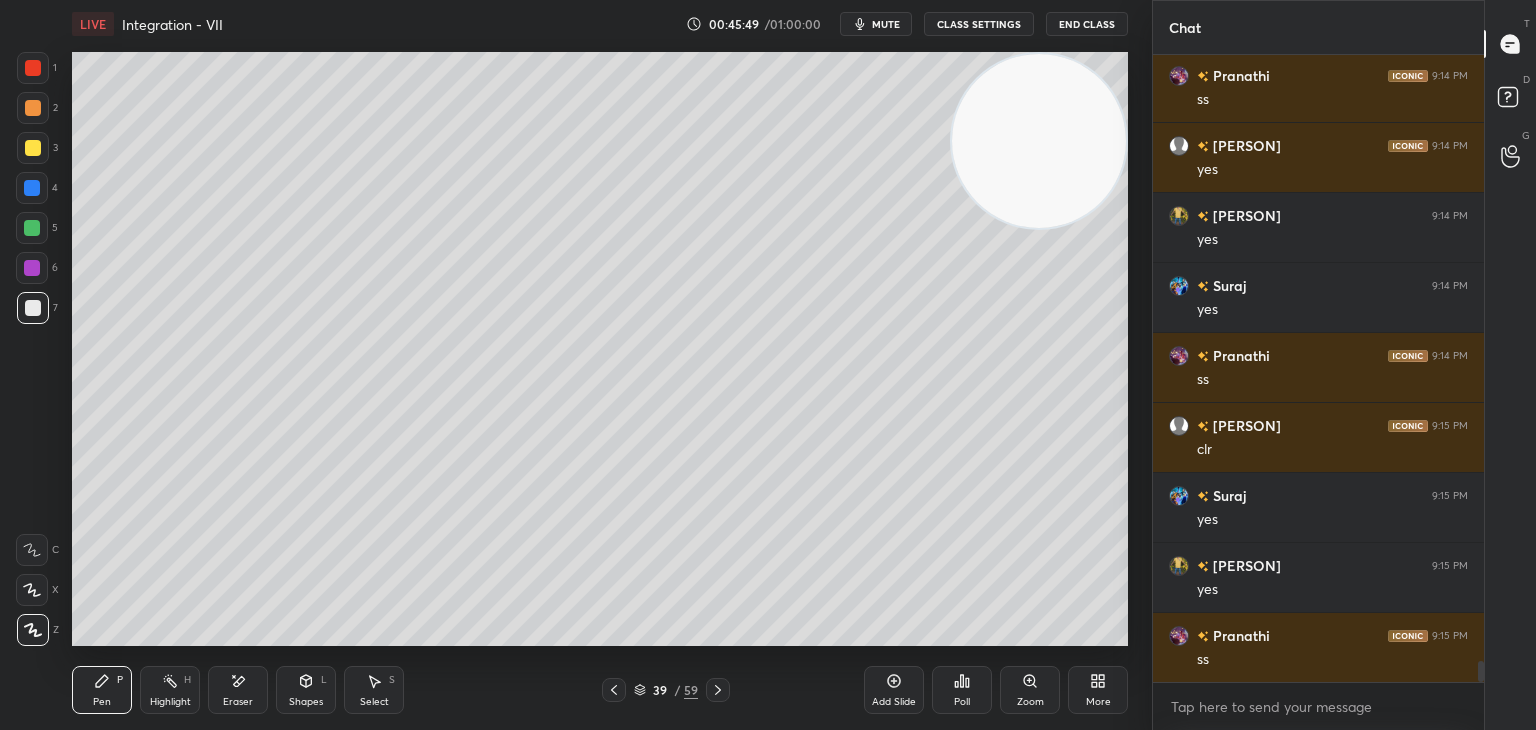 drag, startPoint x: 885, startPoint y: 689, endPoint x: 857, endPoint y: 654, distance: 44.82187 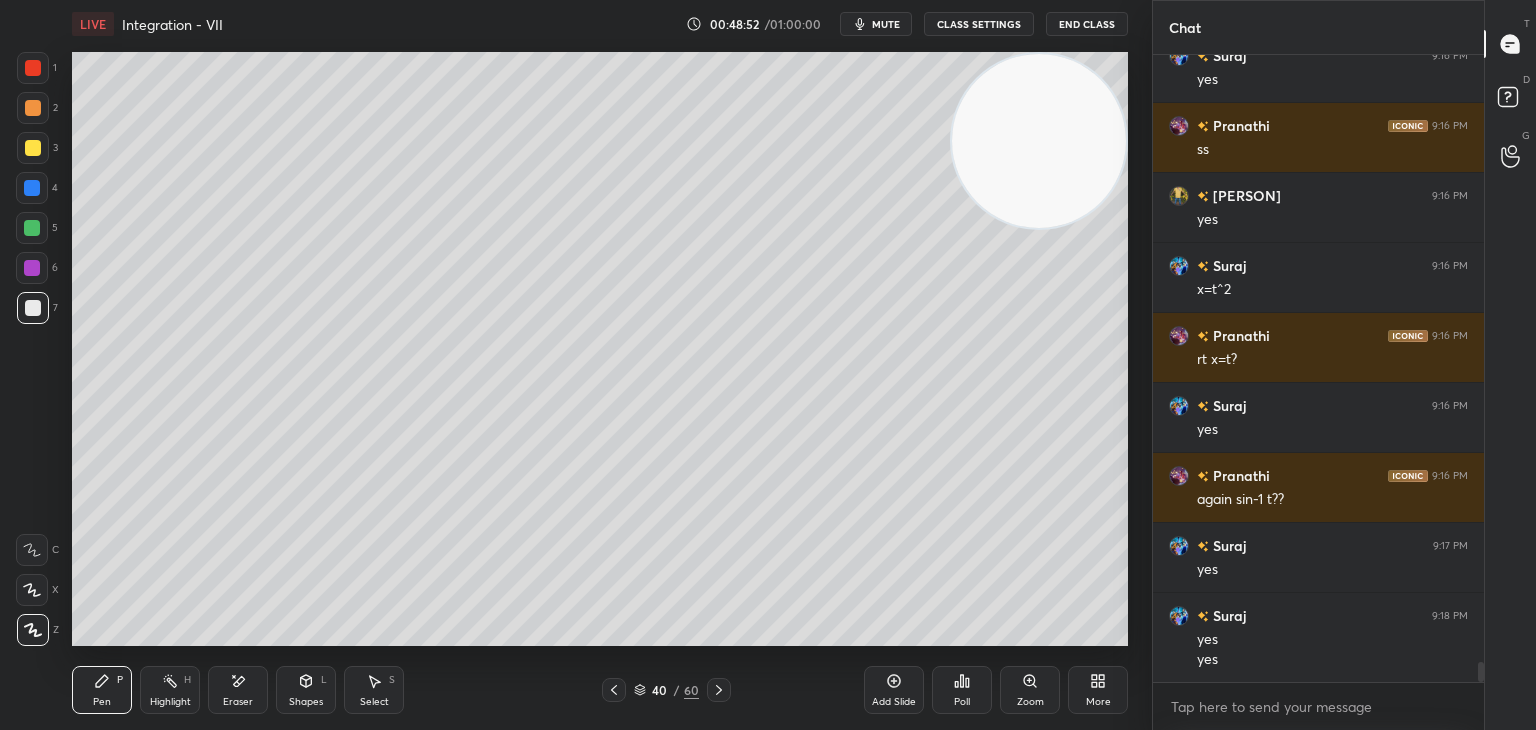 scroll, scrollTop: 19114, scrollLeft: 0, axis: vertical 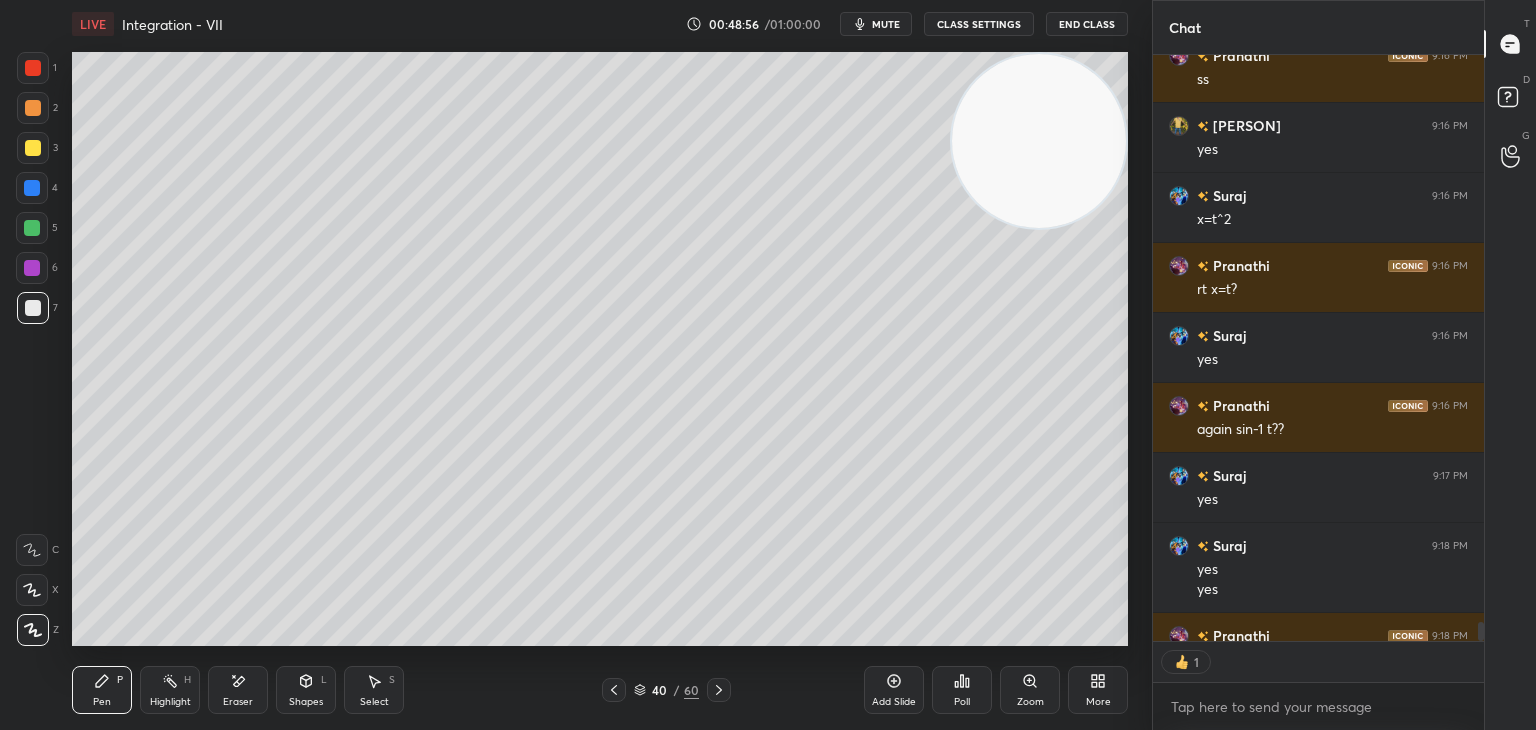 click on "Add Slide" at bounding box center [894, 690] 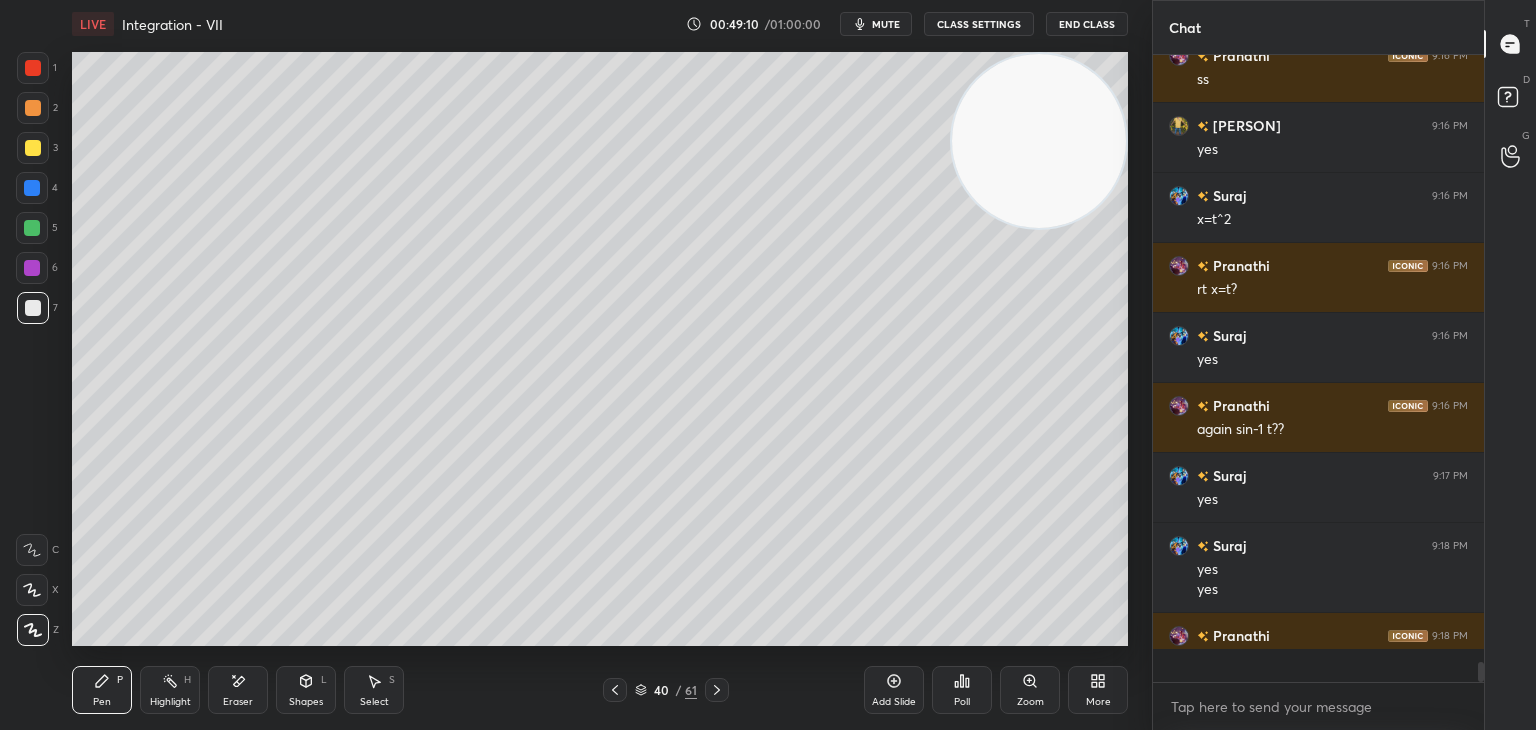 scroll, scrollTop: 6, scrollLeft: 6, axis: both 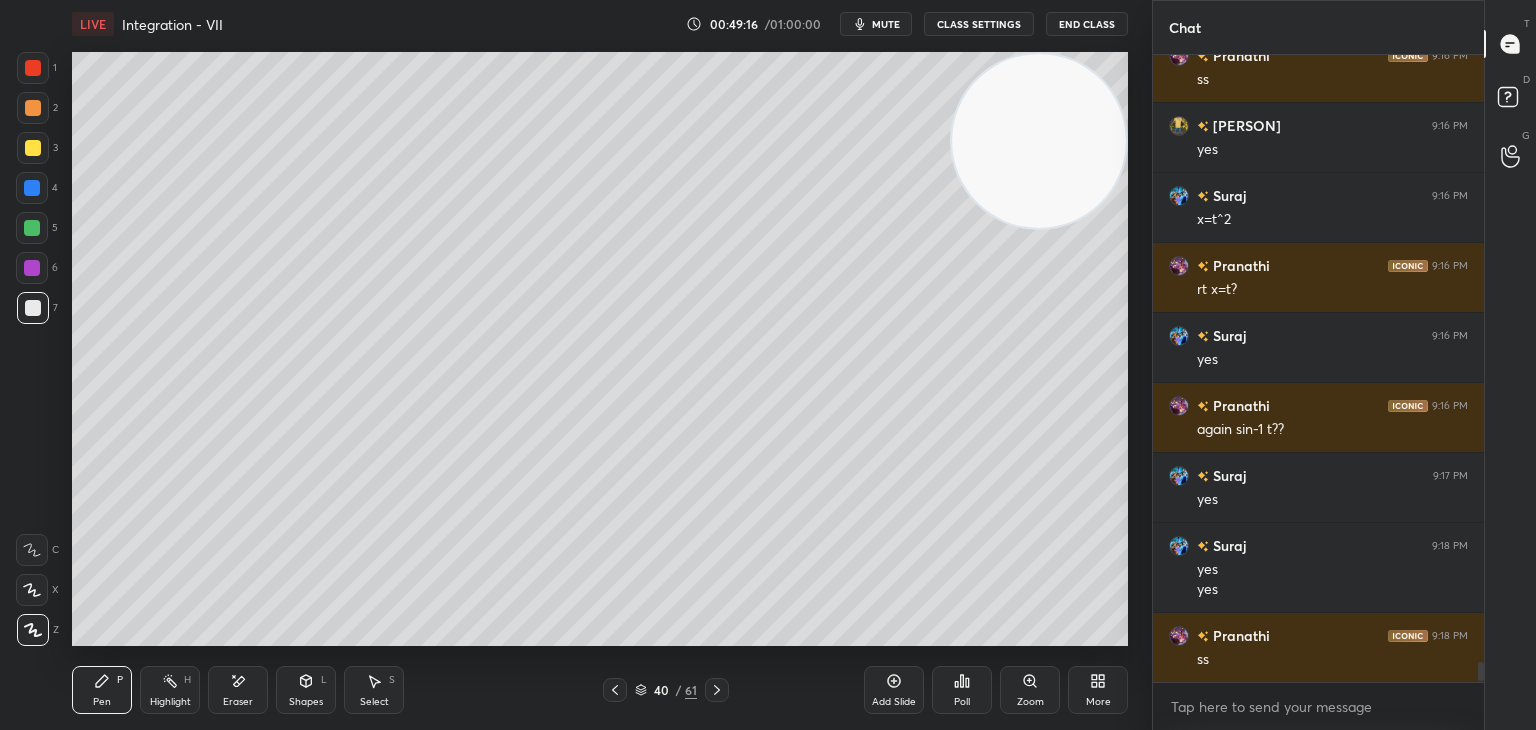 drag, startPoint x: 156, startPoint y: 689, endPoint x: 175, endPoint y: 668, distance: 28.319605 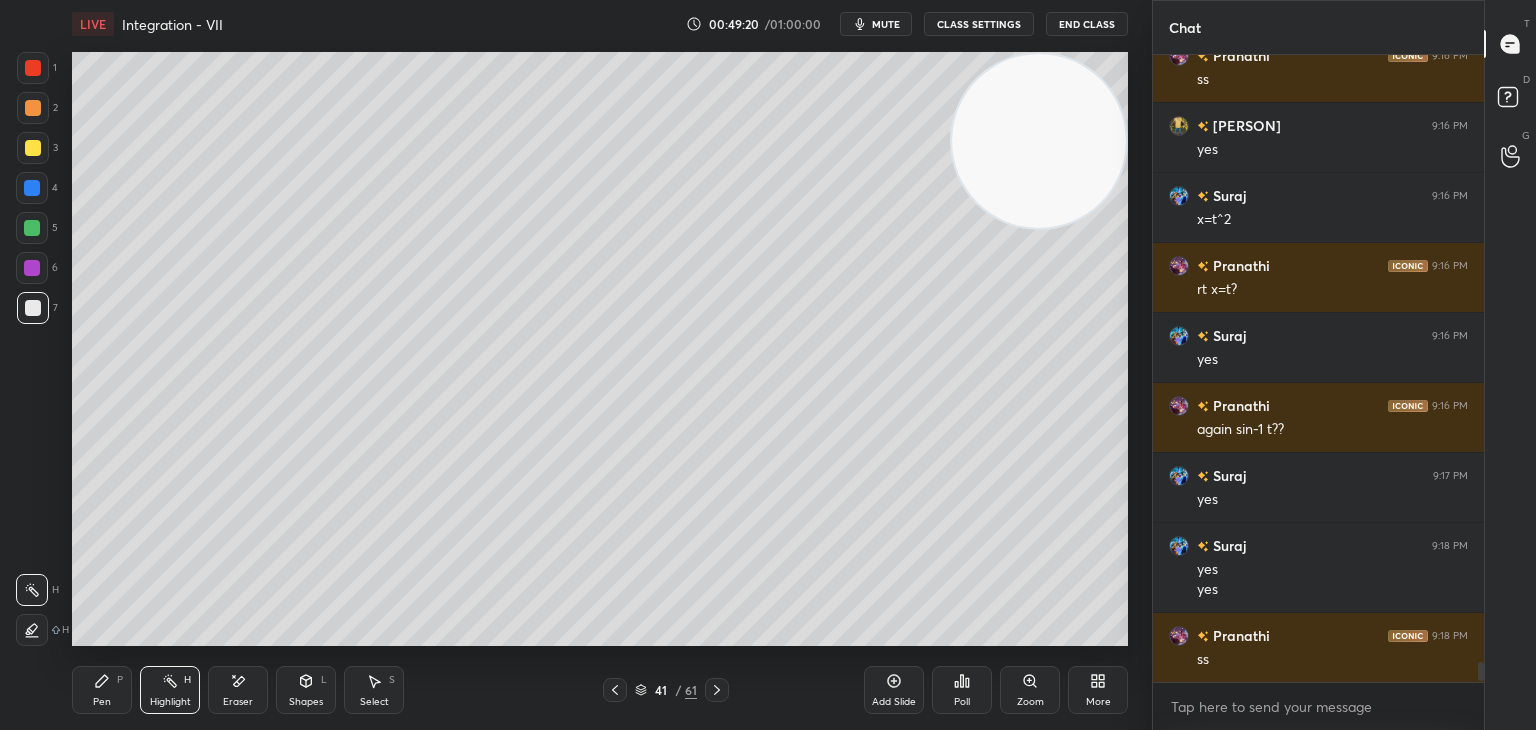 drag, startPoint x: 117, startPoint y: 697, endPoint x: 127, endPoint y: 710, distance: 16.40122 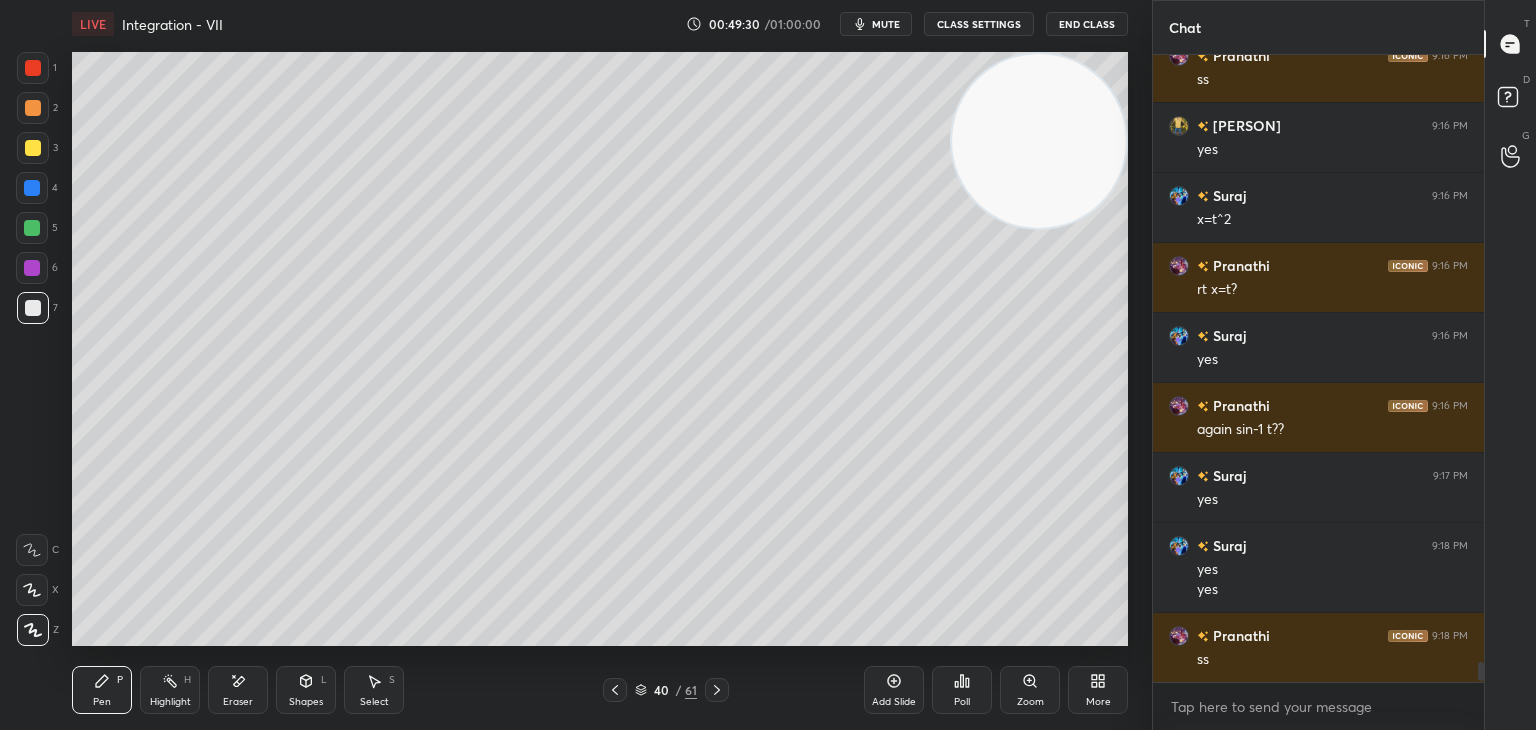 drag, startPoint x: 176, startPoint y: 696, endPoint x: 223, endPoint y: 664, distance: 56.859474 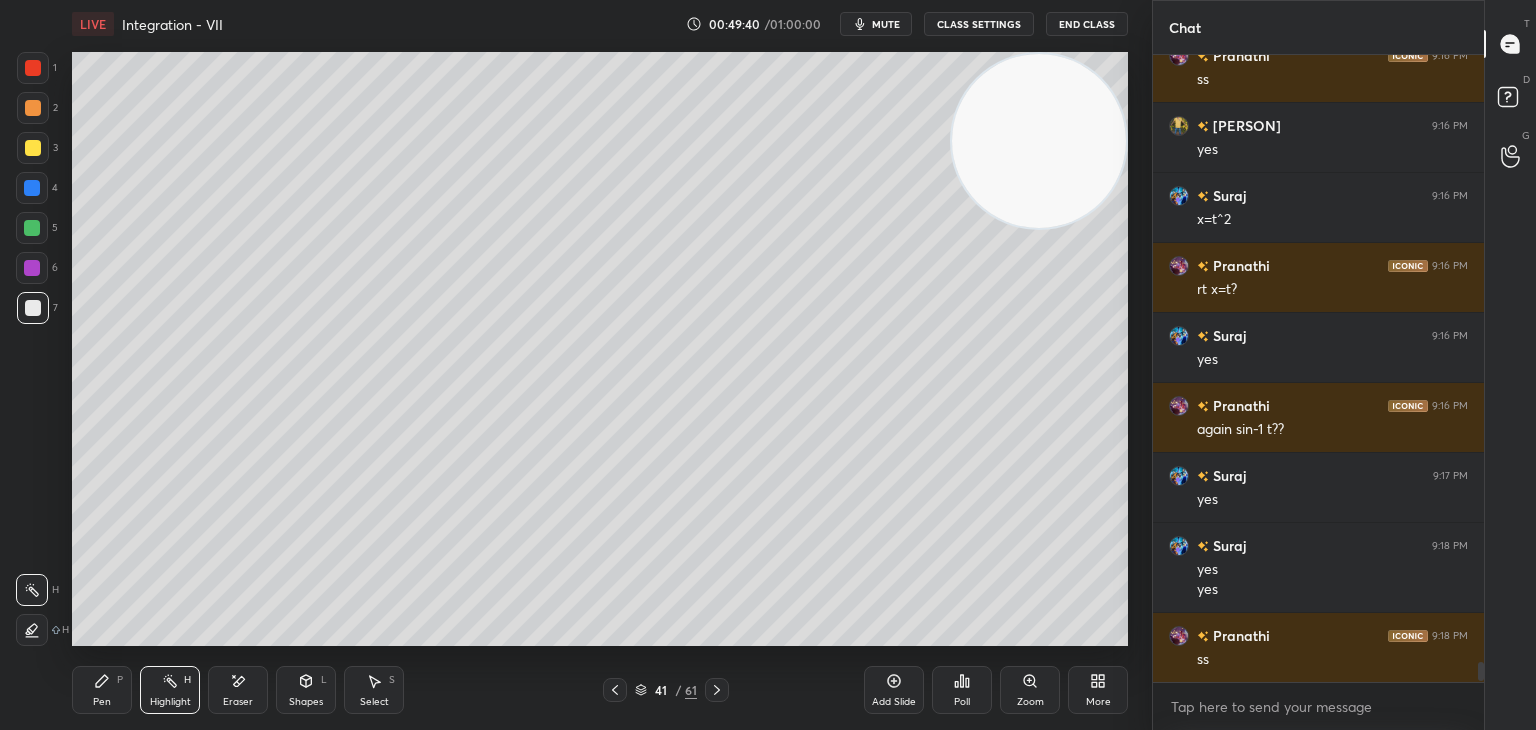 click on "Pen P Highlight H Eraser Shapes L Select S" at bounding box center [270, 690] 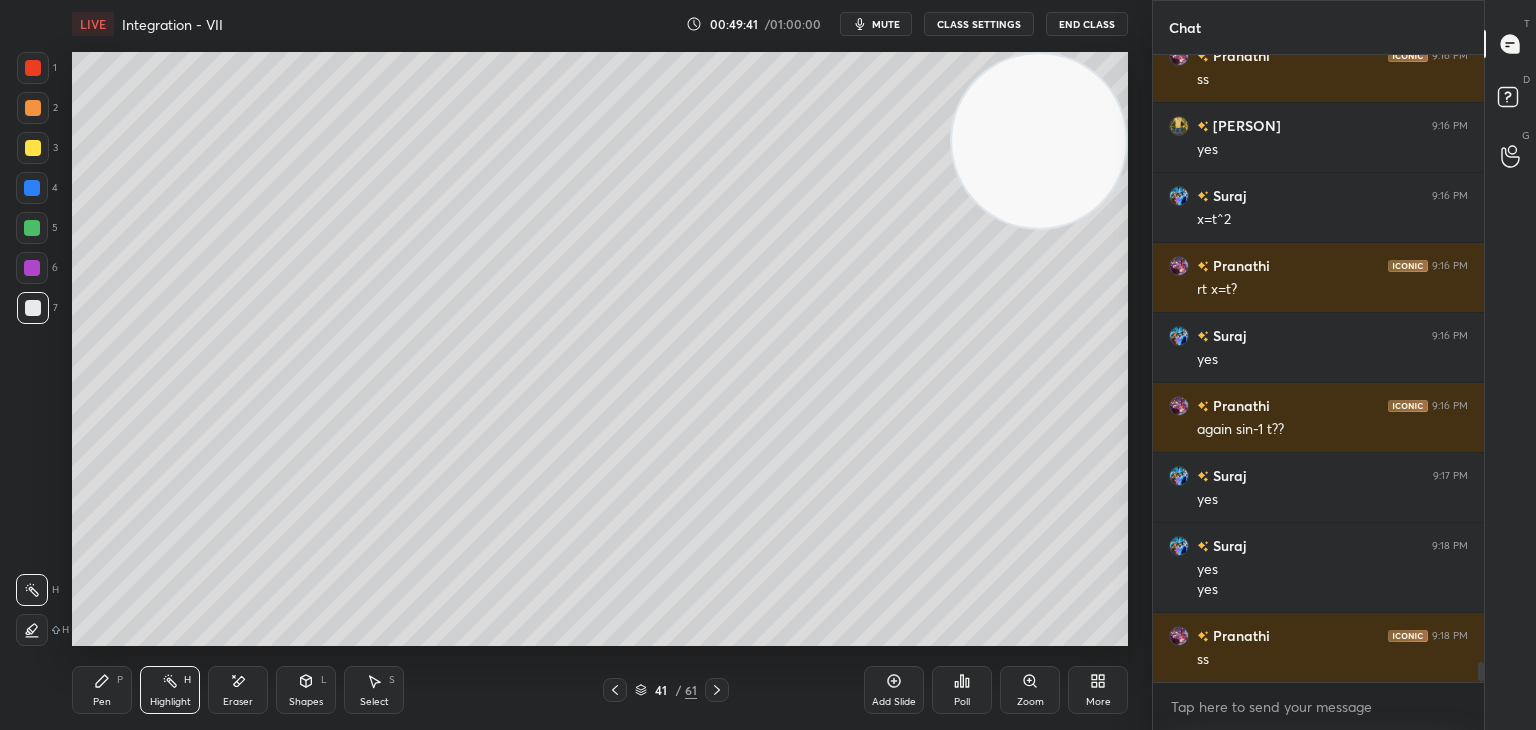 click on "Pen P" at bounding box center [102, 690] 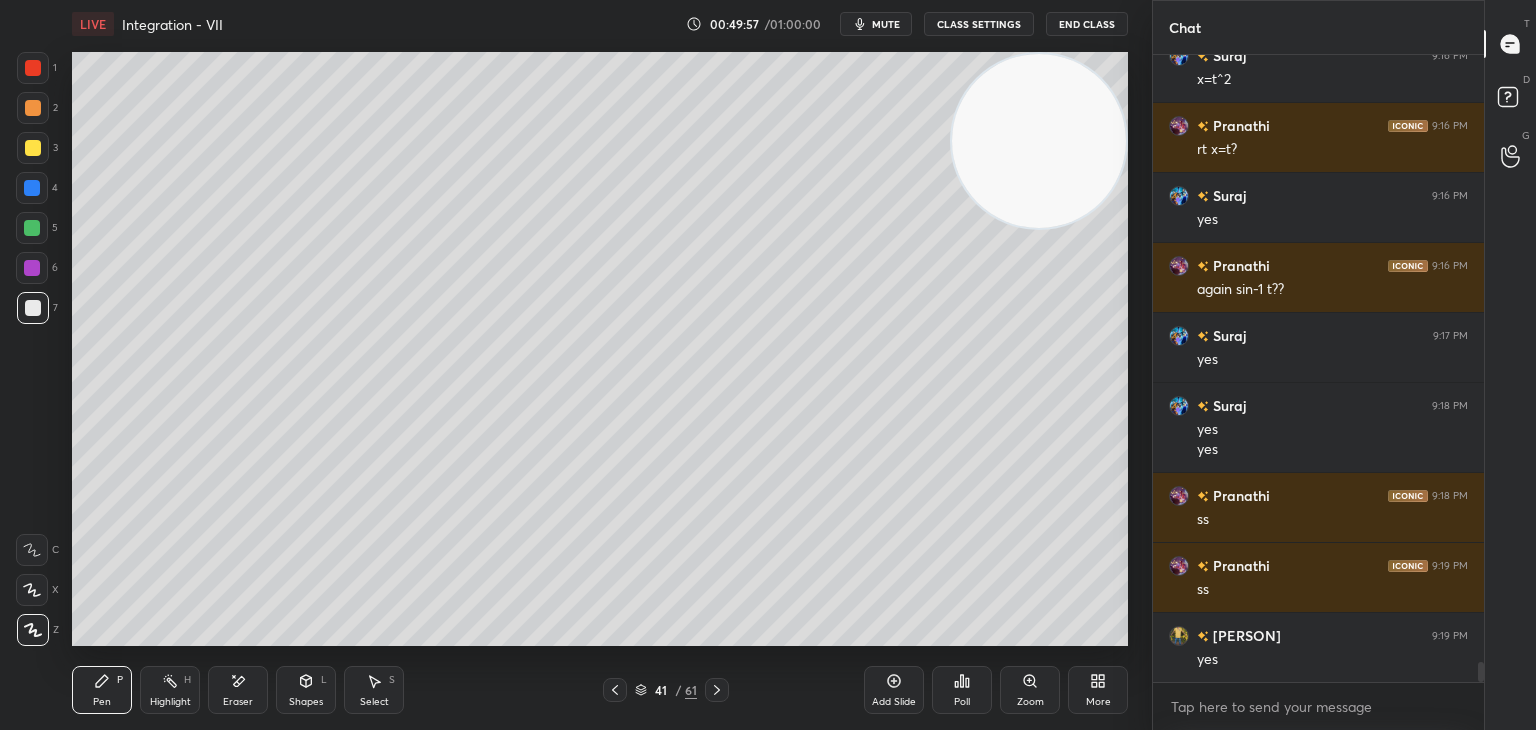 scroll, scrollTop: 19324, scrollLeft: 0, axis: vertical 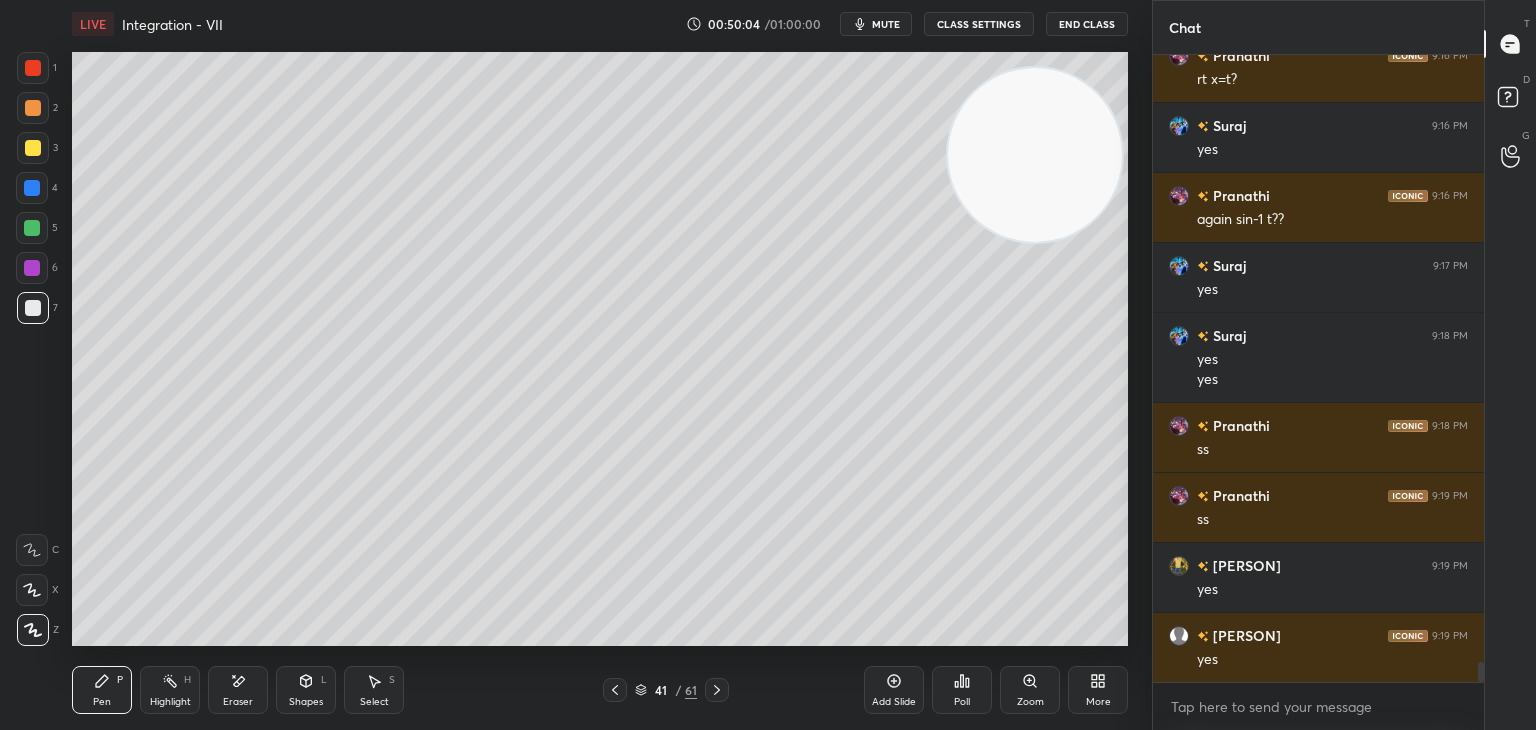 drag, startPoint x: 1031, startPoint y: 141, endPoint x: 1032, endPoint y: 351, distance: 210.00238 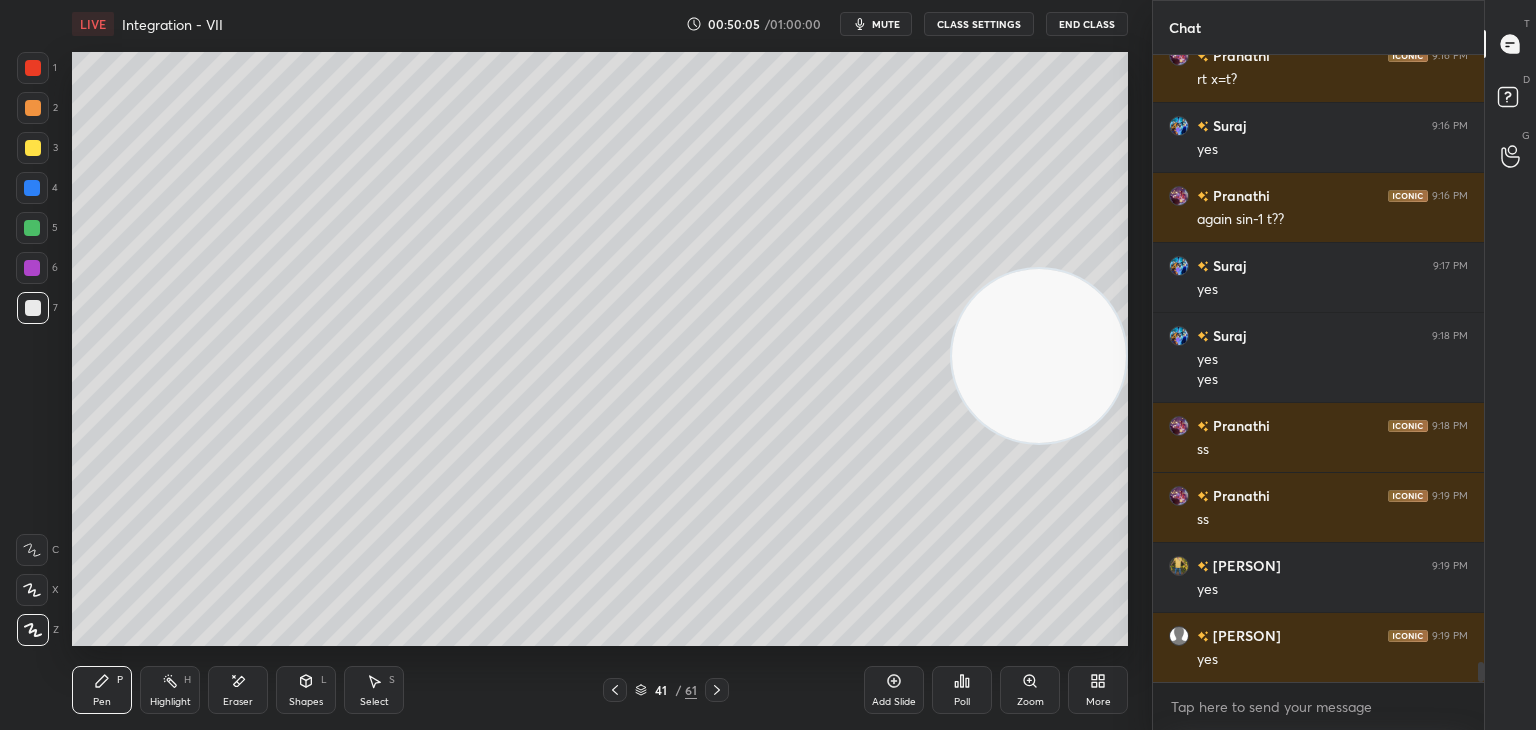 drag, startPoint x: 1000, startPoint y: 358, endPoint x: 1116, endPoint y: 153, distance: 235.54405 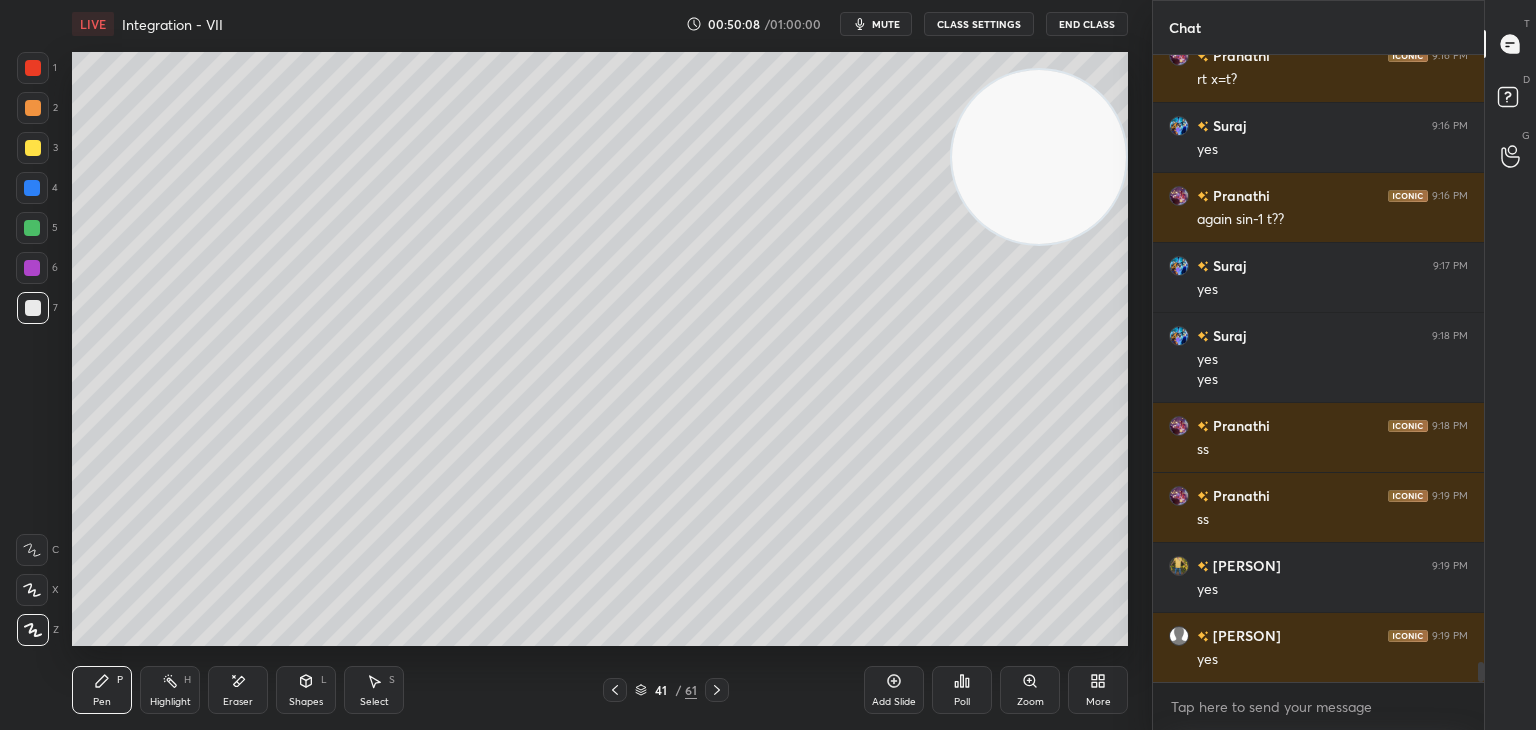 click on "Eraser" at bounding box center [238, 690] 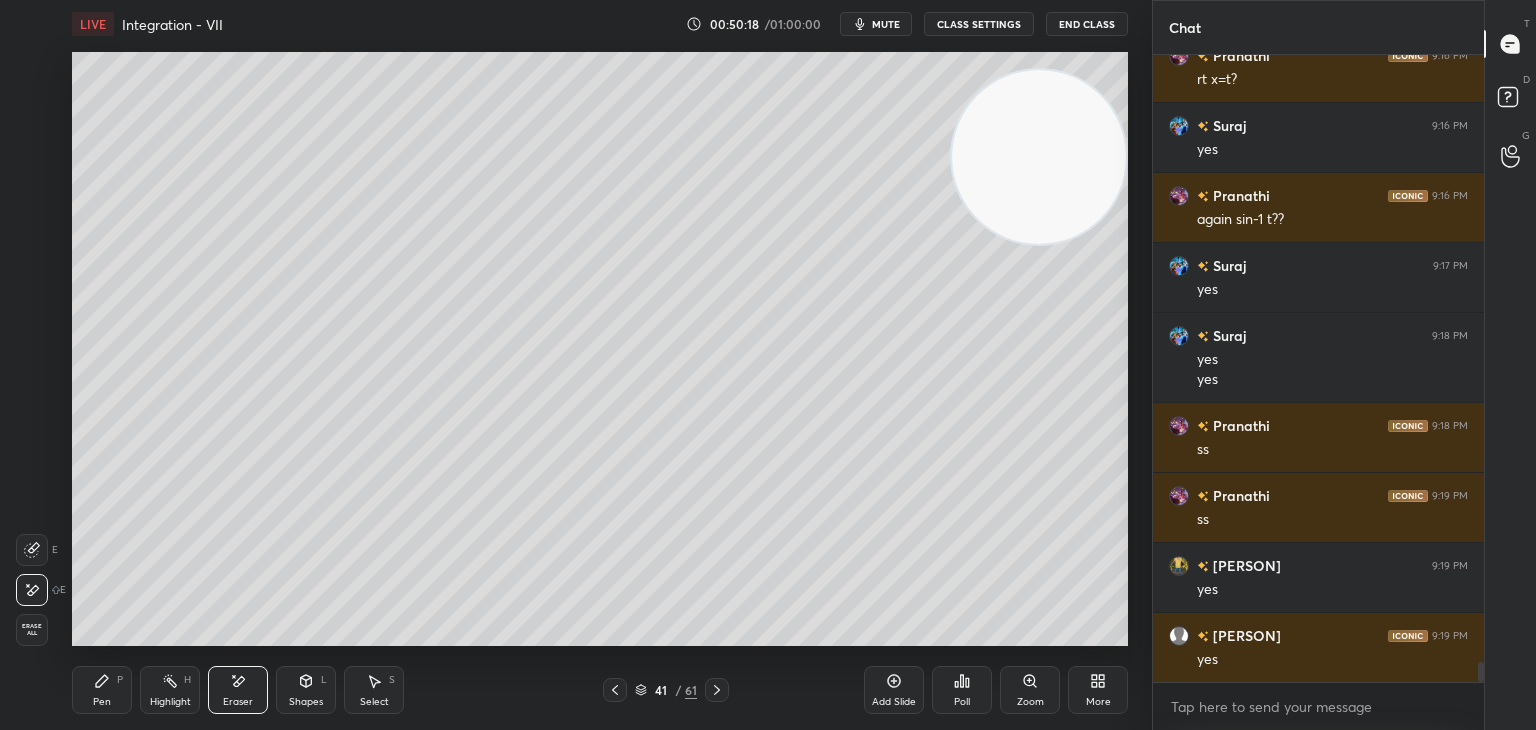 click 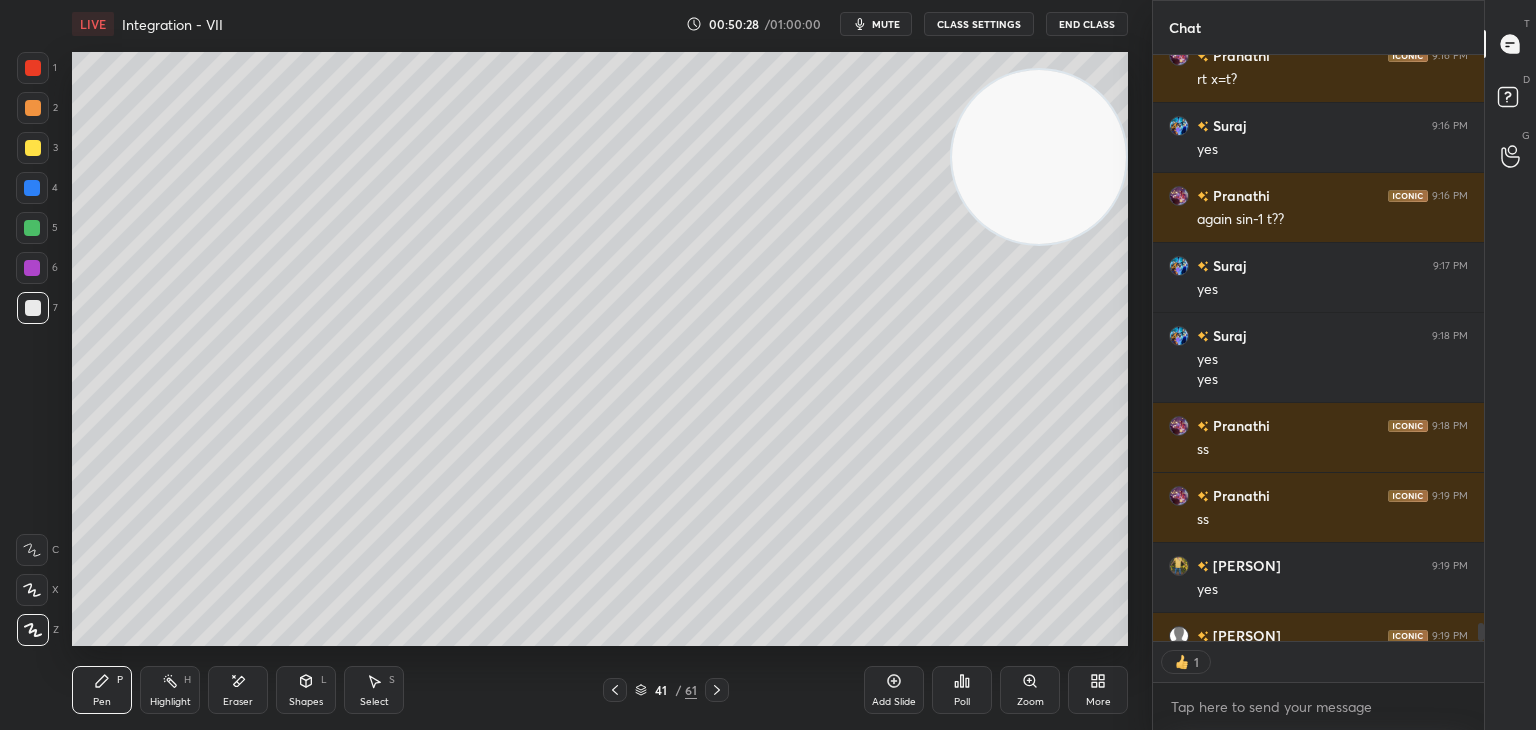 scroll, scrollTop: 581, scrollLeft: 325, axis: both 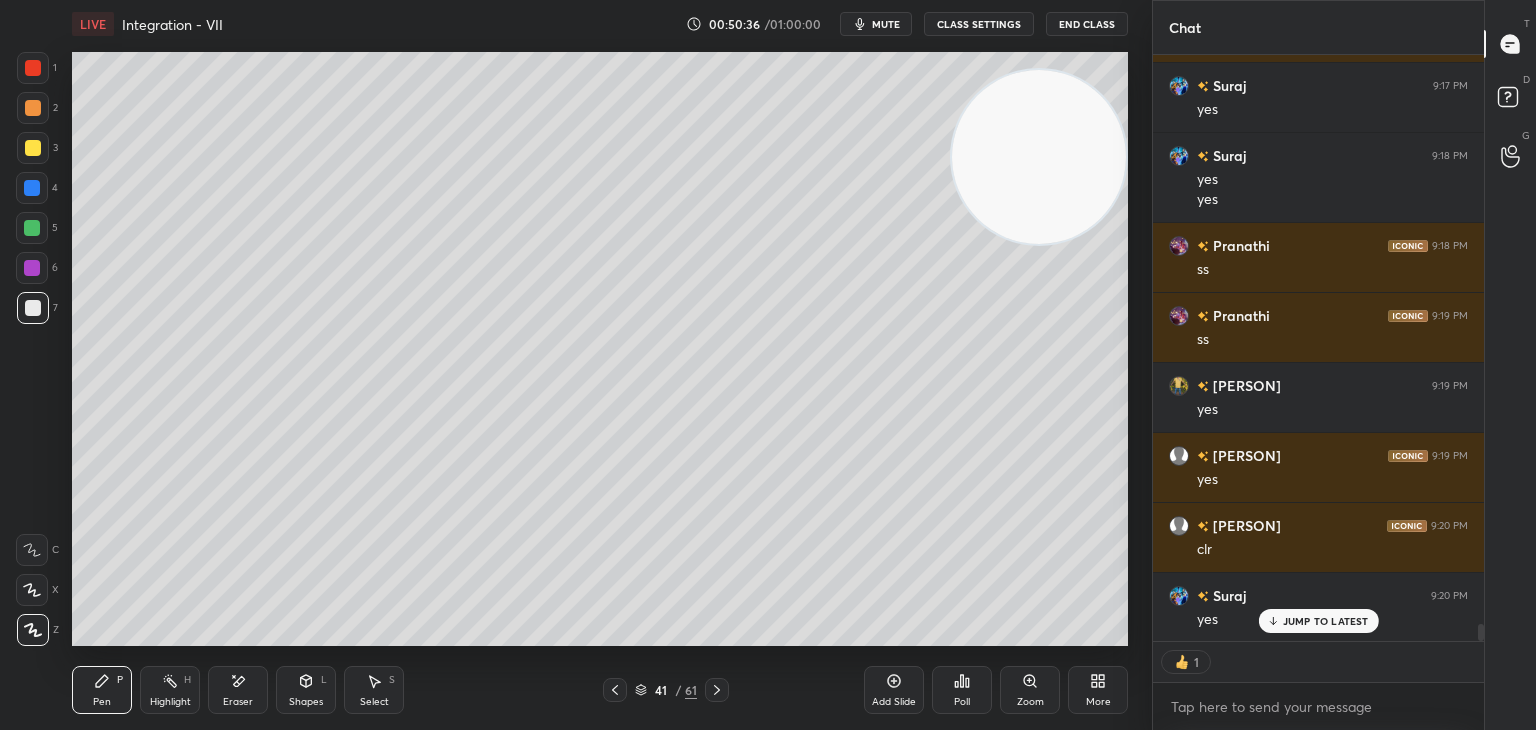 click on "1 2 3 4 5 6 7 C X Z E E Erase all   H H" at bounding box center (32, 349) 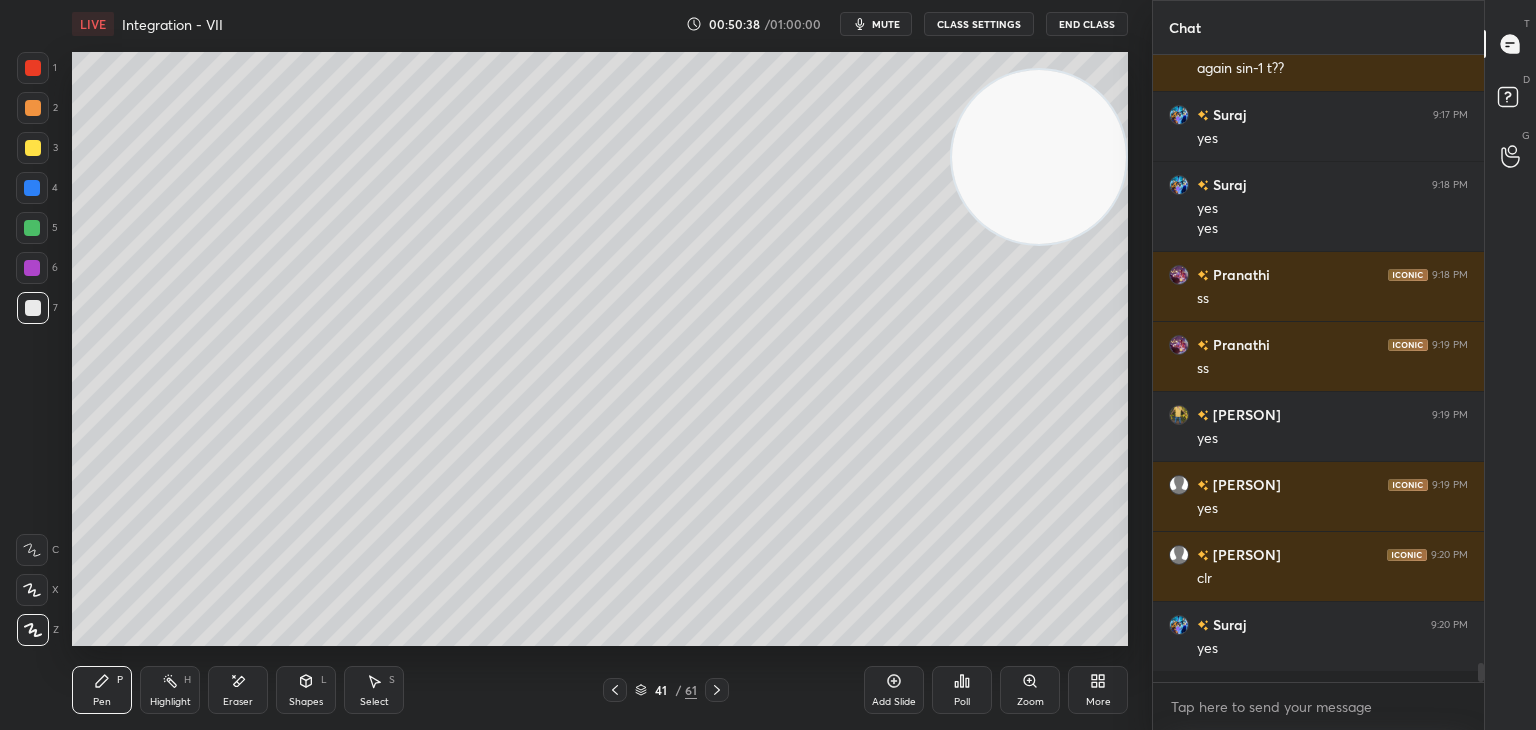 scroll, scrollTop: 6, scrollLeft: 6, axis: both 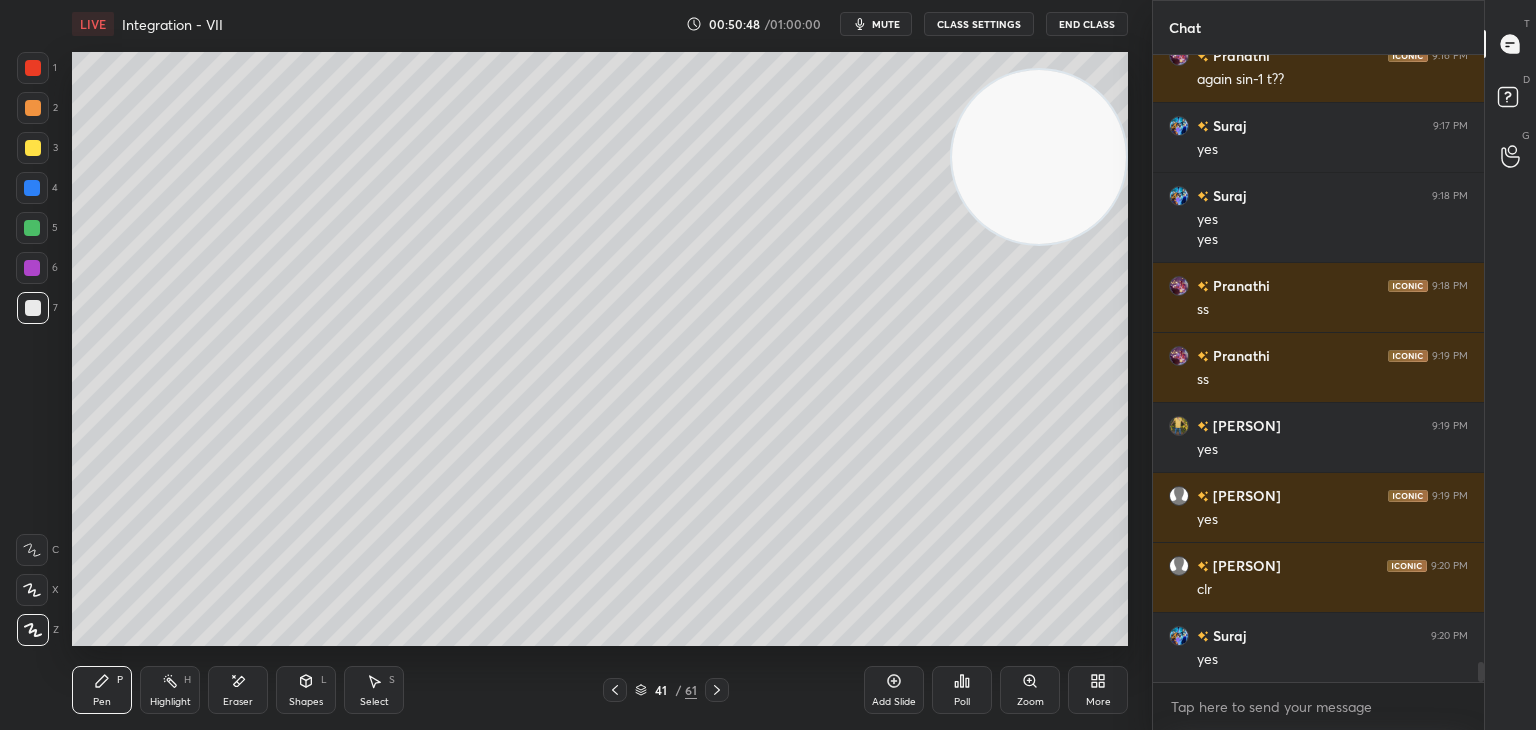 click on "1 2 3 4 5 6 7 C X Z E E Erase all   H H" at bounding box center (32, 349) 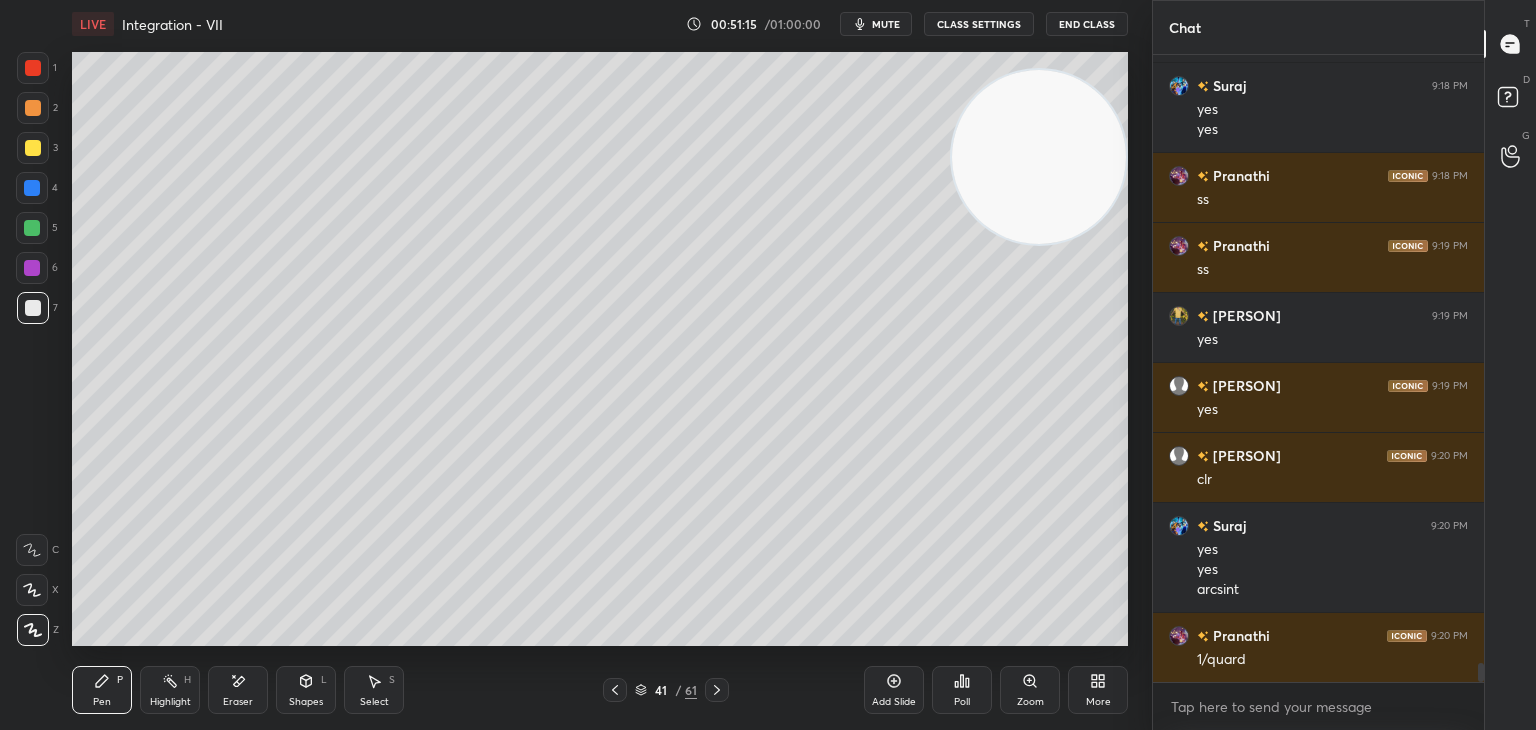 scroll, scrollTop: 19644, scrollLeft: 0, axis: vertical 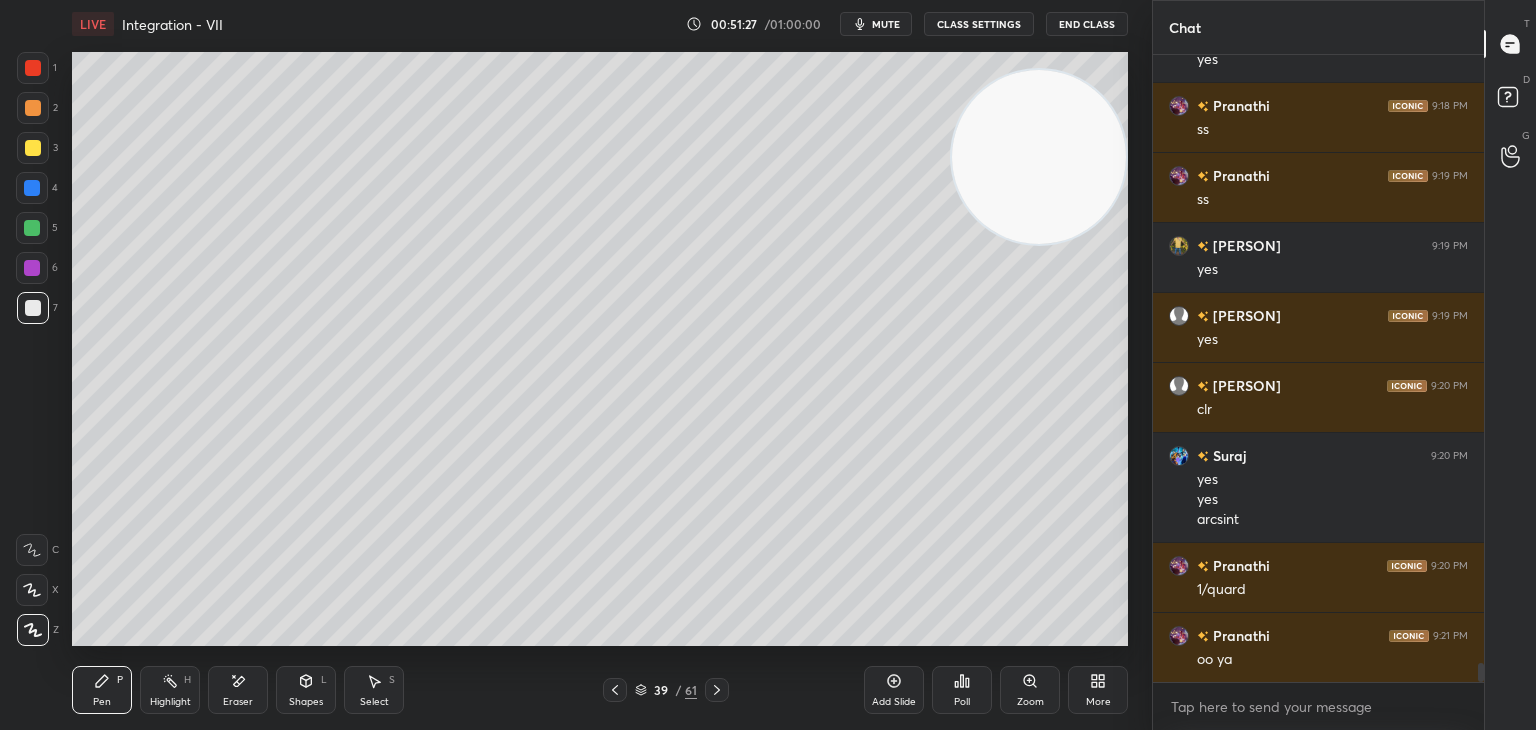 click on "Highlight" at bounding box center [170, 702] 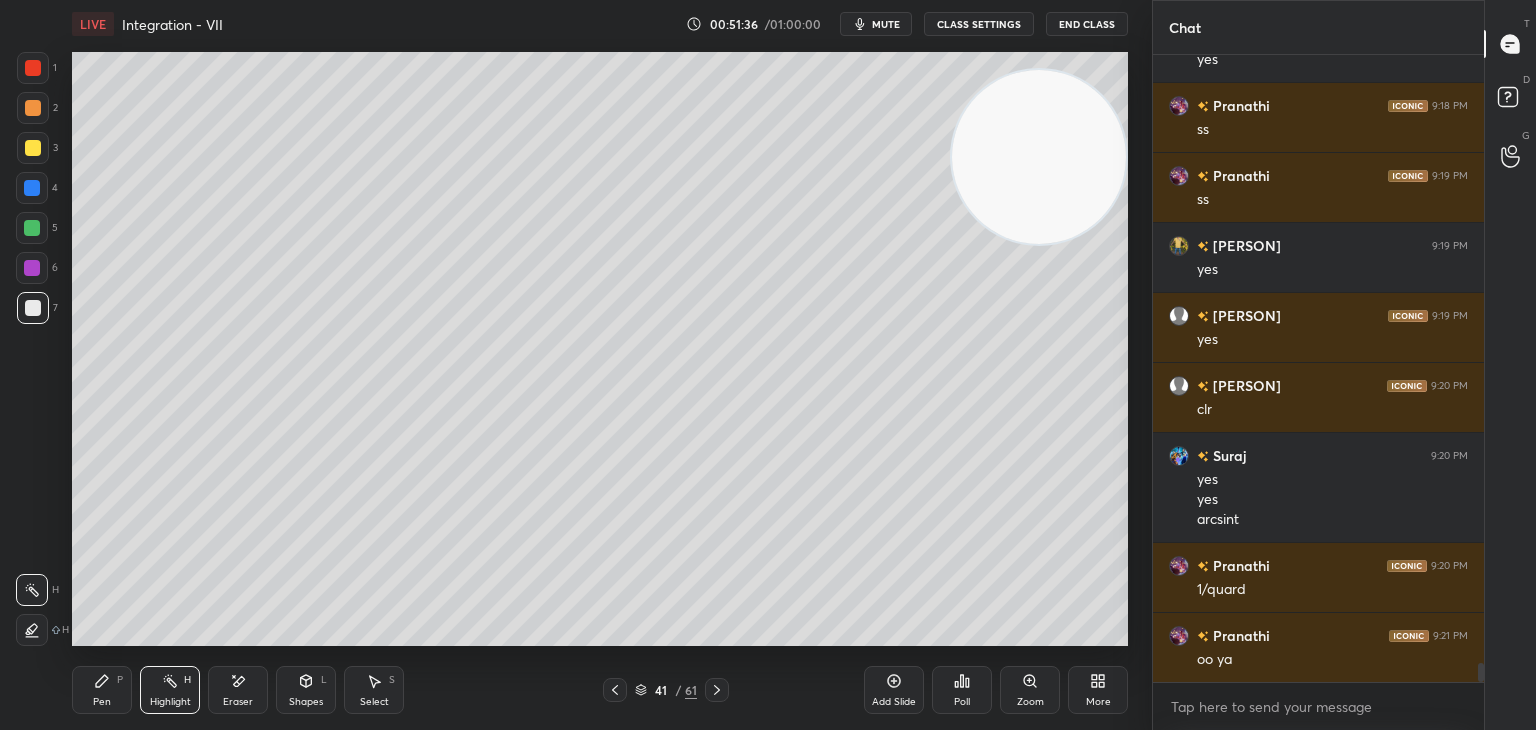 click on "Pen P" at bounding box center (102, 690) 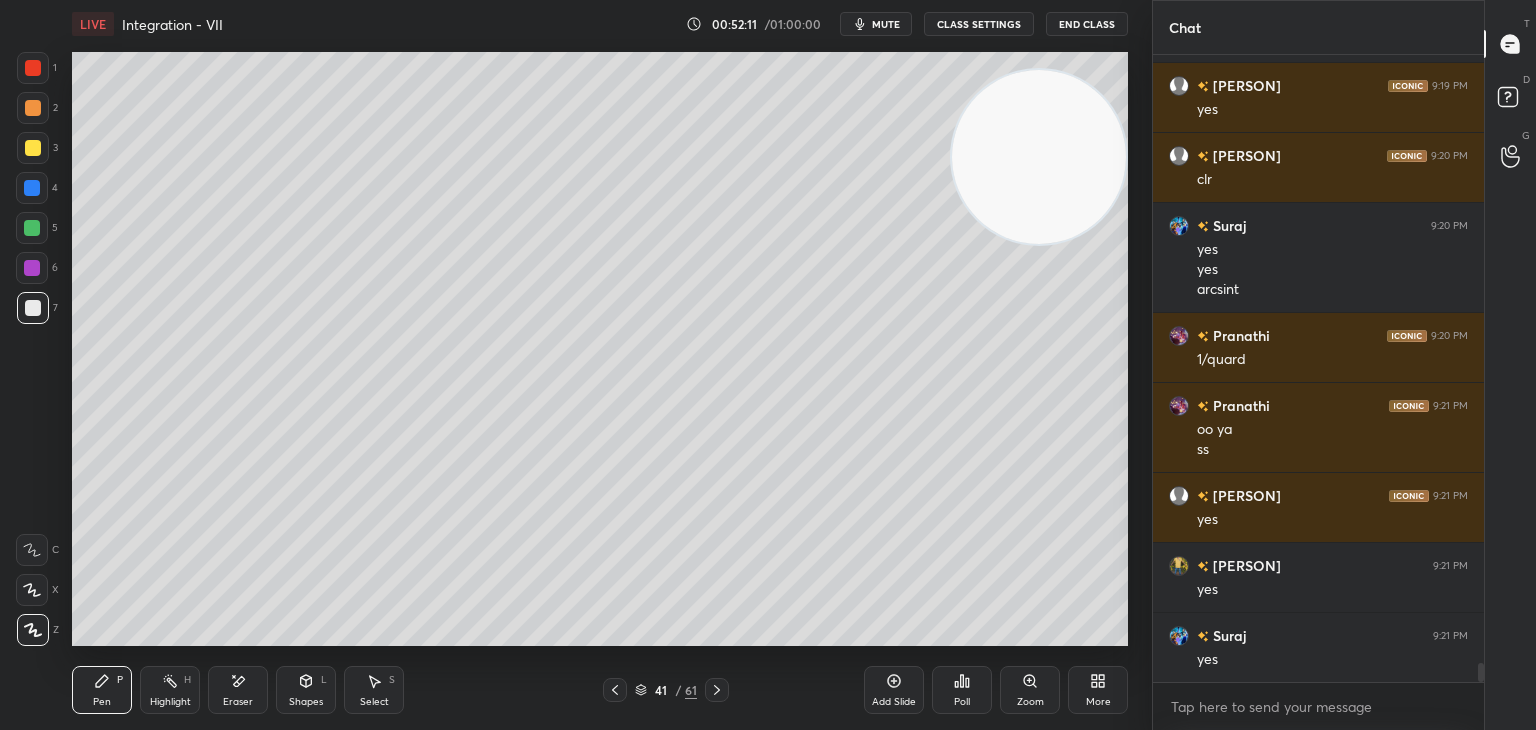 scroll, scrollTop: 19944, scrollLeft: 0, axis: vertical 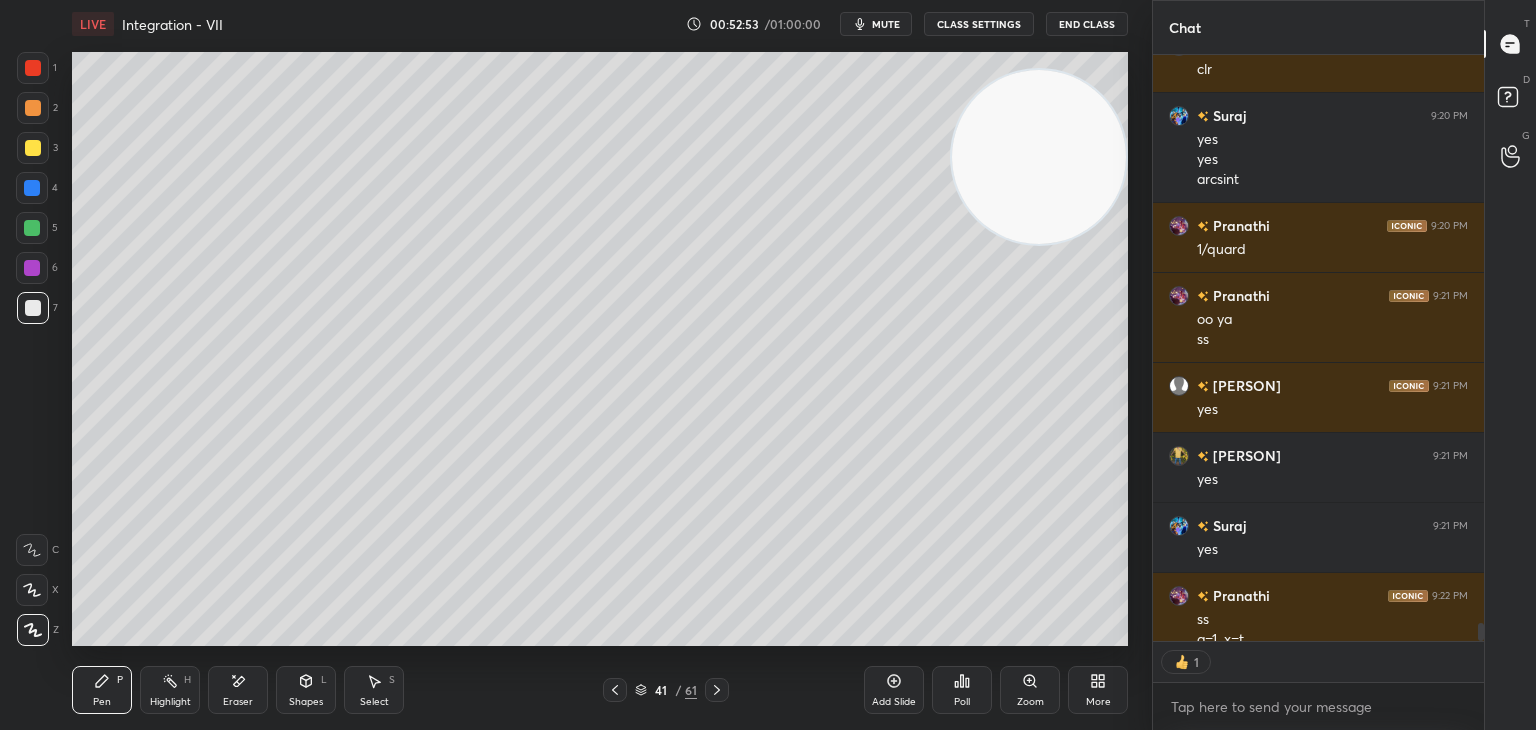 drag, startPoint x: 900, startPoint y: 687, endPoint x: 912, endPoint y: 657, distance: 32.31099 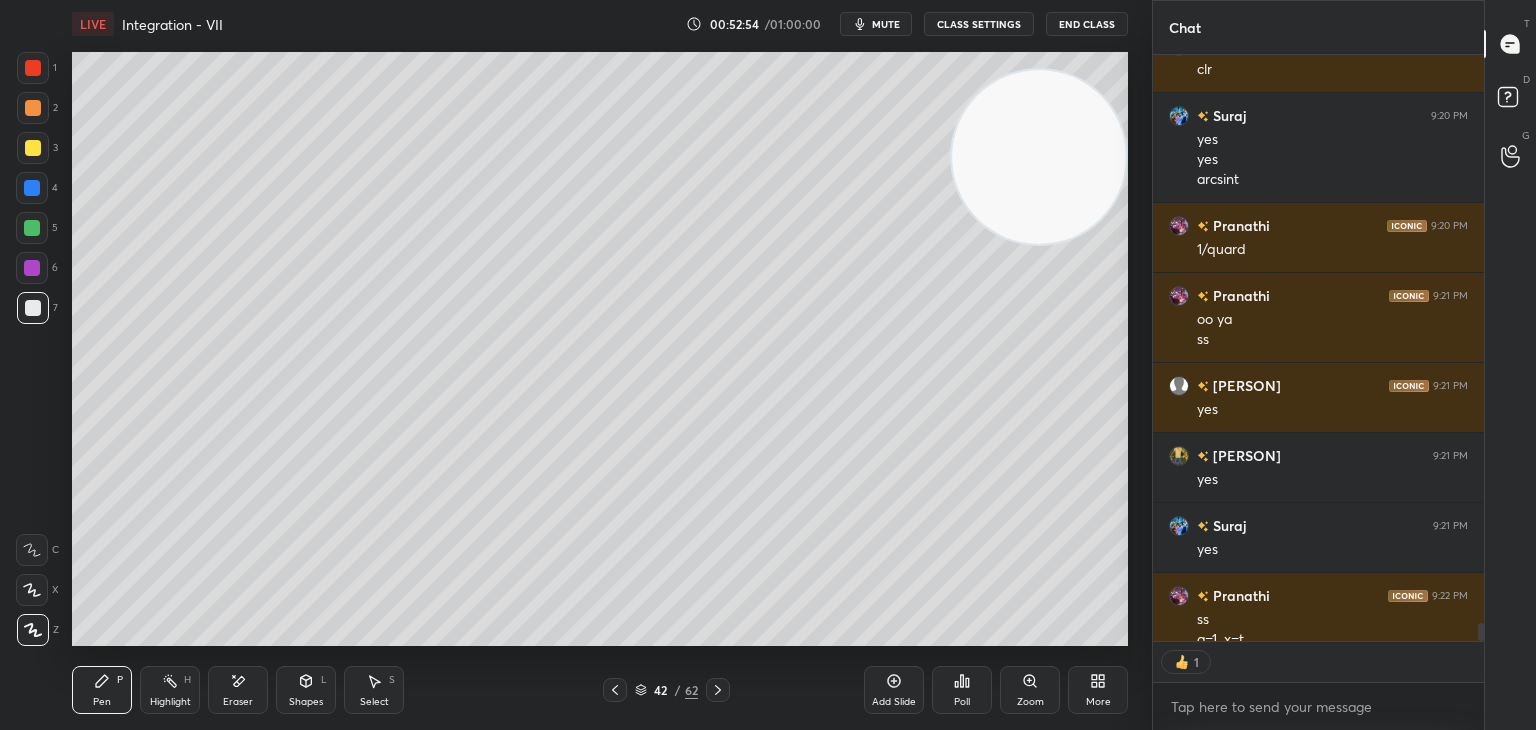 drag, startPoint x: 1061, startPoint y: 238, endPoint x: 1067, endPoint y: 221, distance: 18.027756 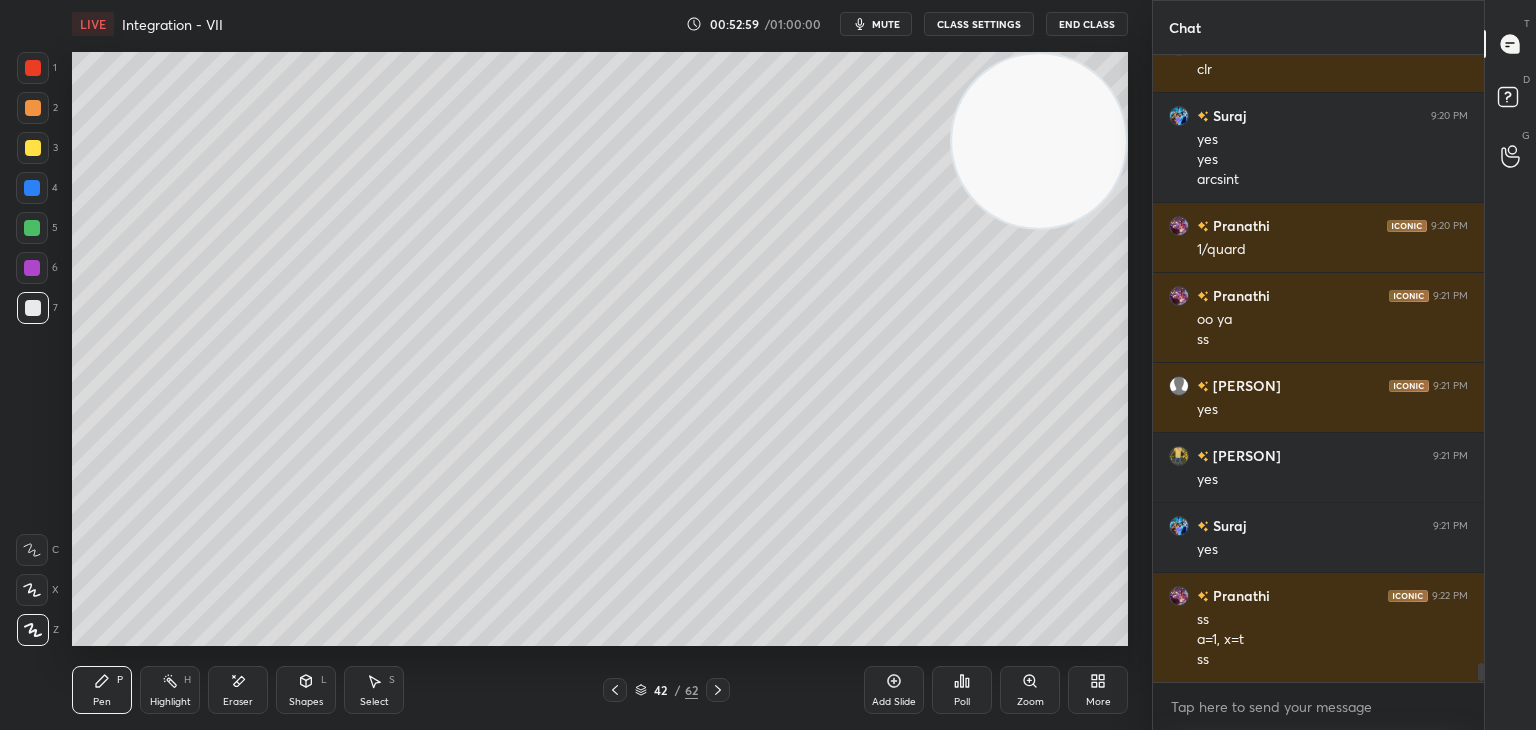 scroll, scrollTop: 6, scrollLeft: 6, axis: both 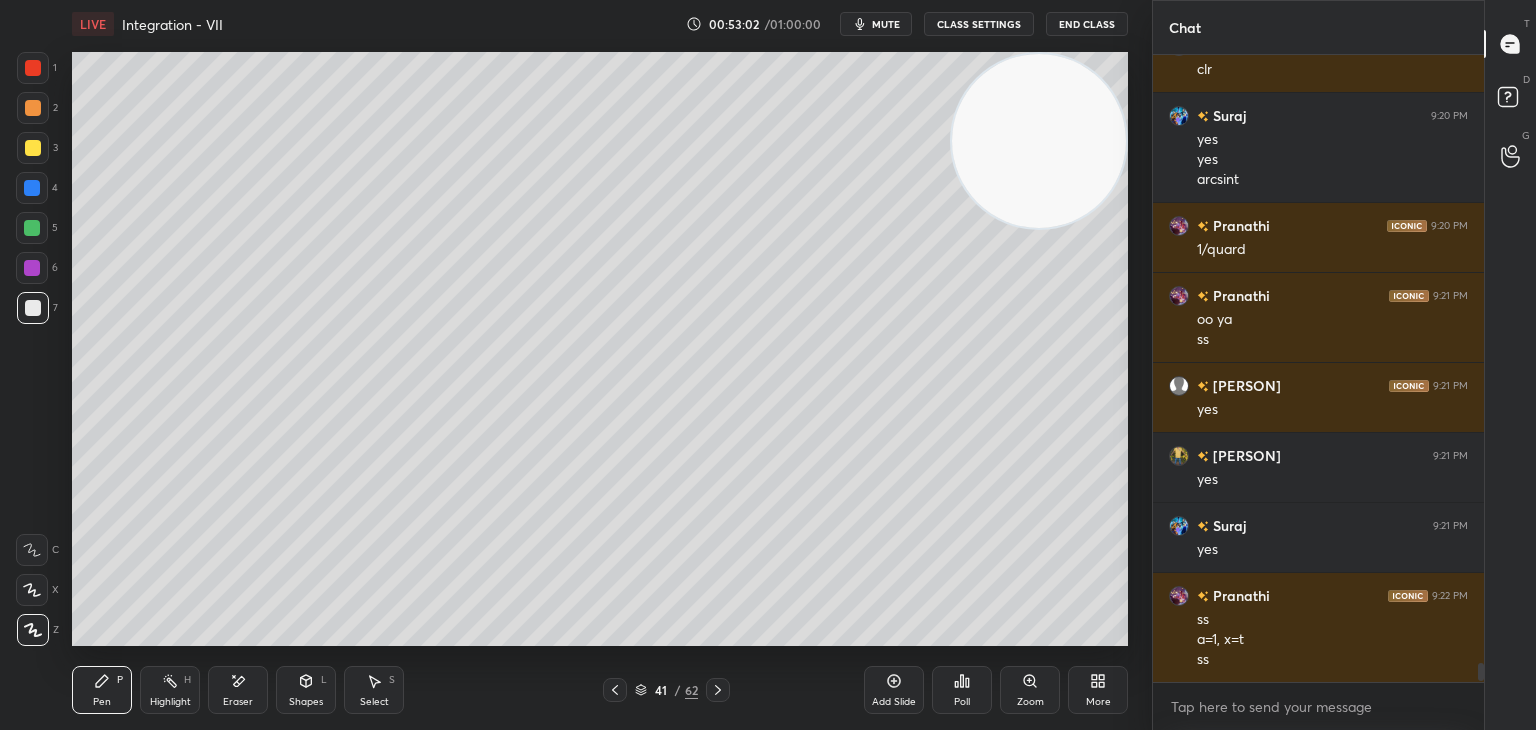 drag, startPoint x: 171, startPoint y: 669, endPoint x: 180, endPoint y: 652, distance: 19.235384 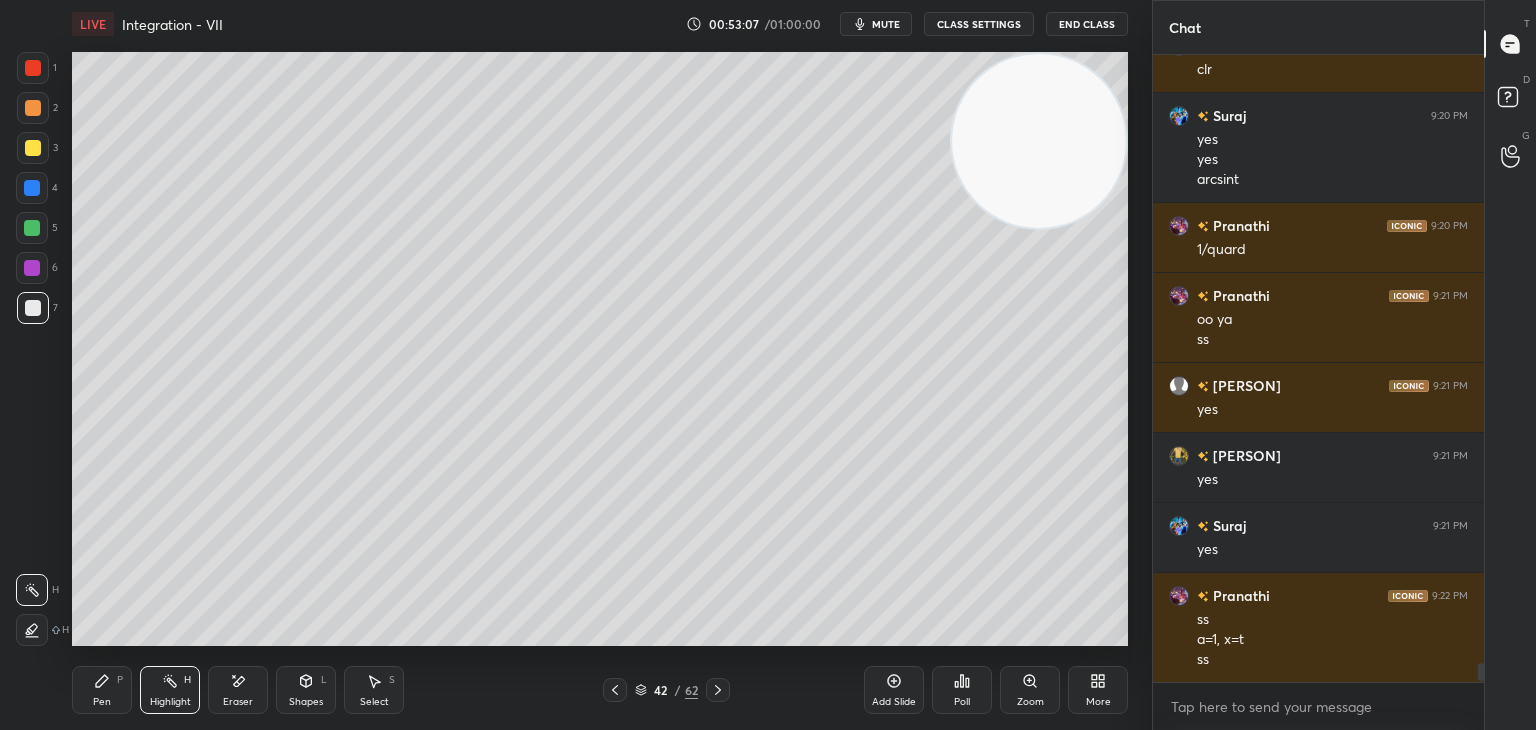 scroll, scrollTop: 20054, scrollLeft: 0, axis: vertical 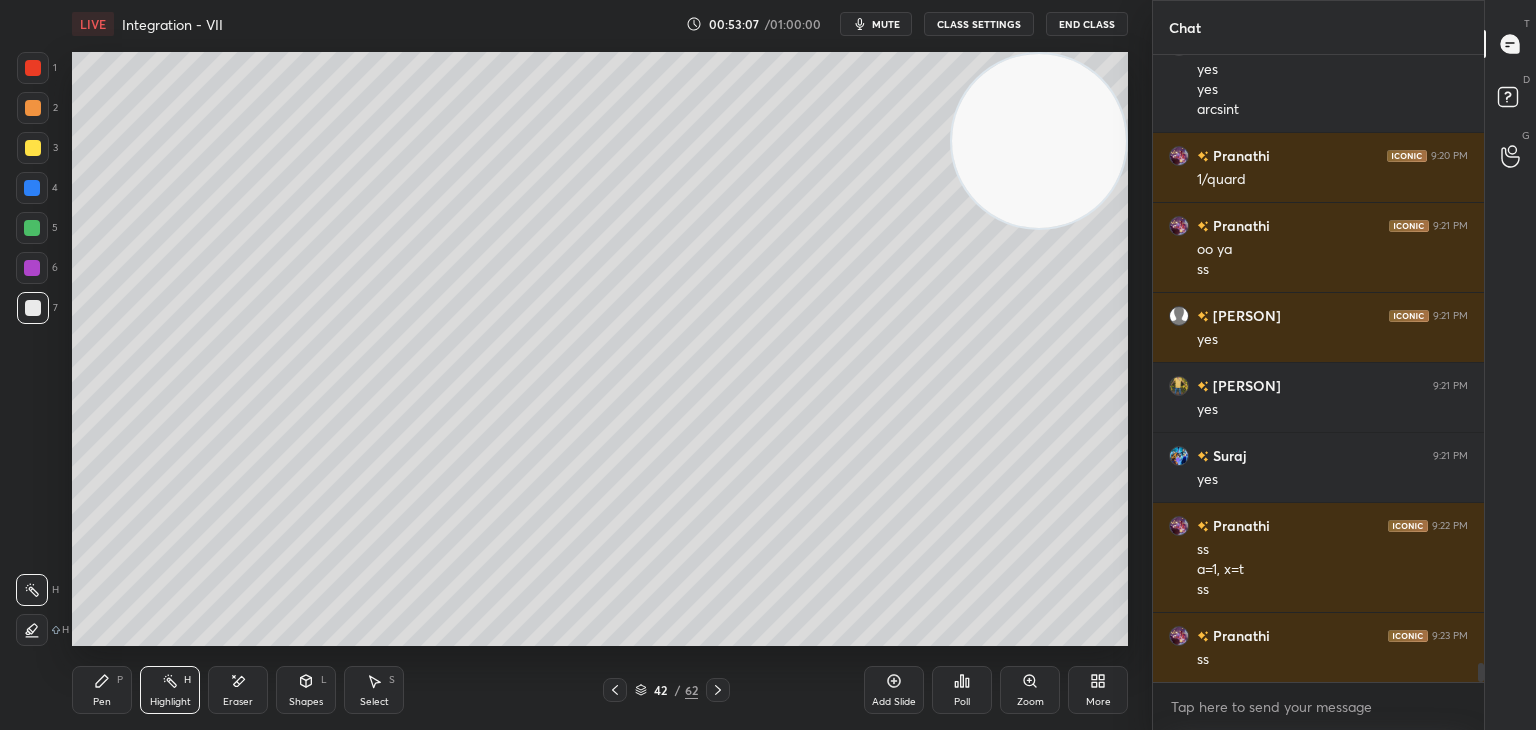 click on "Pen P Highlight H Eraser Shapes L Select S 42 / 62 Add Slide Poll Zoom More" at bounding box center (600, 690) 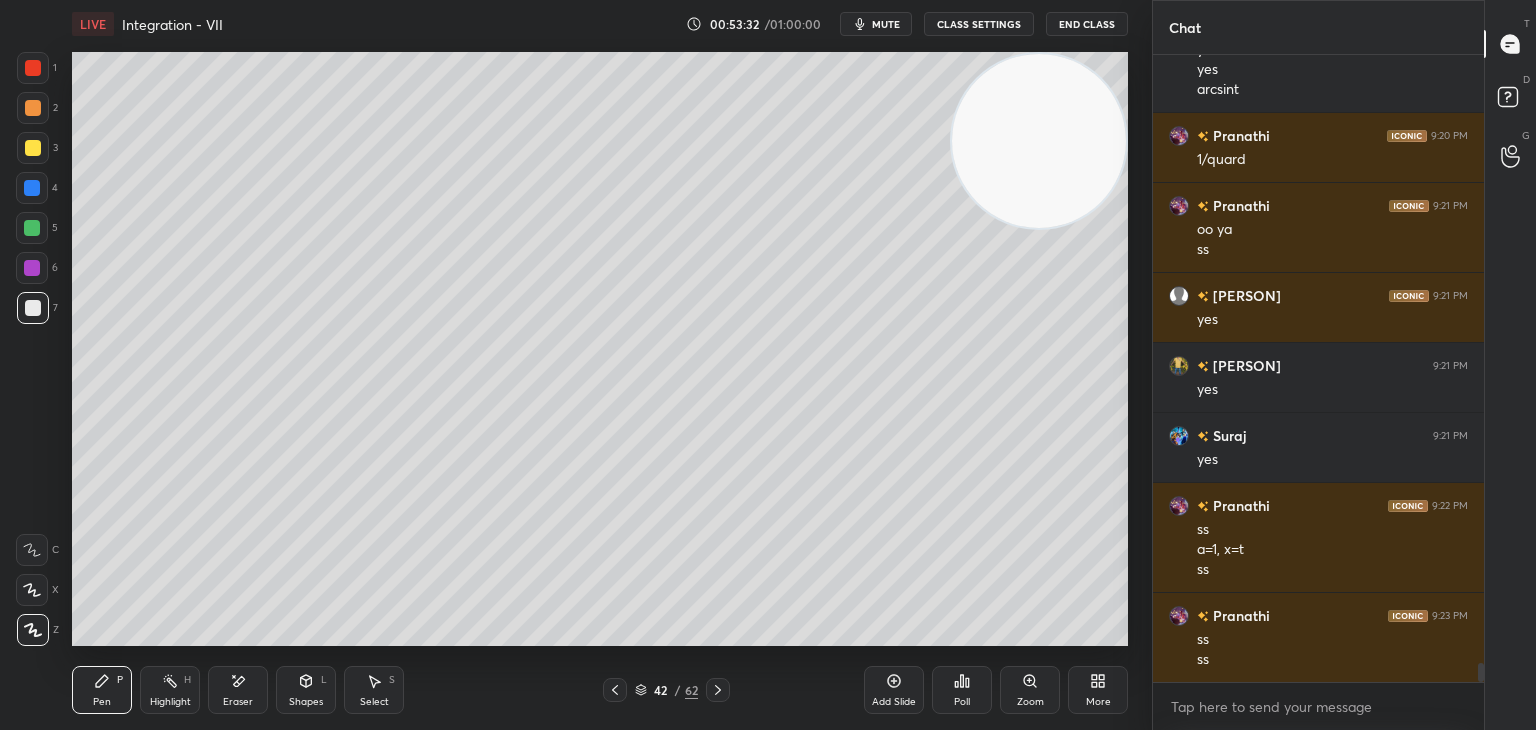 scroll, scrollTop: 20144, scrollLeft: 0, axis: vertical 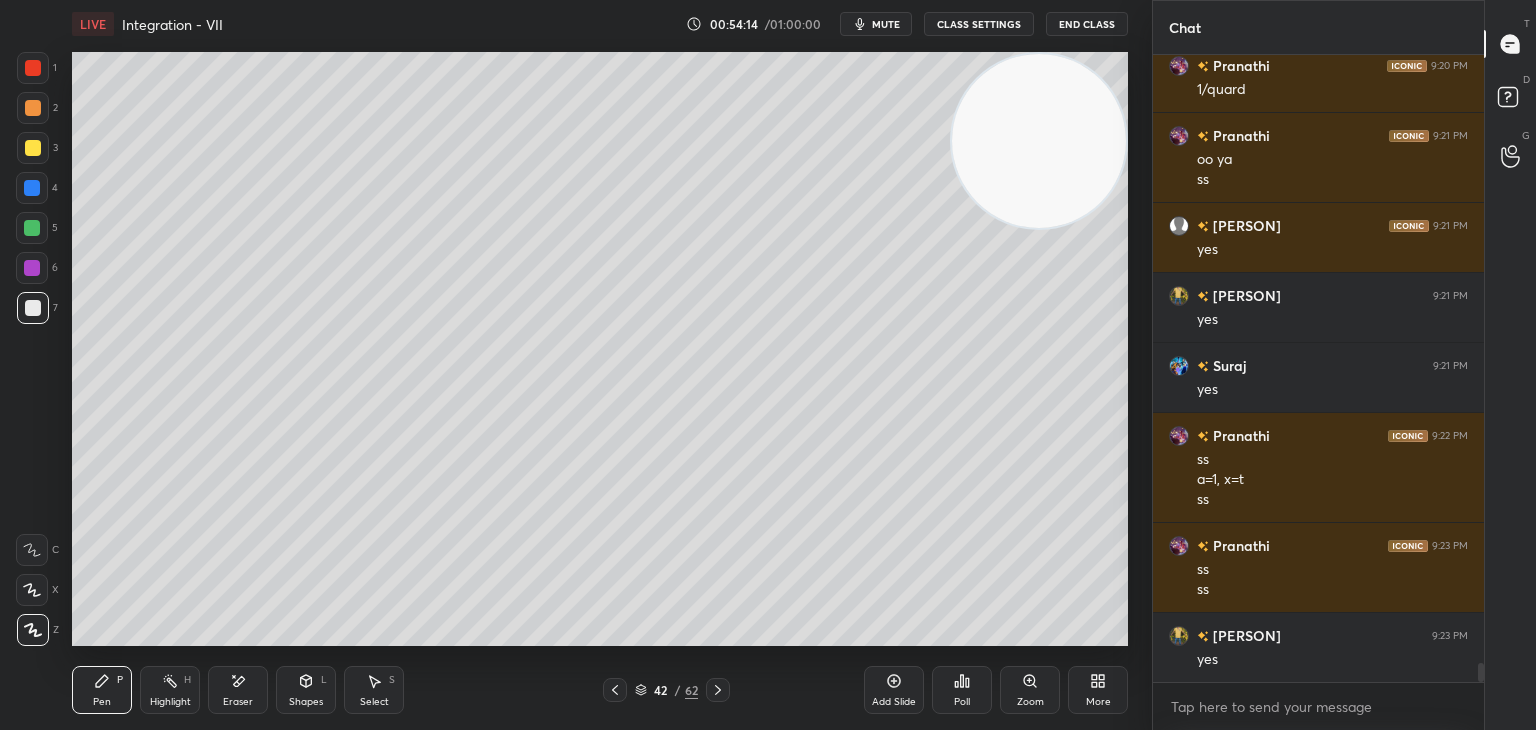click on "Highlight H" at bounding box center [170, 690] 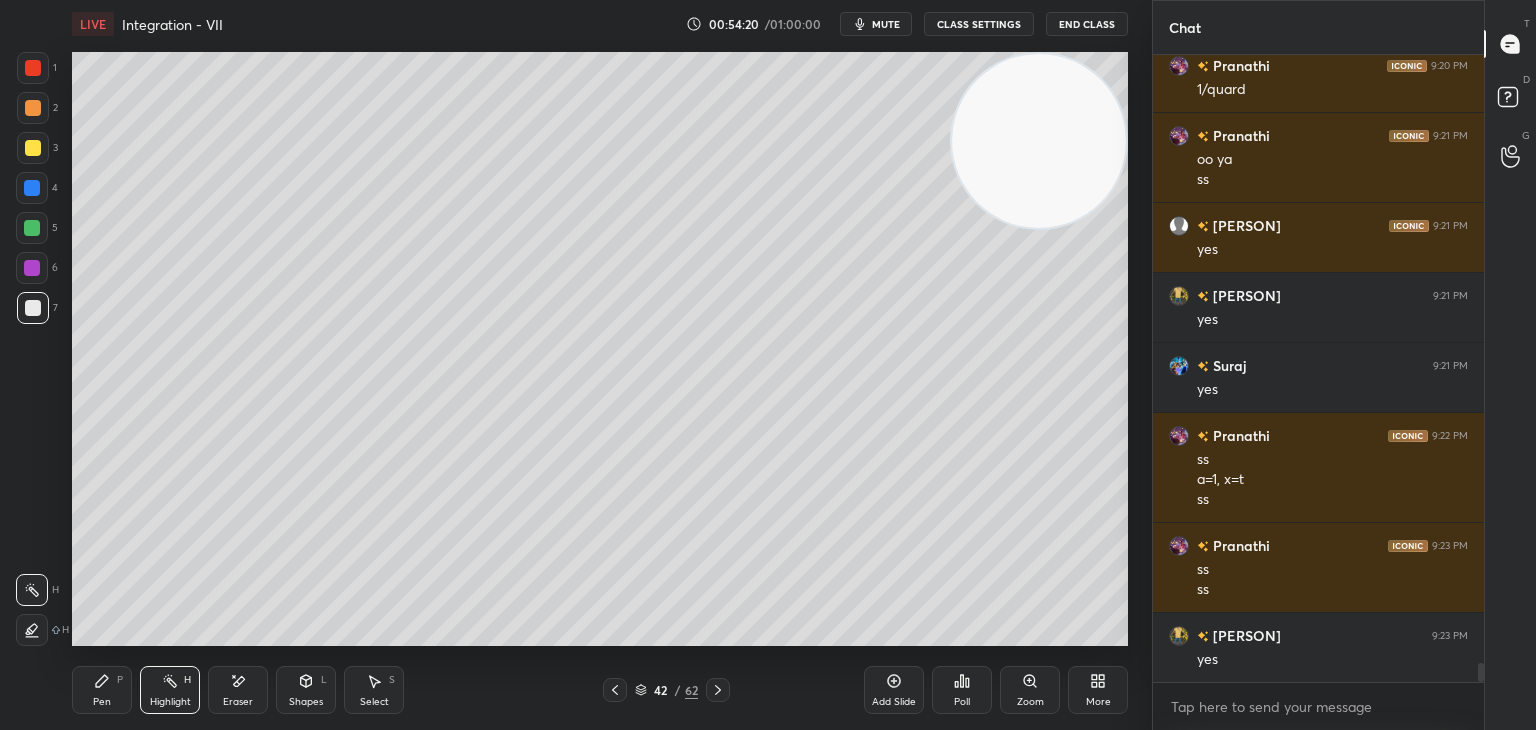 click on "Pen P" at bounding box center [102, 690] 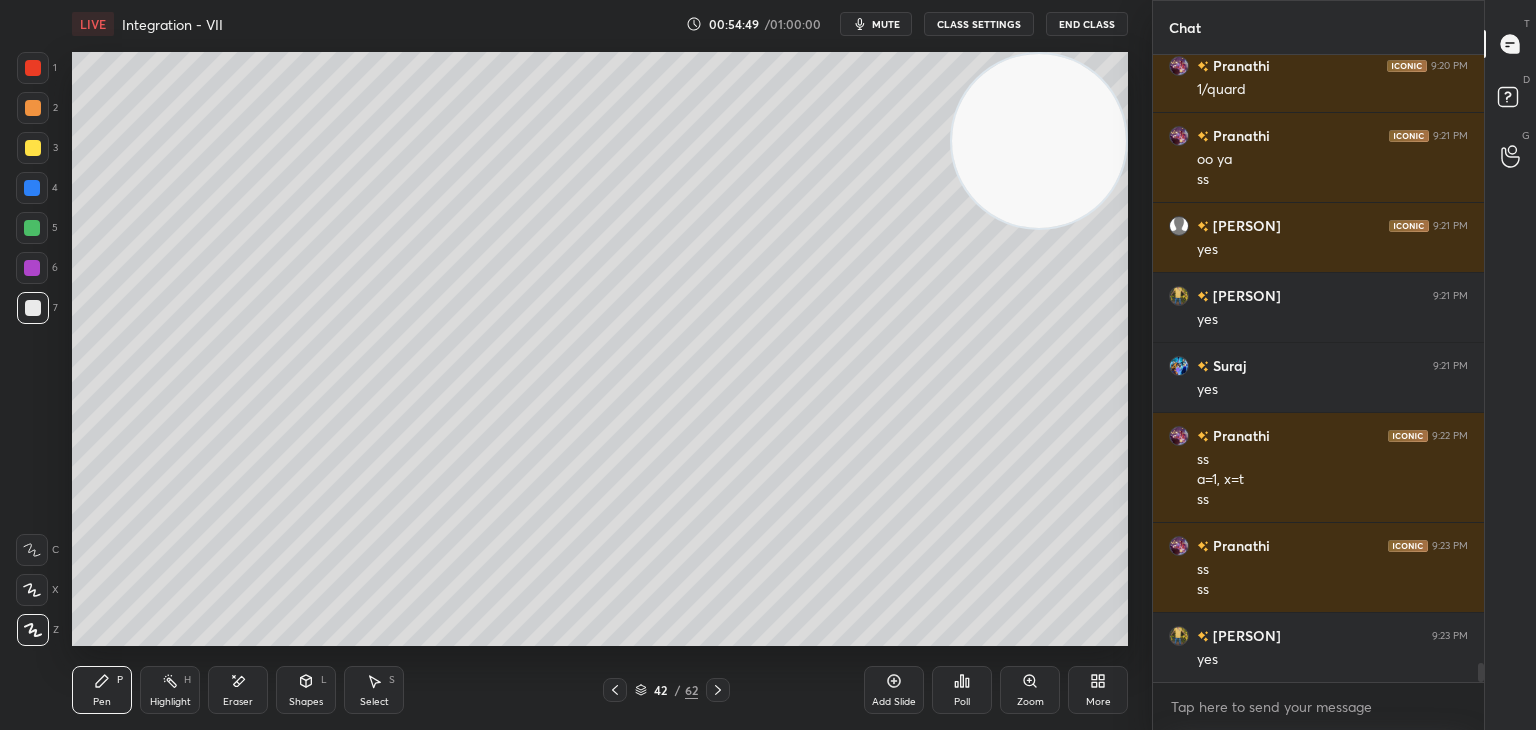 click on "Eraser" at bounding box center (238, 702) 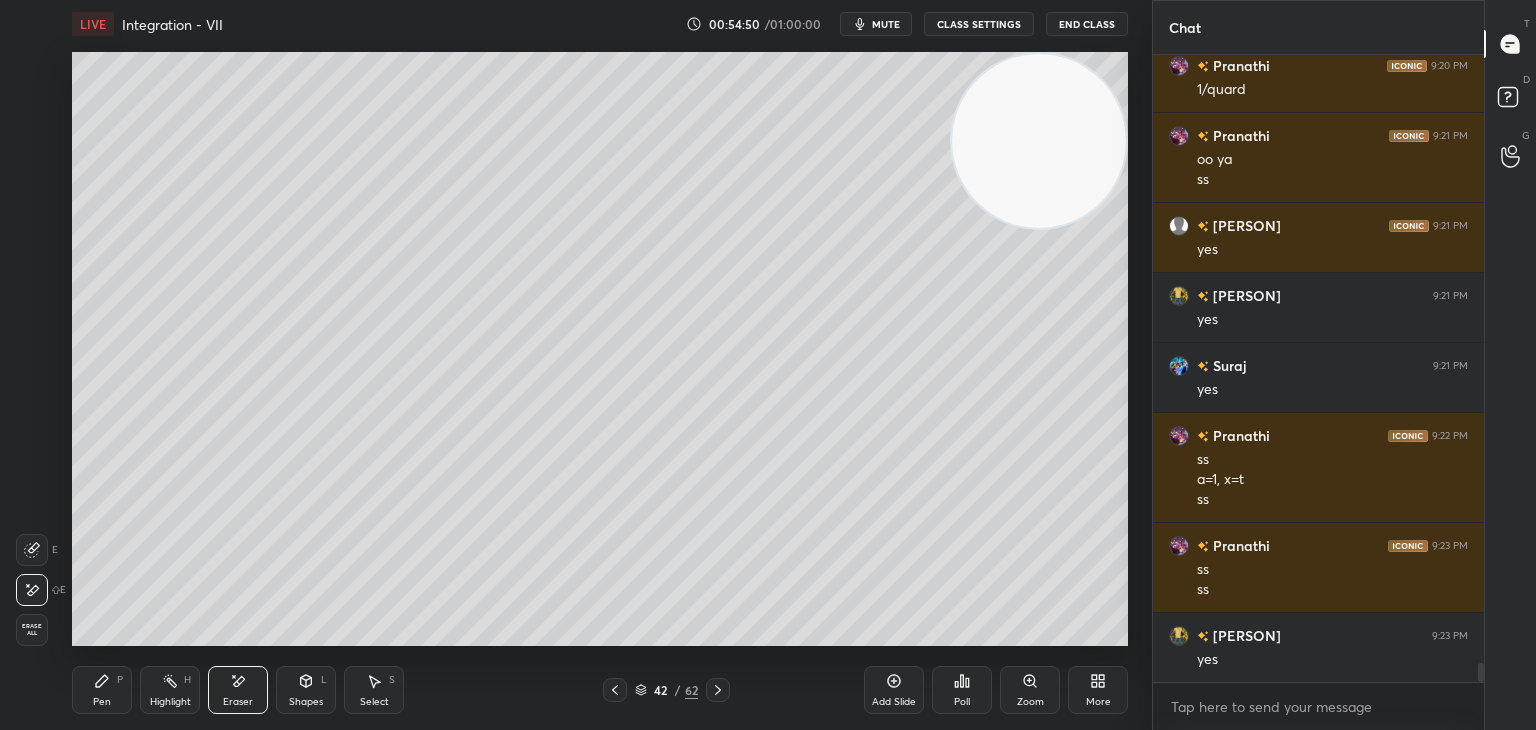 click on "Pen P" at bounding box center [102, 690] 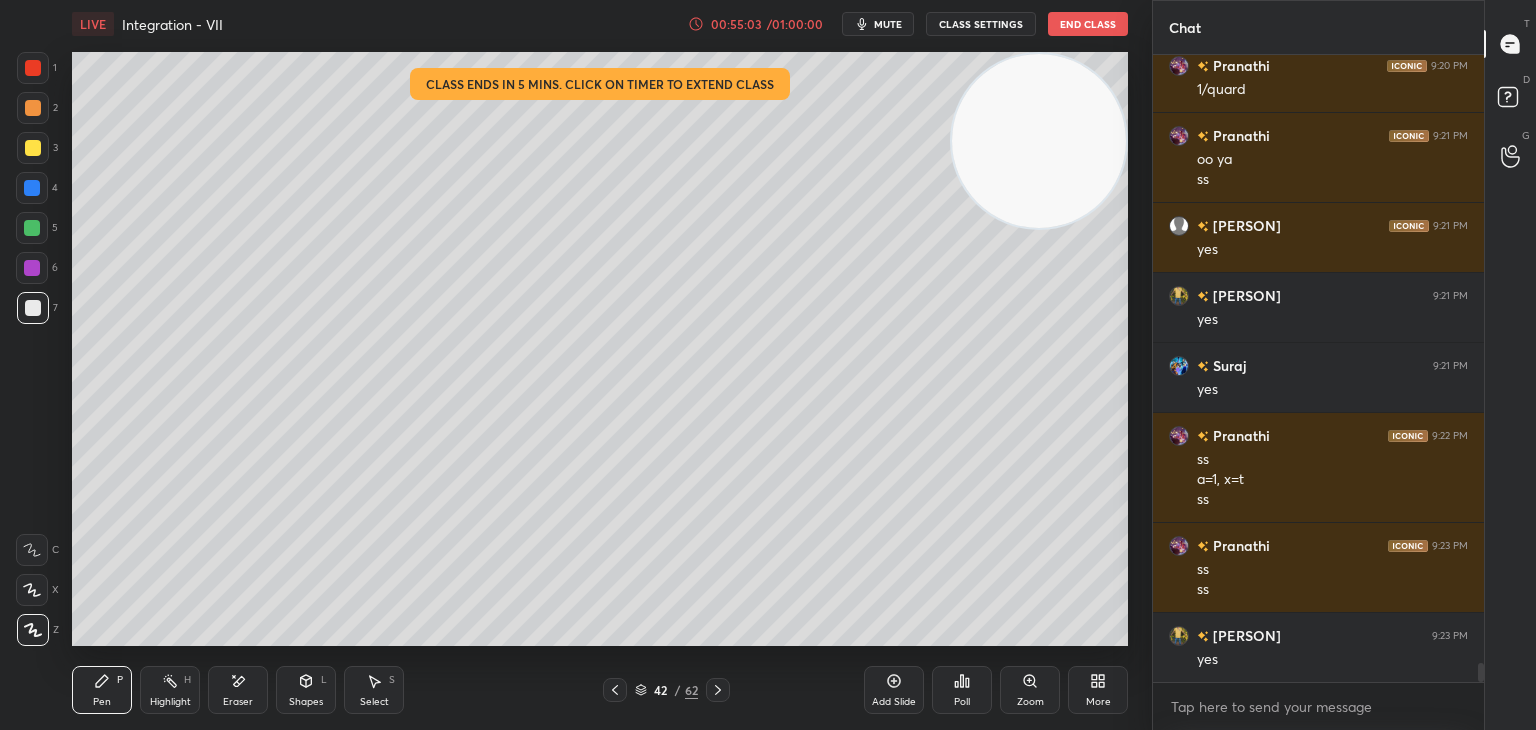 scroll, scrollTop: 20214, scrollLeft: 0, axis: vertical 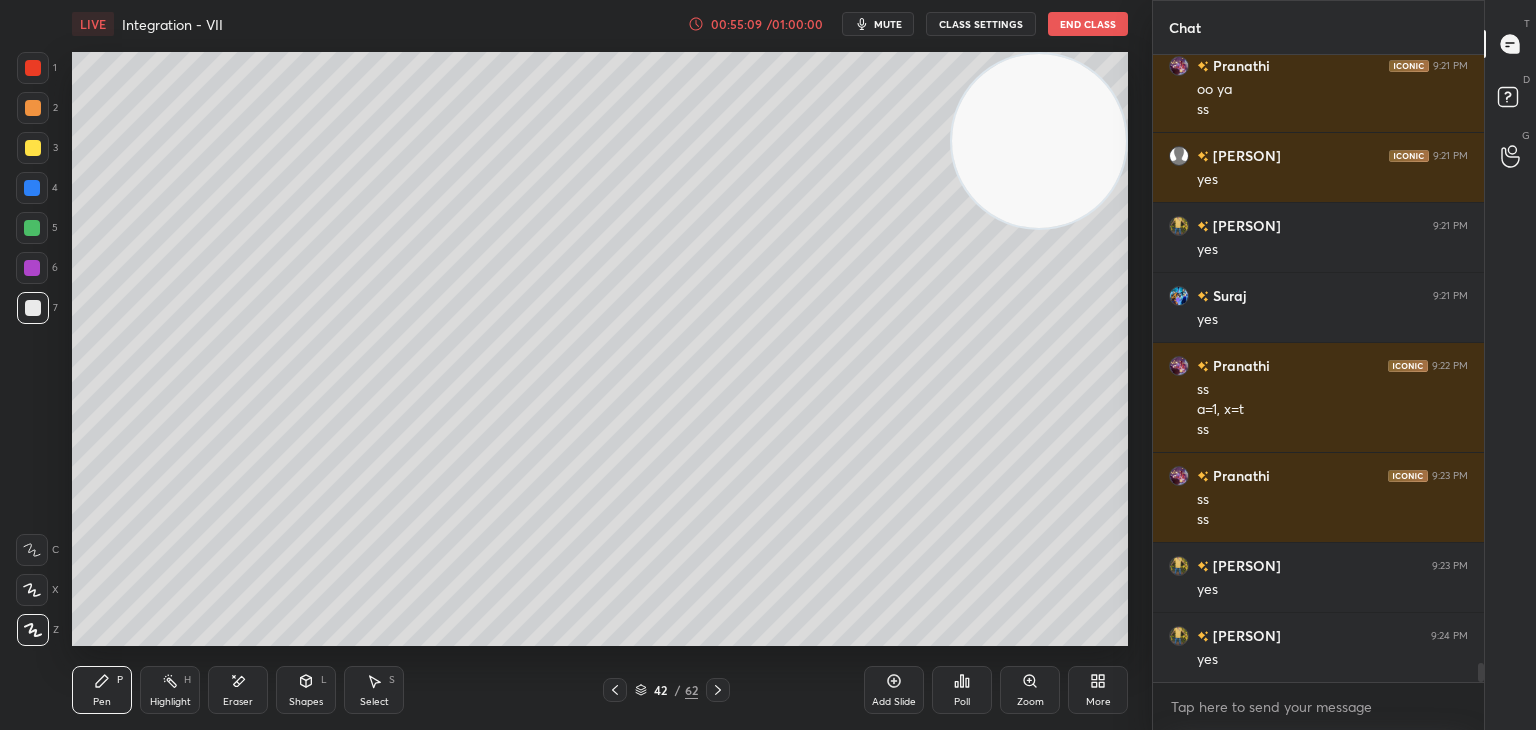 drag, startPoint x: 173, startPoint y: 682, endPoint x: 188, endPoint y: 688, distance: 16.155495 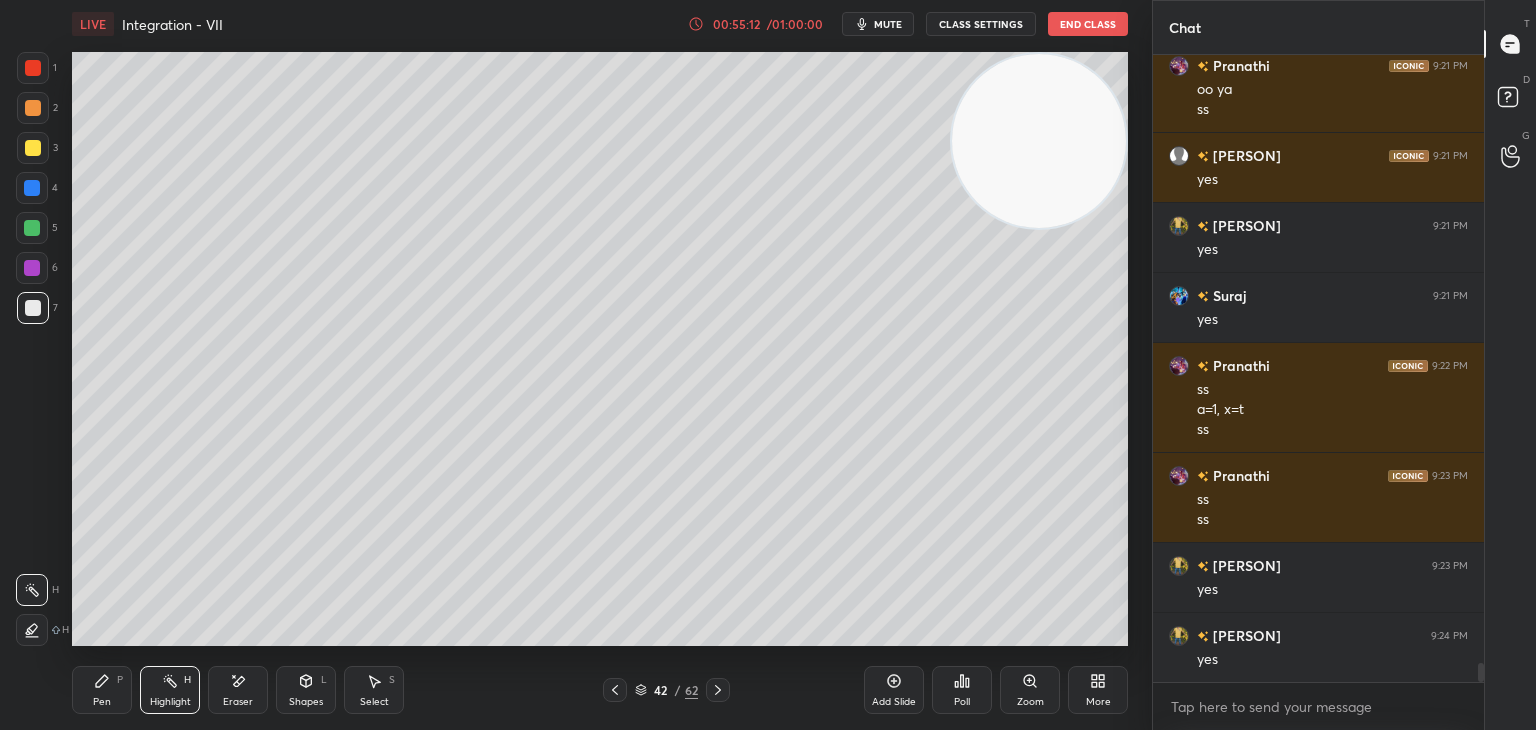 click 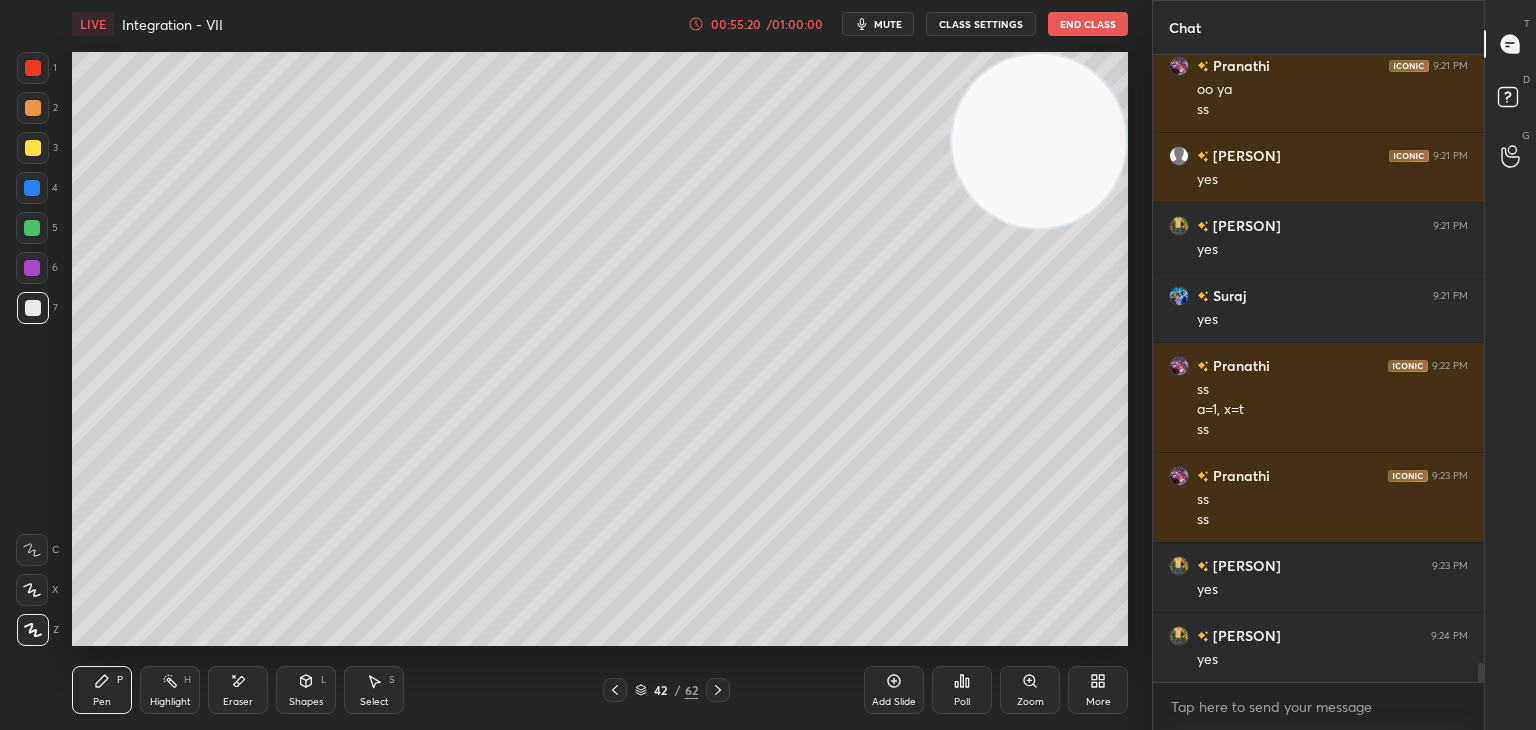 drag, startPoint x: 156, startPoint y: 687, endPoint x: 167, endPoint y: 692, distance: 12.083046 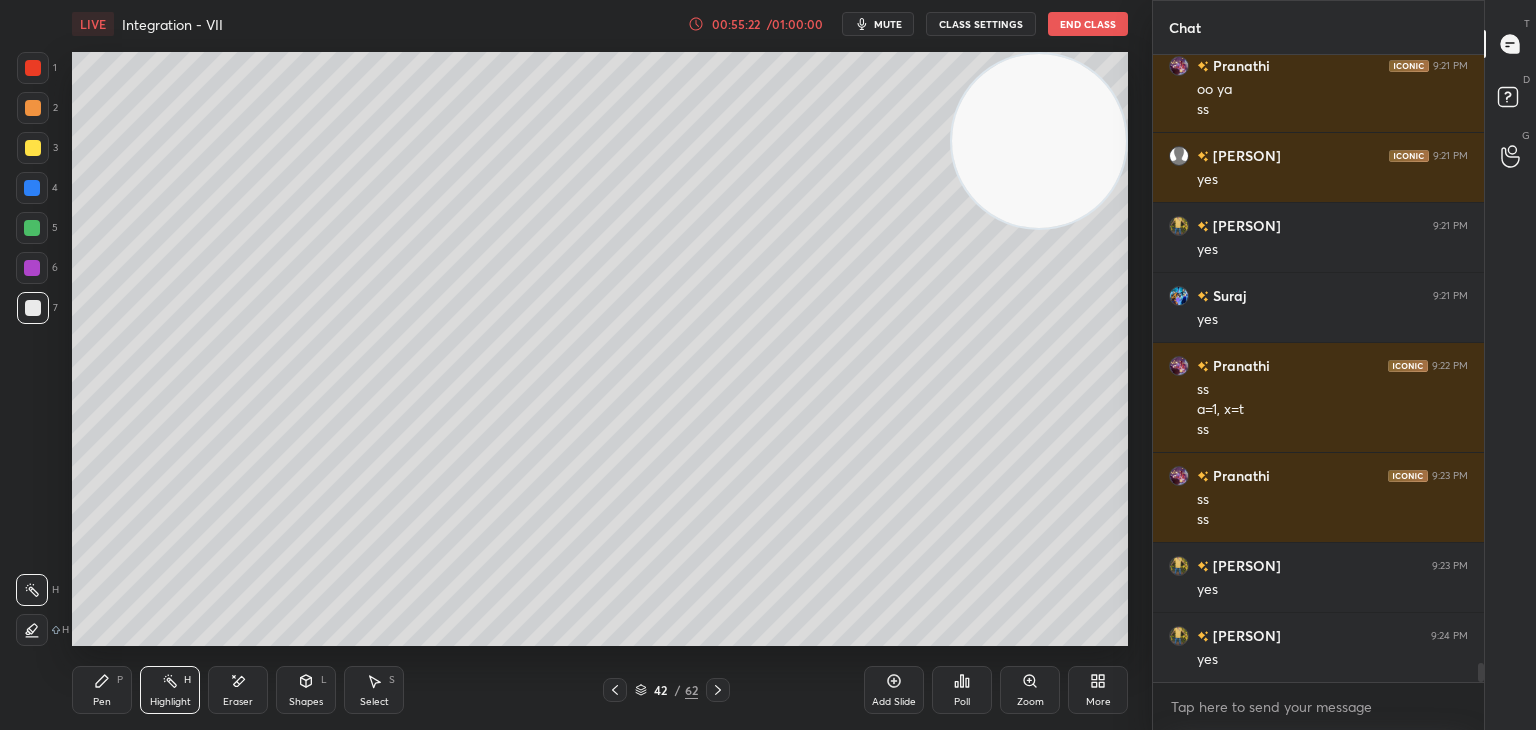 drag, startPoint x: 122, startPoint y: 684, endPoint x: 260, endPoint y: 653, distance: 141.43903 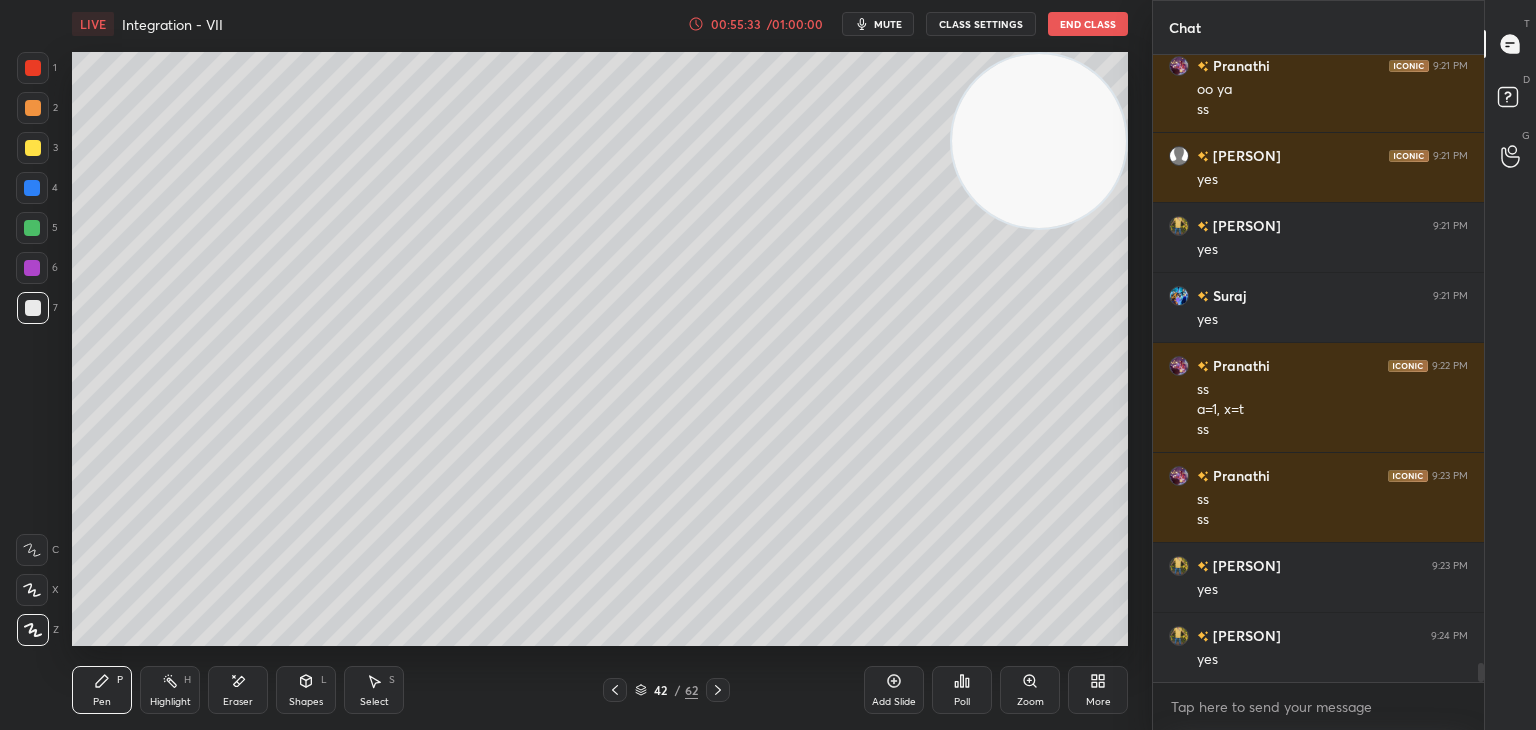 click on "Eraser" at bounding box center [238, 690] 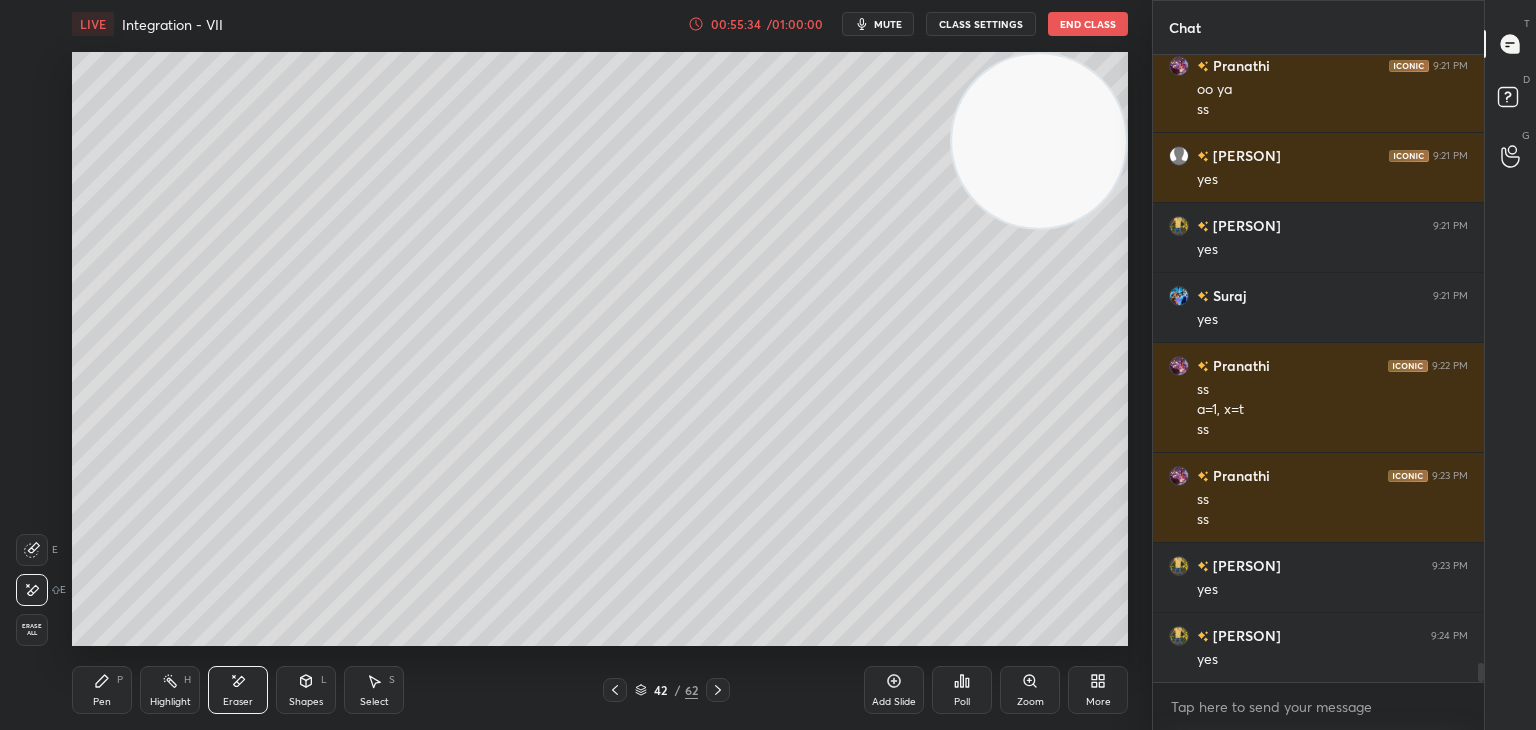 click on "Pen P Highlight H Eraser Shapes L Select S" at bounding box center (270, 690) 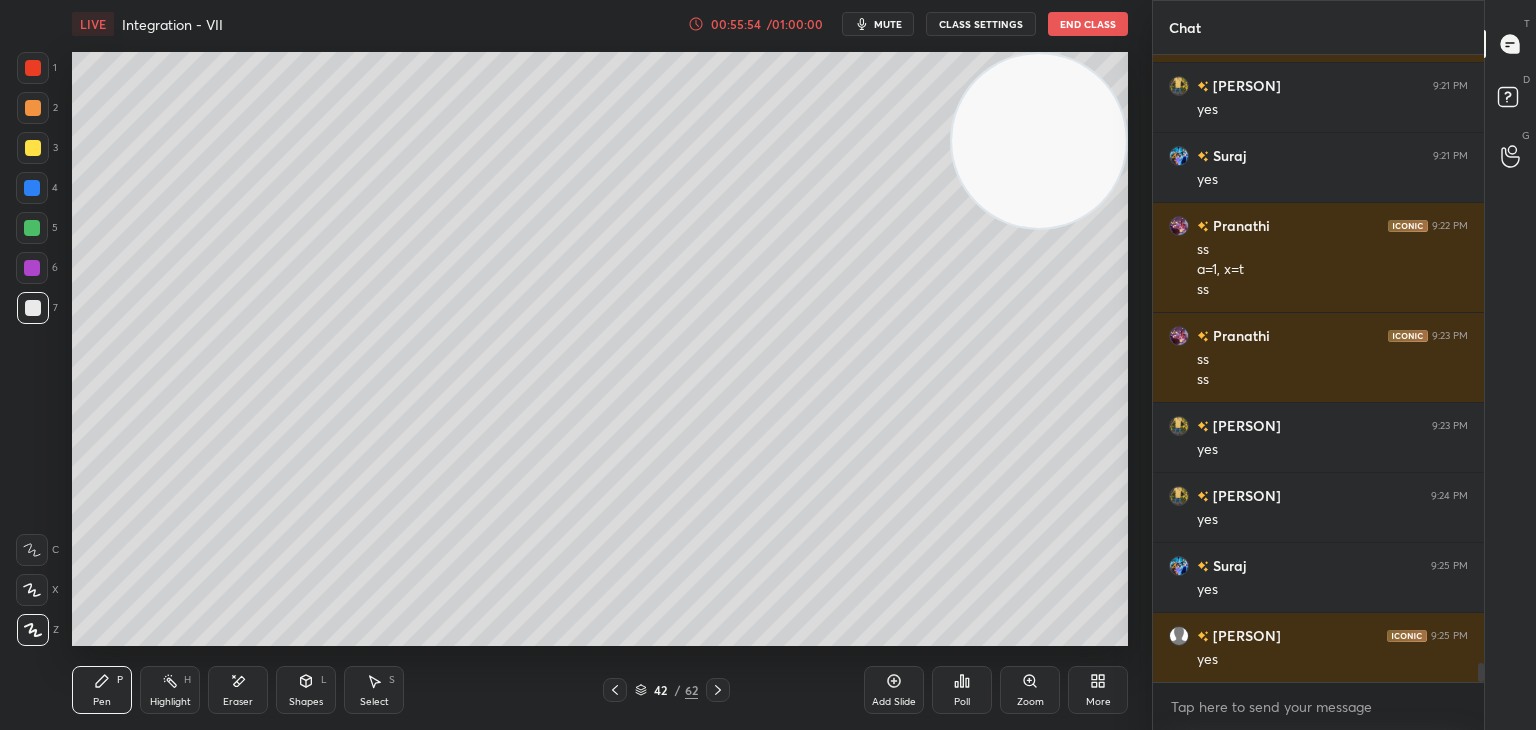 scroll, scrollTop: 20424, scrollLeft: 0, axis: vertical 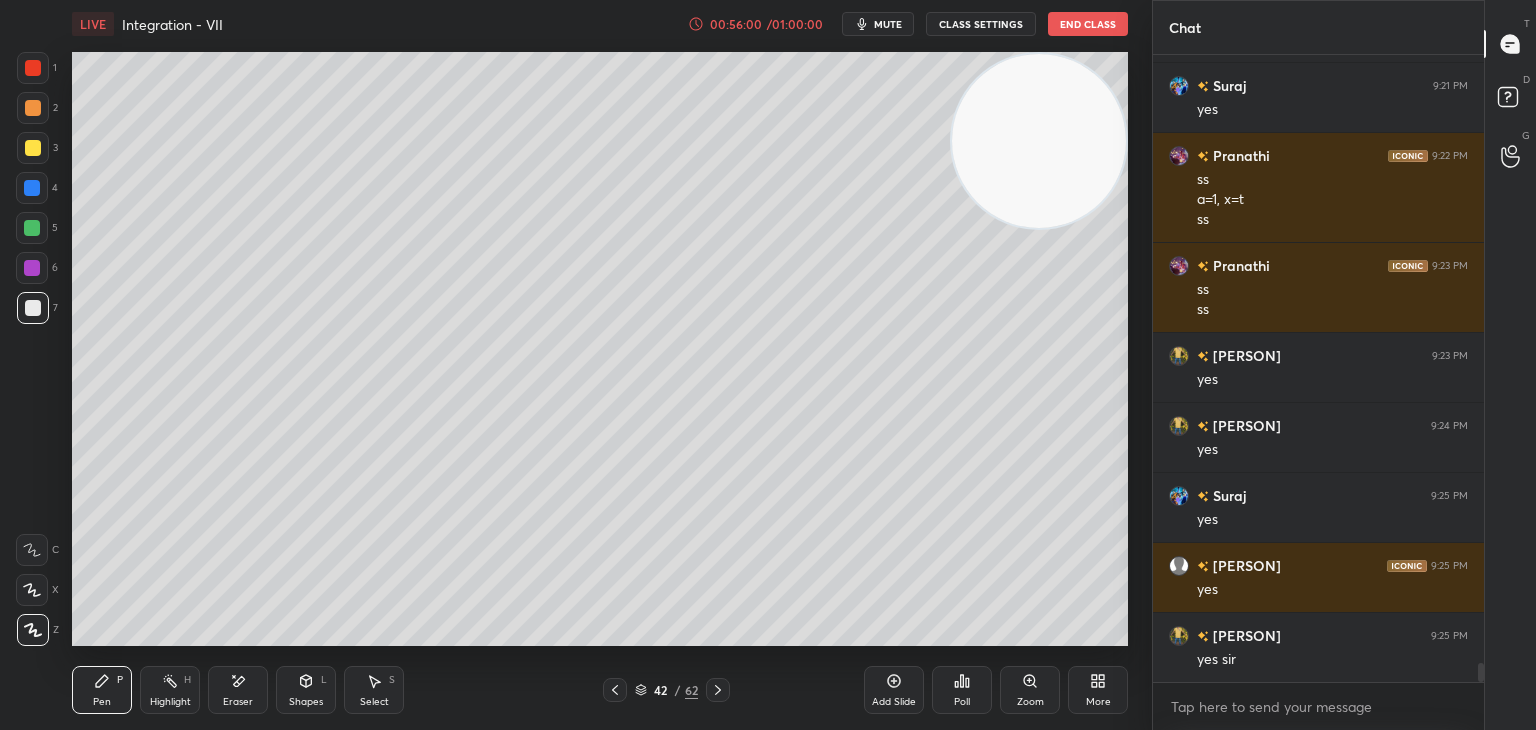 drag, startPoint x: 157, startPoint y: 696, endPoint x: 164, endPoint y: 677, distance: 20.248457 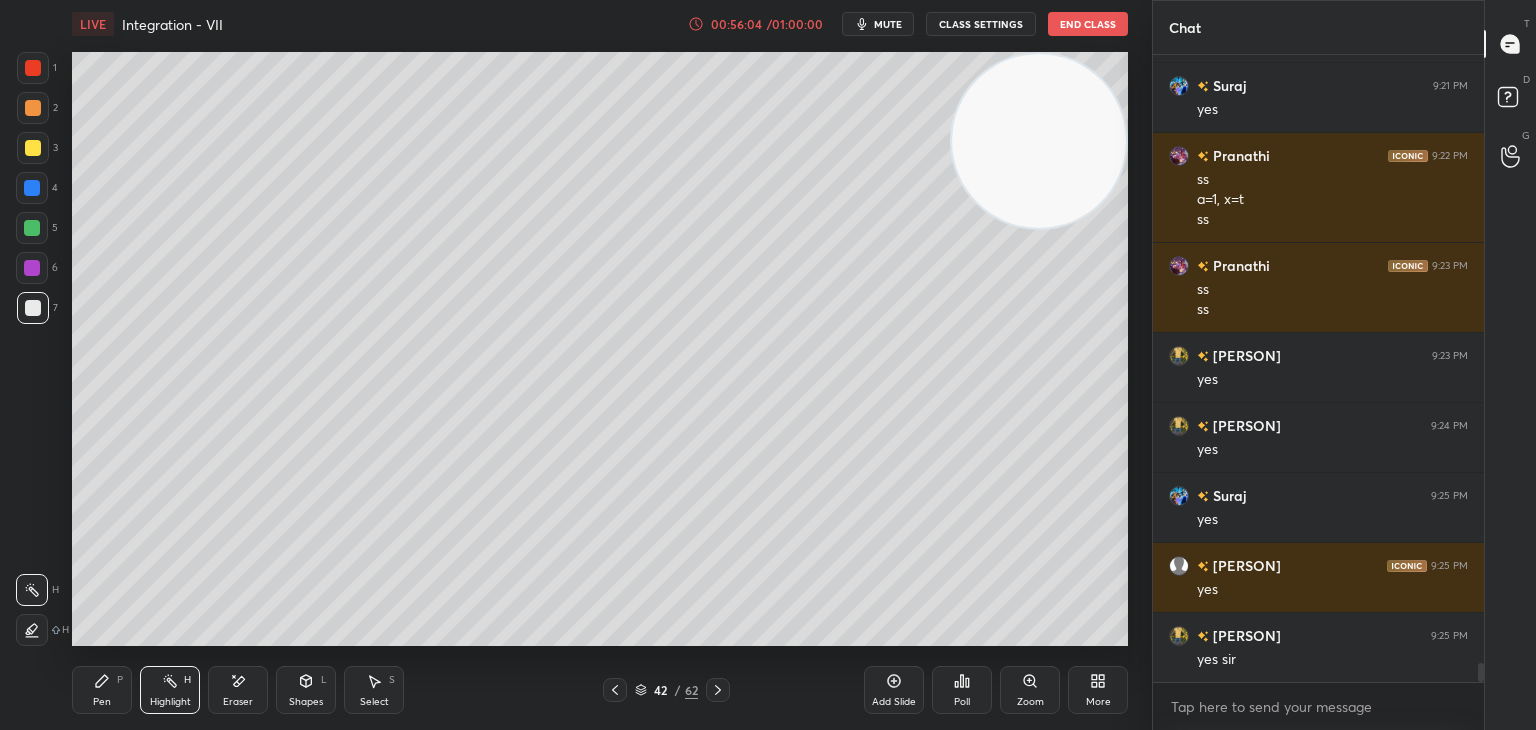 click on "Pen P" at bounding box center [102, 690] 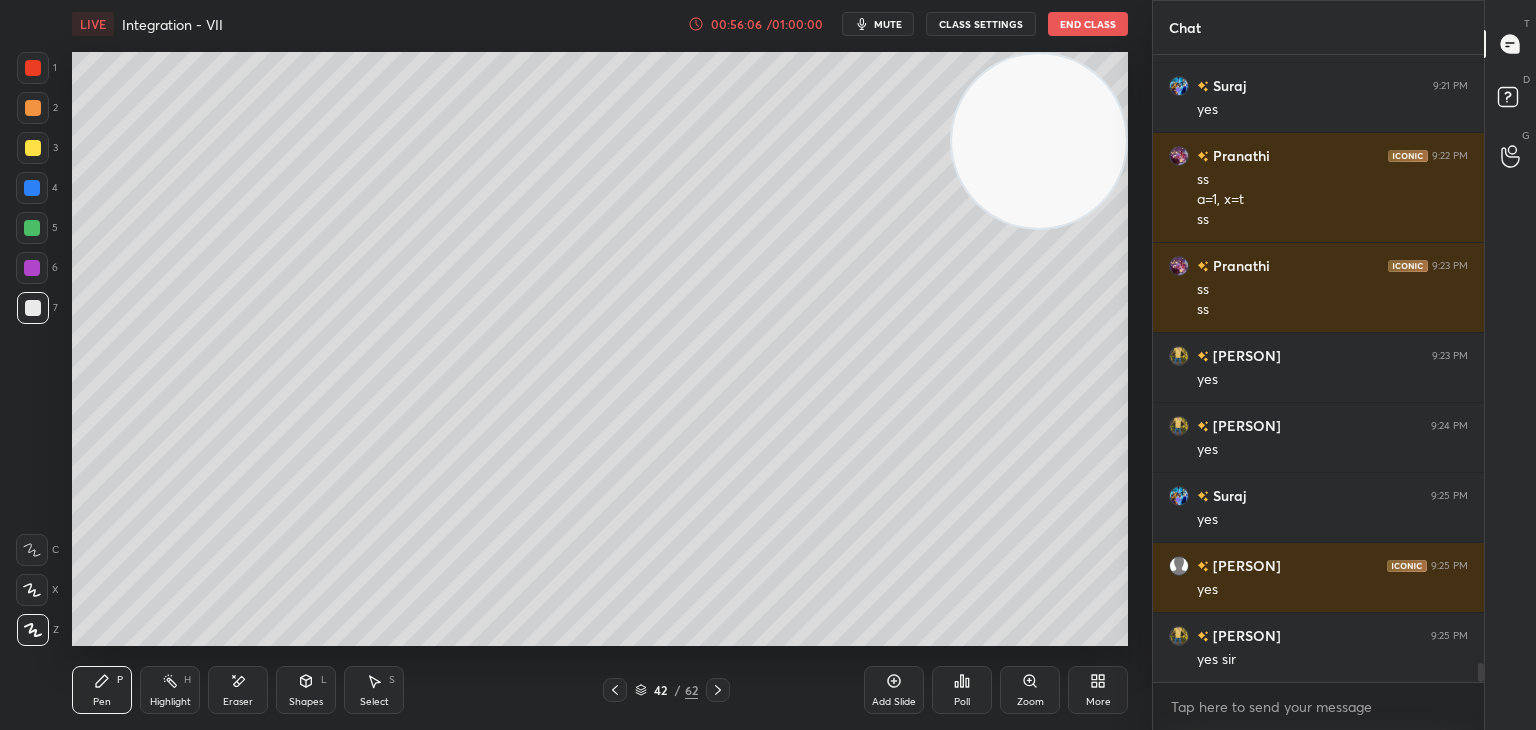 scroll, scrollTop: 20494, scrollLeft: 0, axis: vertical 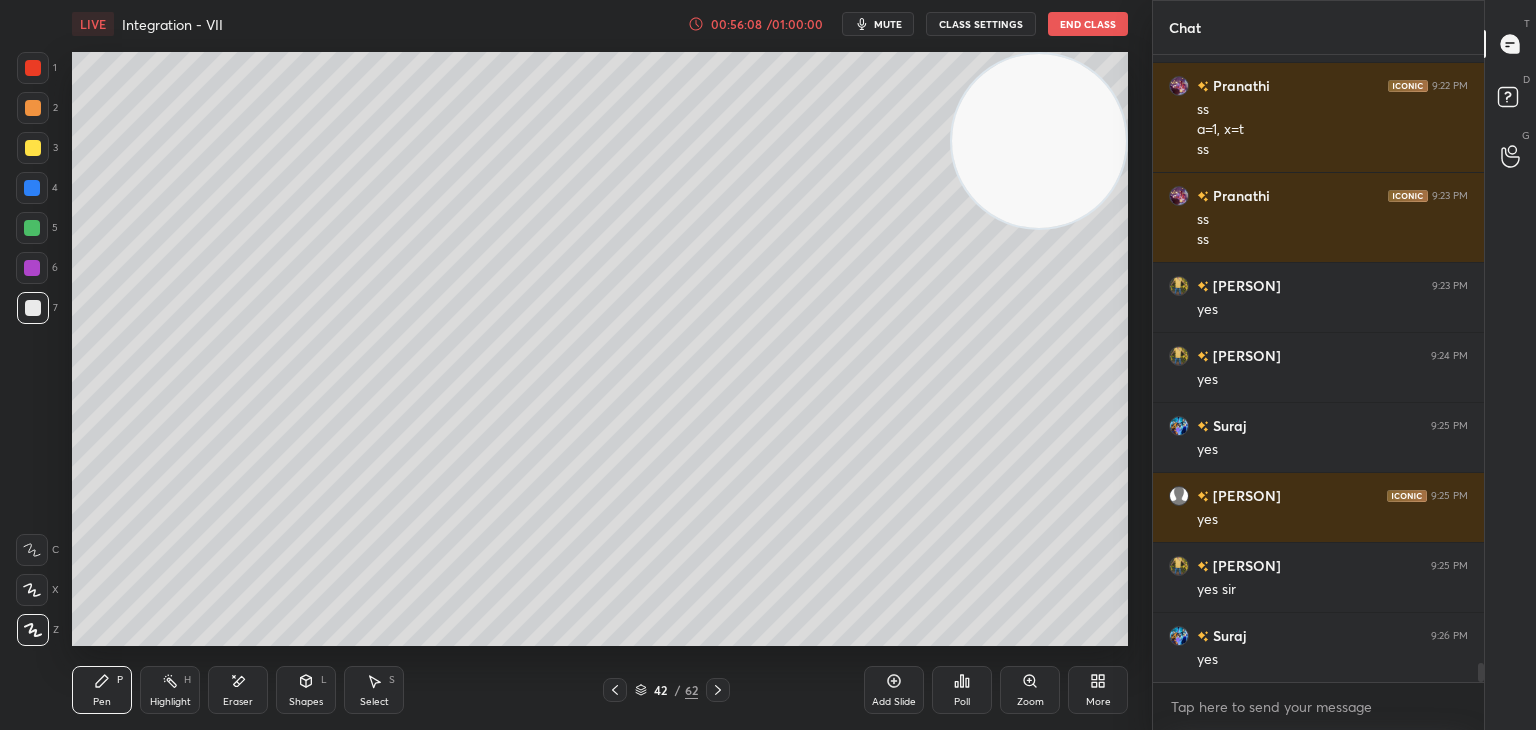 click 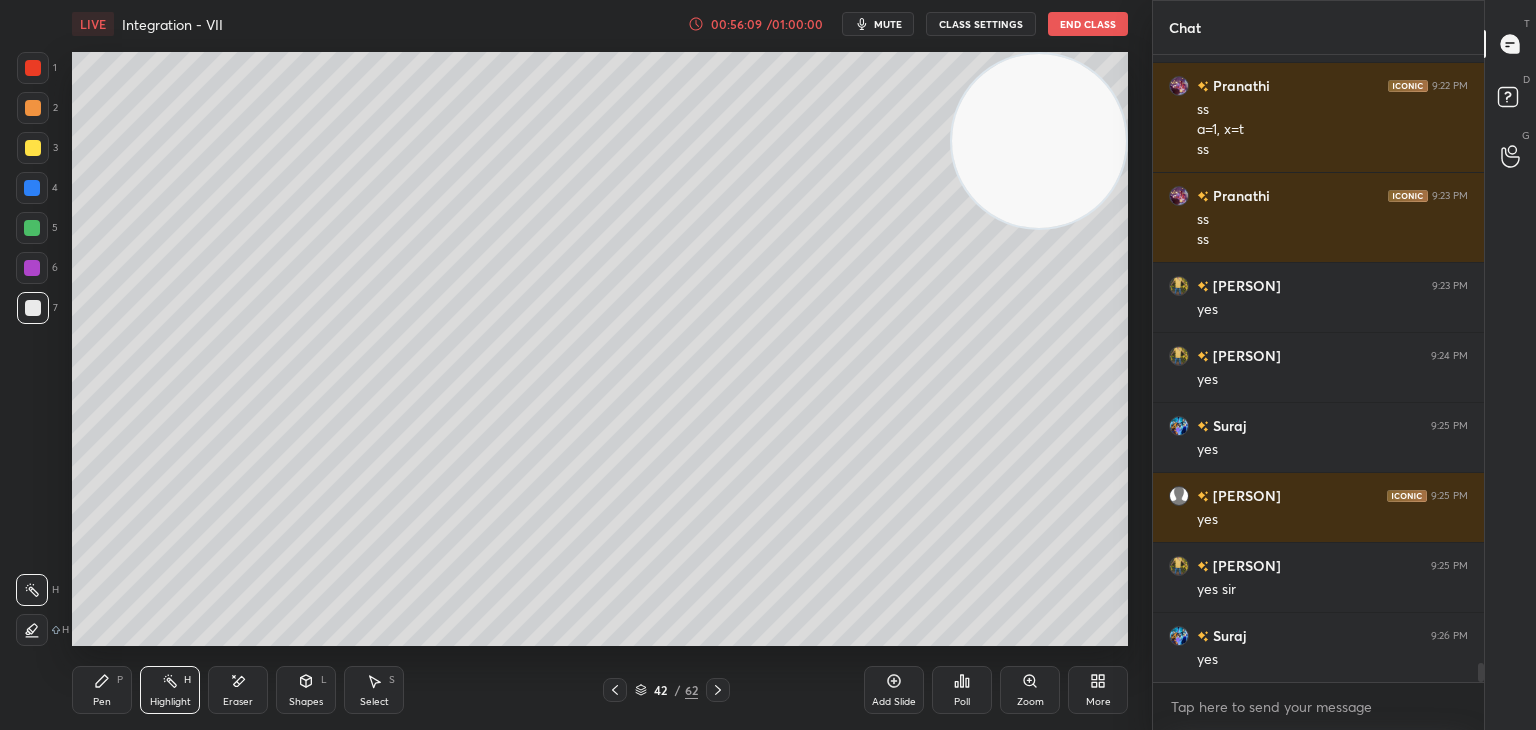 click on "Add Slide" at bounding box center [894, 690] 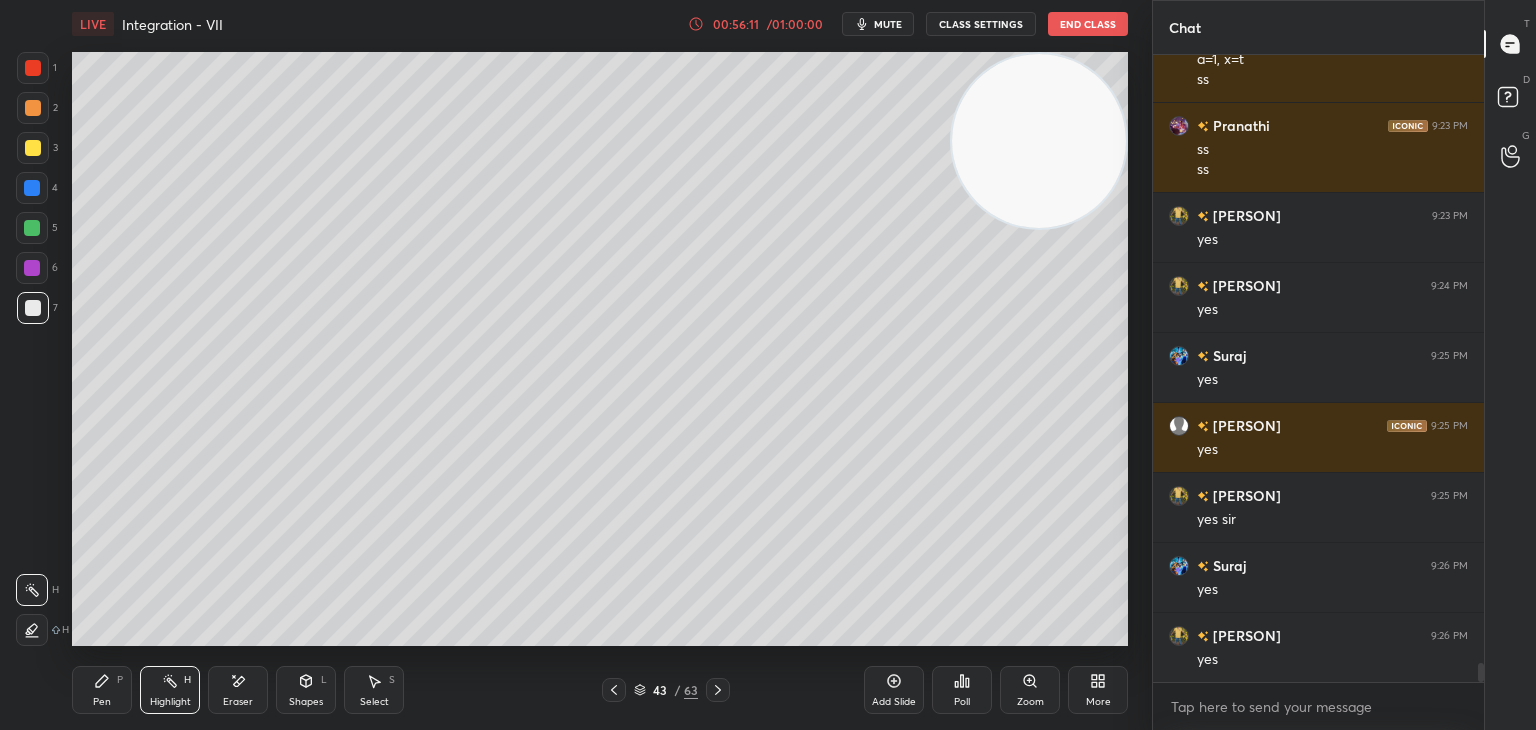 drag, startPoint x: 88, startPoint y: 682, endPoint x: 94, endPoint y: 654, distance: 28.635643 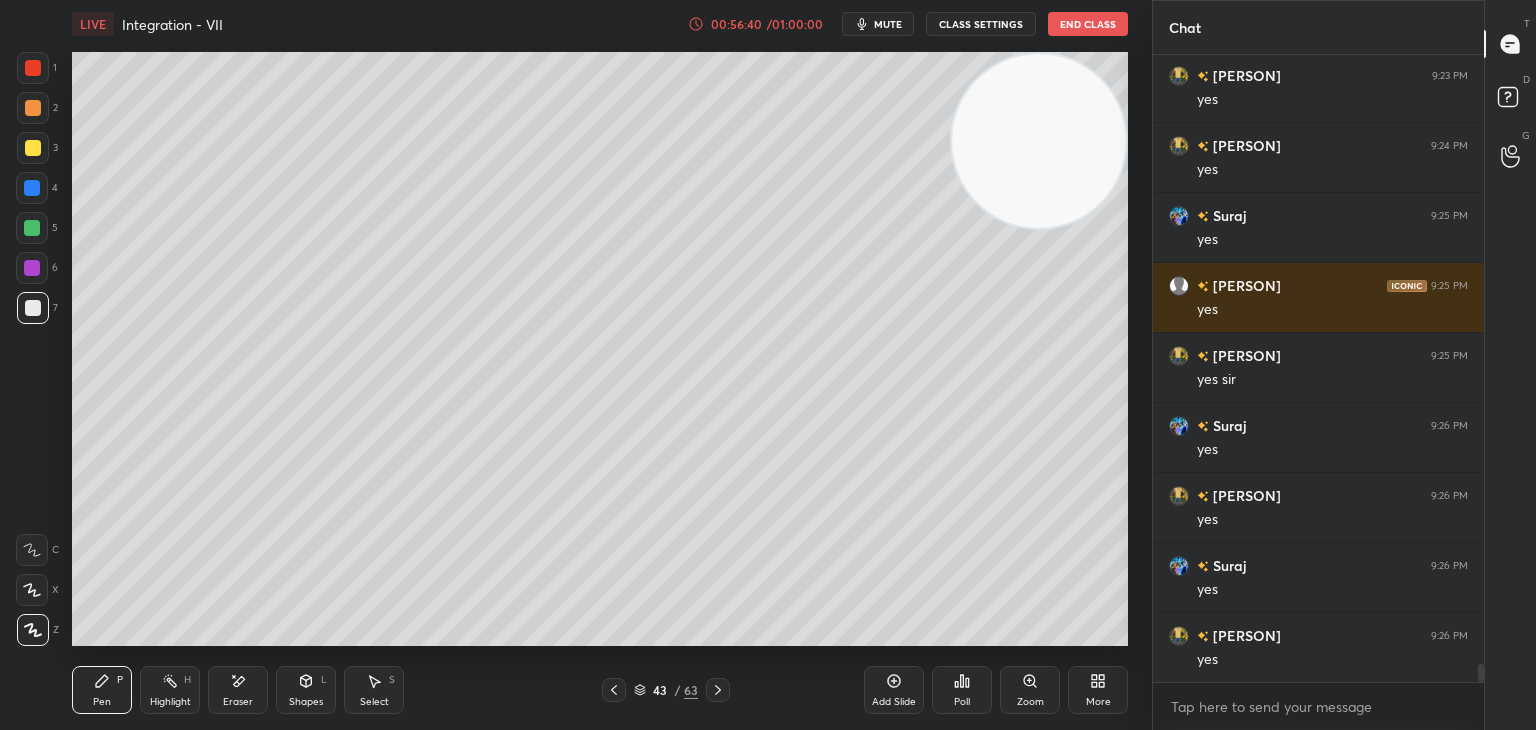 scroll, scrollTop: 20844, scrollLeft: 0, axis: vertical 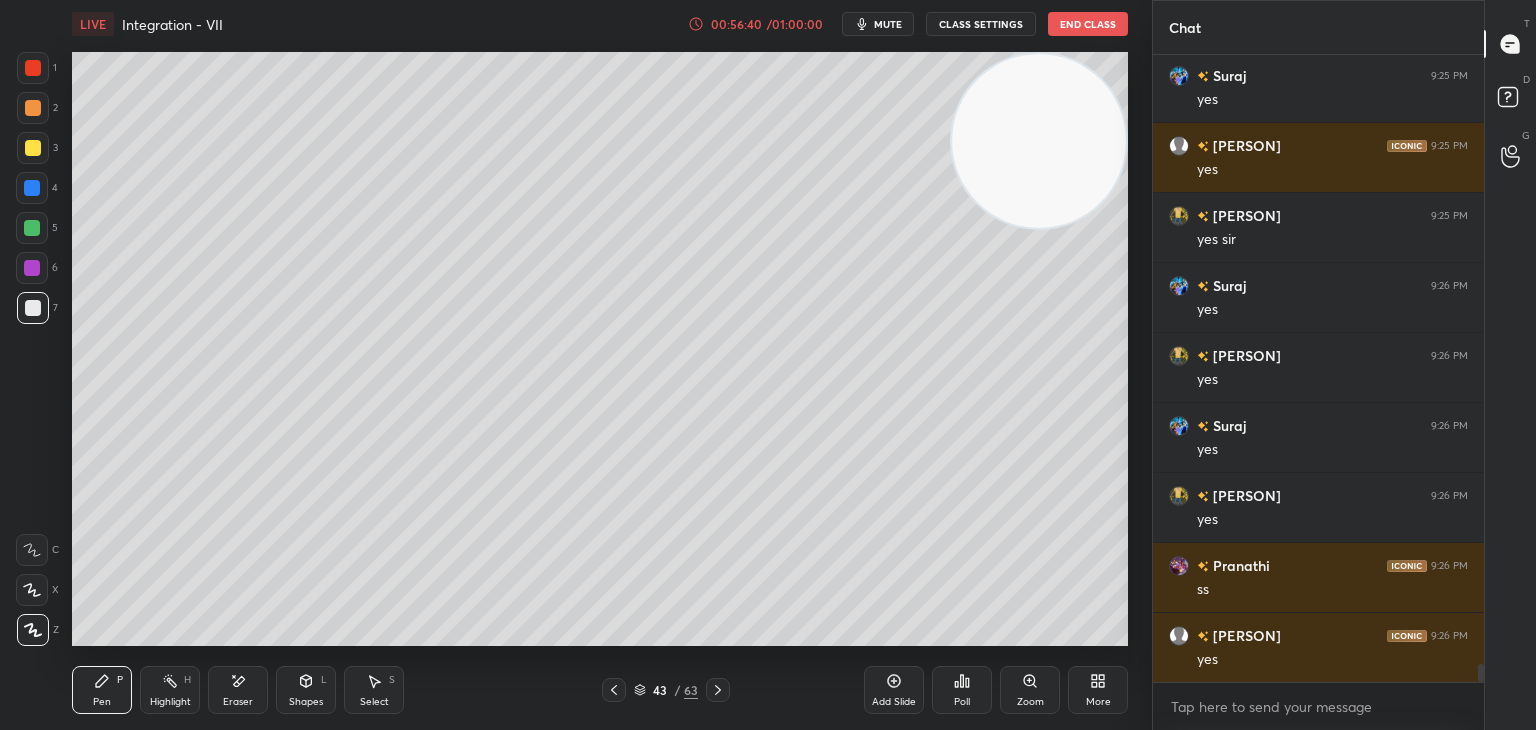 drag, startPoint x: 232, startPoint y: 675, endPoint x: 239, endPoint y: 658, distance: 18.384777 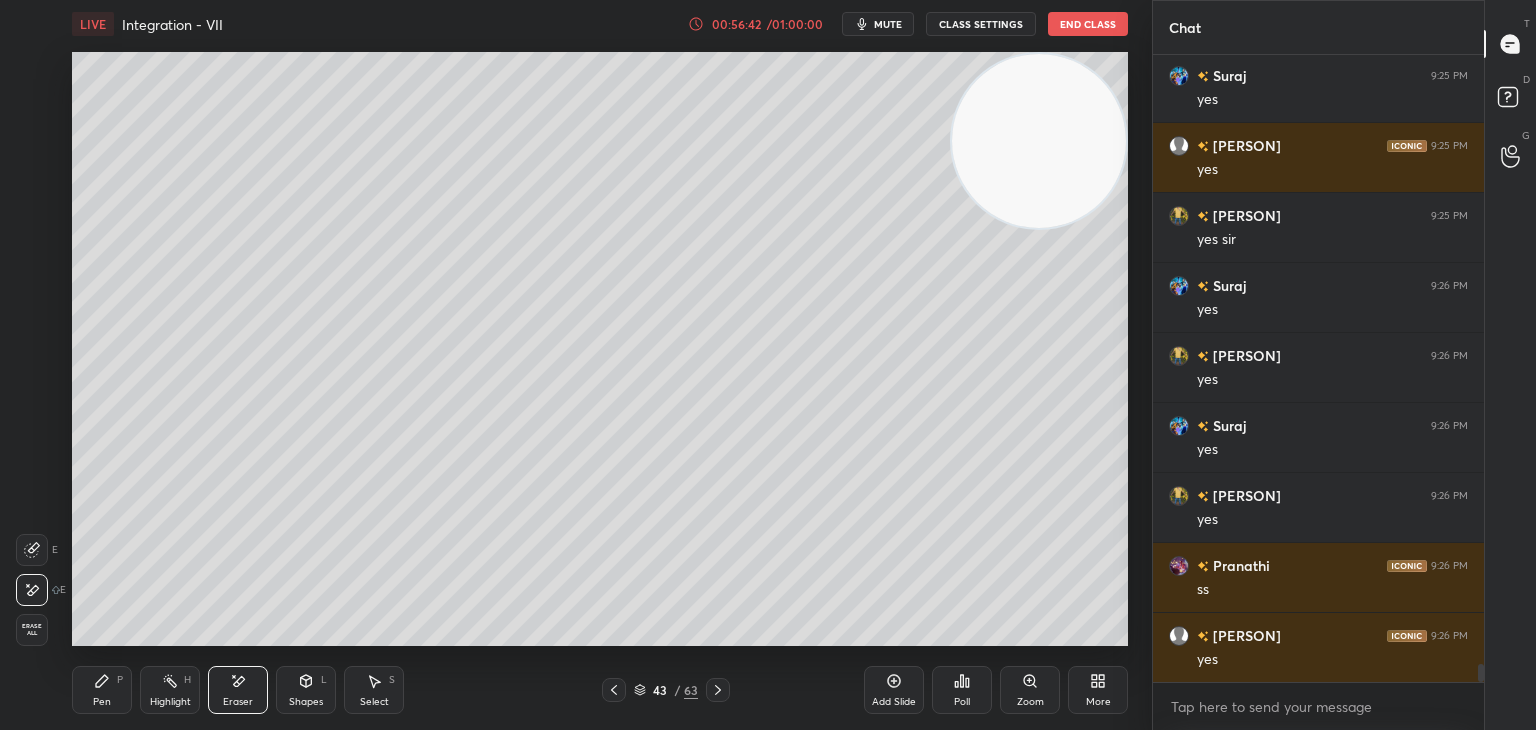 click on "Pen P" at bounding box center [102, 690] 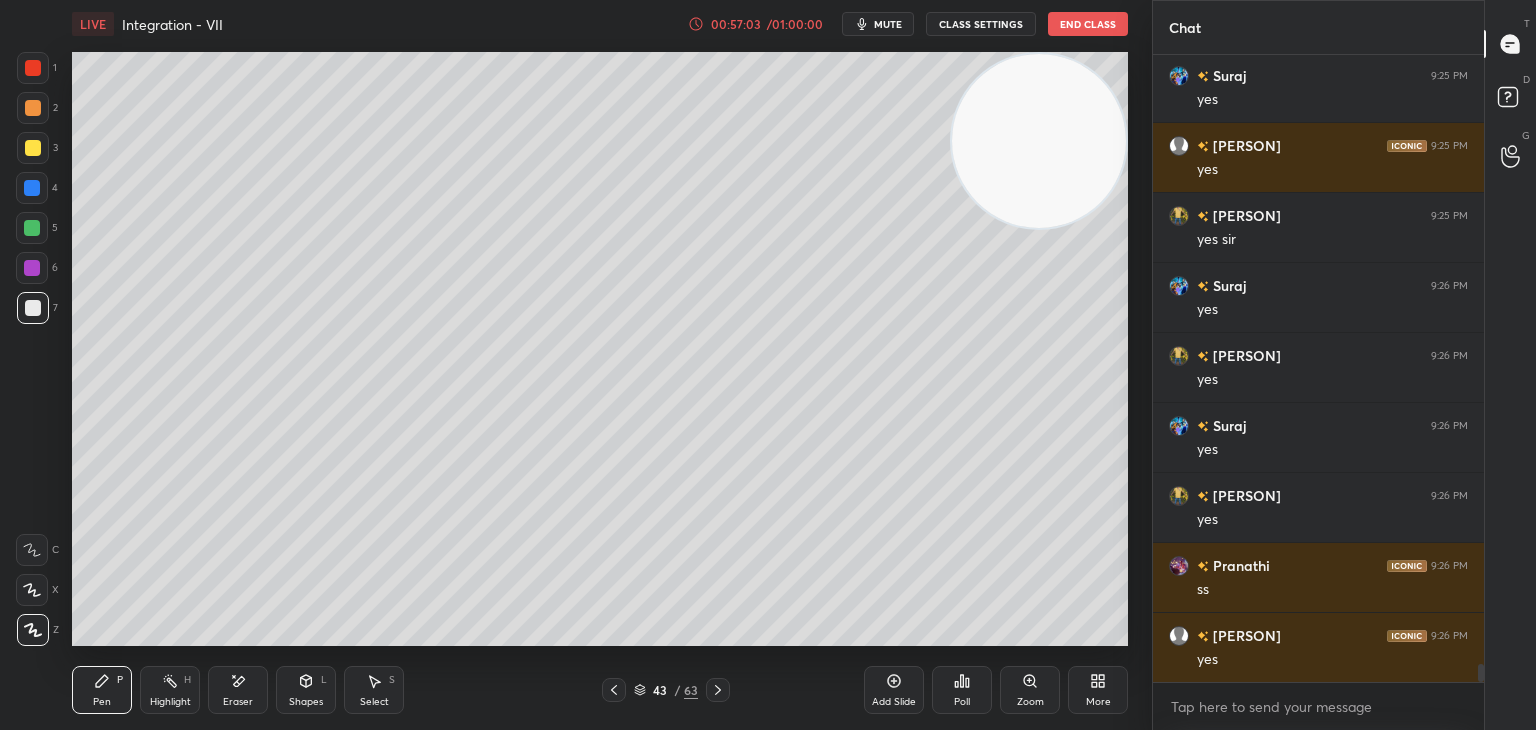click on "1 2 3 4 5 6 7 C X Z E E Erase all   H H LIVE Integration - VII 00:57:03 /  01:00:00 mute CLASS SETTINGS End Class Setting up your live class Poll for   secs No correct answer Start poll Back Integration - VII • L13 of Comprehensive Course on Application o Derivatives & Integration Suyash Goyal Pen P Highlight H Eraser Shapes L Select S 43 / 63 Add Slide Poll Zoom More" at bounding box center (568, 365) 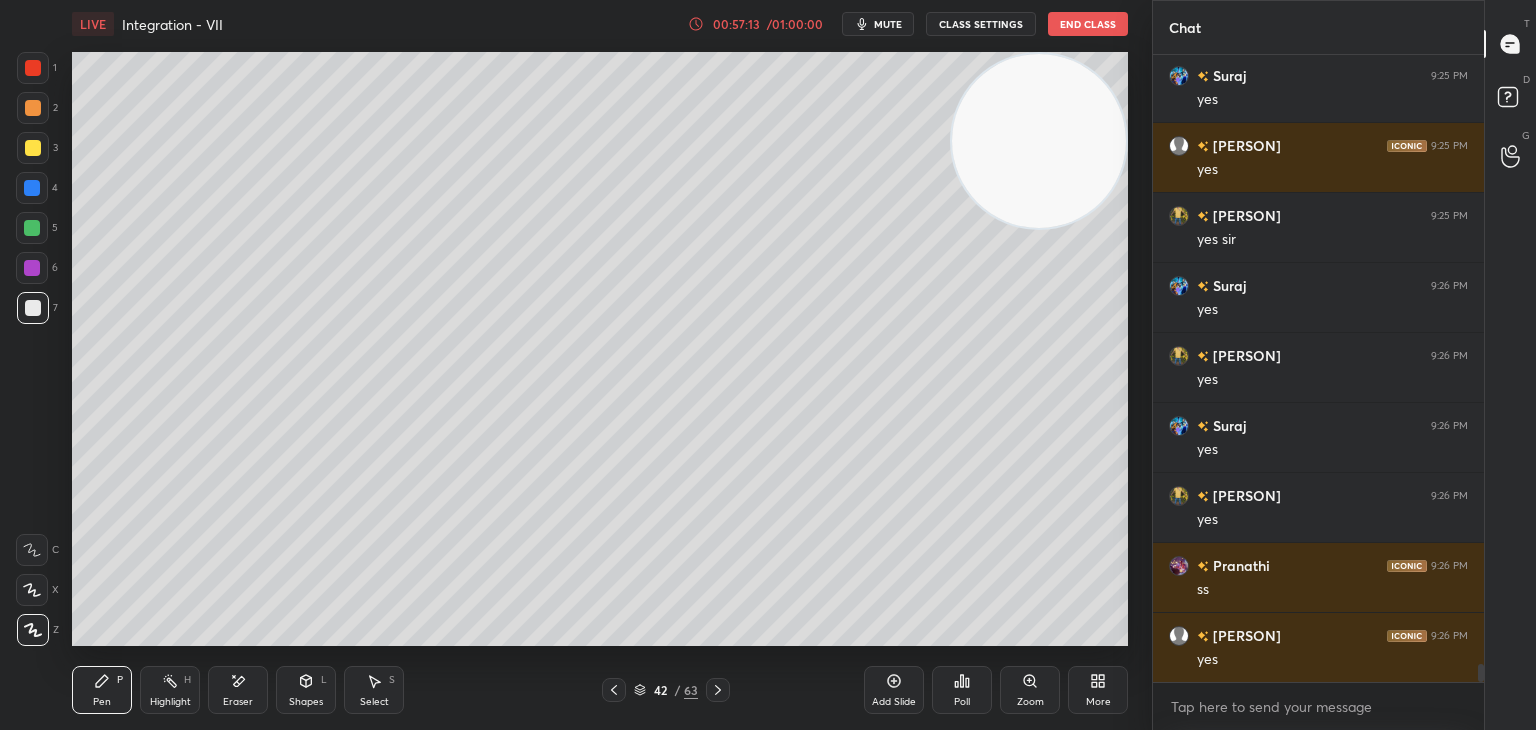 scroll, scrollTop: 581, scrollLeft: 325, axis: both 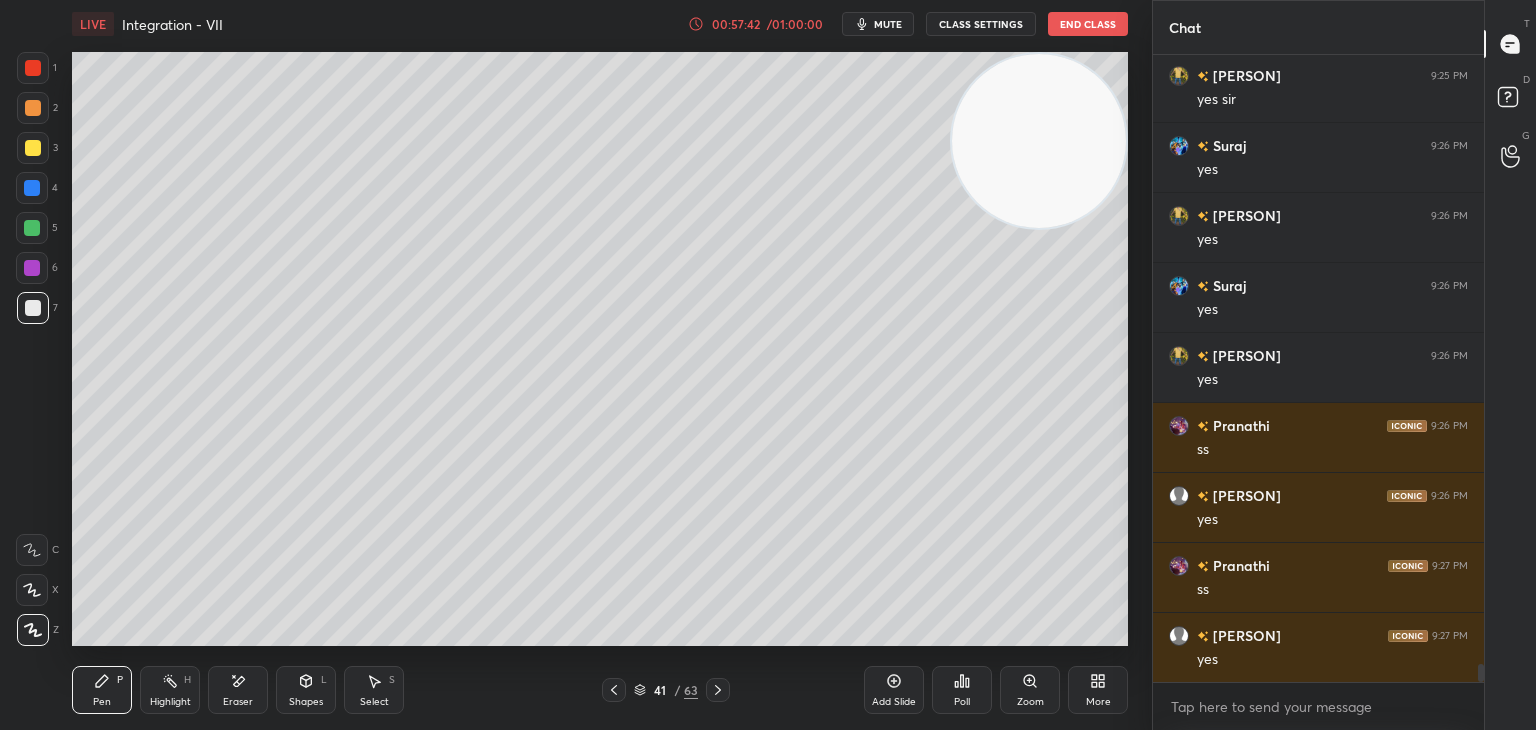 click on "Highlight H" at bounding box center (170, 690) 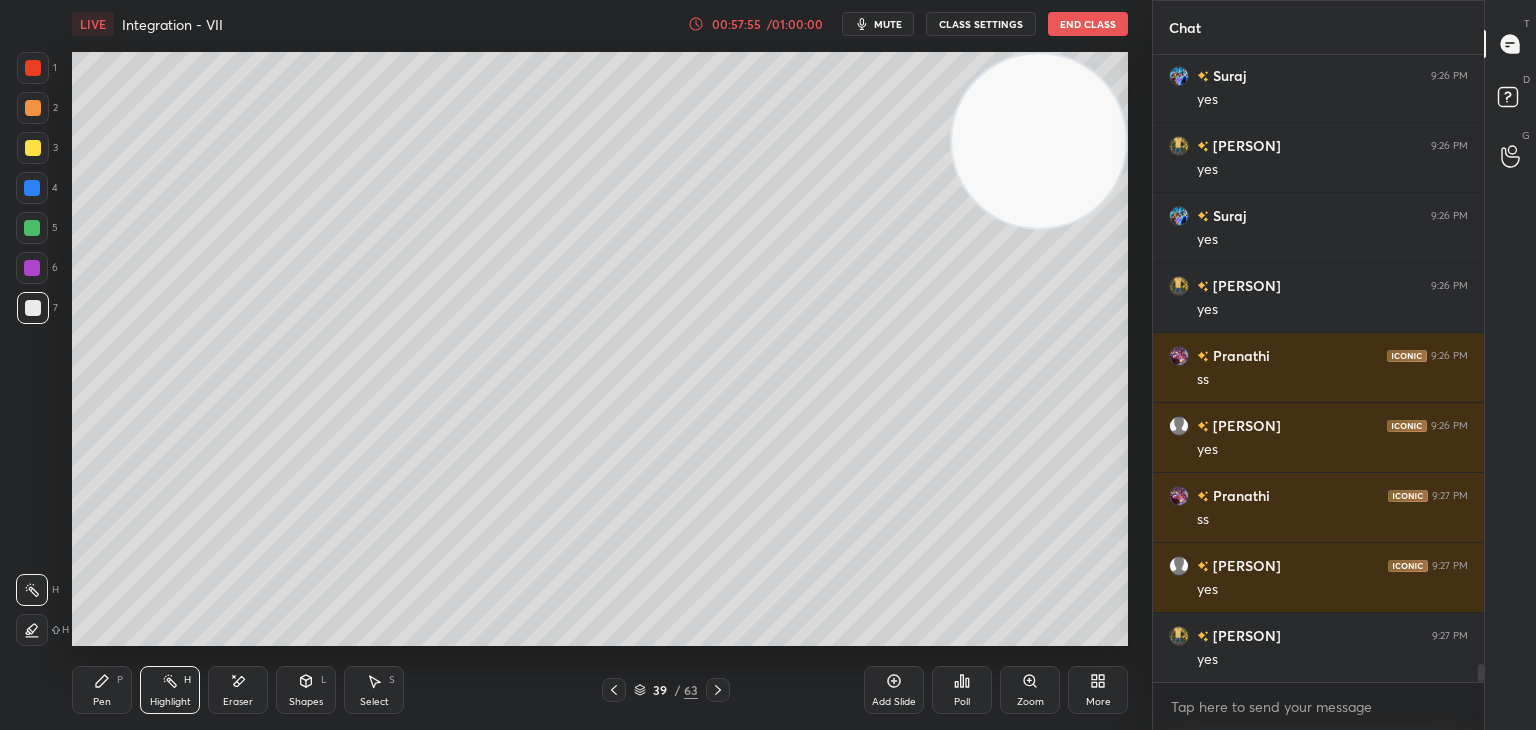 scroll, scrollTop: 21194, scrollLeft: 0, axis: vertical 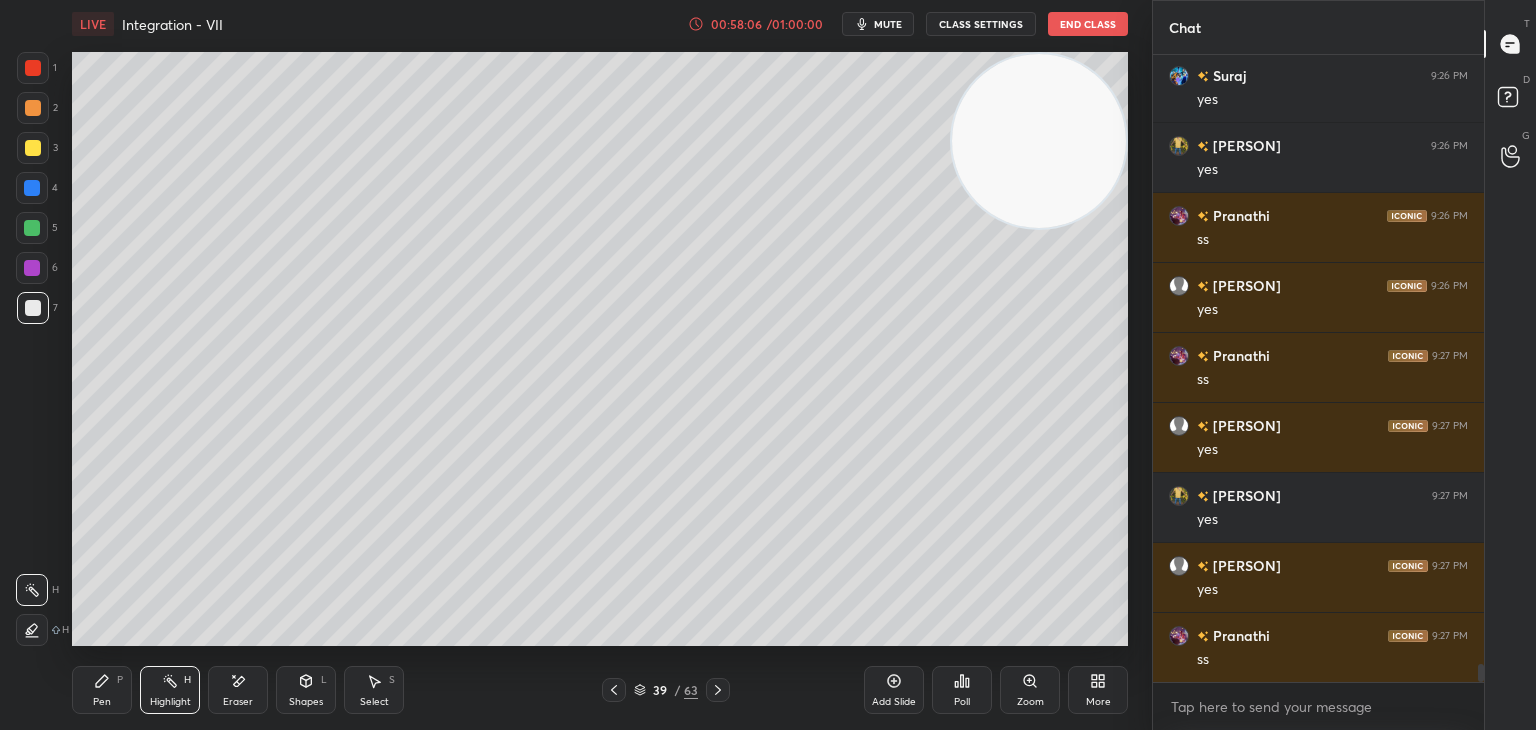 click on "LIVE Integration - VII 00:58:06 /  01:00:00 mute CLASS SETTINGS End Class Setting up your live class Poll for   secs No correct answer Start poll Back Integration - VII • L13 of Comprehensive Course on Application o Derivatives & Integration [PERSON] Pen P Highlight H Eraser Shapes L Select S 39 / 63 Add Slide Poll Zoom More" at bounding box center [600, 365] 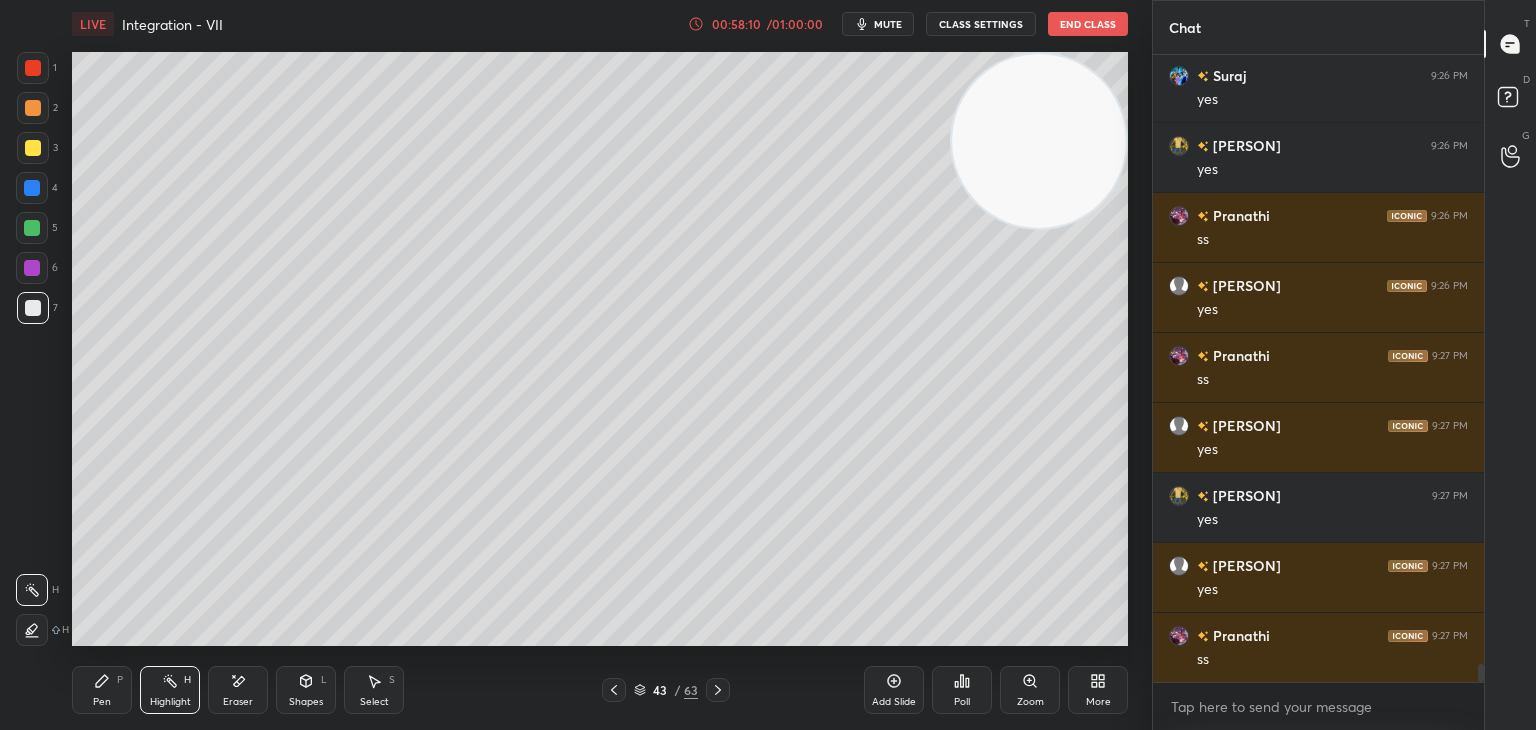 click on "Pen P" at bounding box center (102, 690) 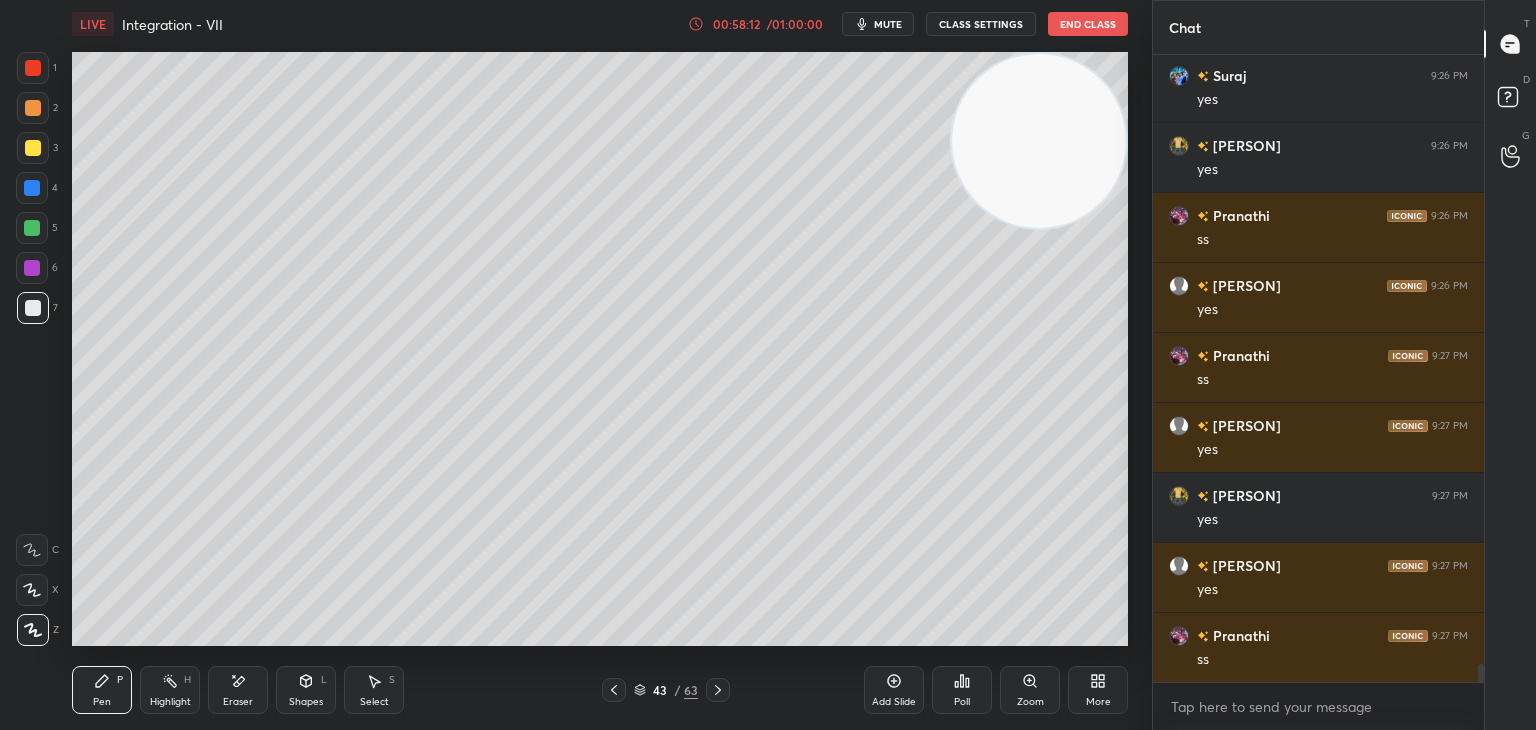 click on "Add Slide" at bounding box center (894, 690) 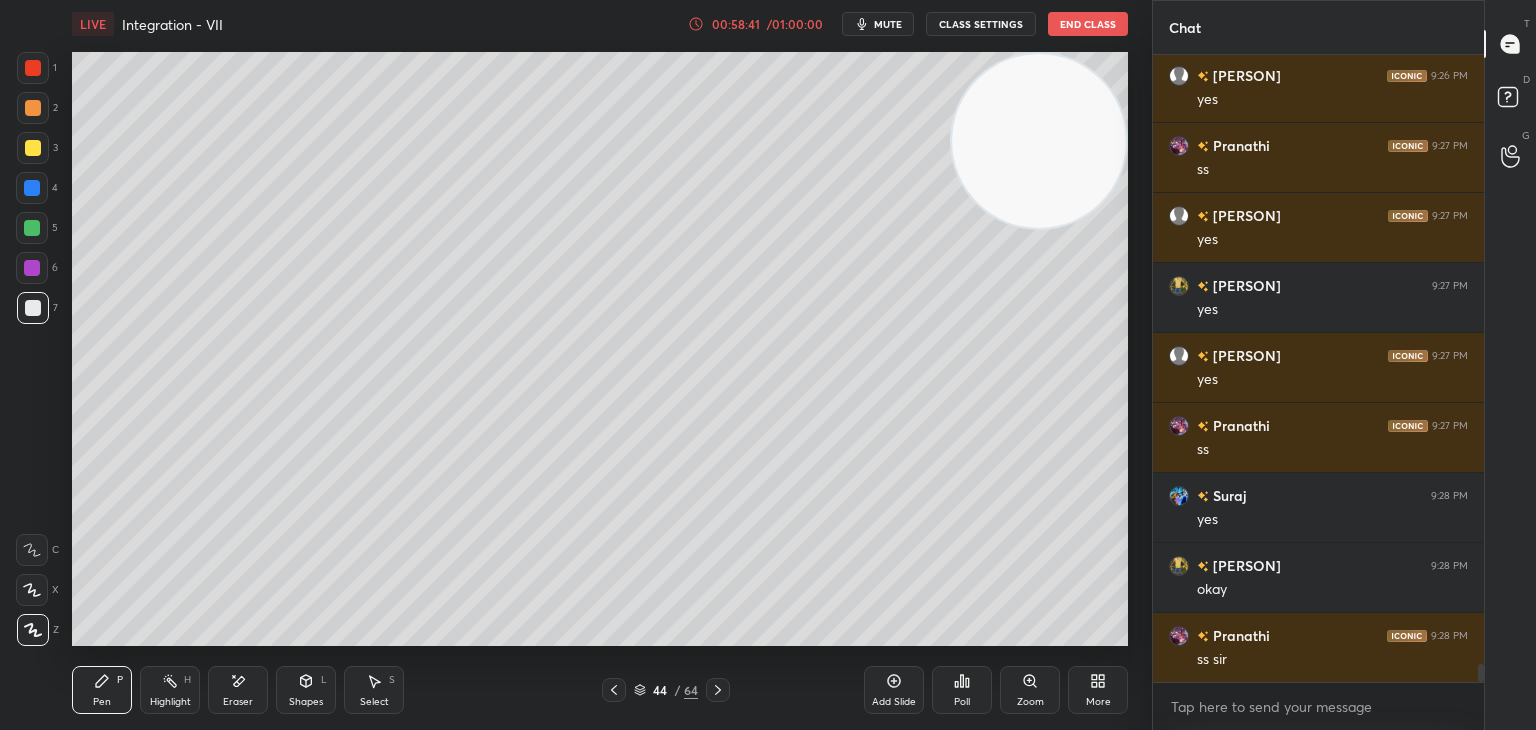 scroll, scrollTop: 21474, scrollLeft: 0, axis: vertical 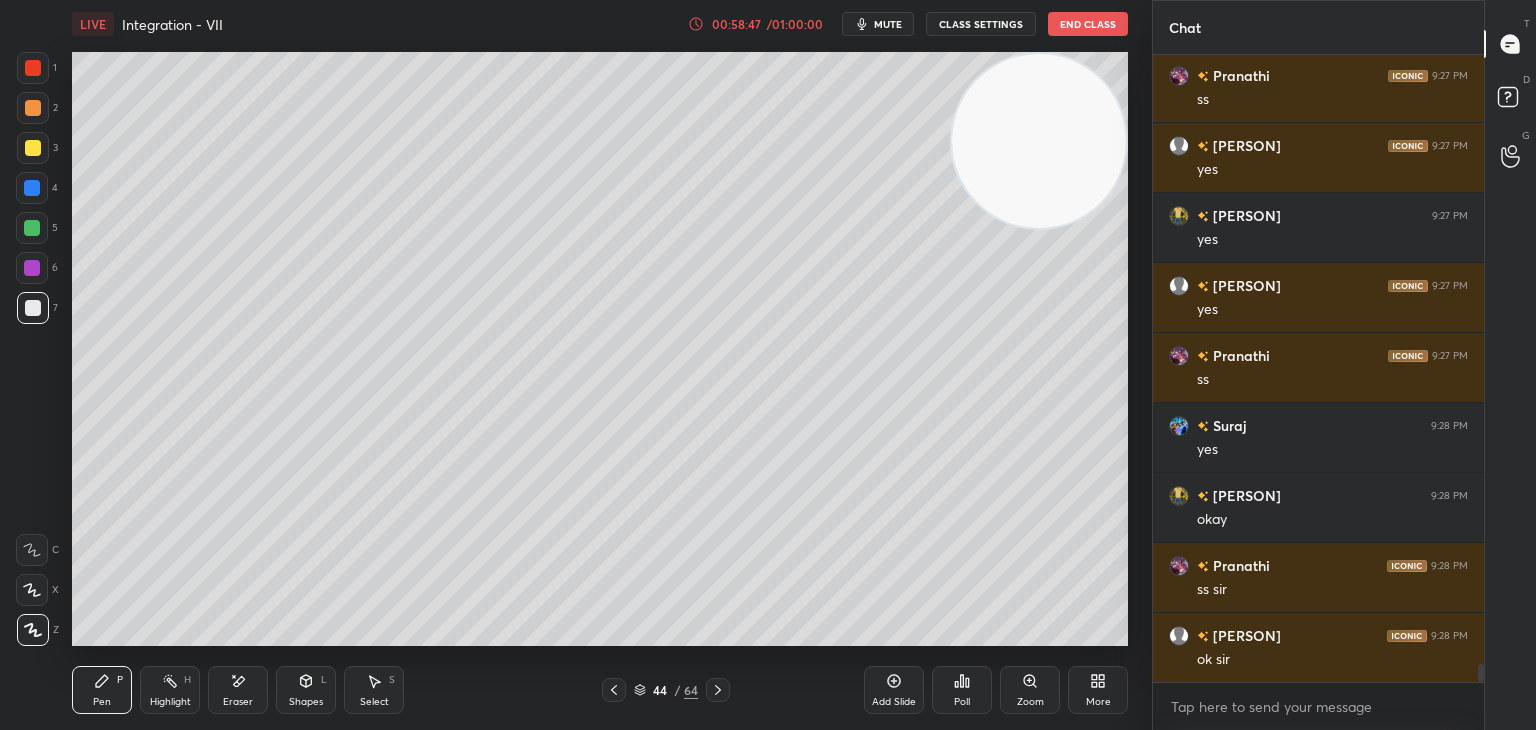 click on "1 2 3 4 5 6 7 C X Z E E Erase all   H H" at bounding box center [32, 349] 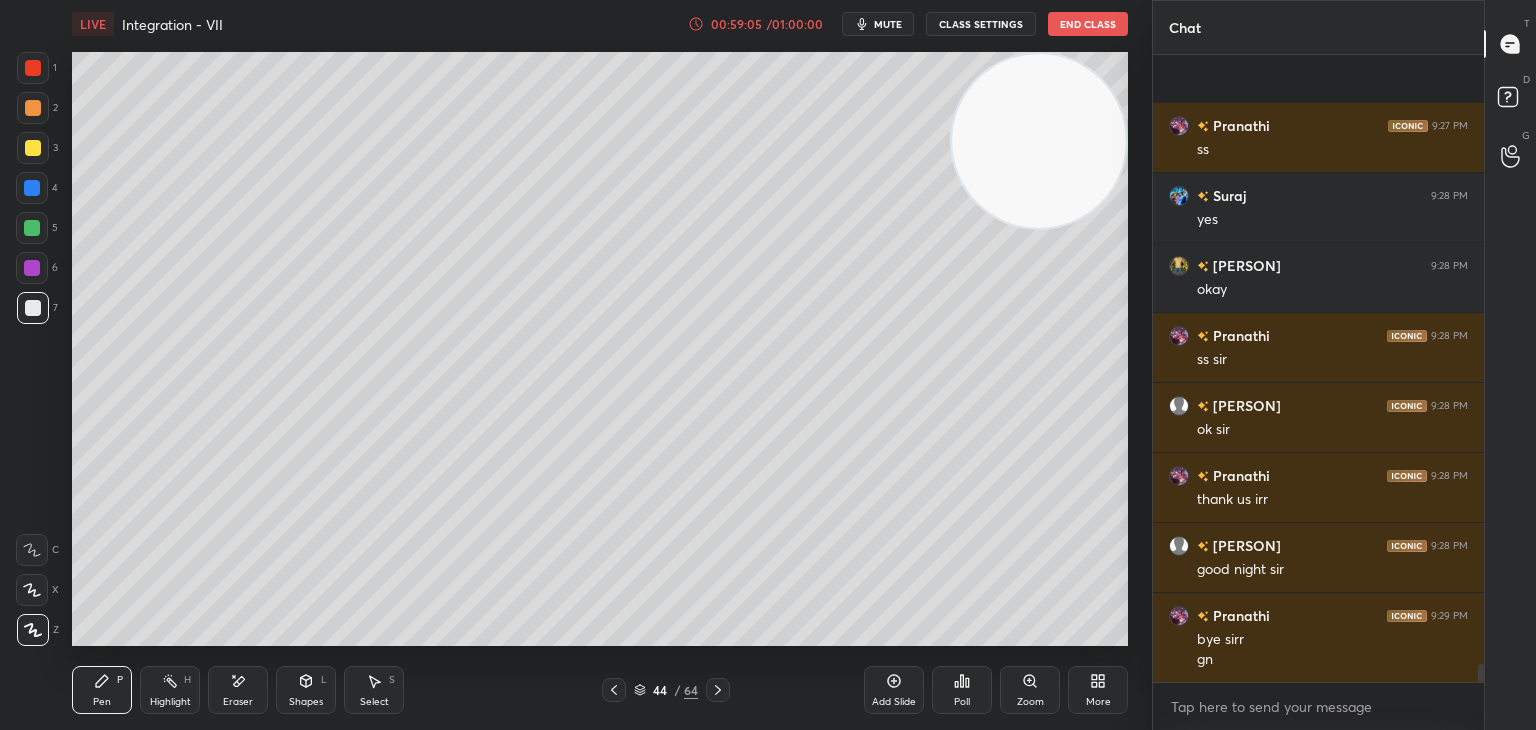 scroll, scrollTop: 21844, scrollLeft: 0, axis: vertical 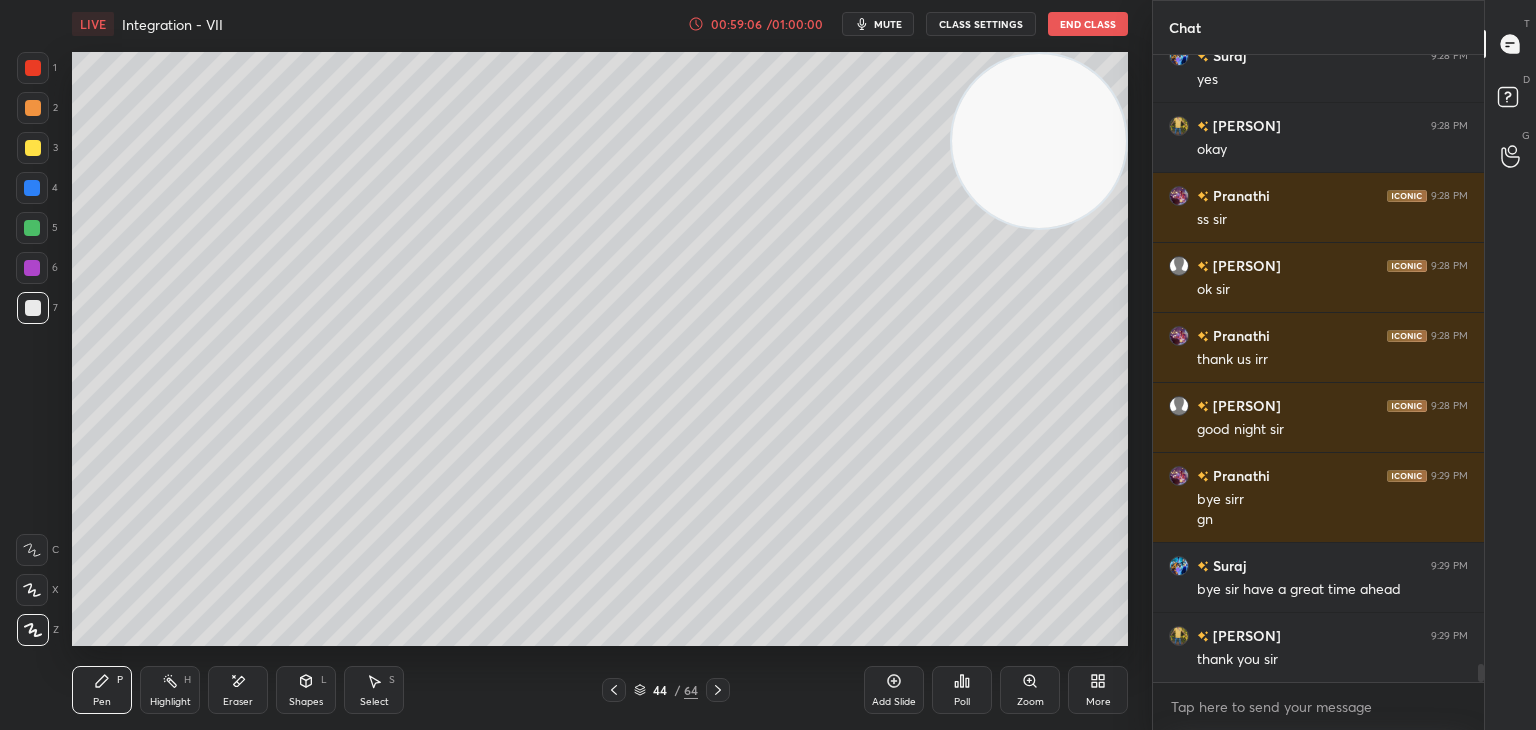 click on "End Class" at bounding box center [1088, 24] 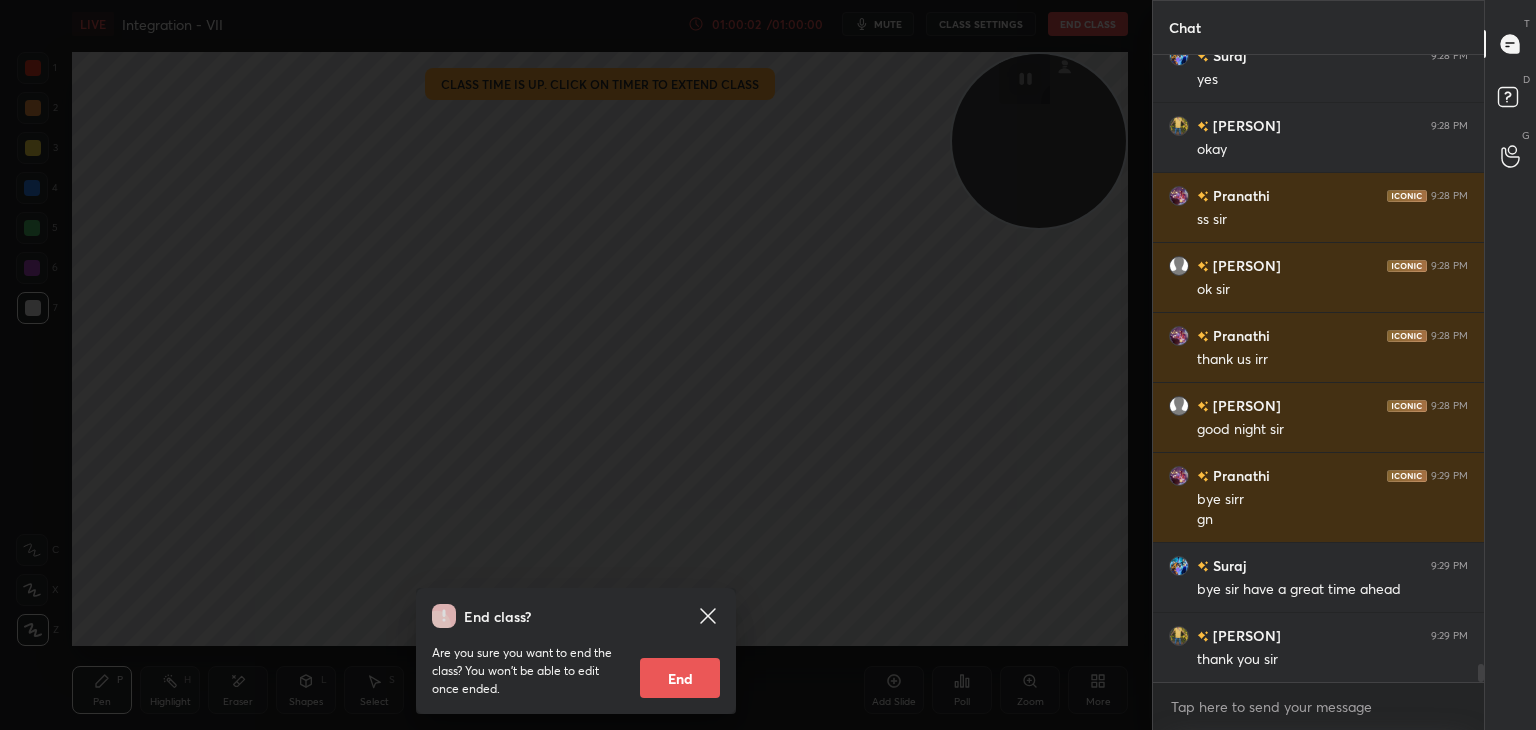 click on "End" at bounding box center (680, 678) 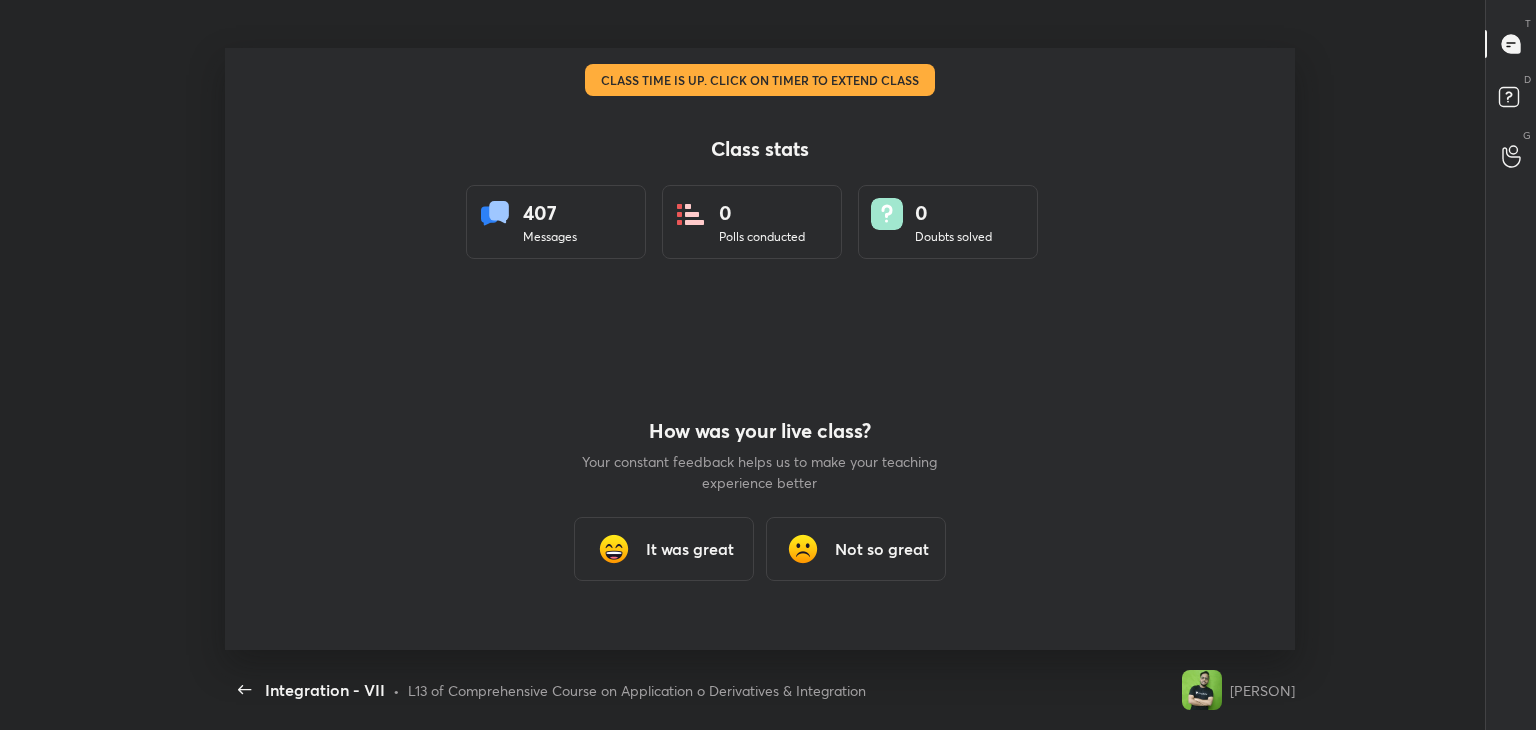 scroll, scrollTop: 99397, scrollLeft: 98756, axis: both 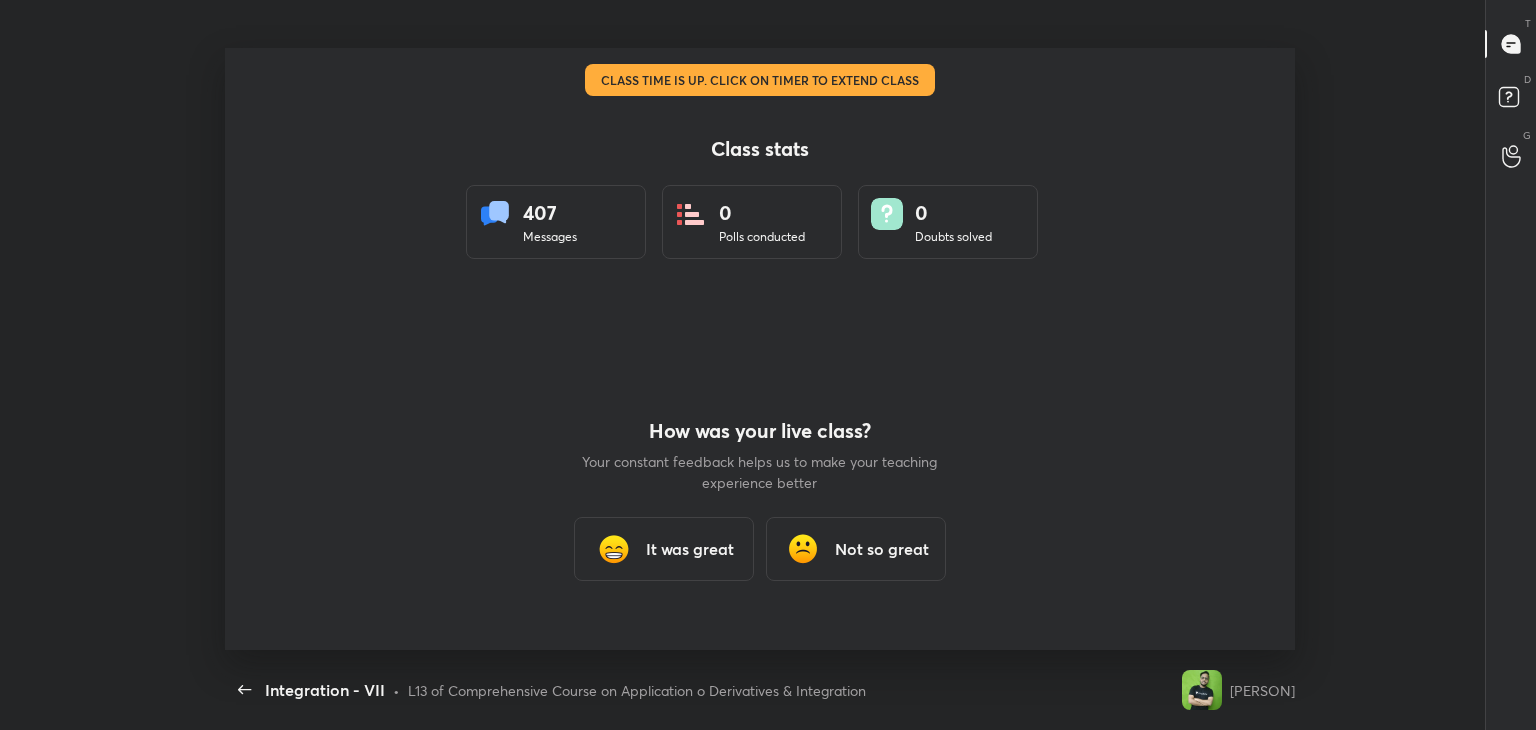 click on "It was great" at bounding box center [690, 549] 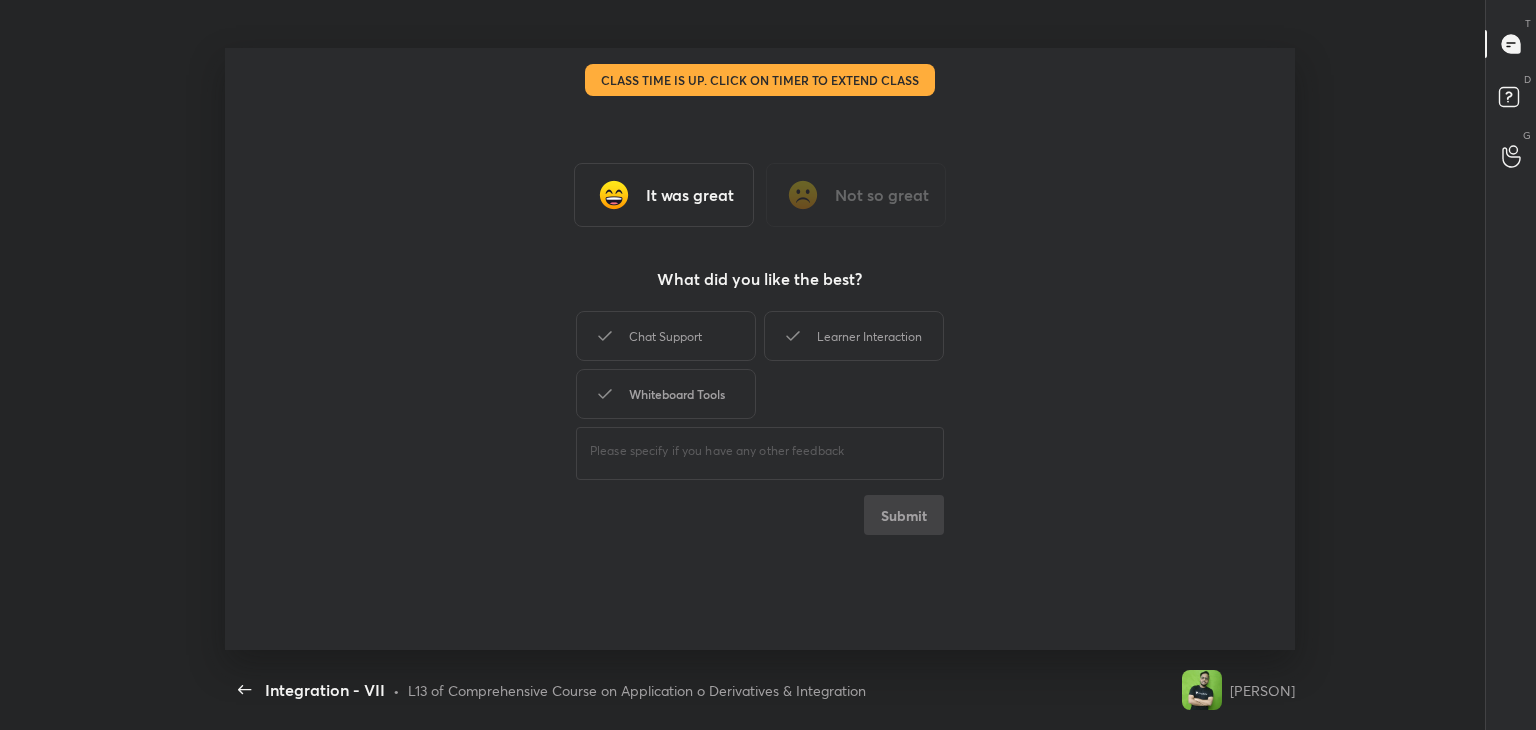 click on "Whiteboard Tools" at bounding box center [666, 394] 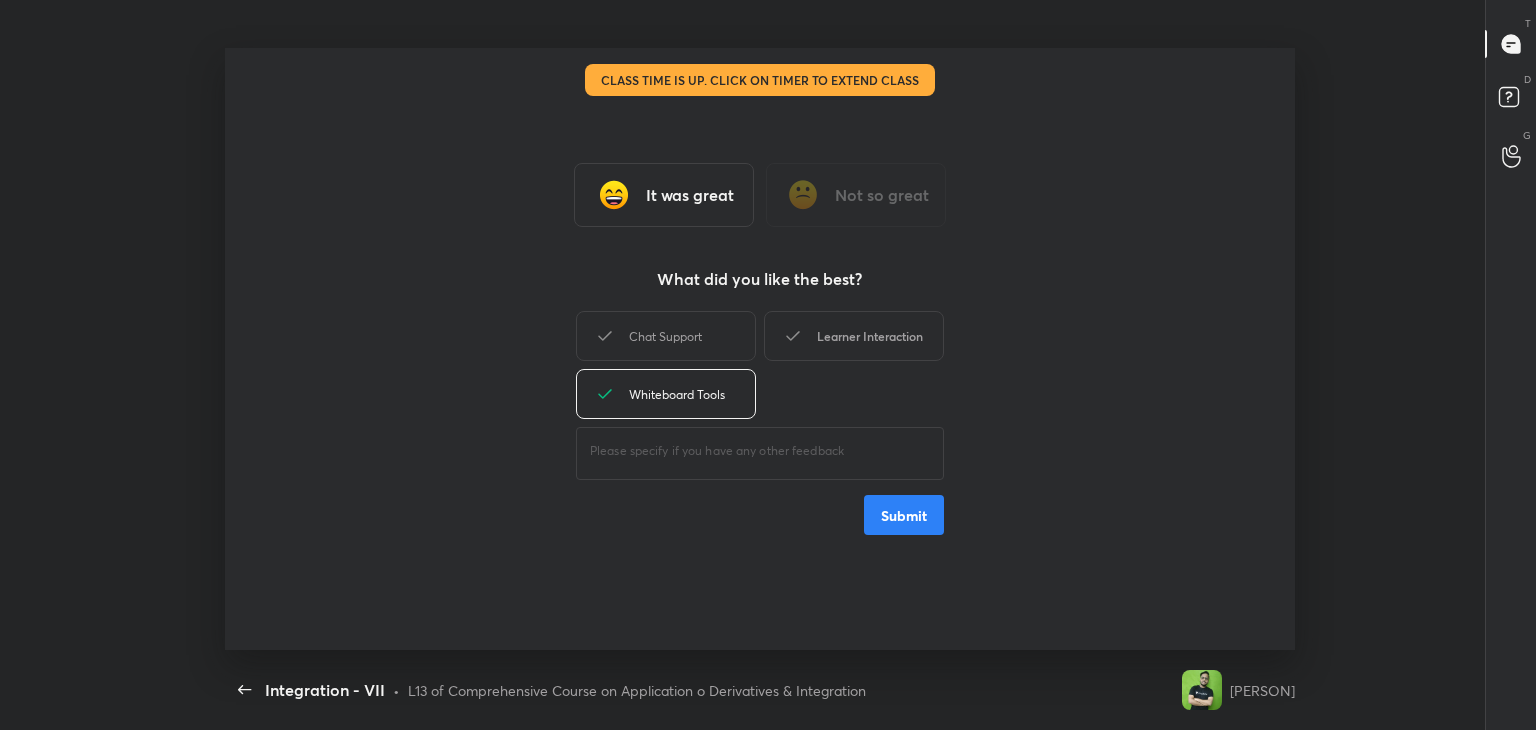 click on "Learner Interaction" at bounding box center (854, 336) 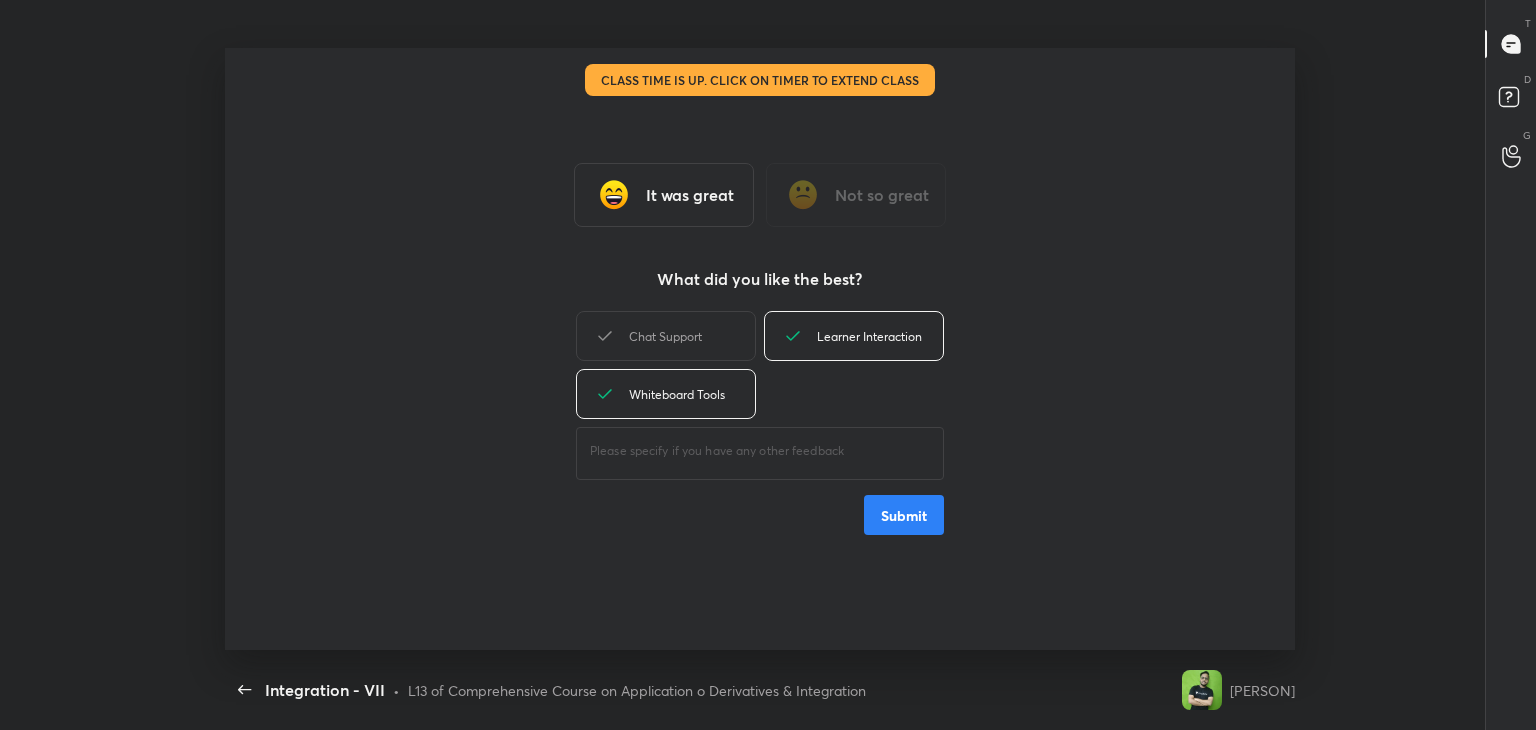 click on "Submit" at bounding box center [904, 515] 